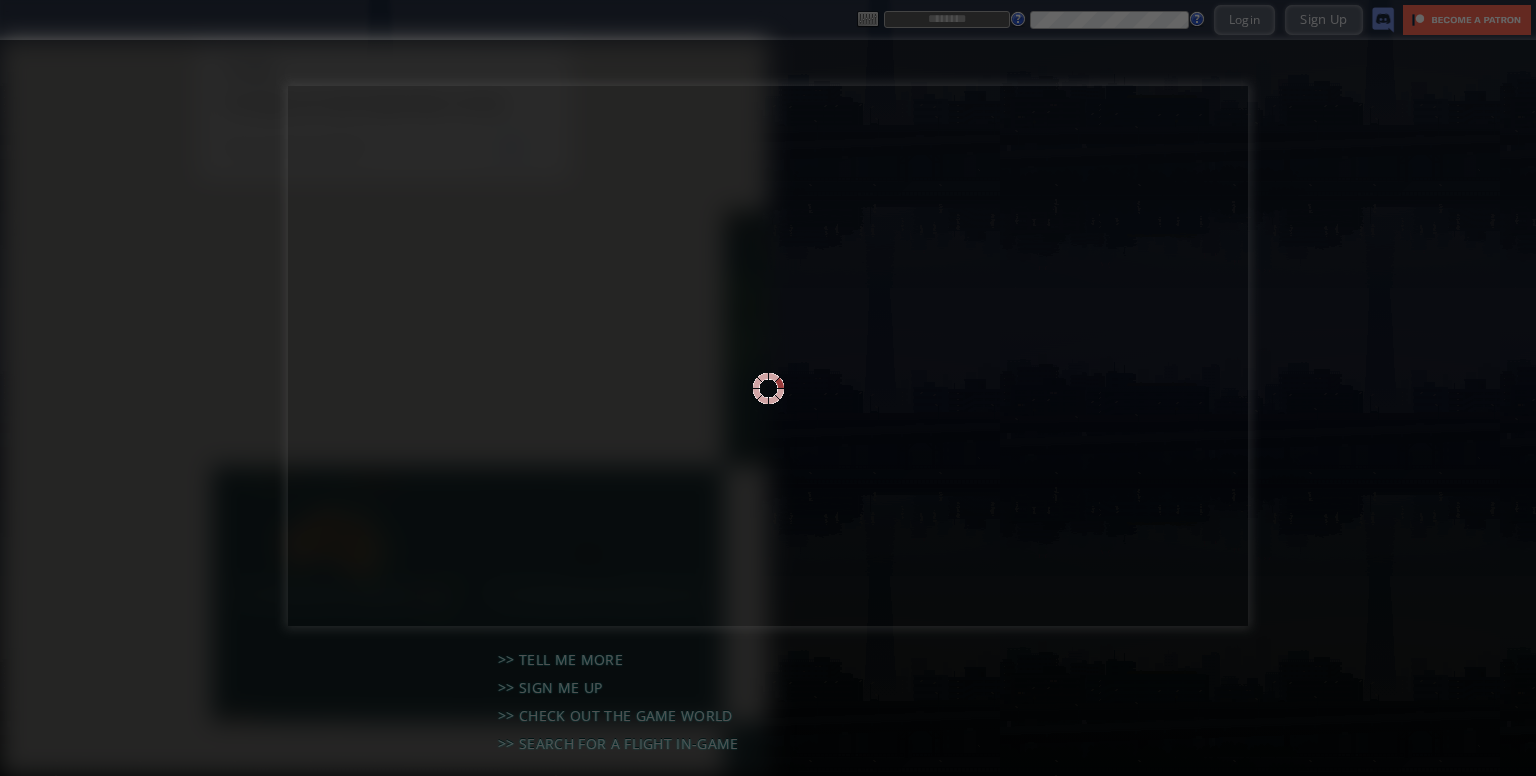scroll, scrollTop: 0, scrollLeft: 0, axis: both 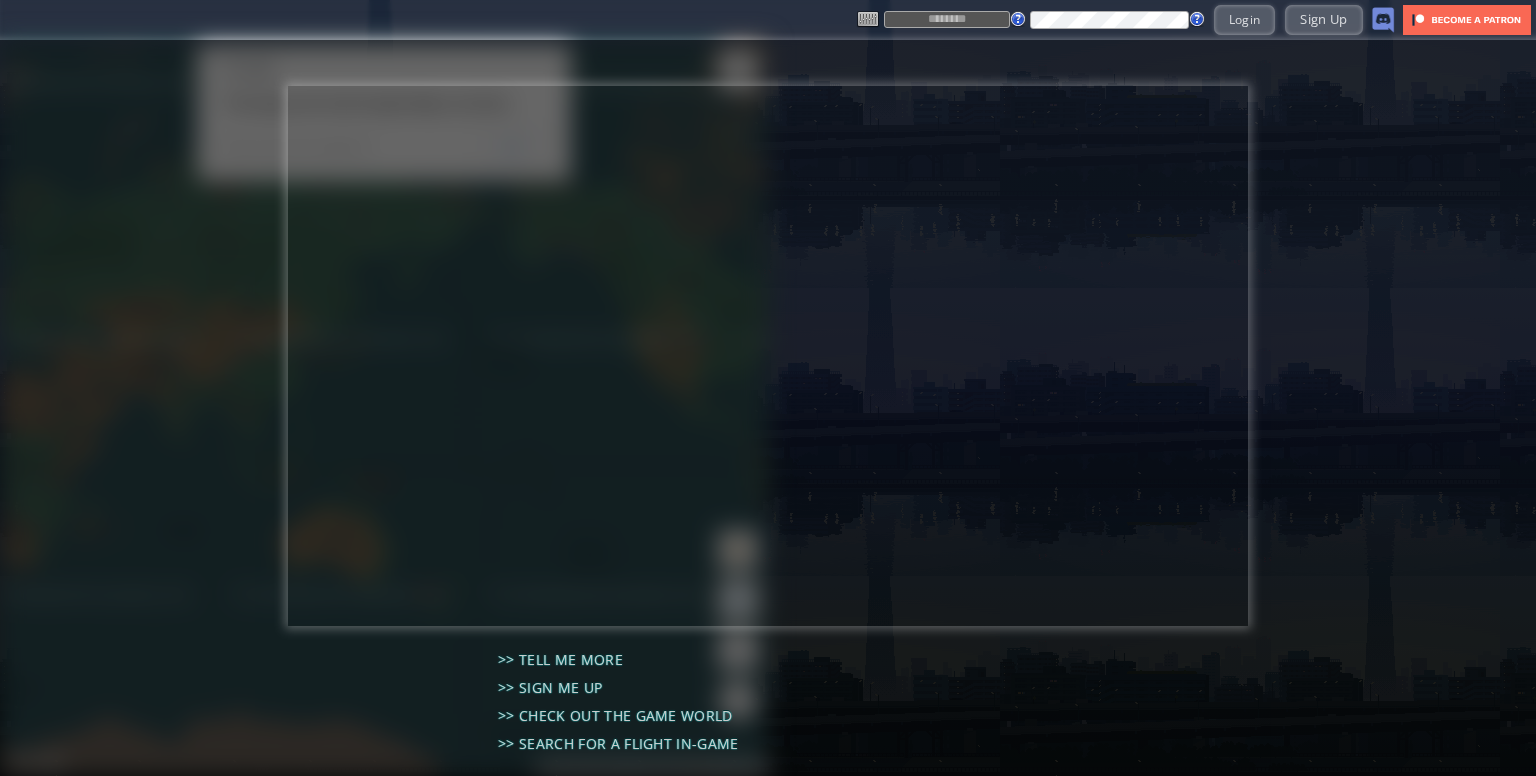 type on "**********" 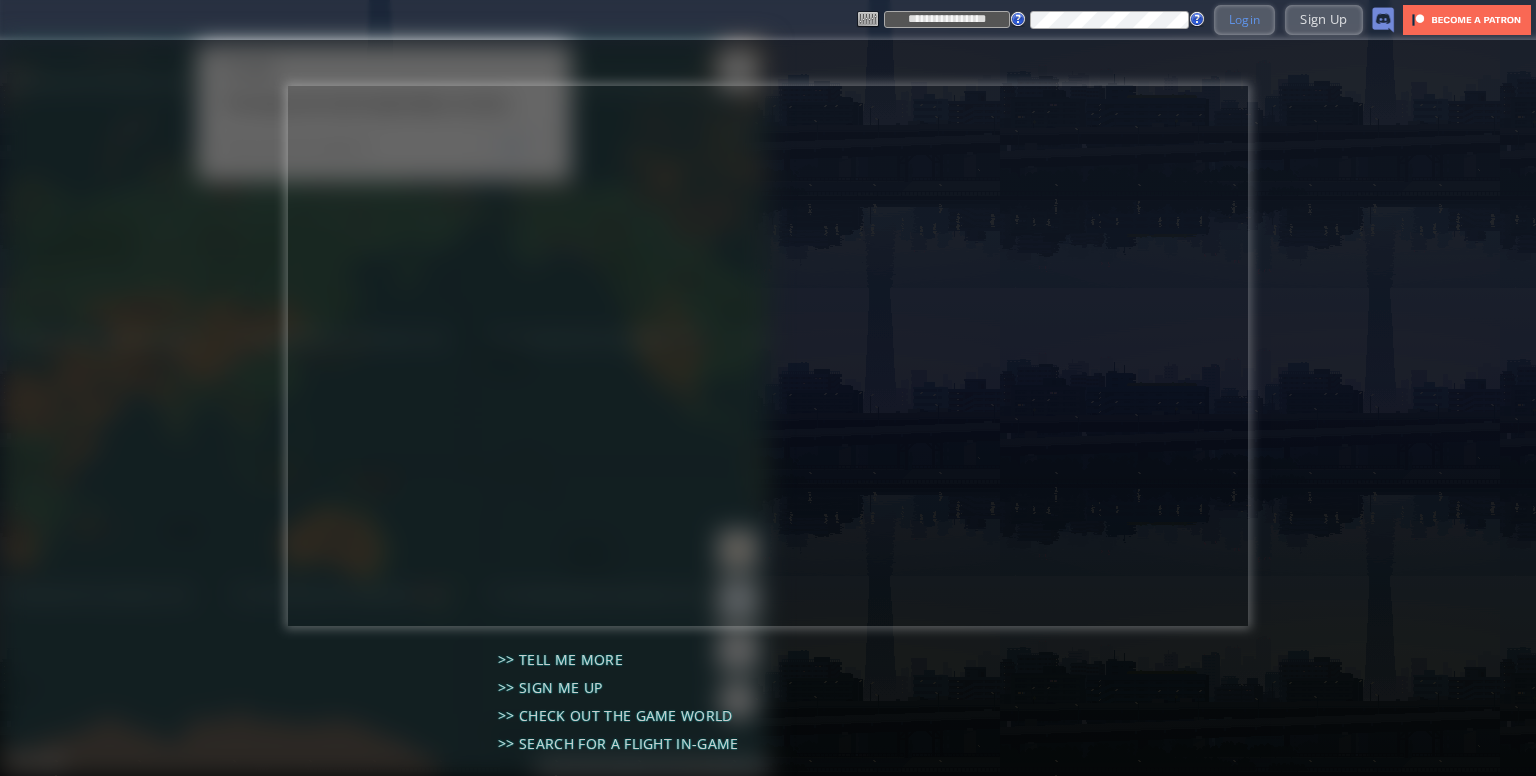 click on "Login" at bounding box center (1245, 19) 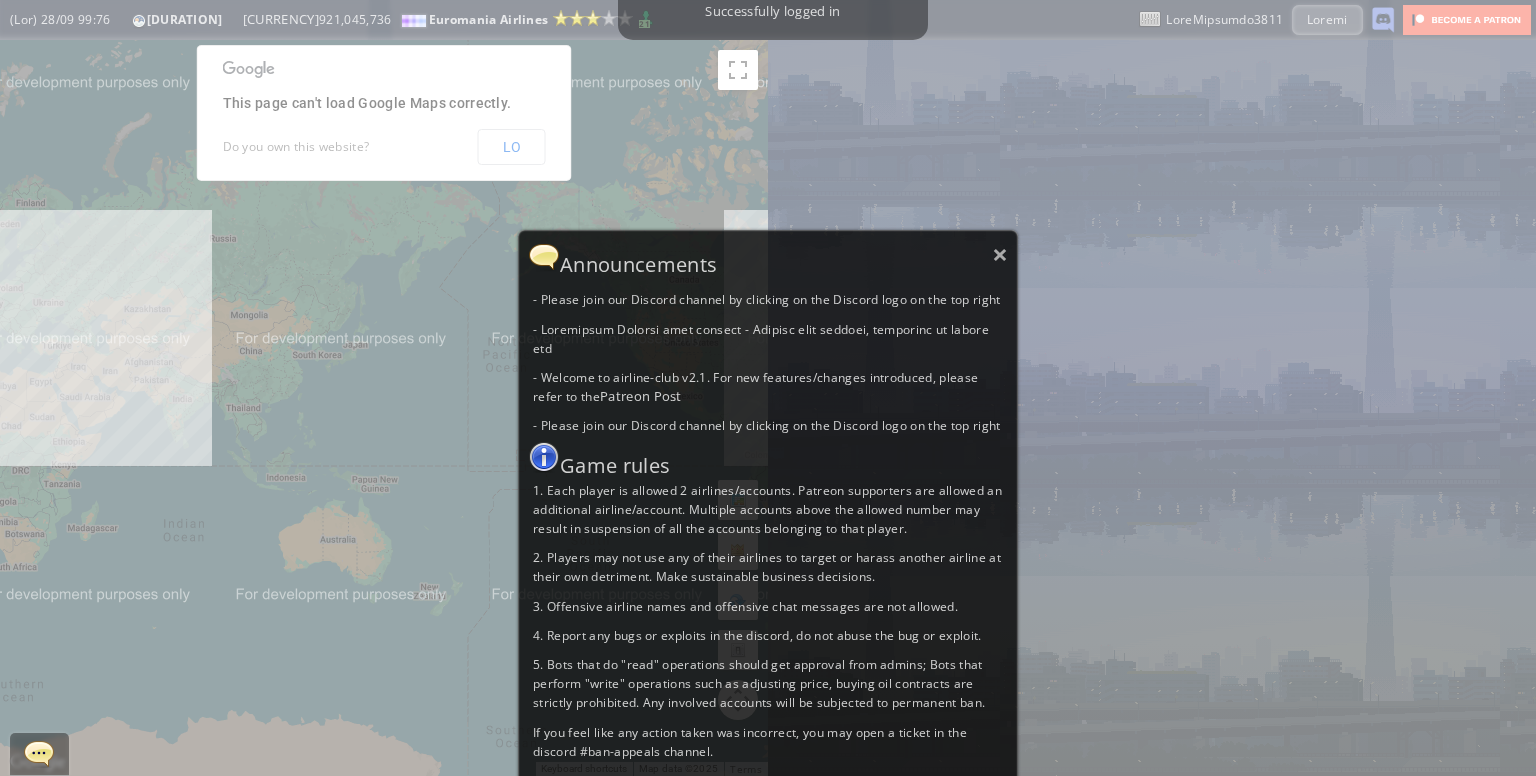 click on "- Please join our Discord channel by clicking on the Discord logo on the top right
- Introduced Patreon only feature - Airline name changes, available in office tab
- Welcome to airline-club v2.1. For new features/changes introduced, please refer to the  Patreon Post
- Please join our Discord channel by clicking on the Discord logo on the top right
Game rules
1. Each player is allowed 2 airlines/accounts. Patreon supporters are allowed an additional airline/account. Multiple accounts above the allowed number may result in suspension of all the accounts belonging to that player.
2. Players may not use any of their airlines to target or harass another airline at their own detriment. Make sustainable business decisions.
3. Offensive airline names and offensive chat messages are not allowed.
4. Report any bugs or exploits in the discord, do not abuse the bug or exploit." at bounding box center (768, 388) 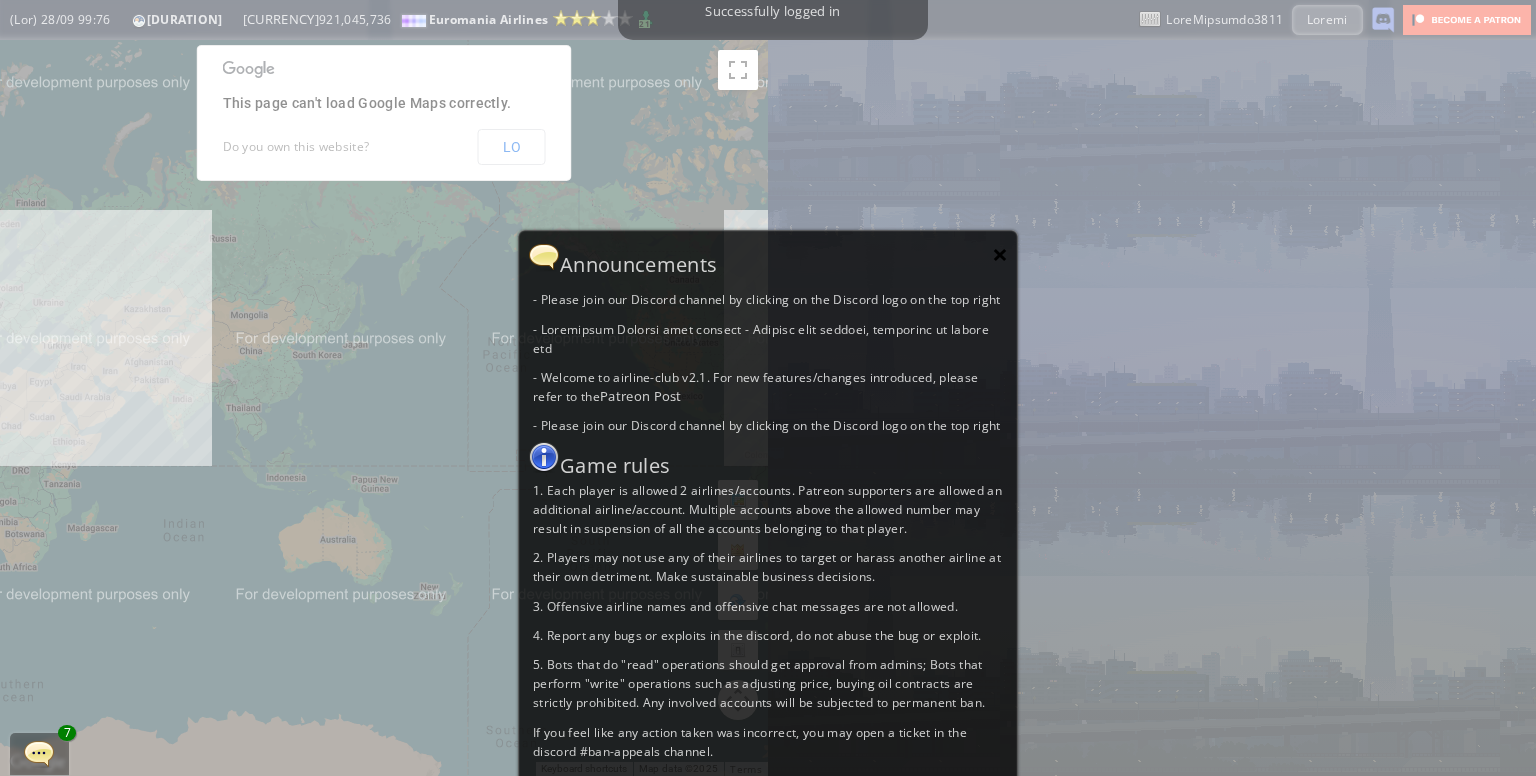 click on "×" at bounding box center [1000, 254] 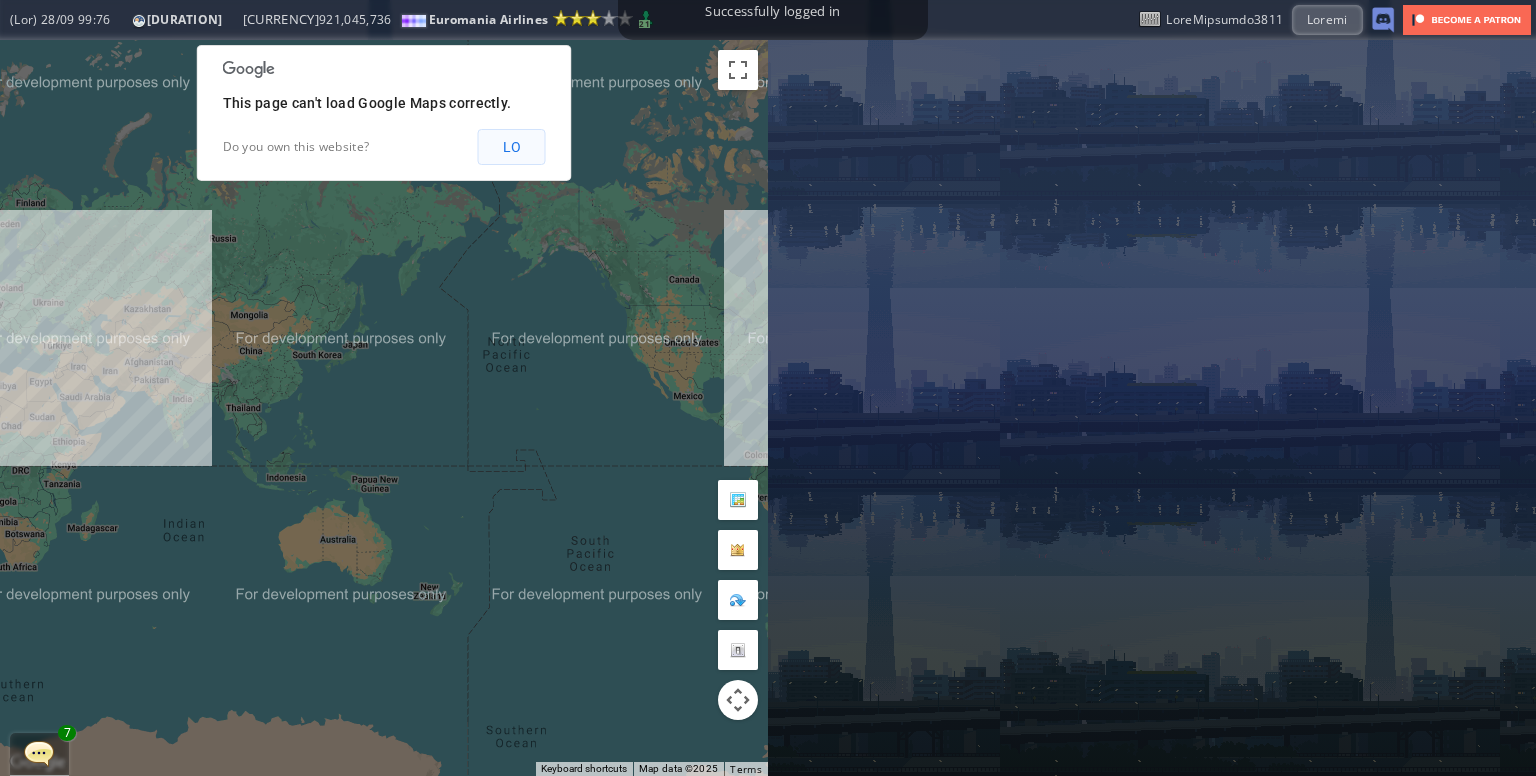 click on "LO" at bounding box center [512, 147] 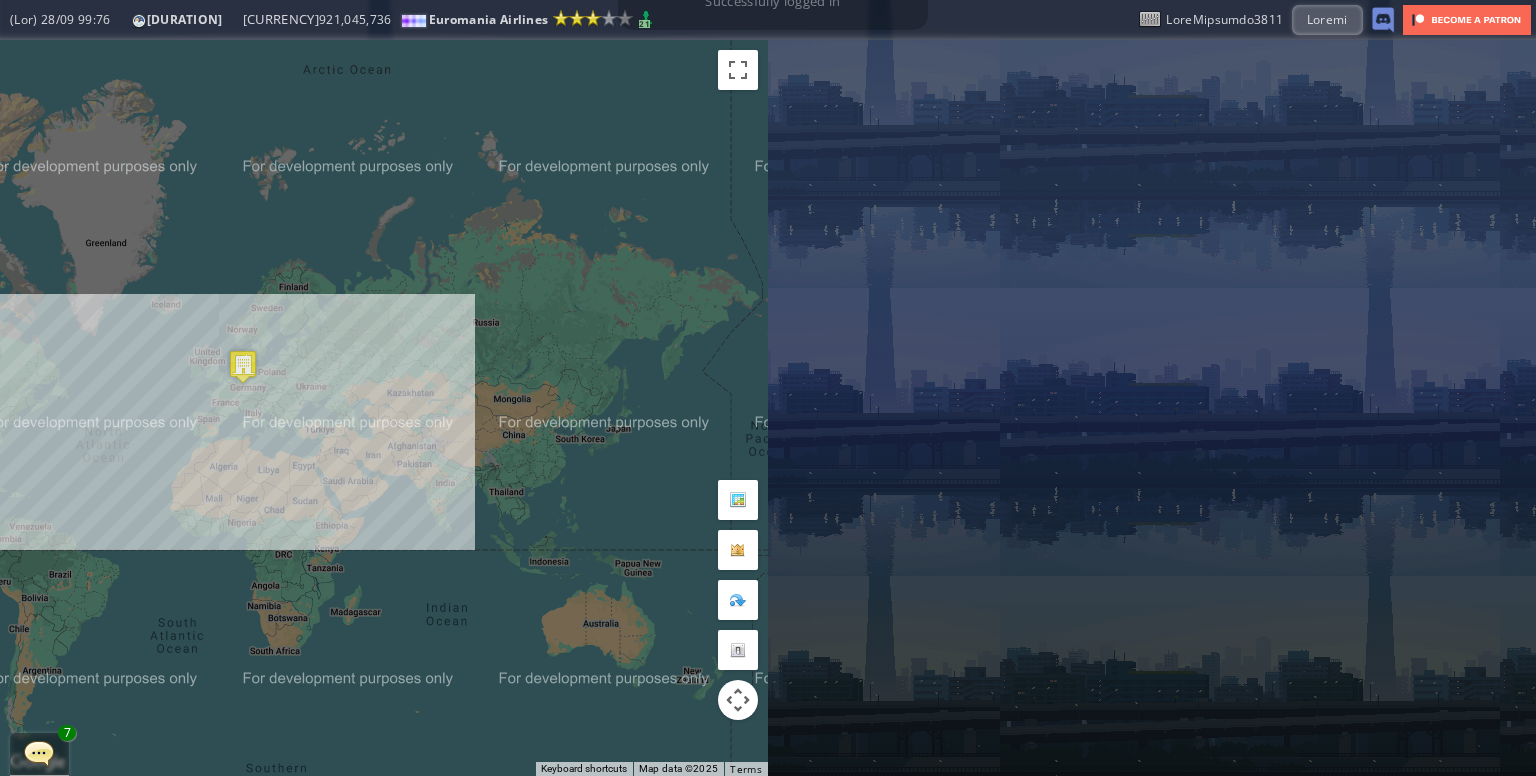 drag, startPoint x: 222, startPoint y: 237, endPoint x: 538, endPoint y: 340, distance: 332.36276 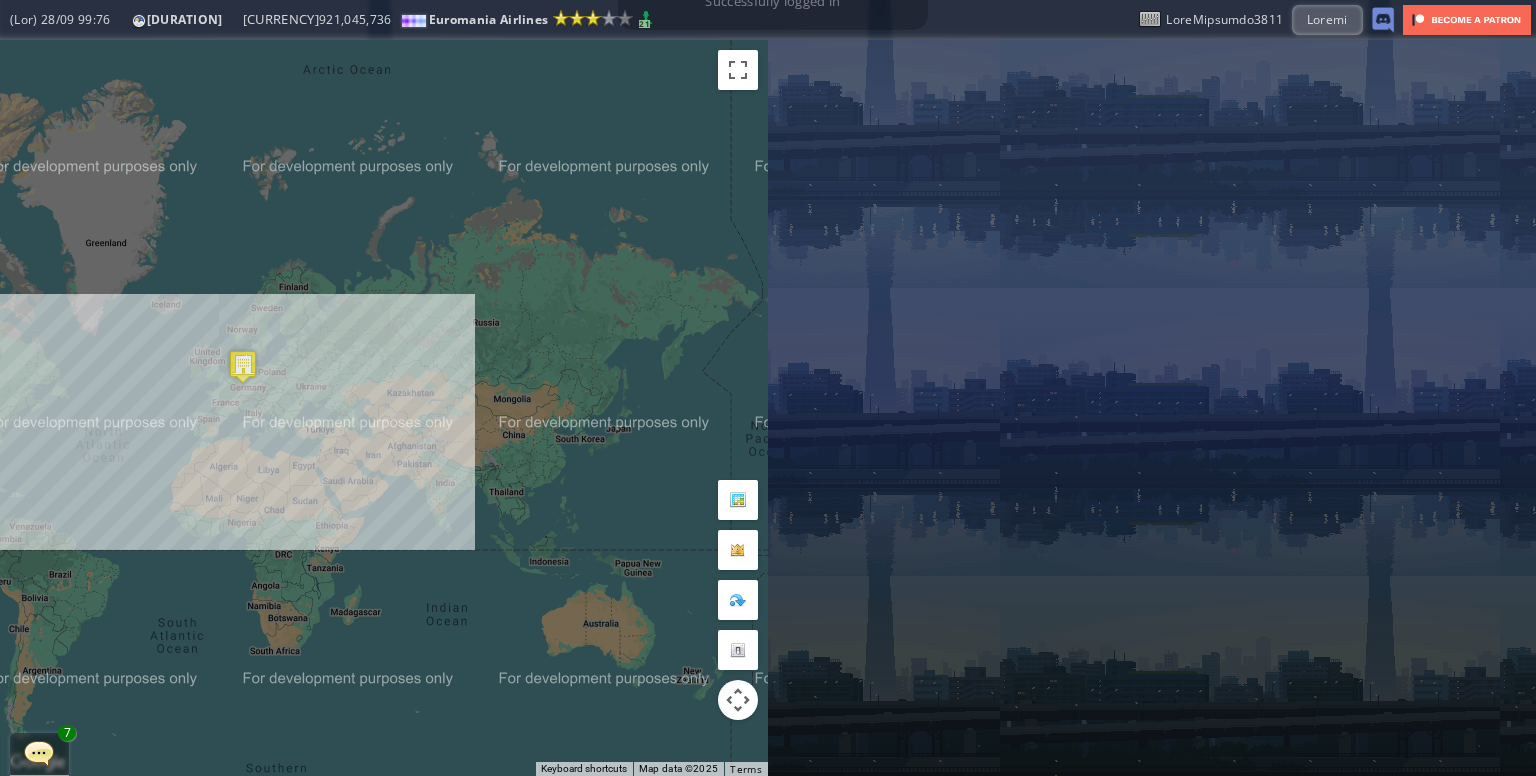 click on "To navigate, press the arrow keys." at bounding box center (384, 408) 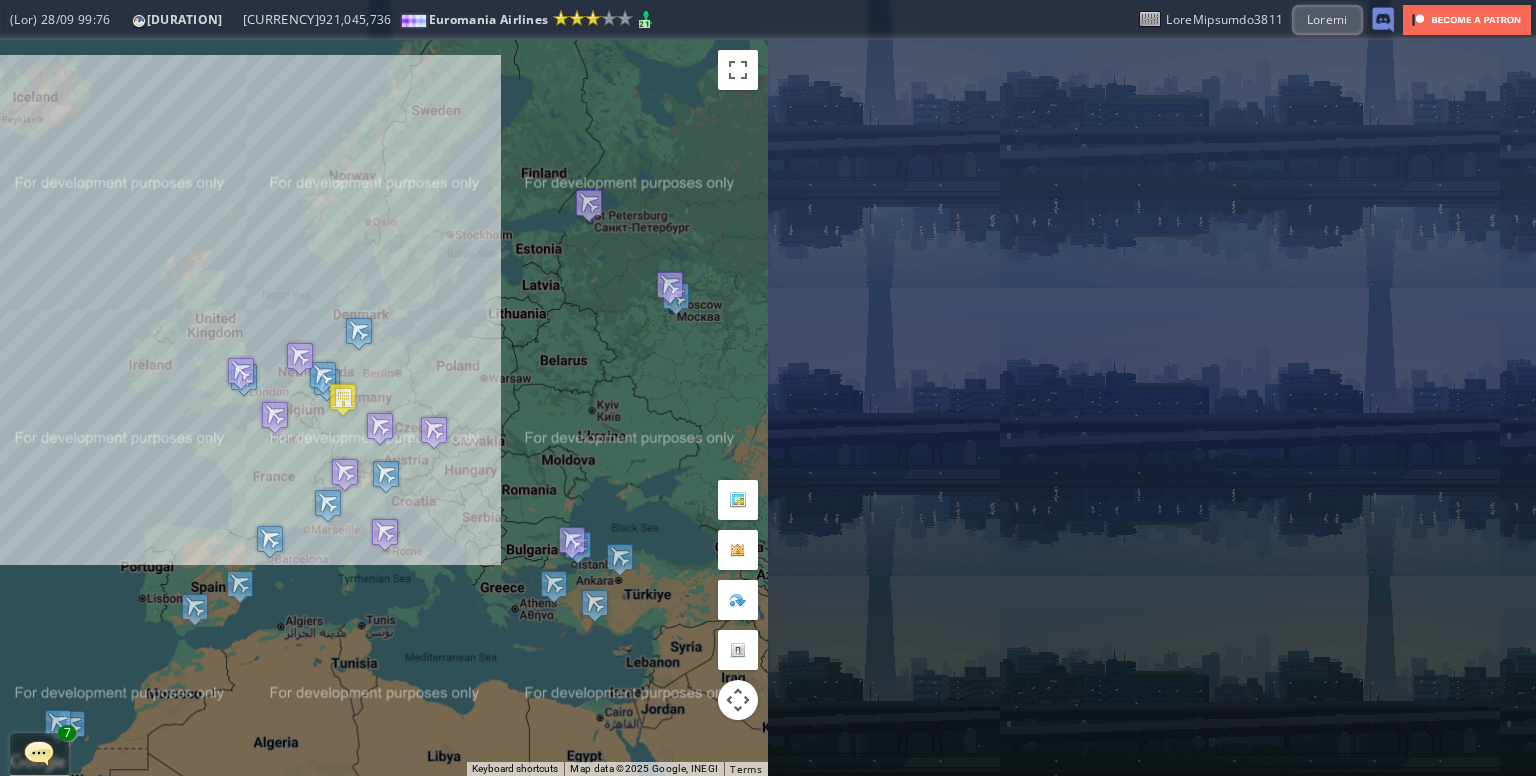 drag, startPoint x: 488, startPoint y: 410, endPoint x: 479, endPoint y: 380, distance: 31.320919 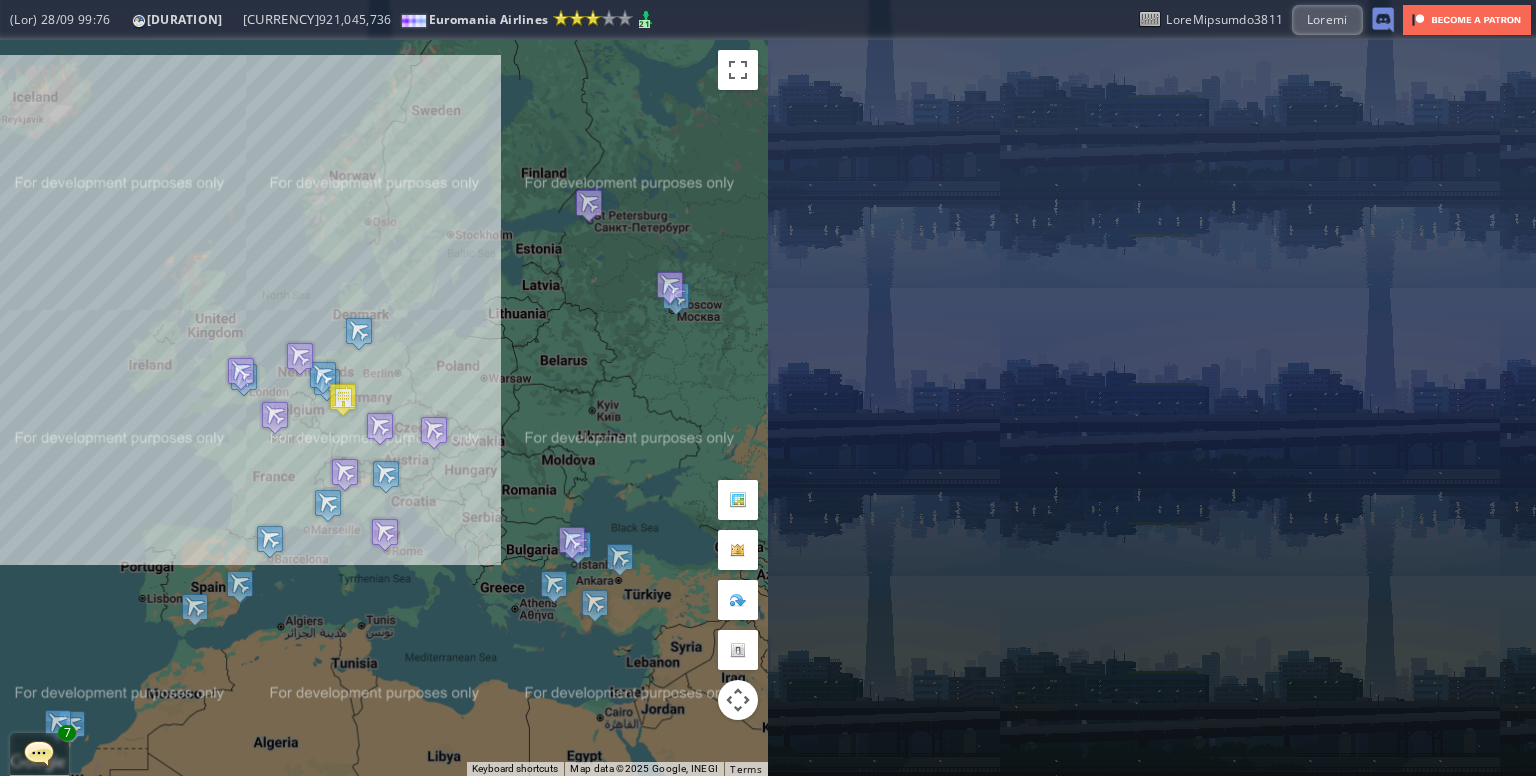 click on "To navigate, press the arrow keys." at bounding box center (384, 408) 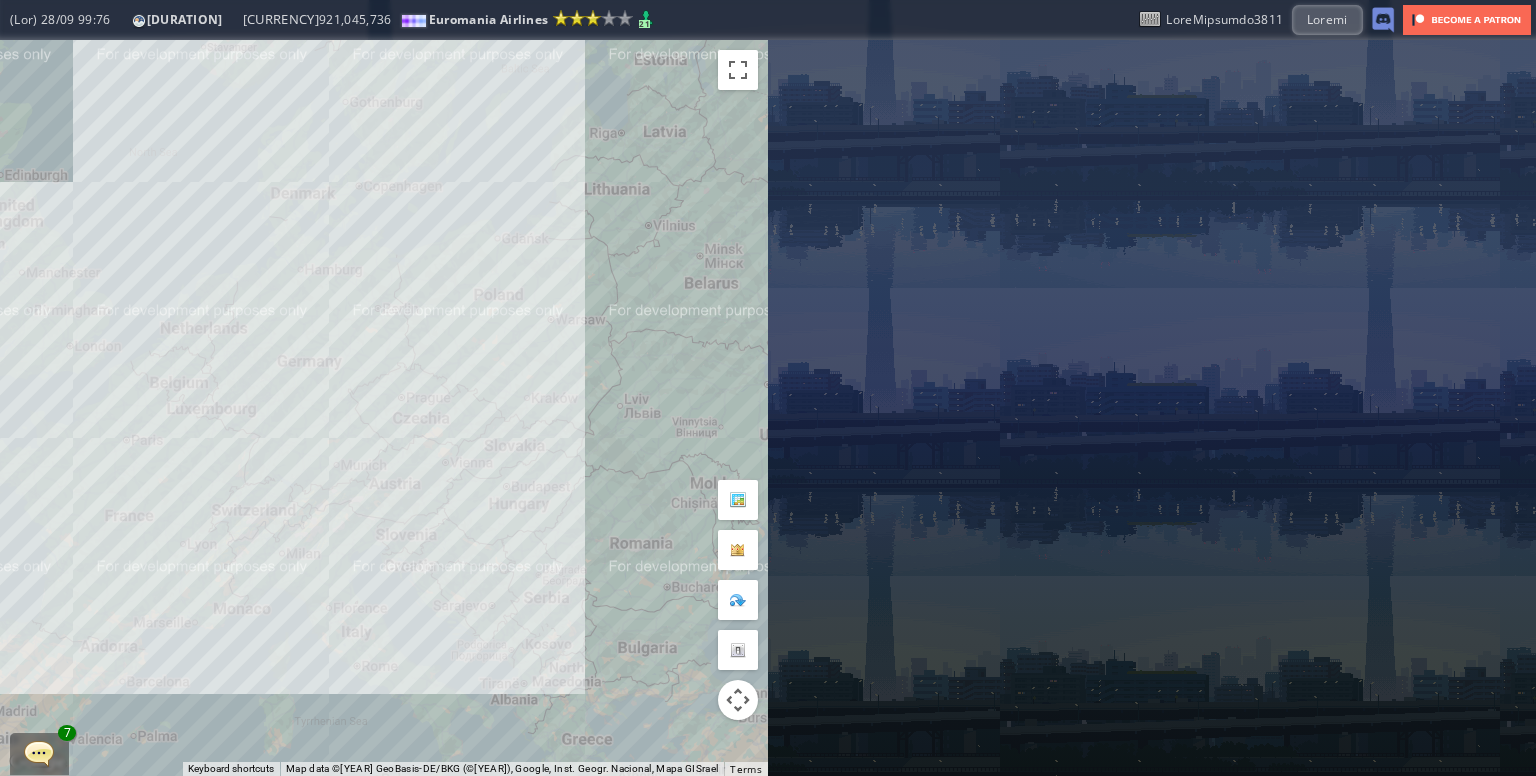 drag, startPoint x: 443, startPoint y: 422, endPoint x: 504, endPoint y: 382, distance: 72.94518 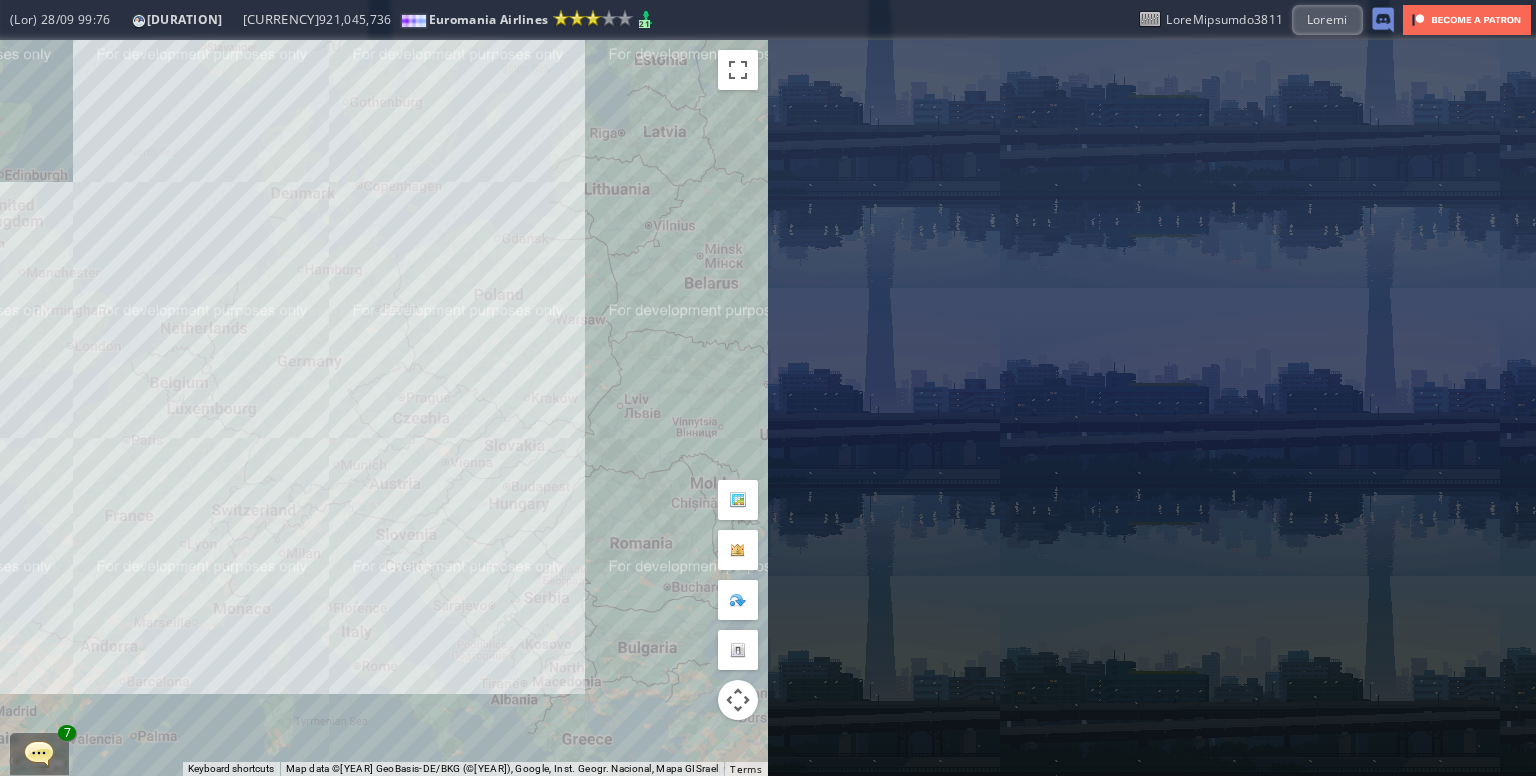 click on "To navigate, press the arrow keys." at bounding box center (384, 408) 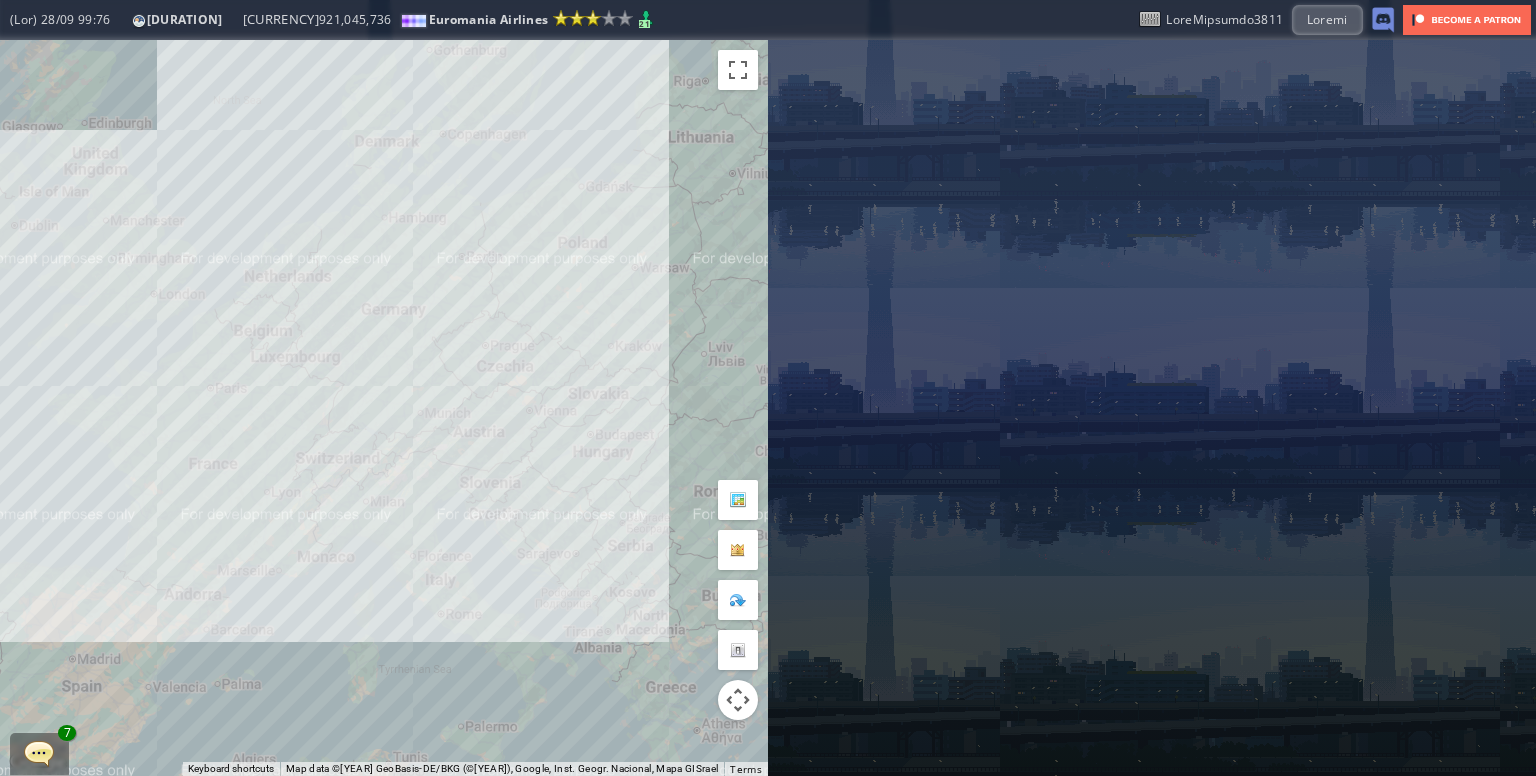click on "To navigate, press the arrow keys." at bounding box center (384, 408) 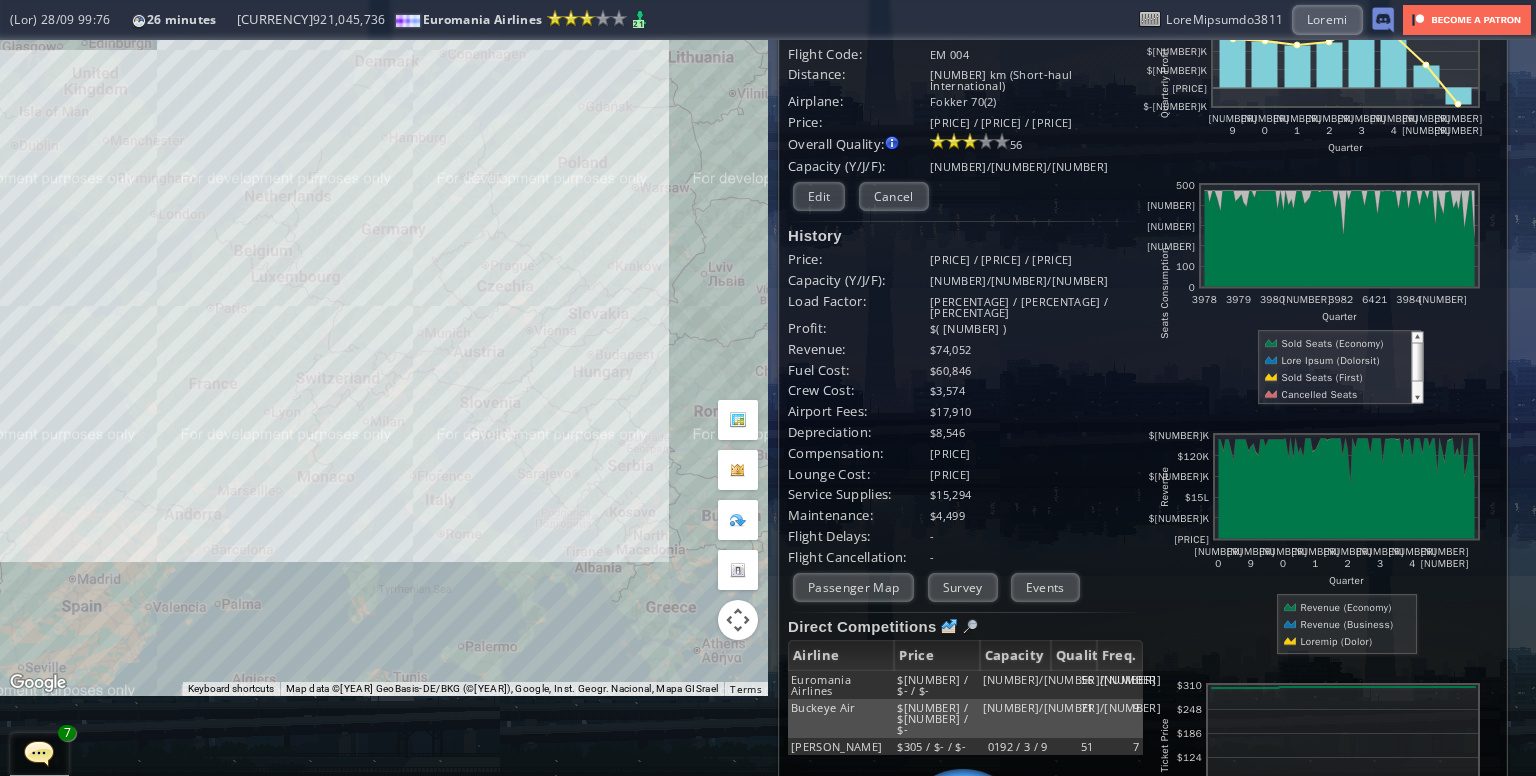 scroll, scrollTop: 0, scrollLeft: 0, axis: both 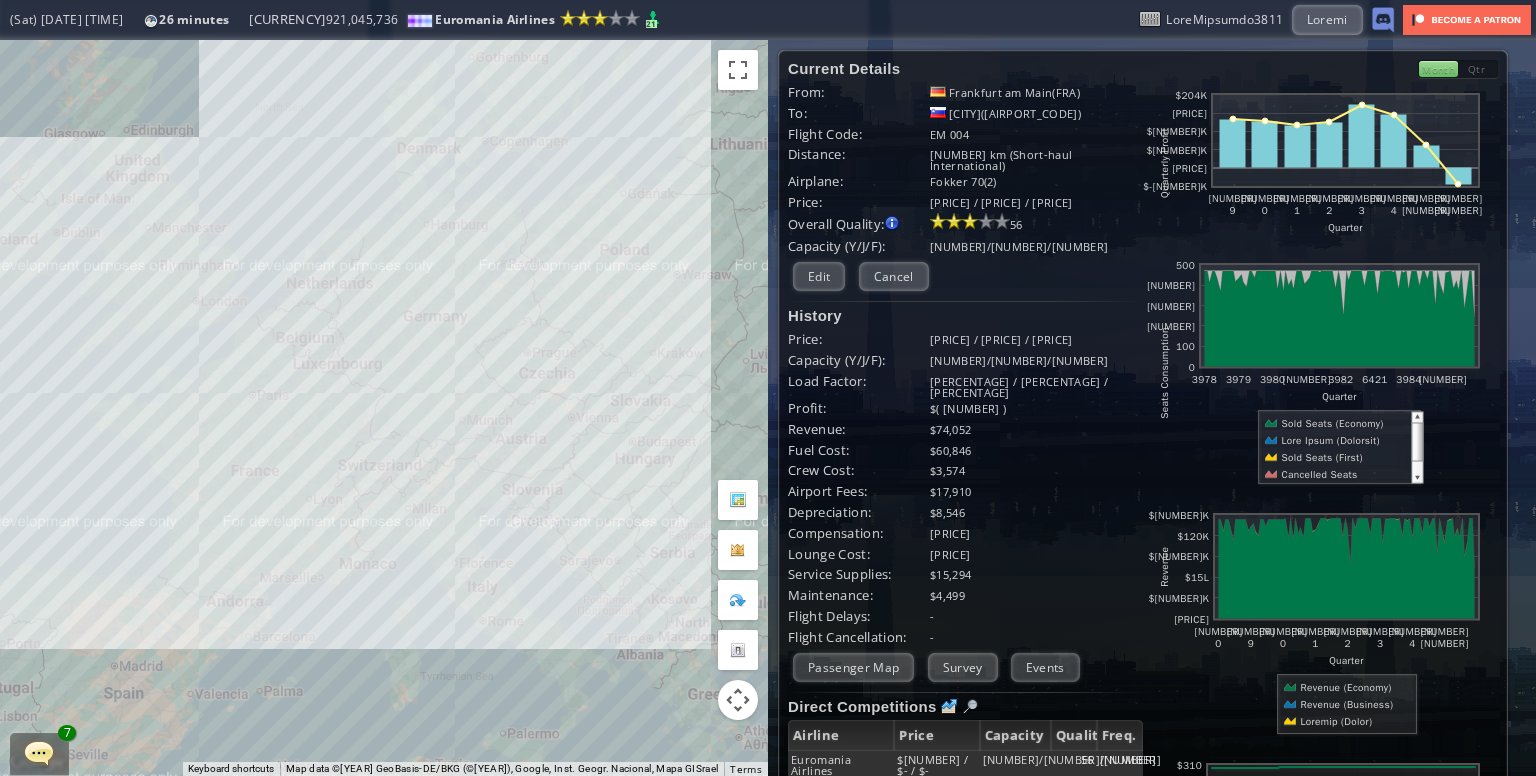 drag, startPoint x: 456, startPoint y: 582, endPoint x: 576, endPoint y: 656, distance: 140.98227 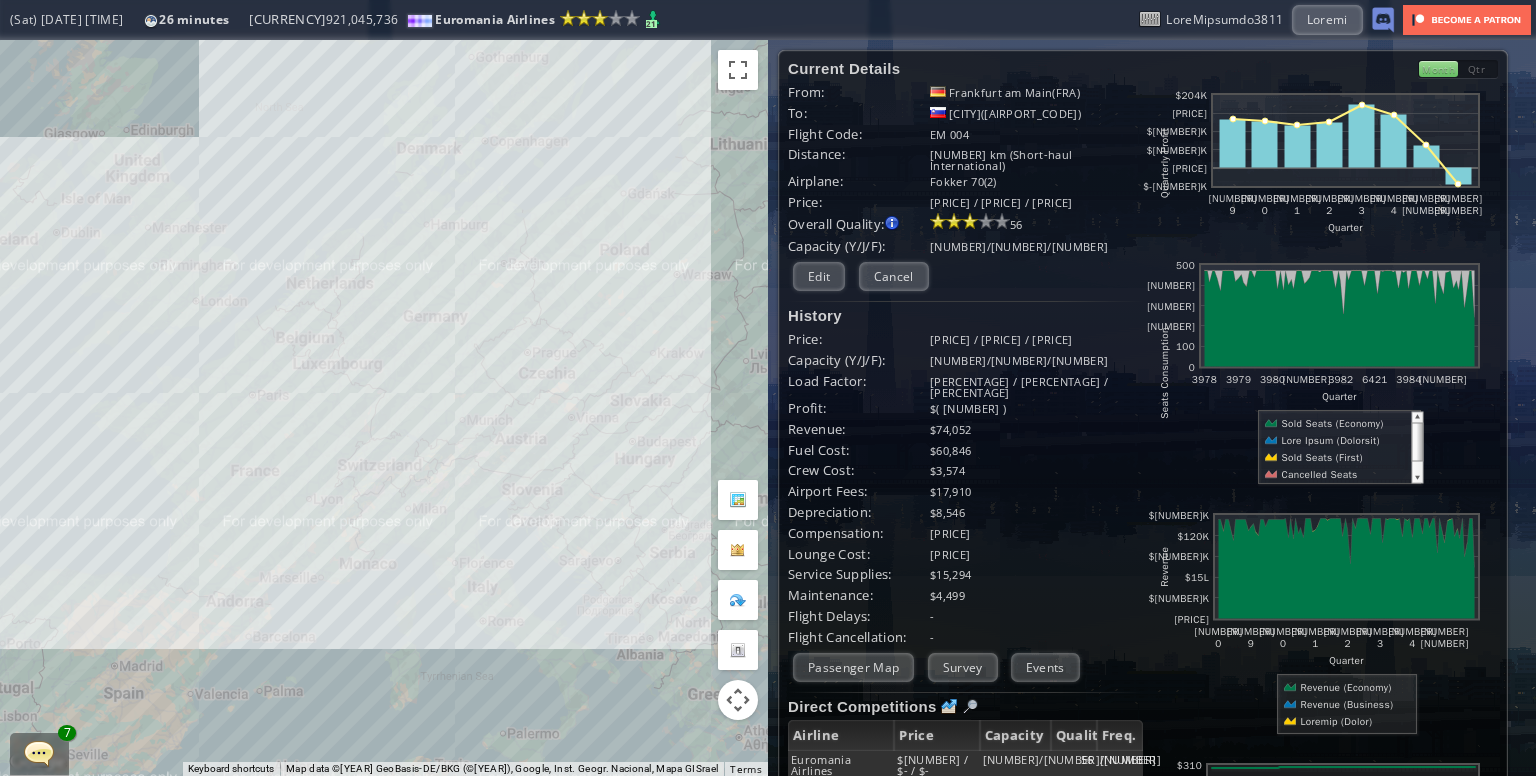 click on "To navigate, press the arrow keys." at bounding box center [384, 408] 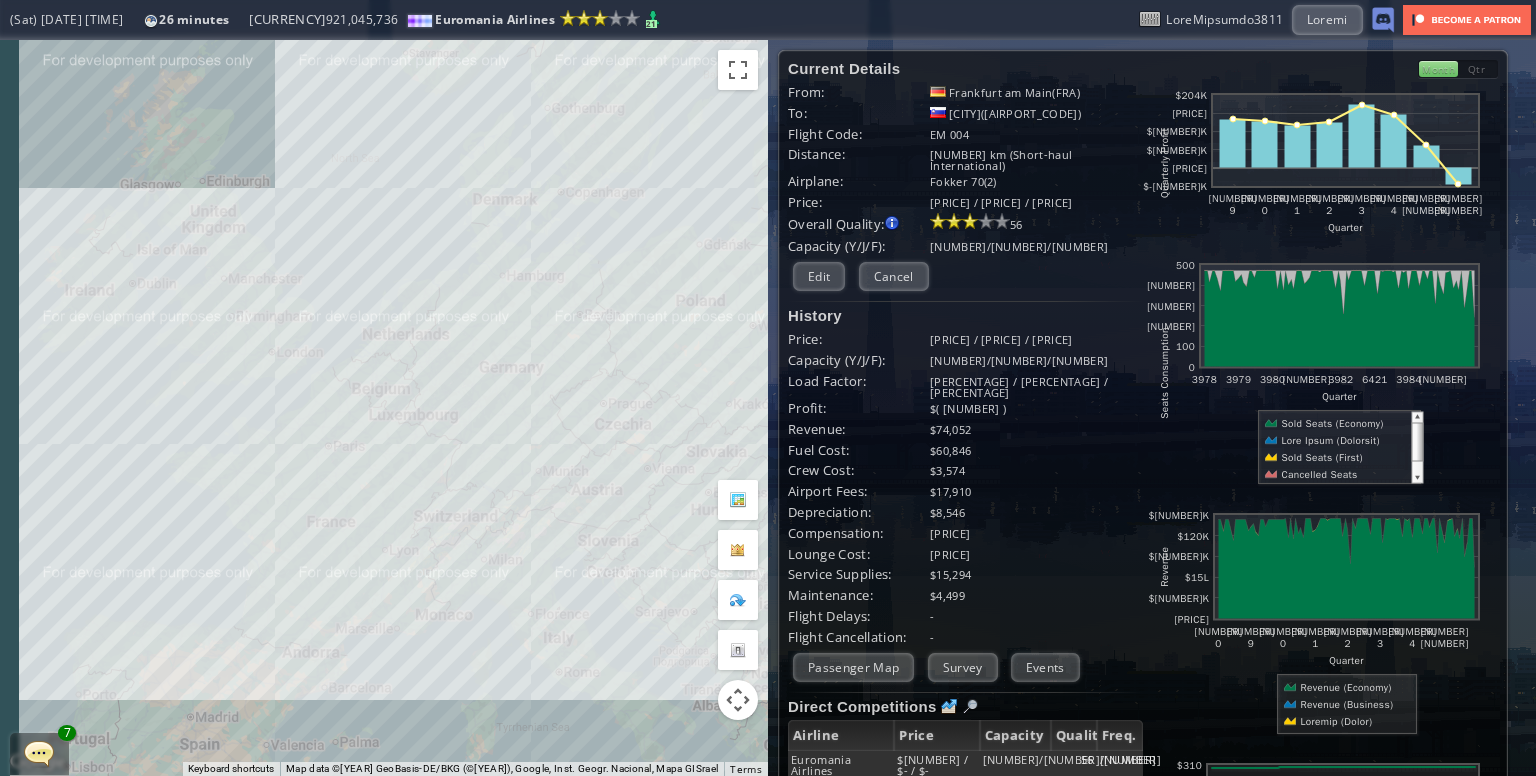 drag, startPoint x: 240, startPoint y: 429, endPoint x: 196, endPoint y: 403, distance: 51.10773 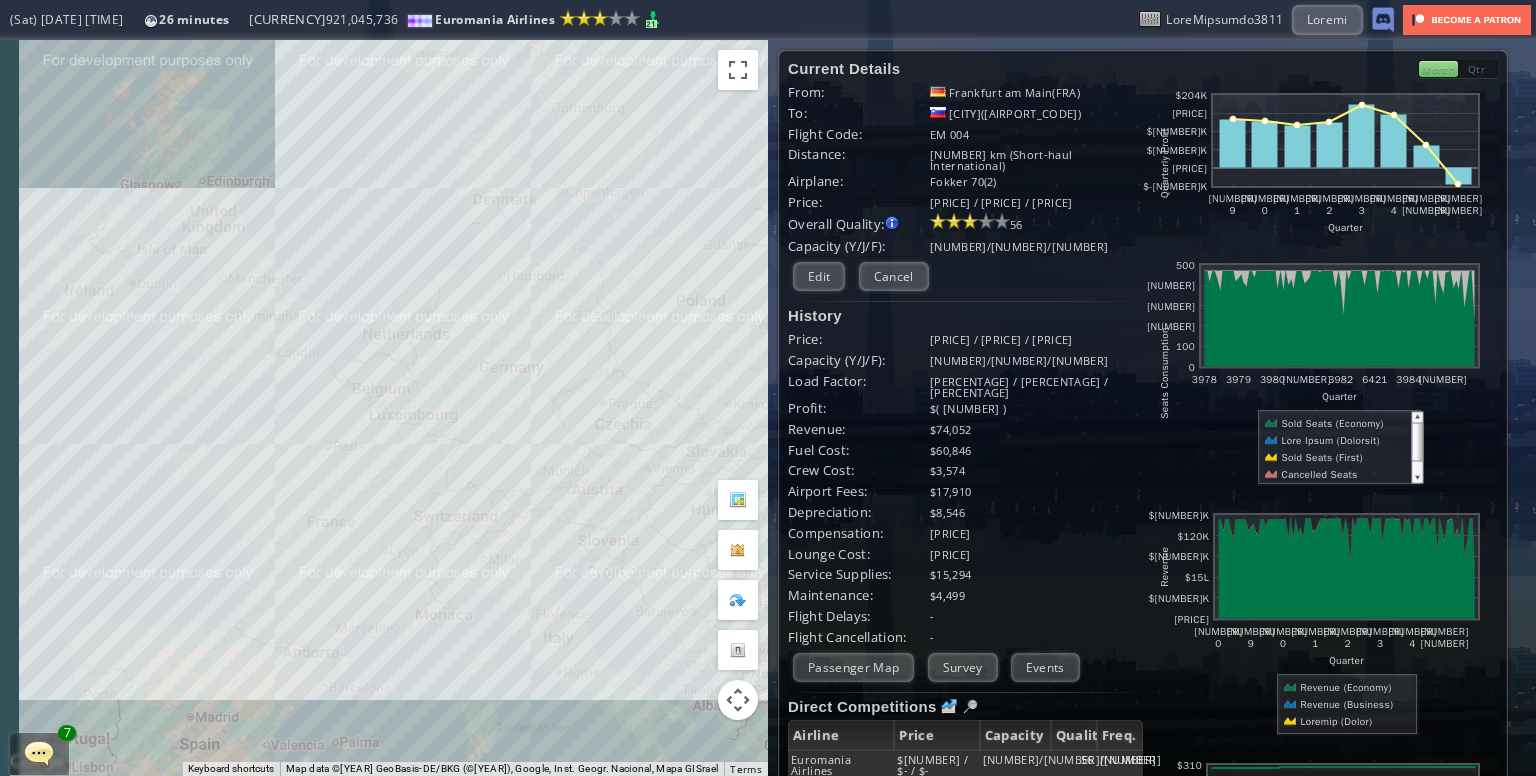 click on "To navigate, press the arrow keys." at bounding box center [384, 408] 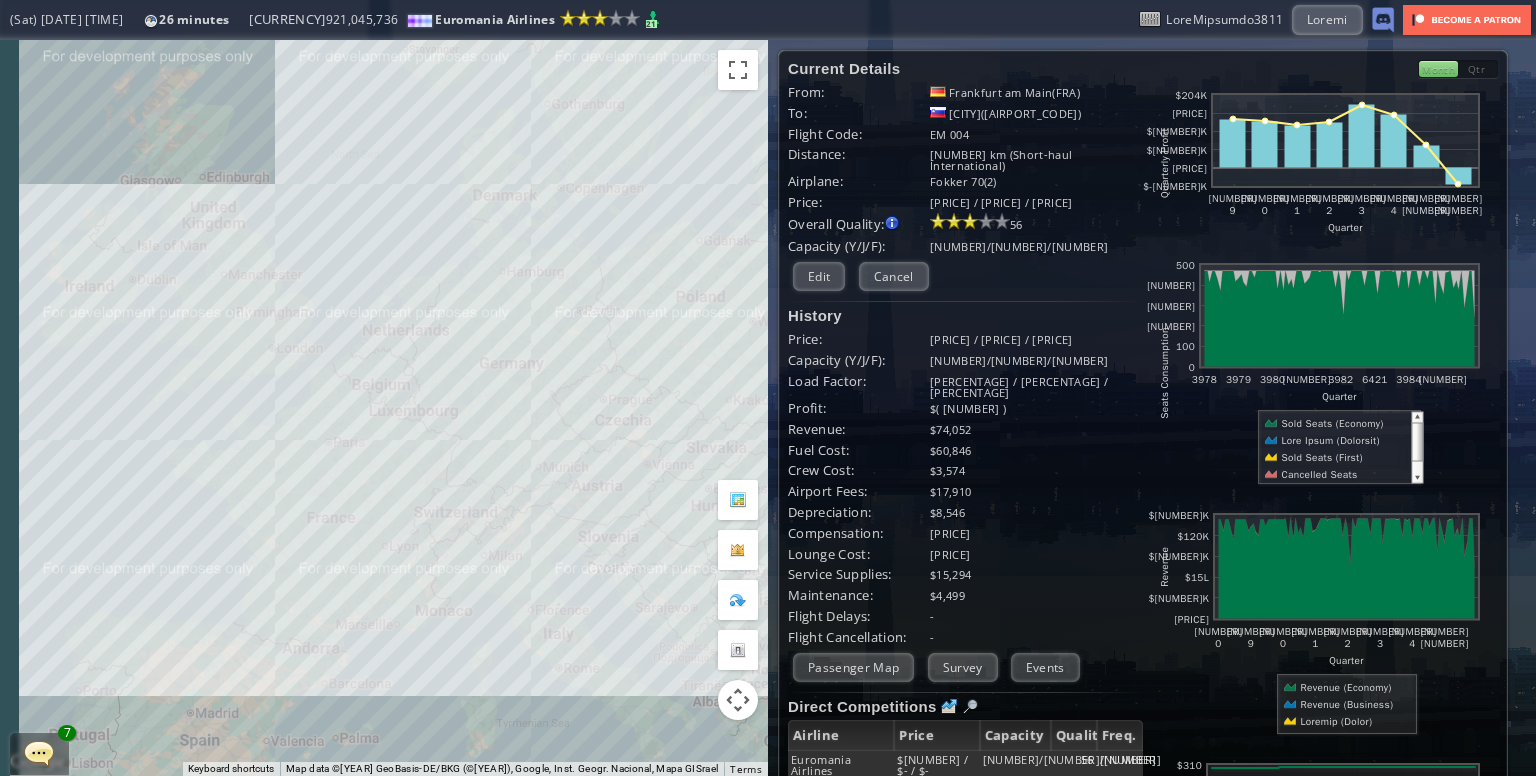 click on "To navigate, press the arrow keys." at bounding box center (384, 408) 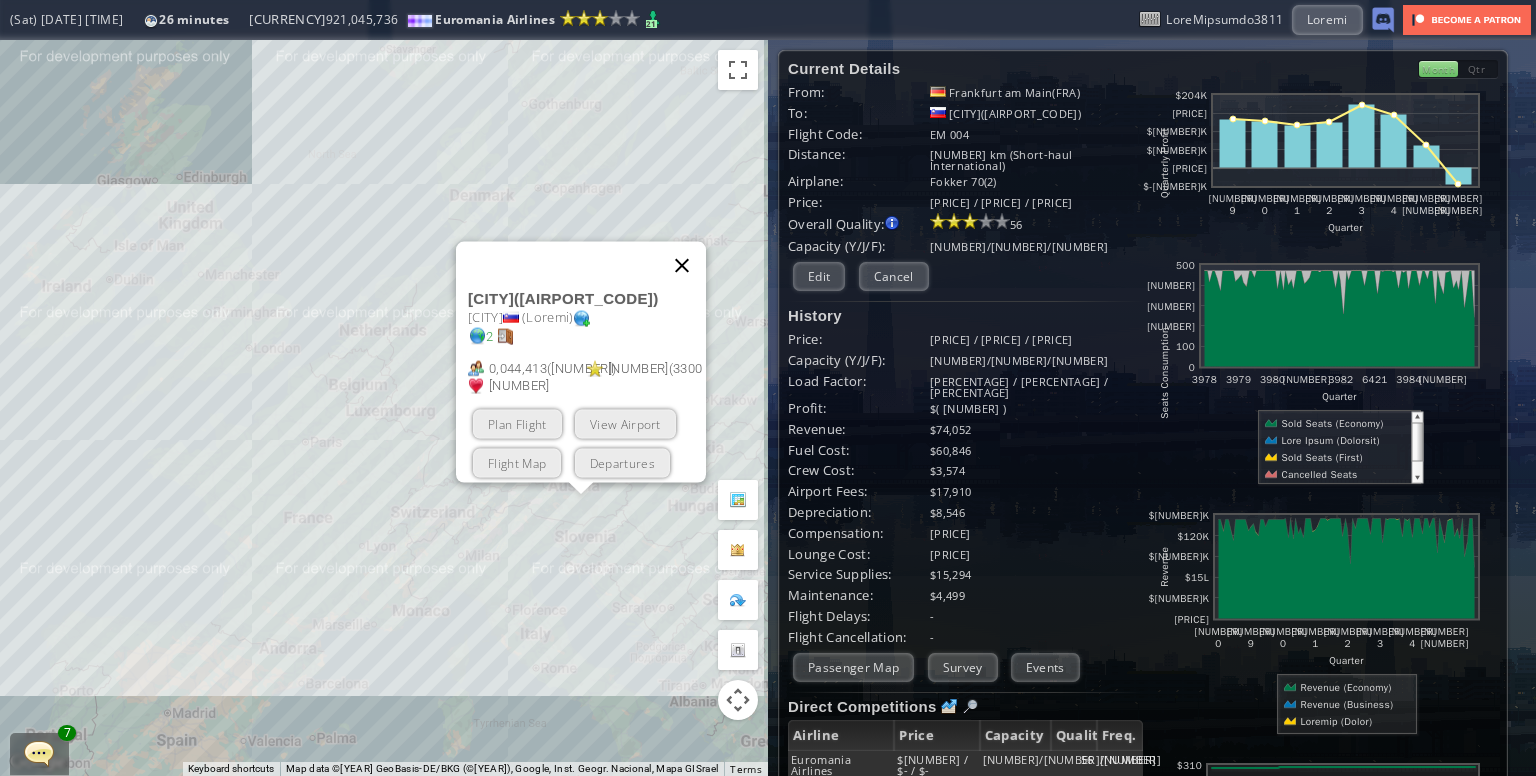 click at bounding box center [682, 266] 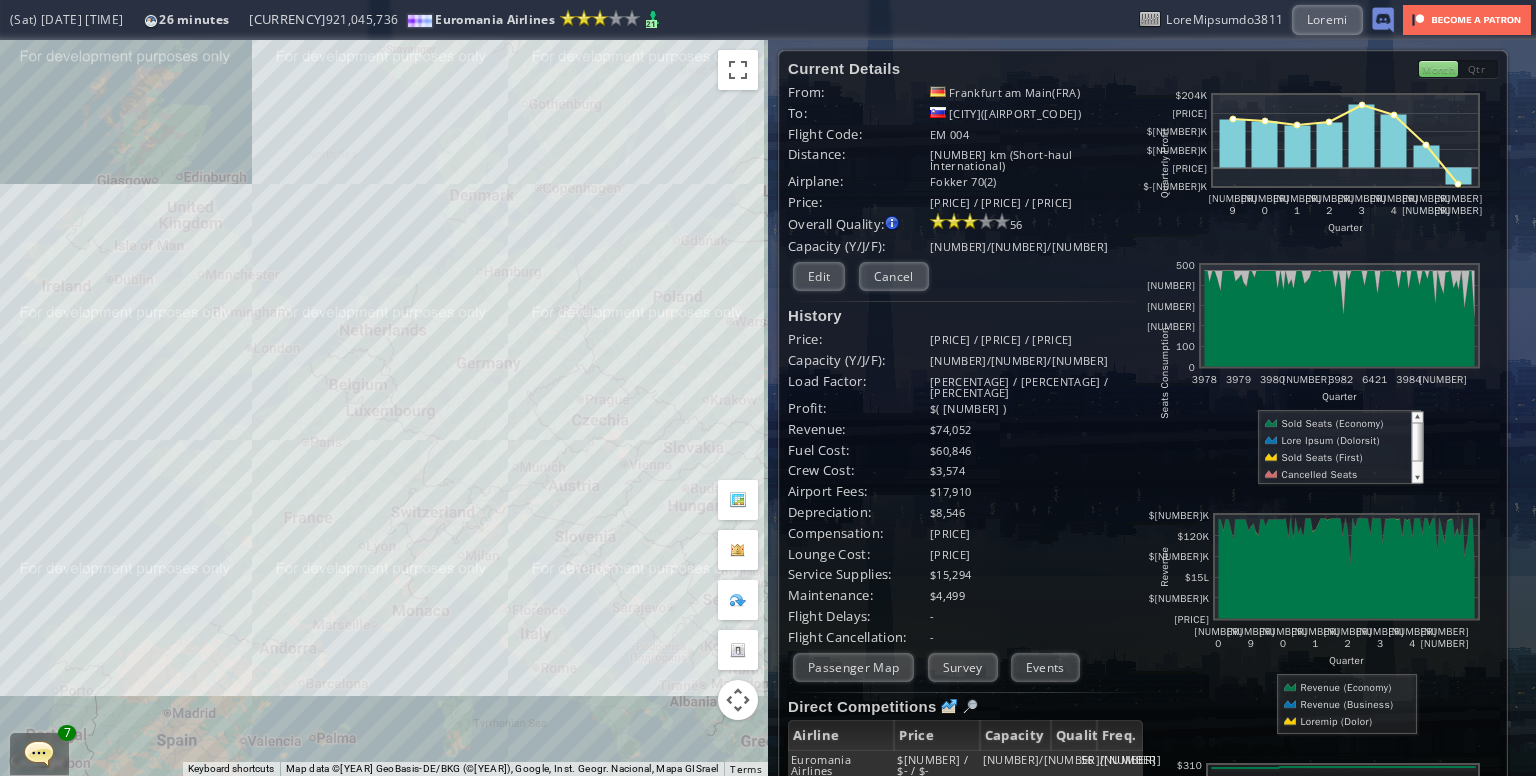 click on "To navigate, press the arrow keys." at bounding box center [384, 408] 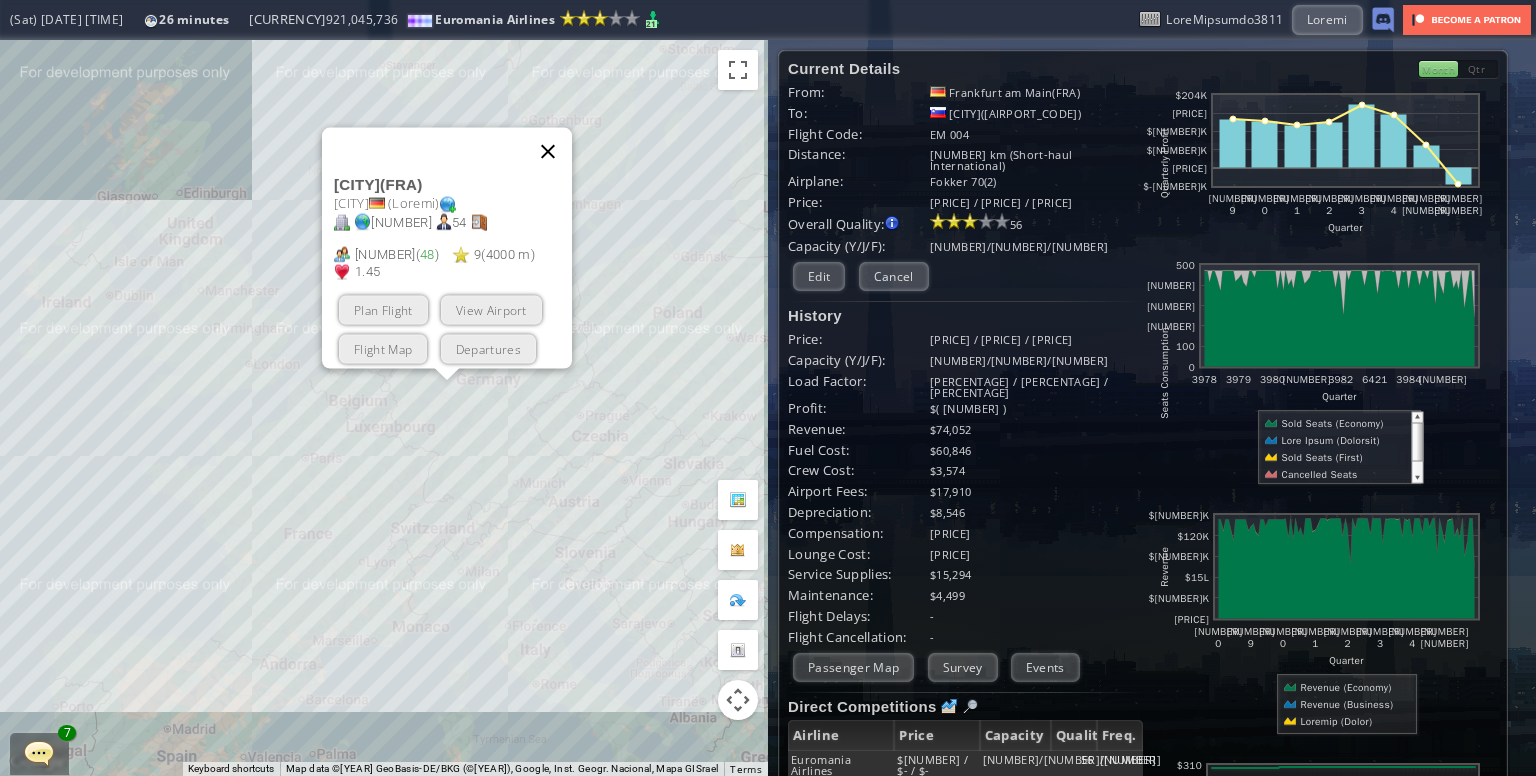 click at bounding box center (548, 152) 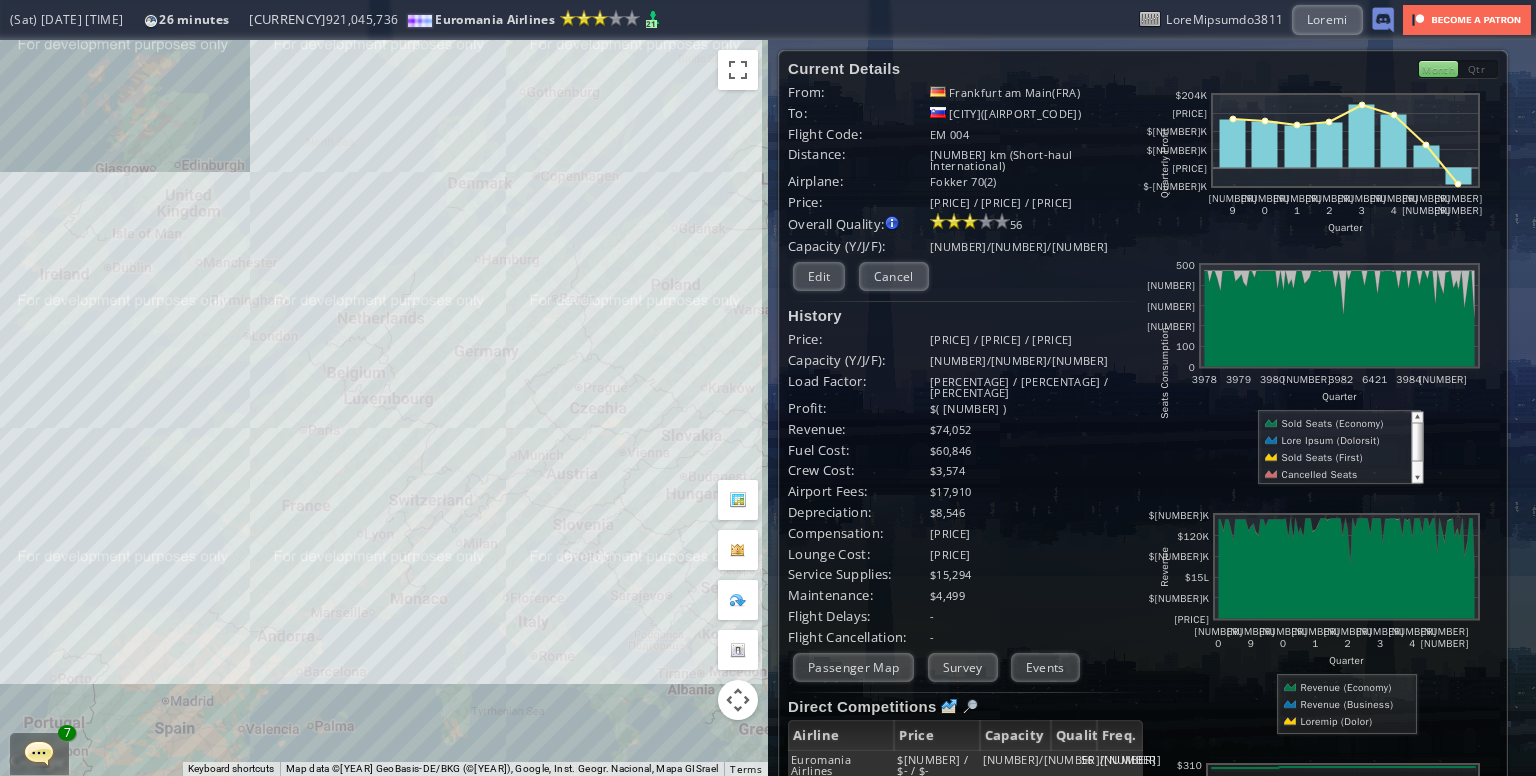 drag, startPoint x: 546, startPoint y: 388, endPoint x: 542, endPoint y: 359, distance: 29.274563 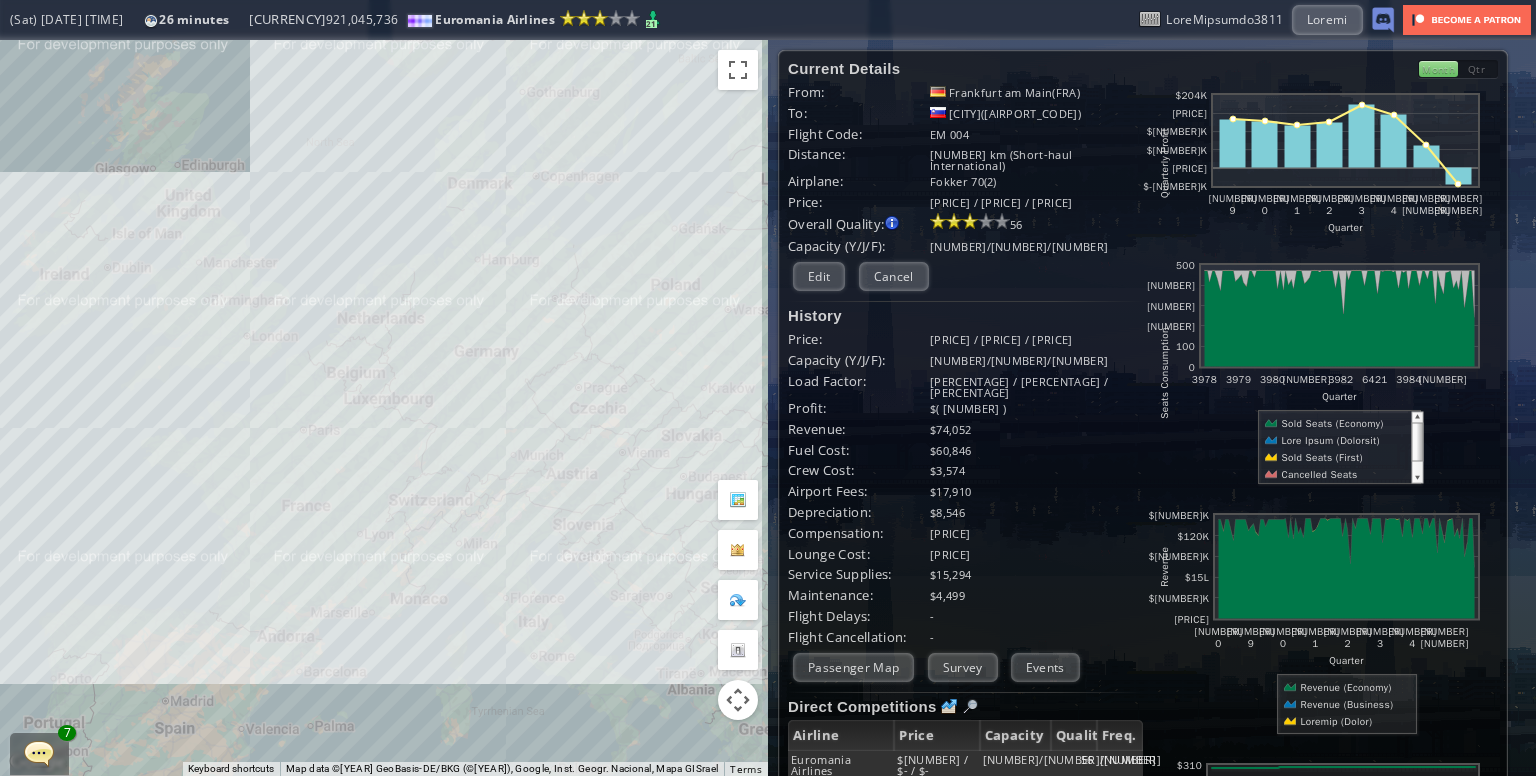 click on "To navigate, press the arrow keys." at bounding box center [384, 408] 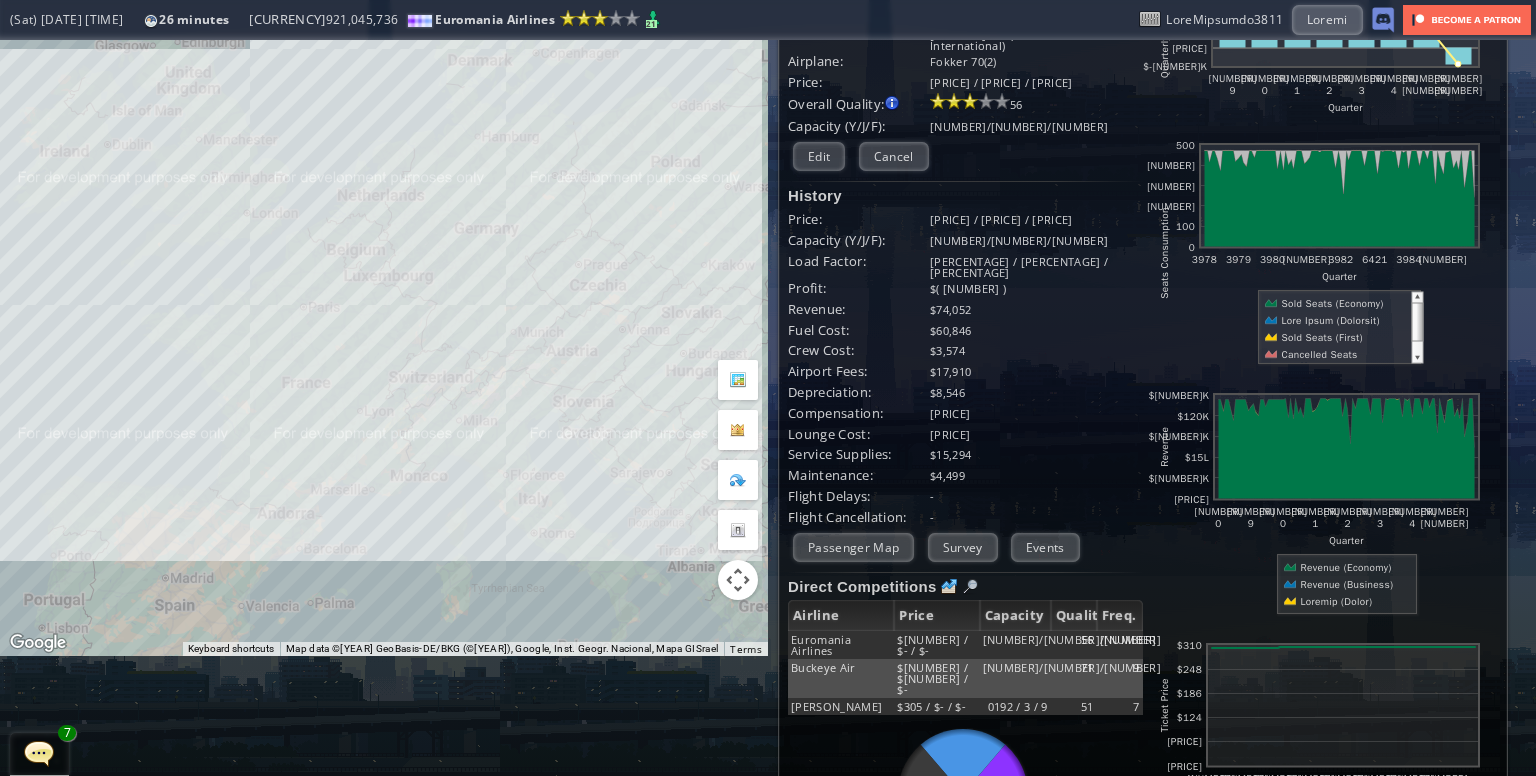 scroll, scrollTop: 0, scrollLeft: 0, axis: both 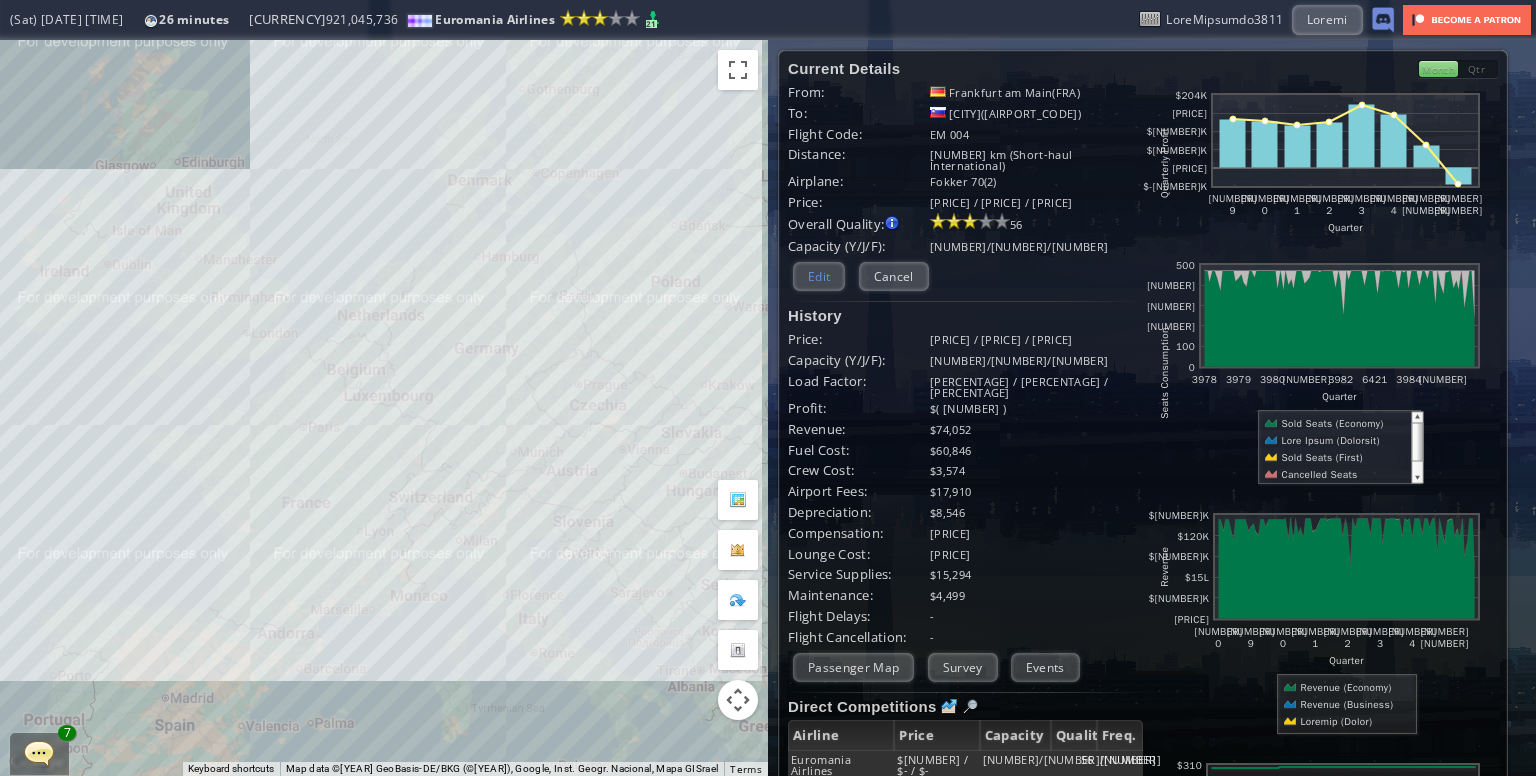 click on "Edit" at bounding box center (819, 276) 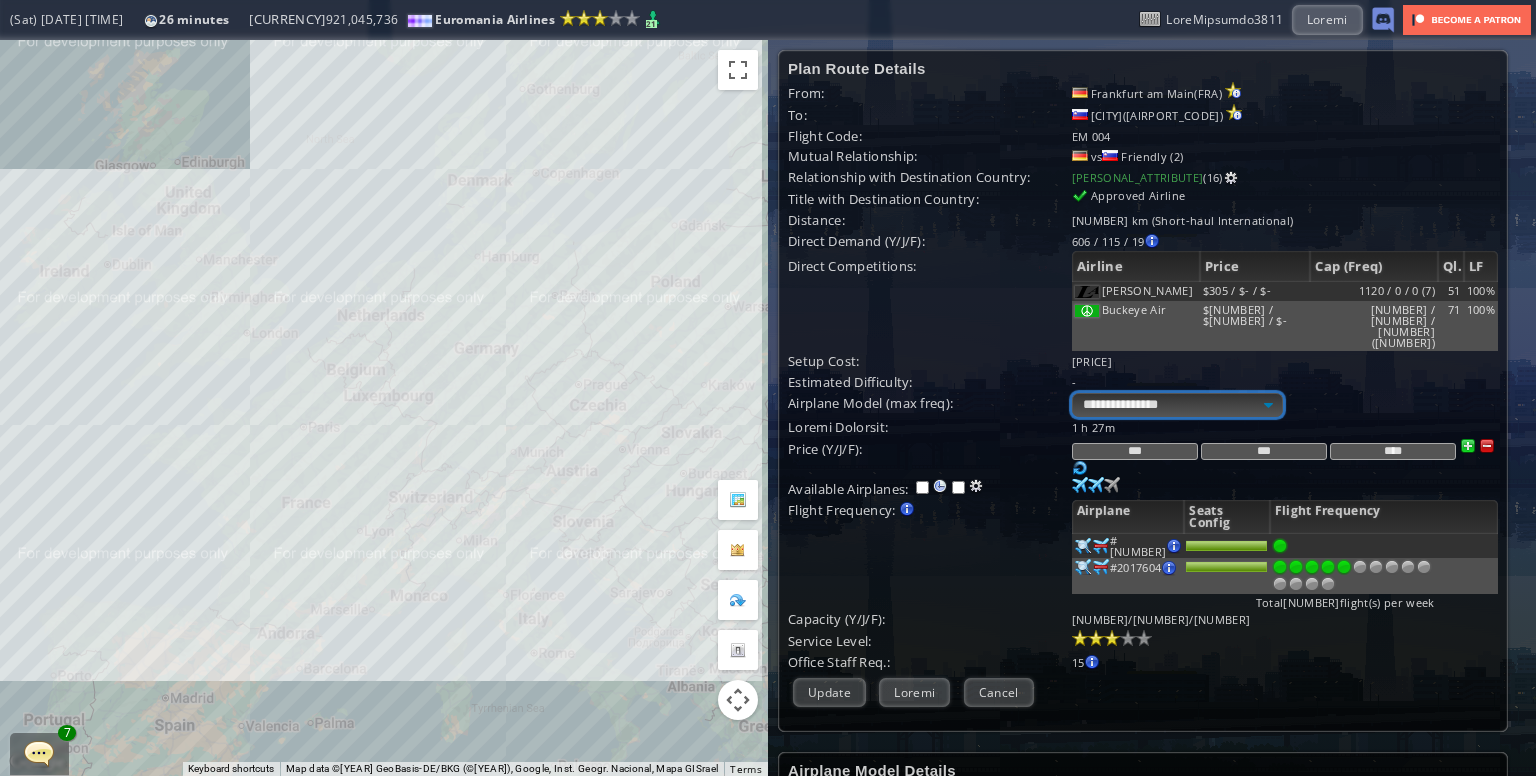 drag, startPoint x: 1188, startPoint y: 370, endPoint x: 1224, endPoint y: 373, distance: 36.124783 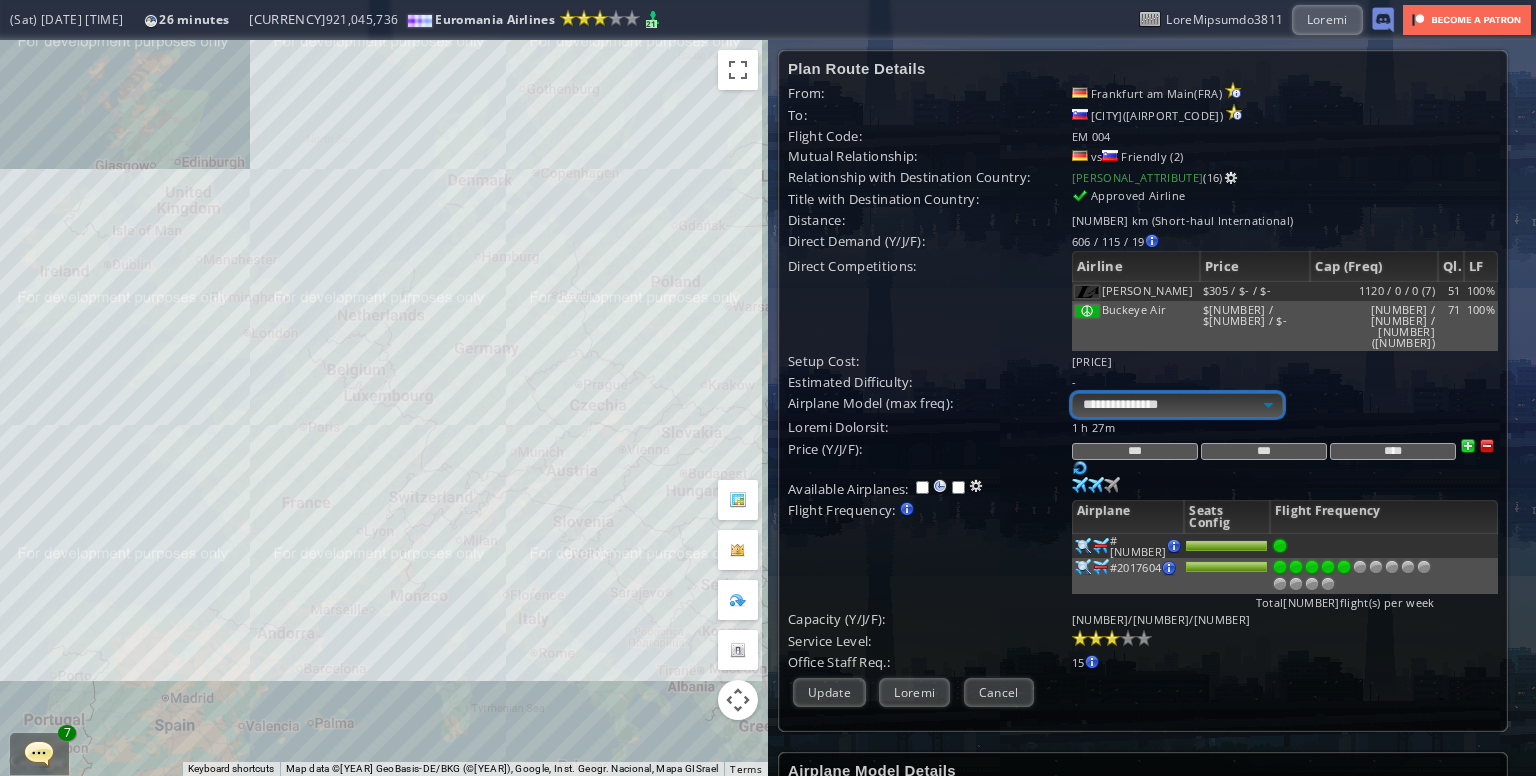 click on "**********" at bounding box center [1177, 405] 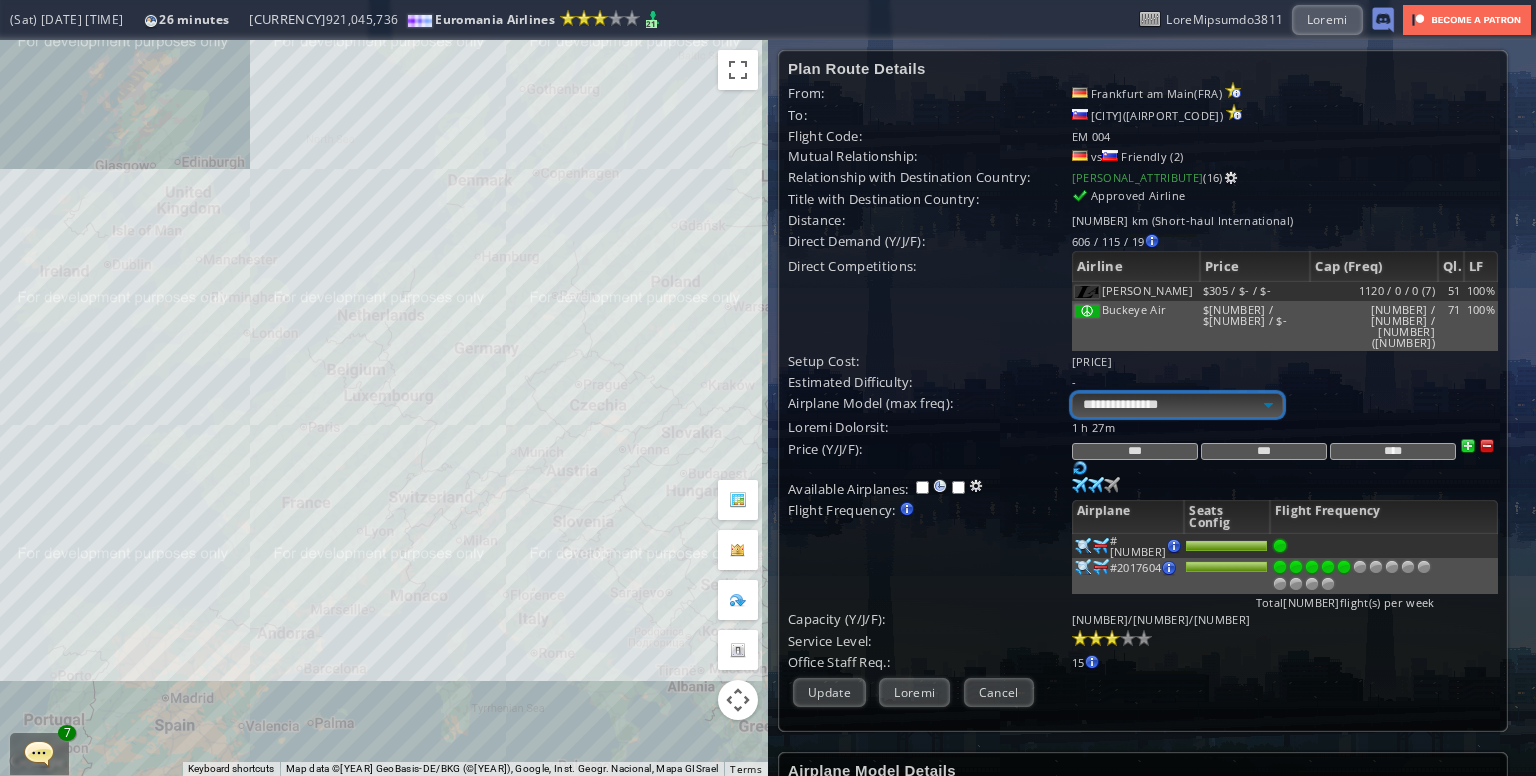 click on "**********" at bounding box center [1177, 405] 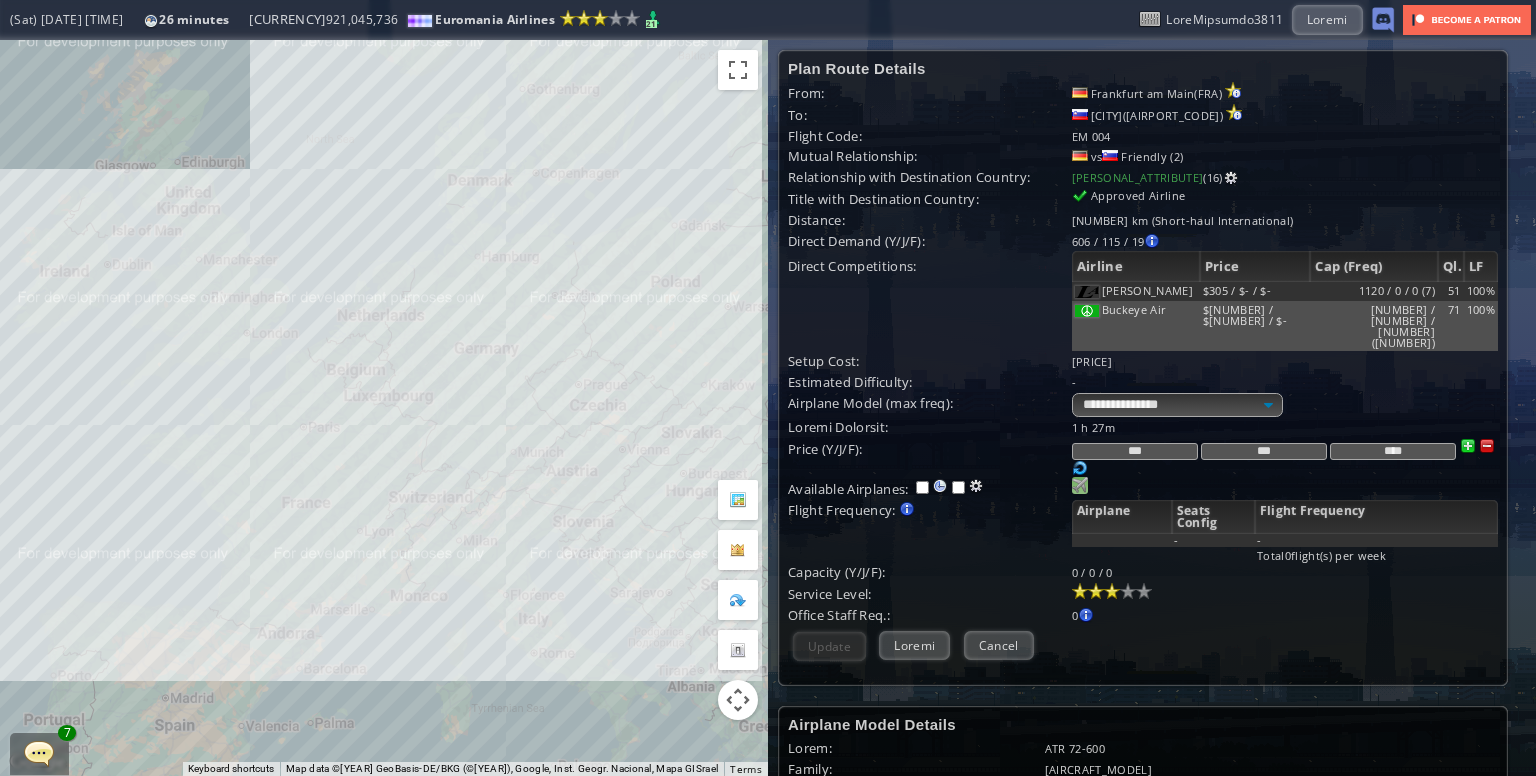 click at bounding box center (1080, 485) 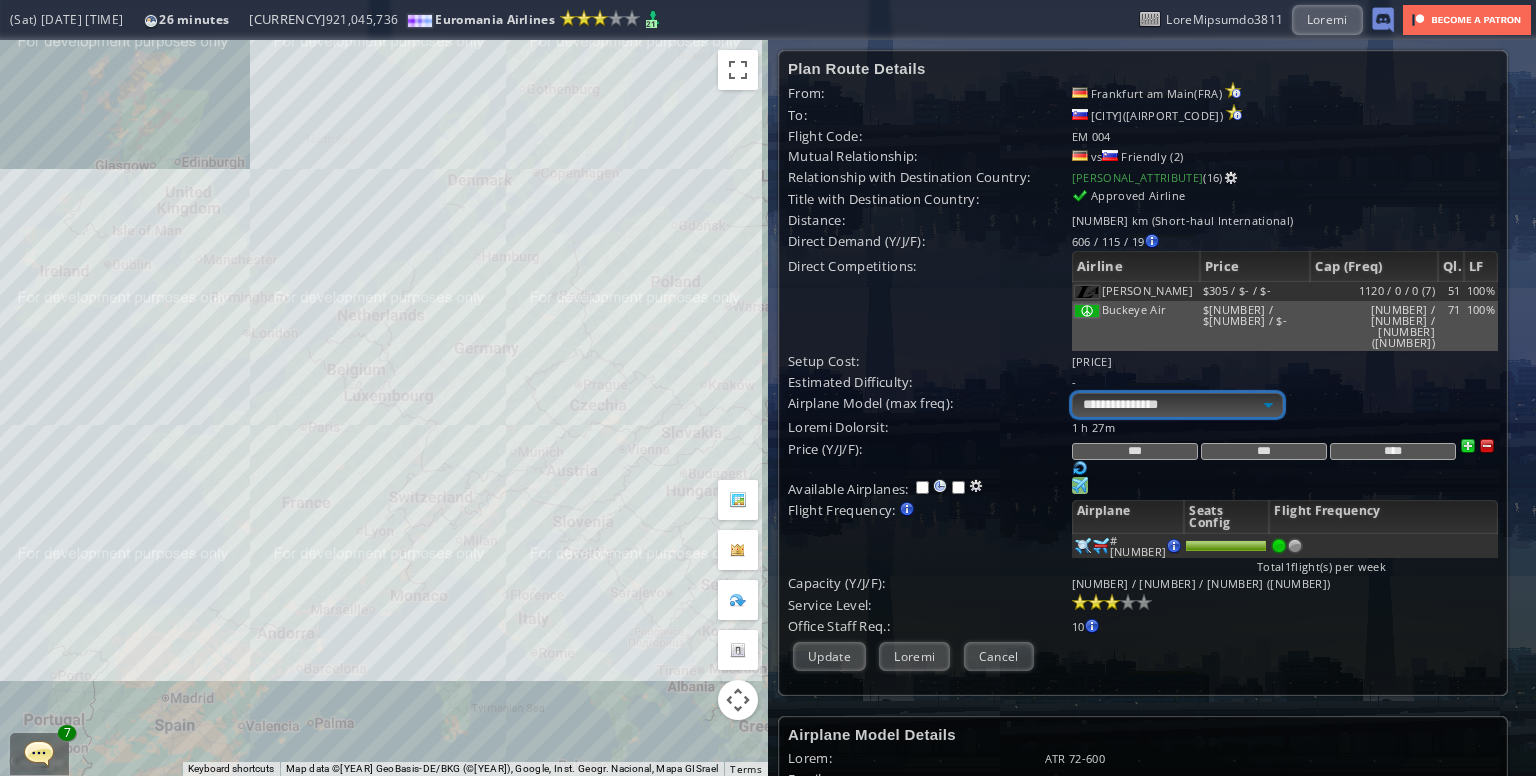 click on "**********" at bounding box center [1177, 405] 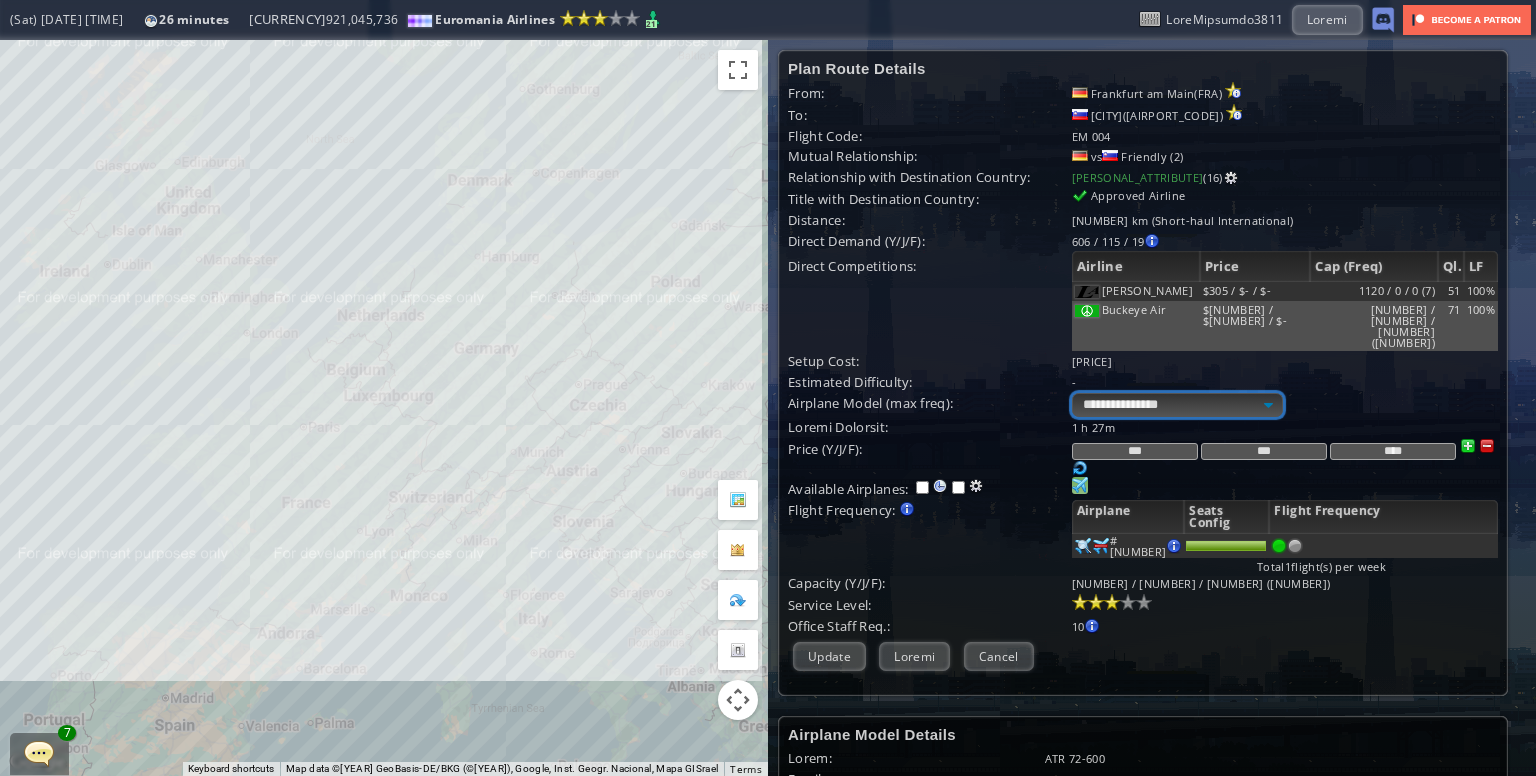 click on "**********" at bounding box center (1177, 405) 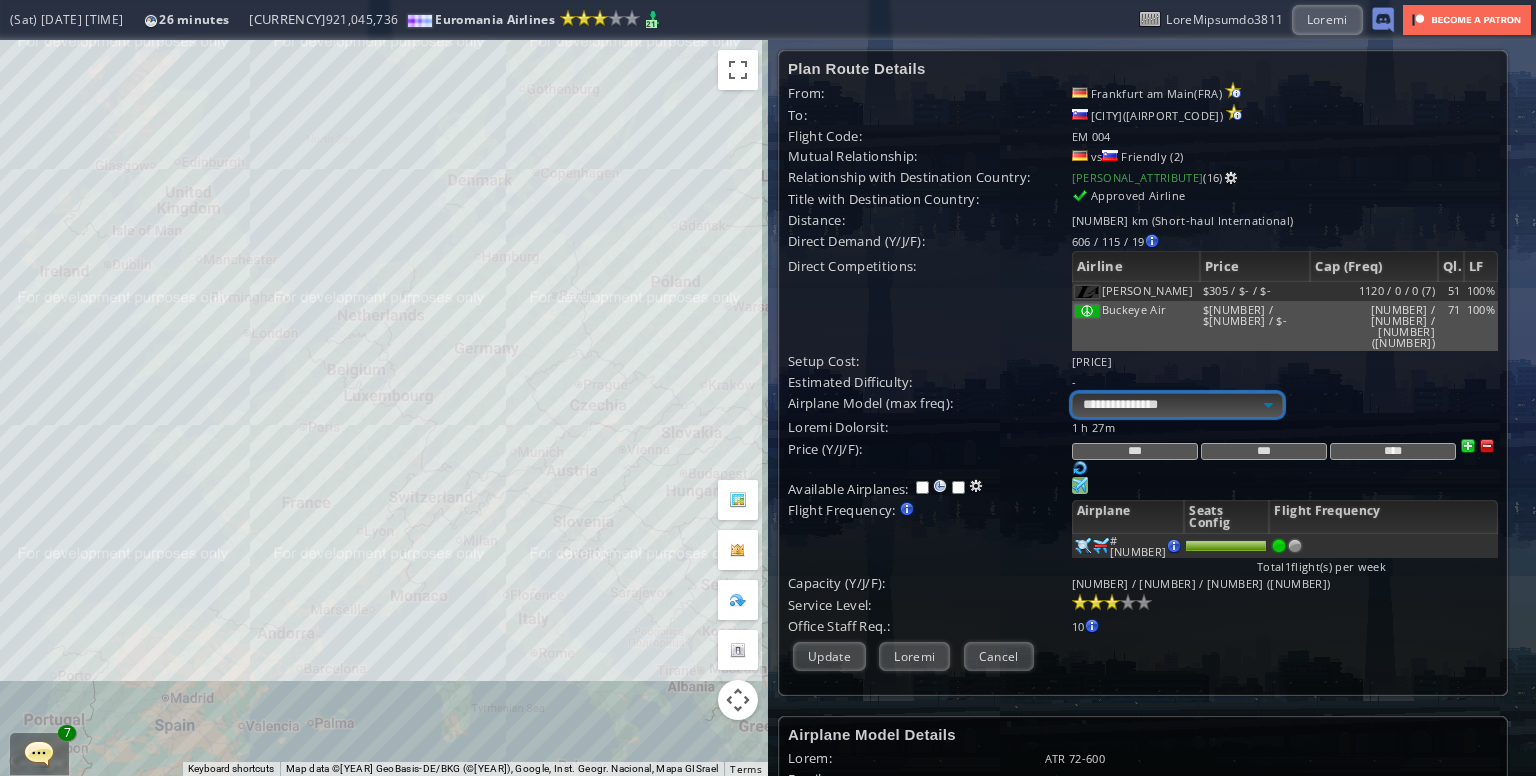 click on "**********" at bounding box center [1177, 405] 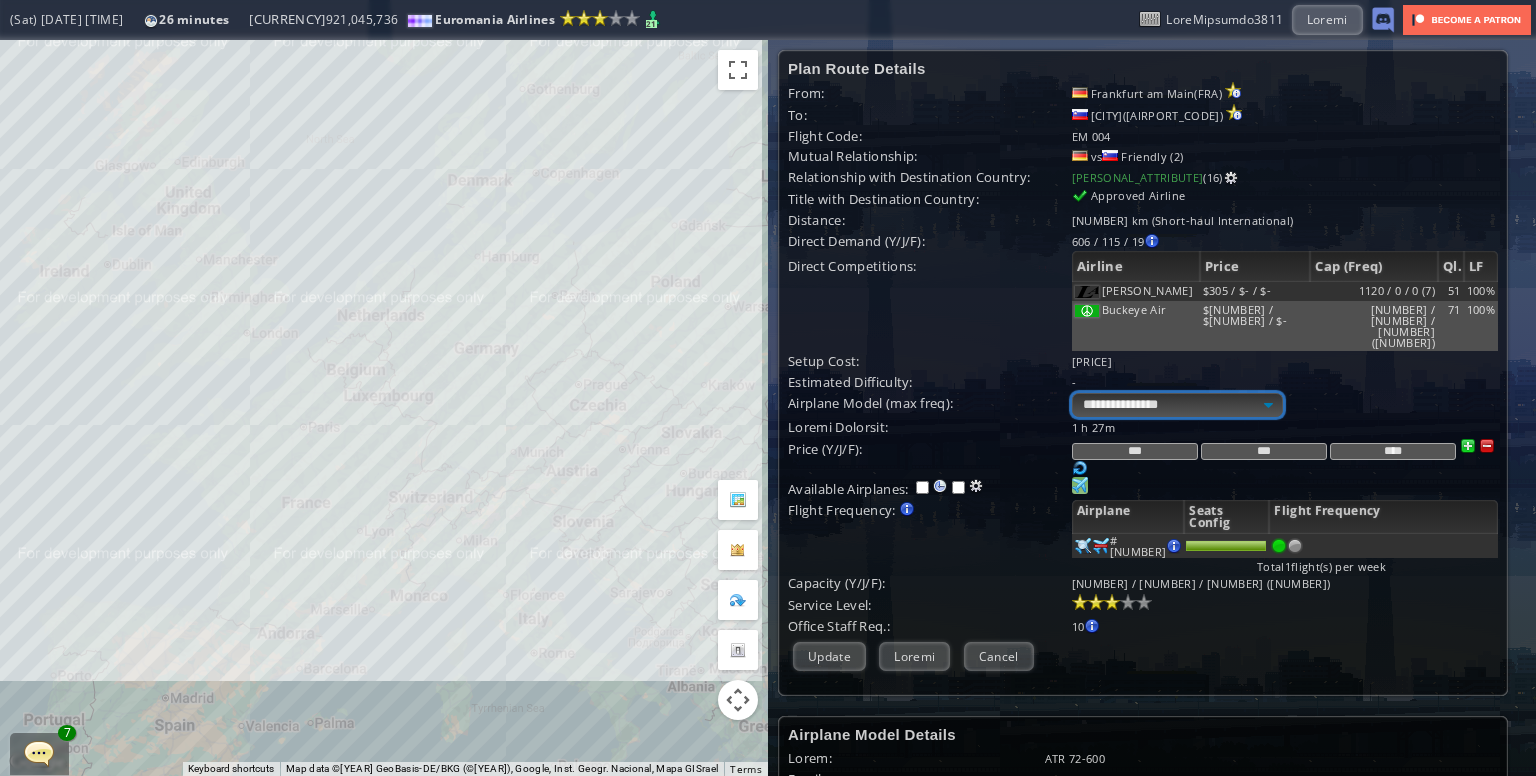 select on "**" 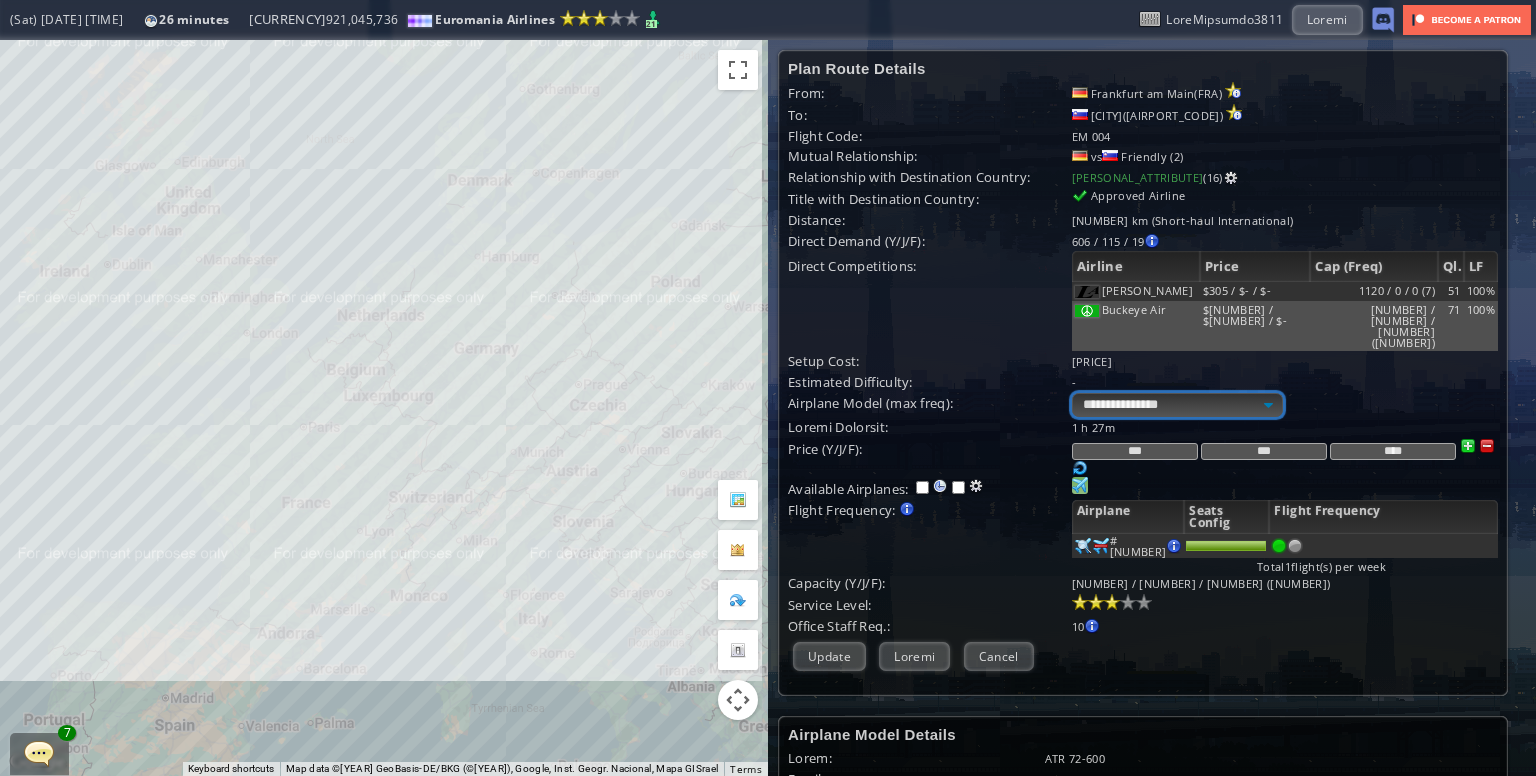 click on "**********" at bounding box center (1177, 405) 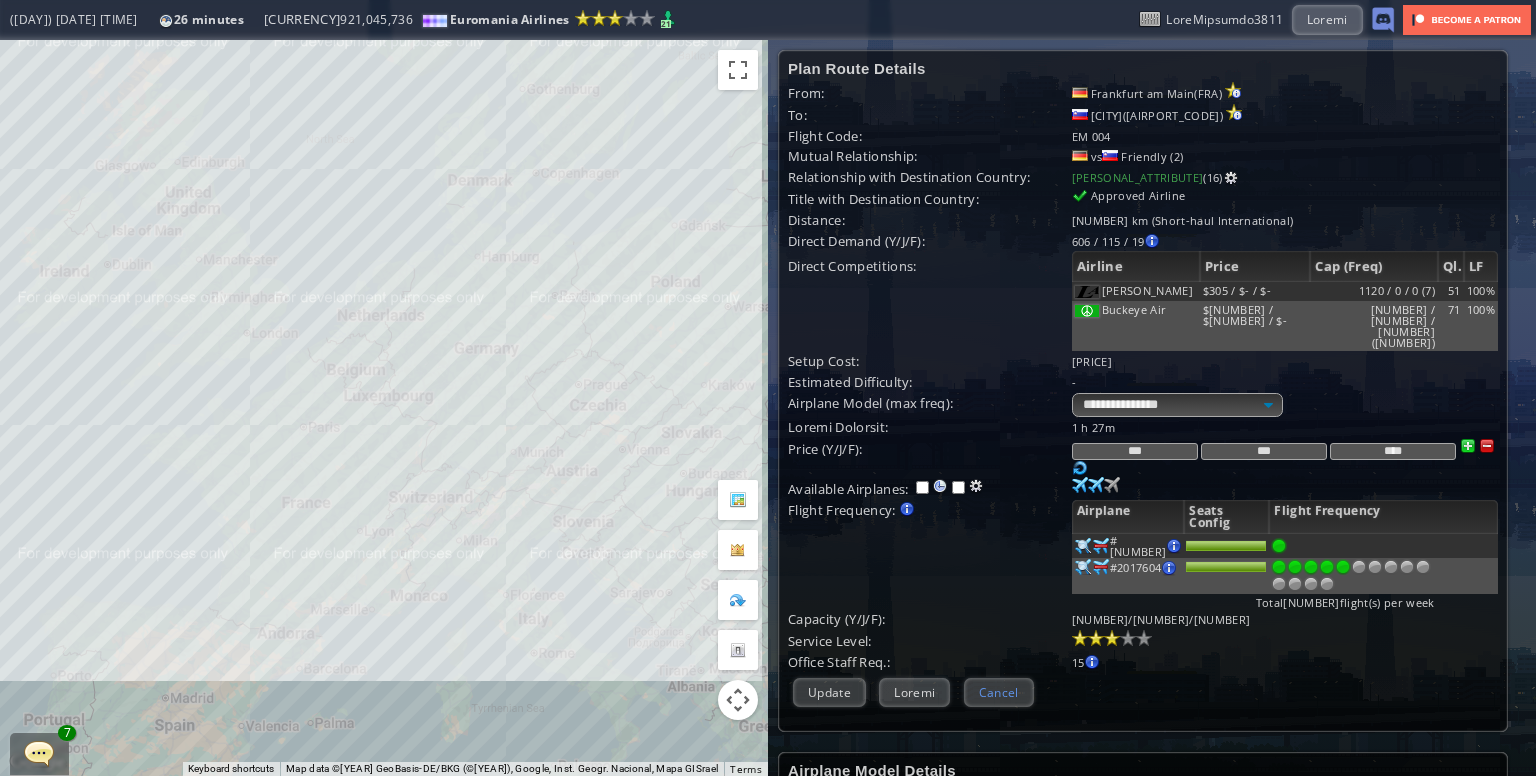 click on "Cancel" at bounding box center [999, 692] 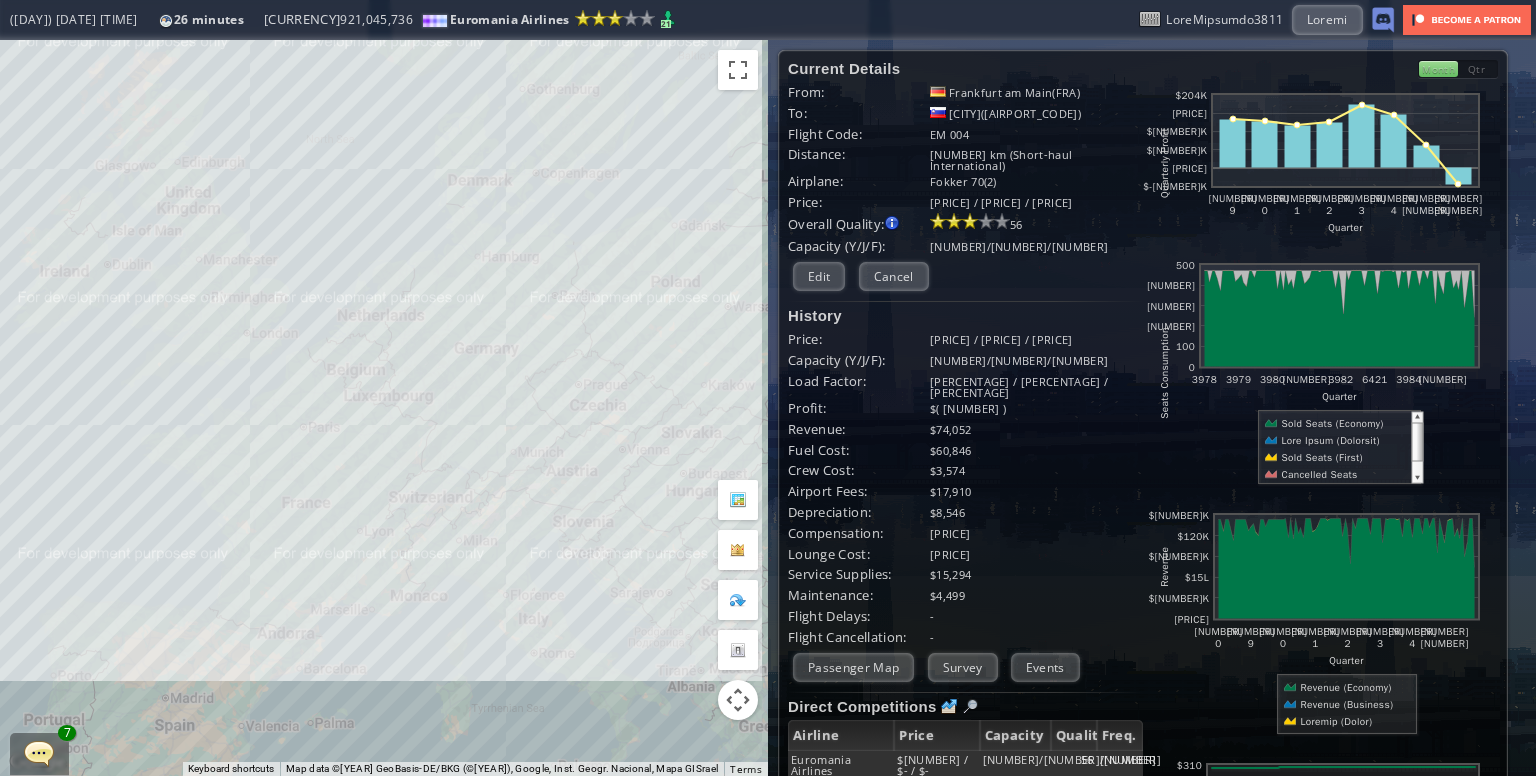 drag, startPoint x: 636, startPoint y: 260, endPoint x: 620, endPoint y: 247, distance: 20.615528 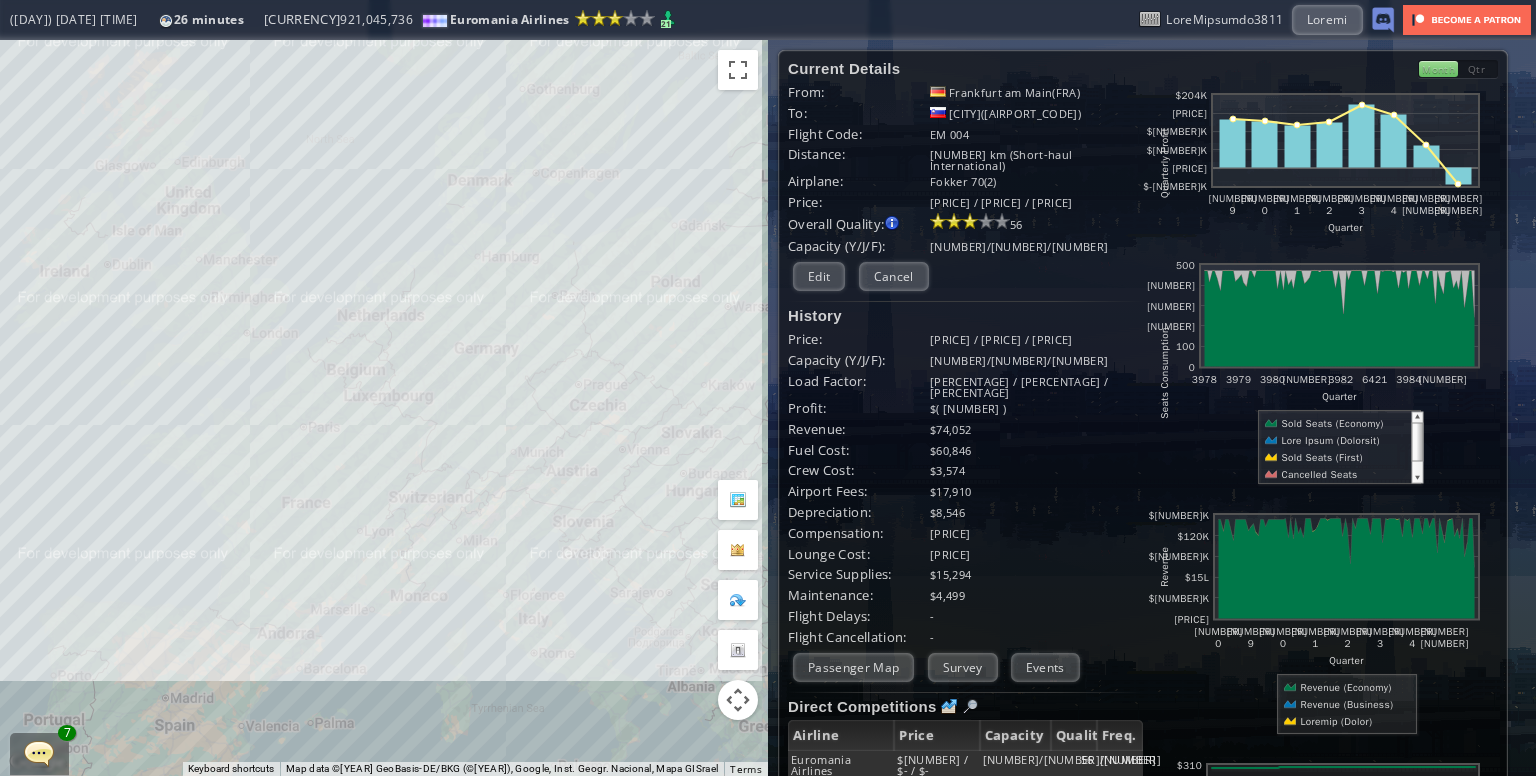 click on "To navigate, press the arrow keys." at bounding box center (384, 408) 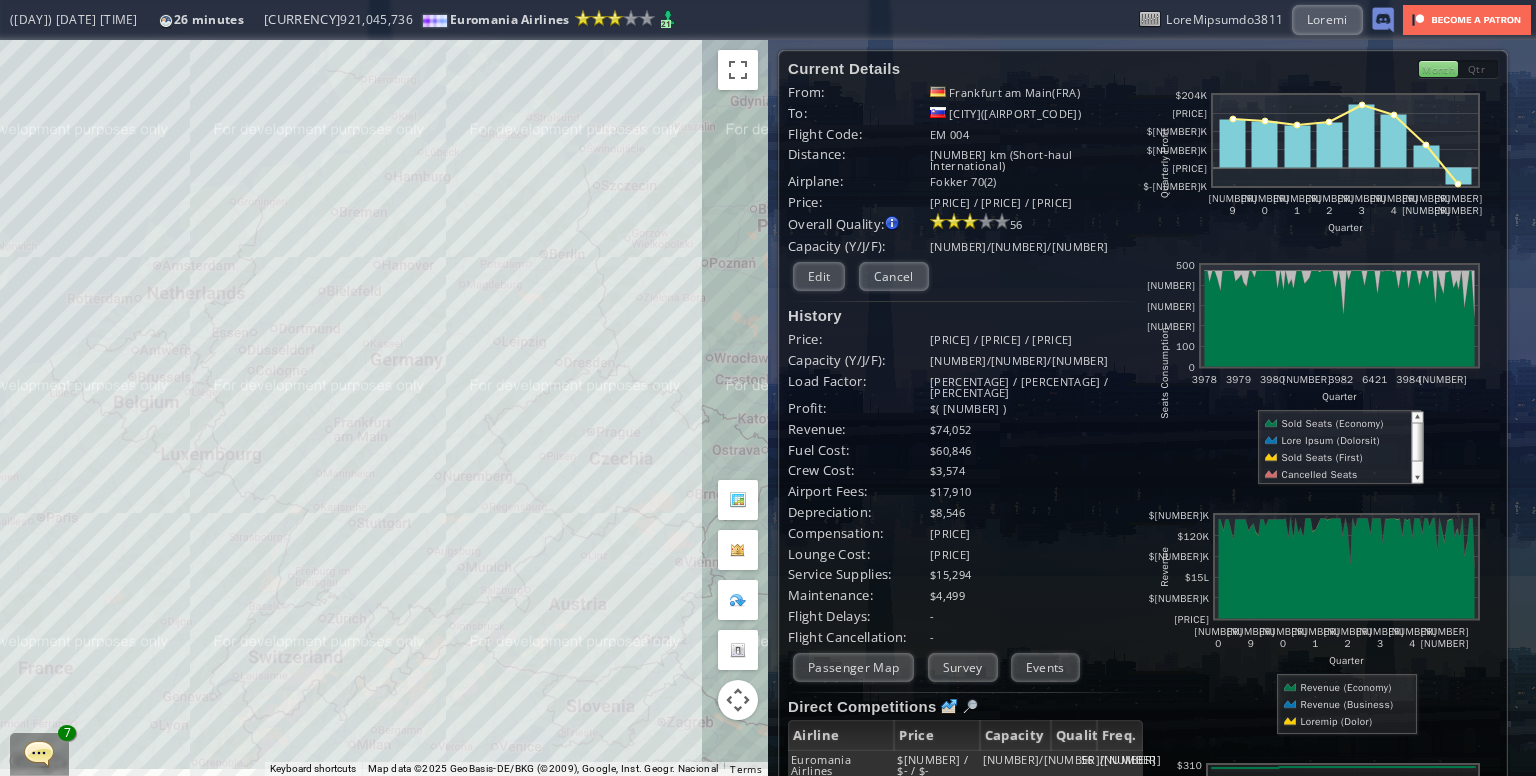 drag, startPoint x: 527, startPoint y: 429, endPoint x: 566, endPoint y: 400, distance: 48.60041 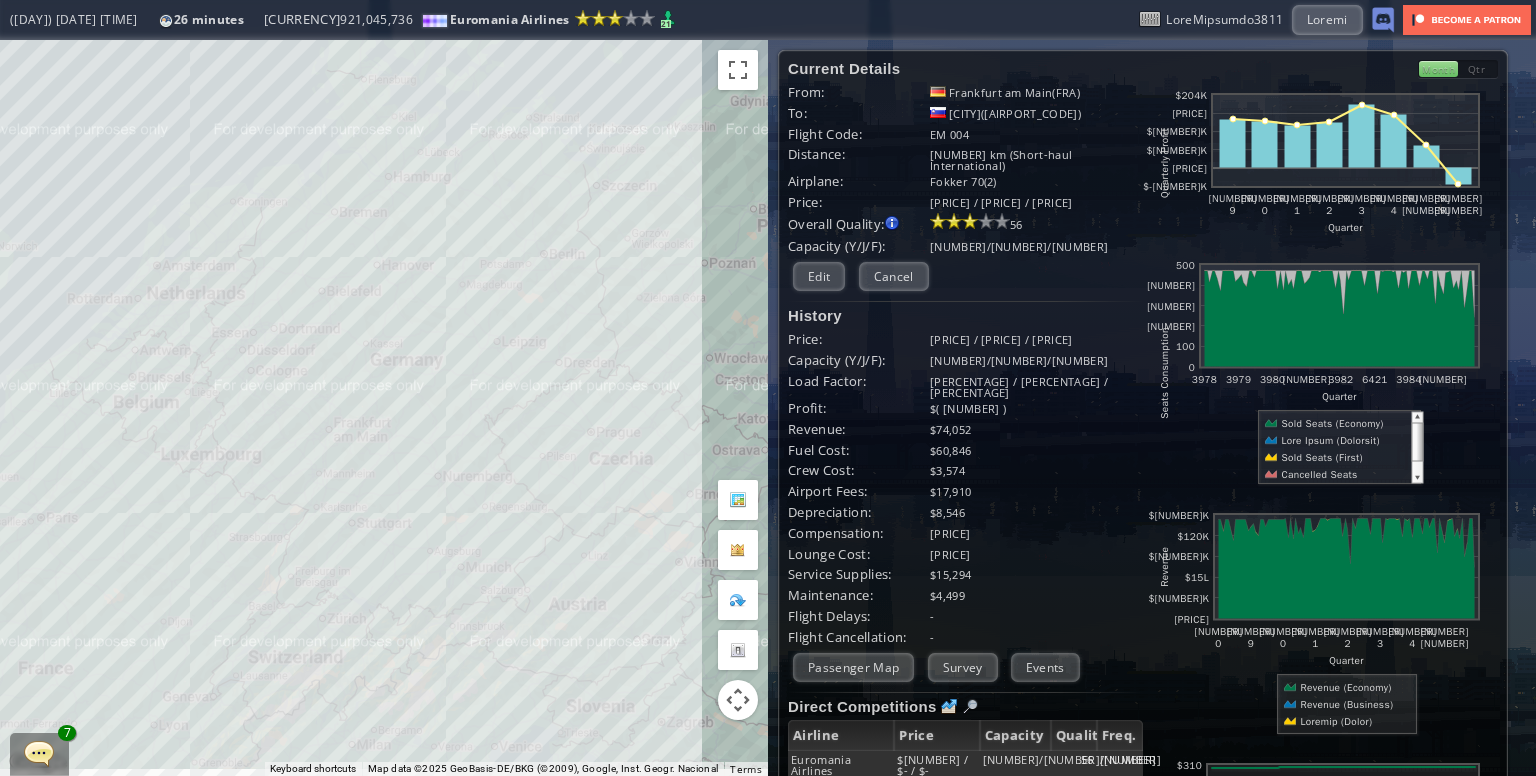 click on "To navigate, press the arrow keys." at bounding box center (384, 408) 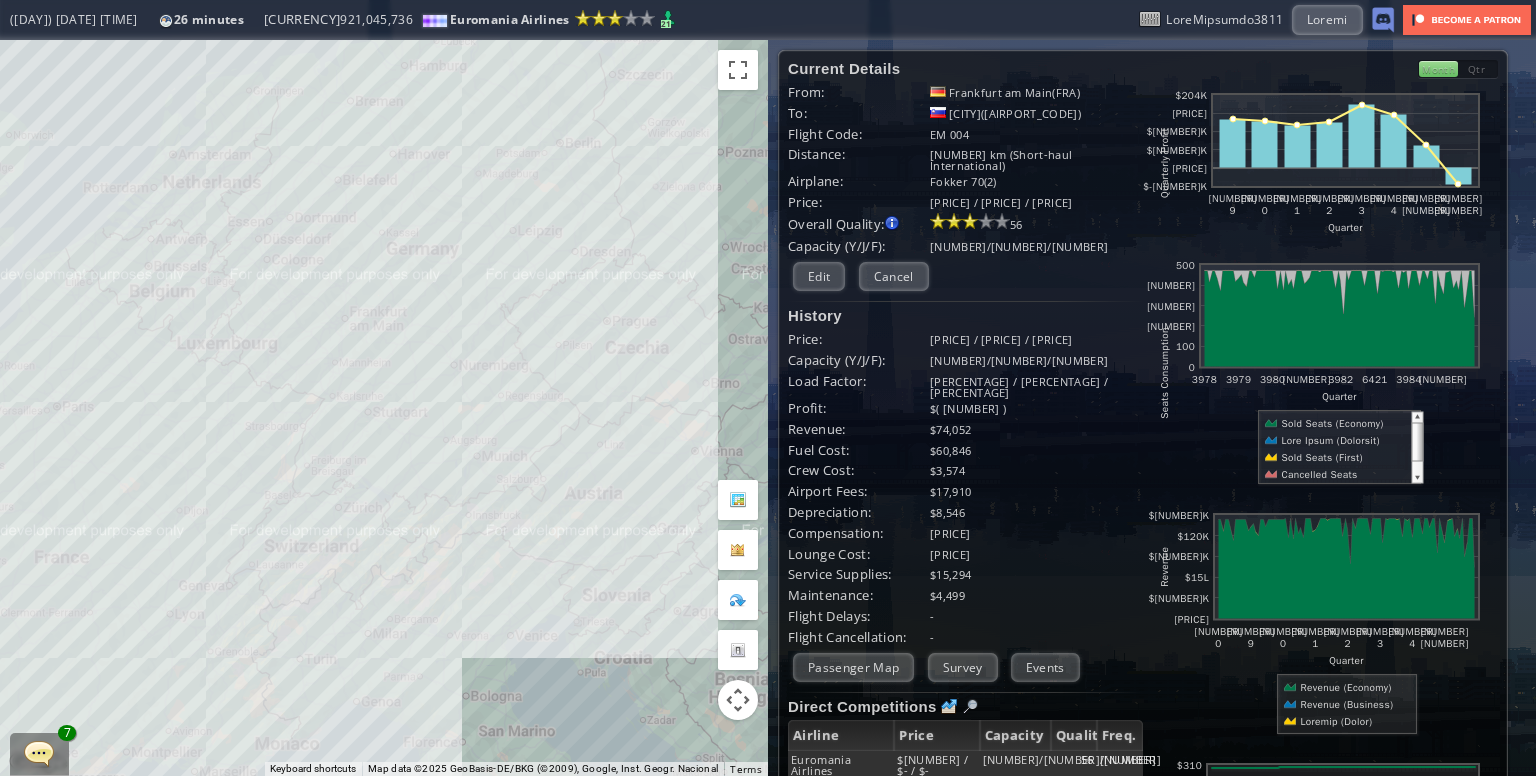 drag, startPoint x: 561, startPoint y: 437, endPoint x: 561, endPoint y: 340, distance: 97 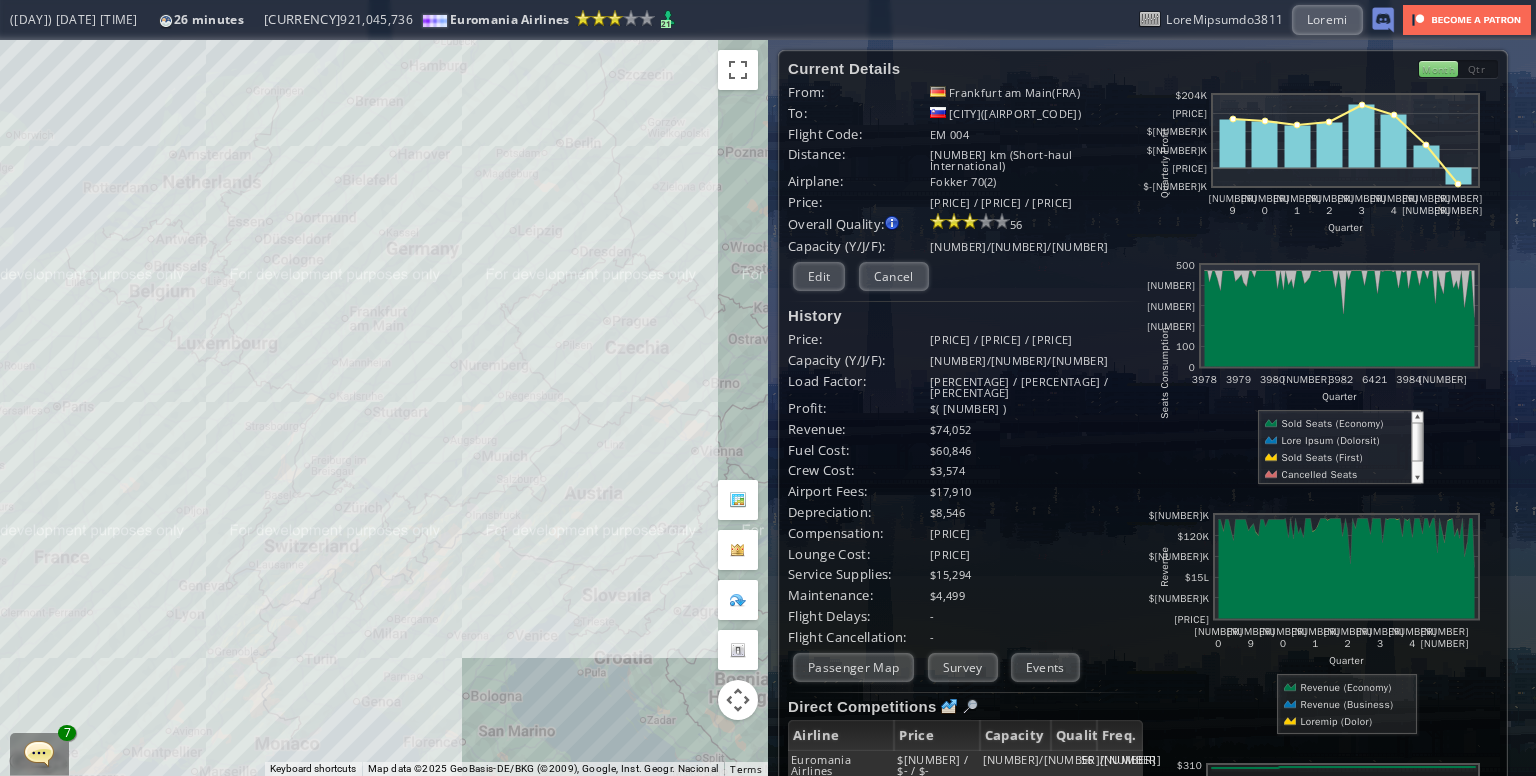 click on "To navigate, press the arrow keys." at bounding box center [384, 408] 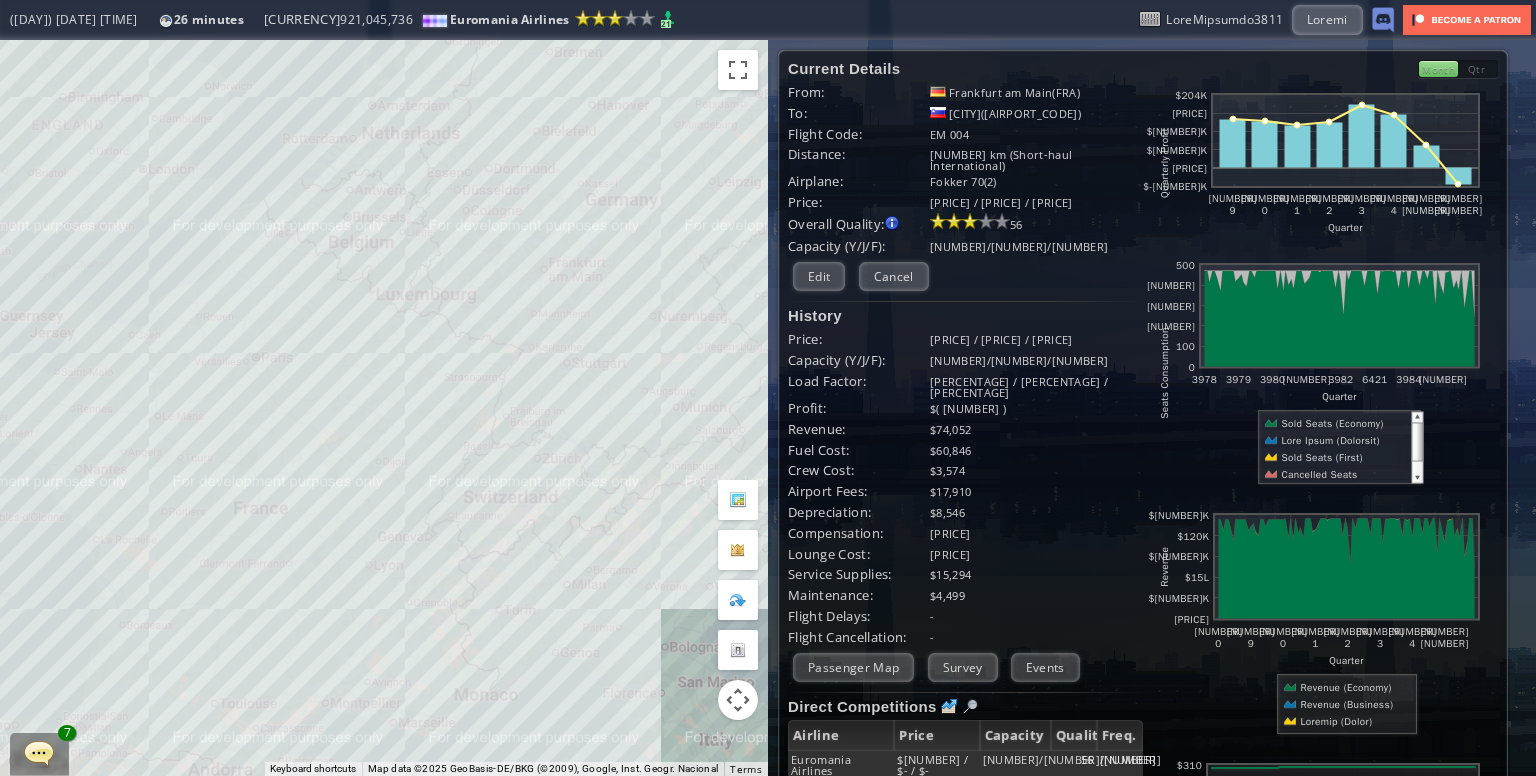 drag, startPoint x: 320, startPoint y: 493, endPoint x: 454, endPoint y: 522, distance: 137.10216 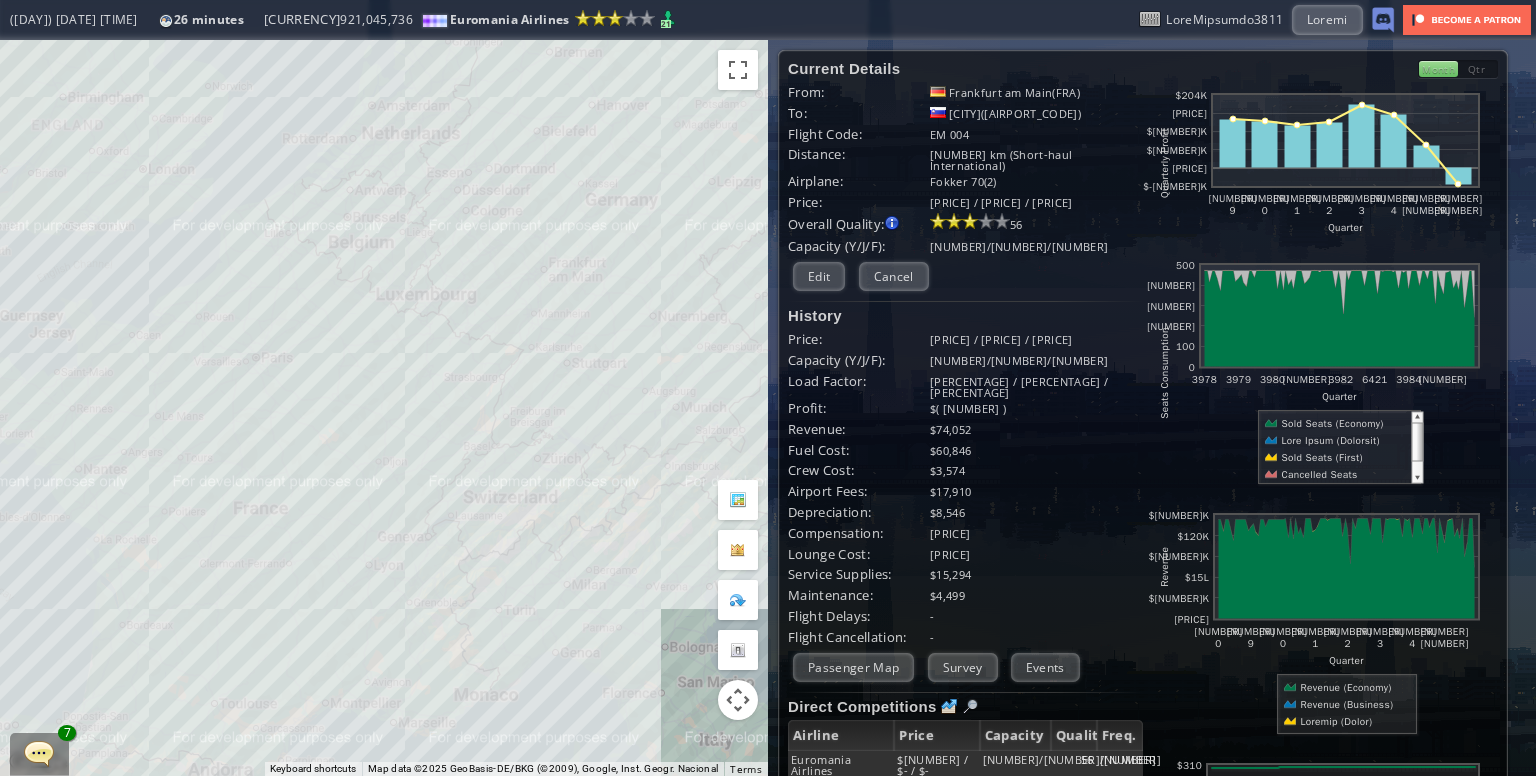 click on "To navigate, press the arrow keys." at bounding box center [384, 408] 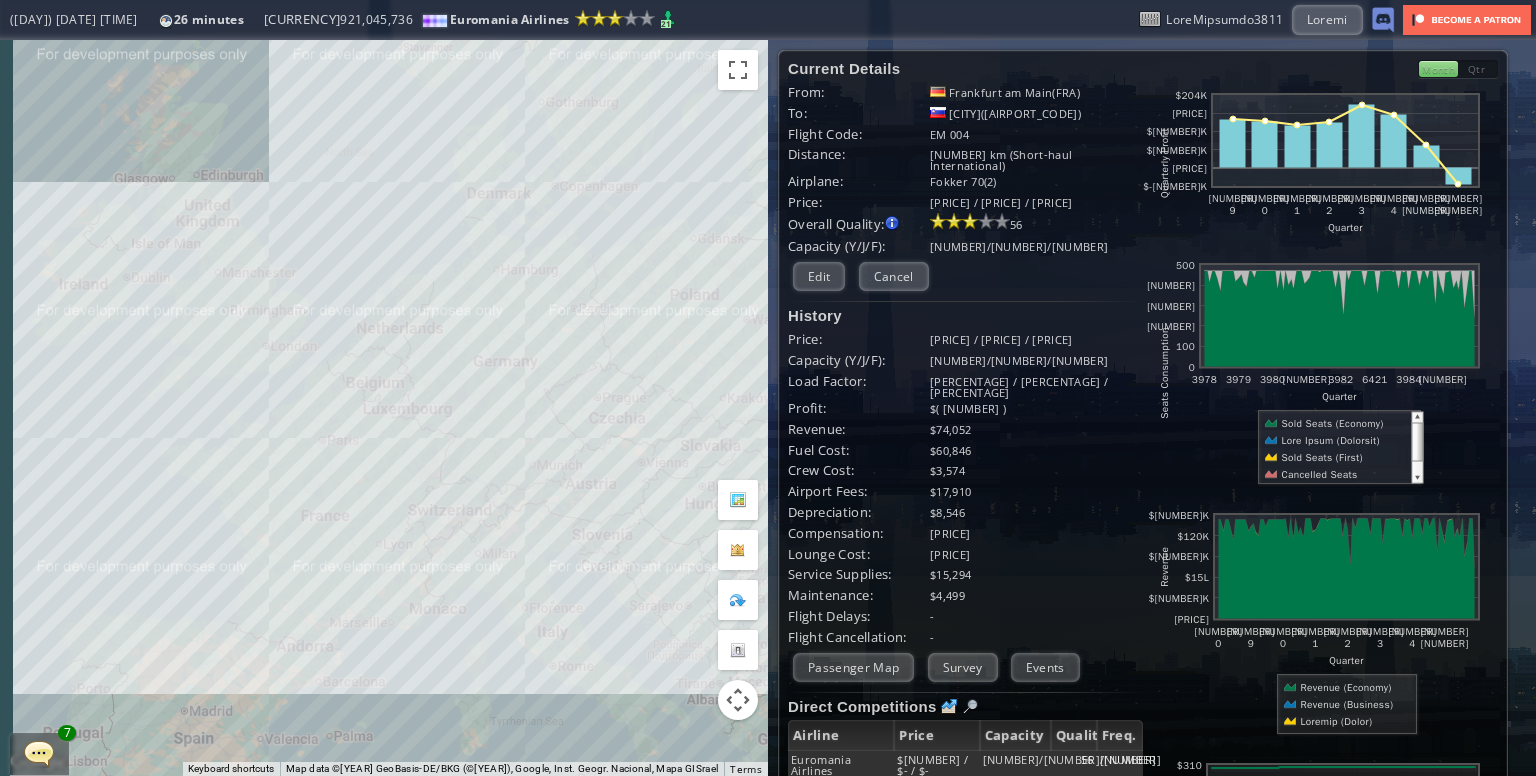 drag, startPoint x: 293, startPoint y: 487, endPoint x: 302, endPoint y: 494, distance: 11.401754 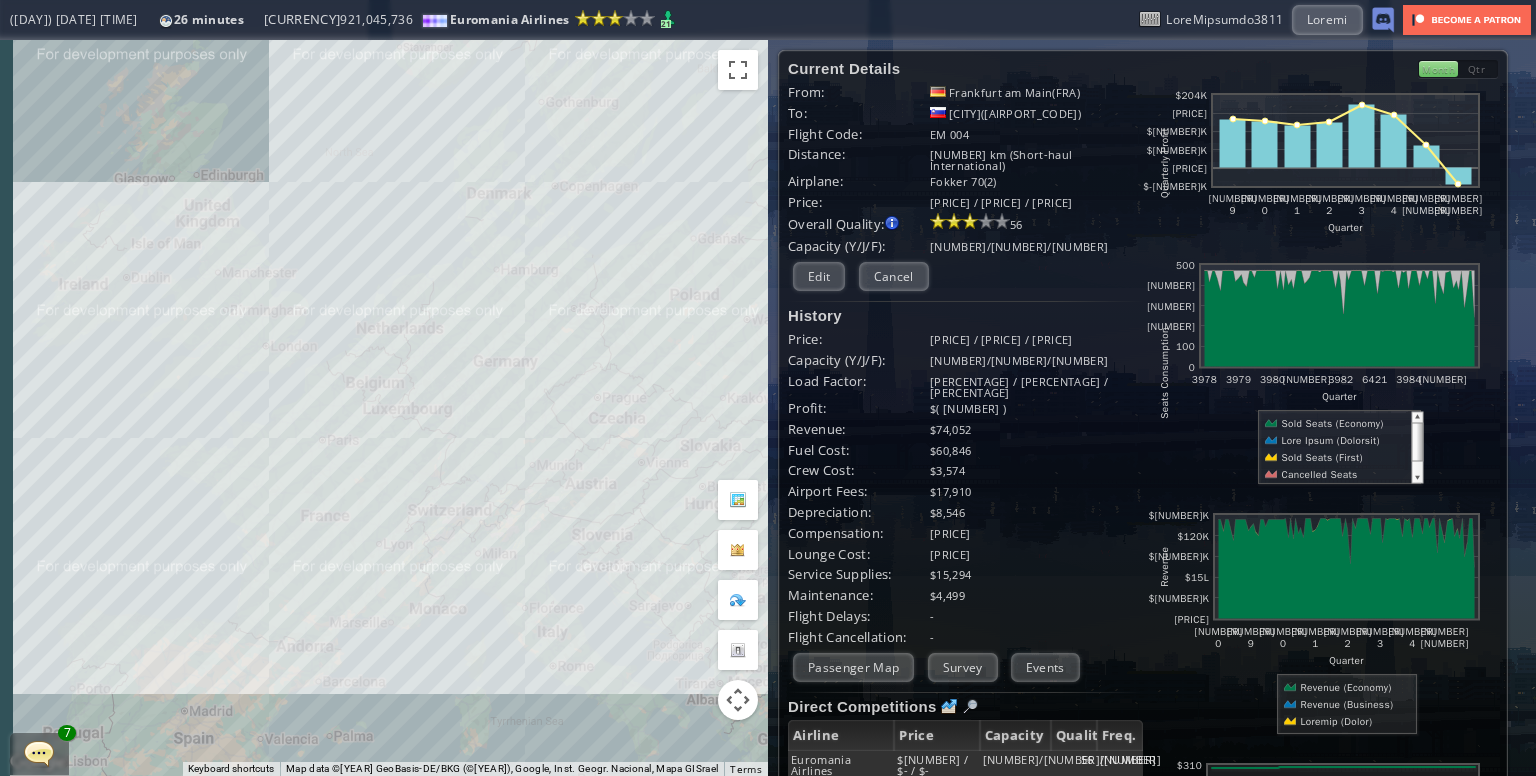 click on "To navigate, press the arrow keys." at bounding box center [384, 408] 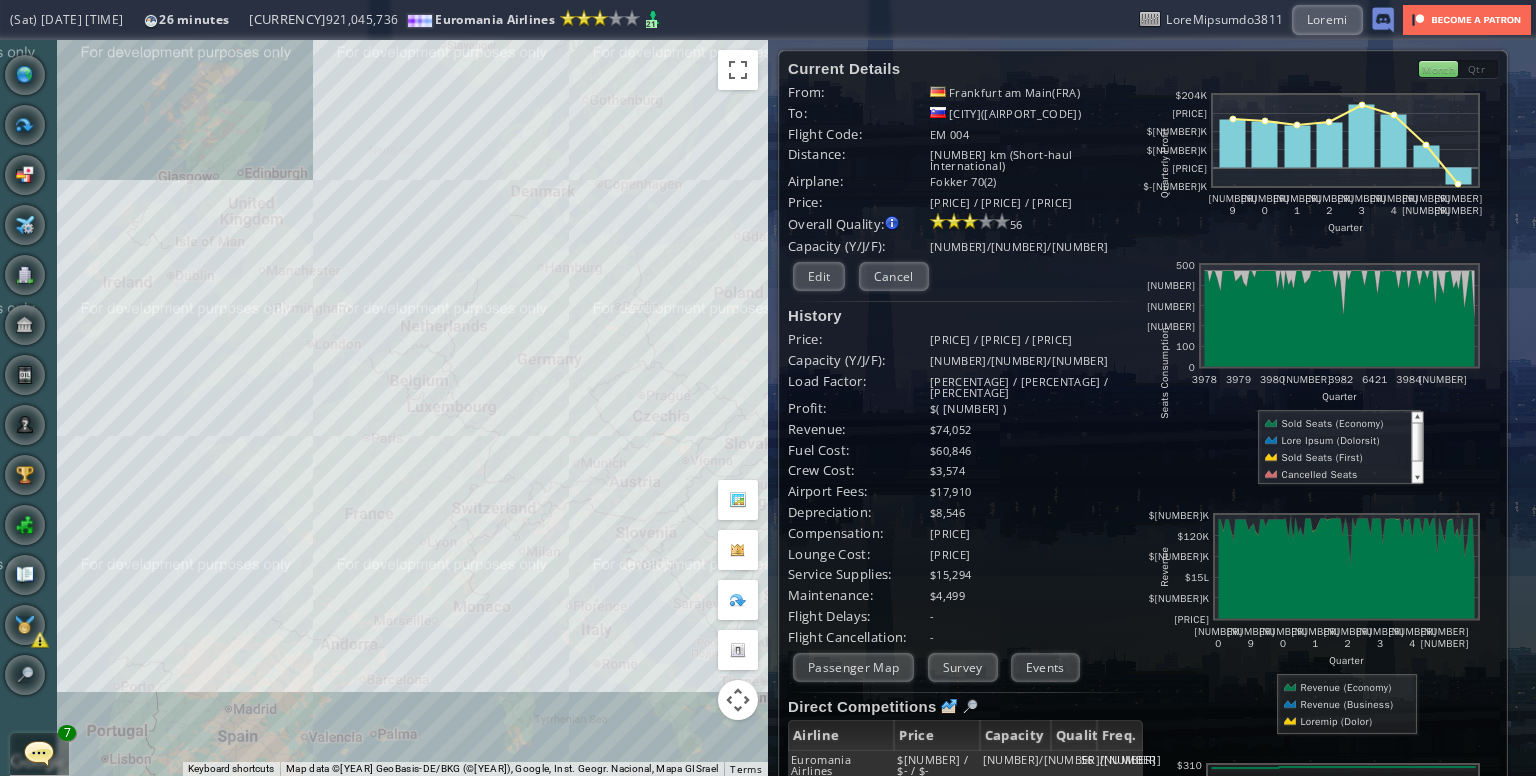 drag, startPoint x: 339, startPoint y: 491, endPoint x: 307, endPoint y: 444, distance: 56.859474 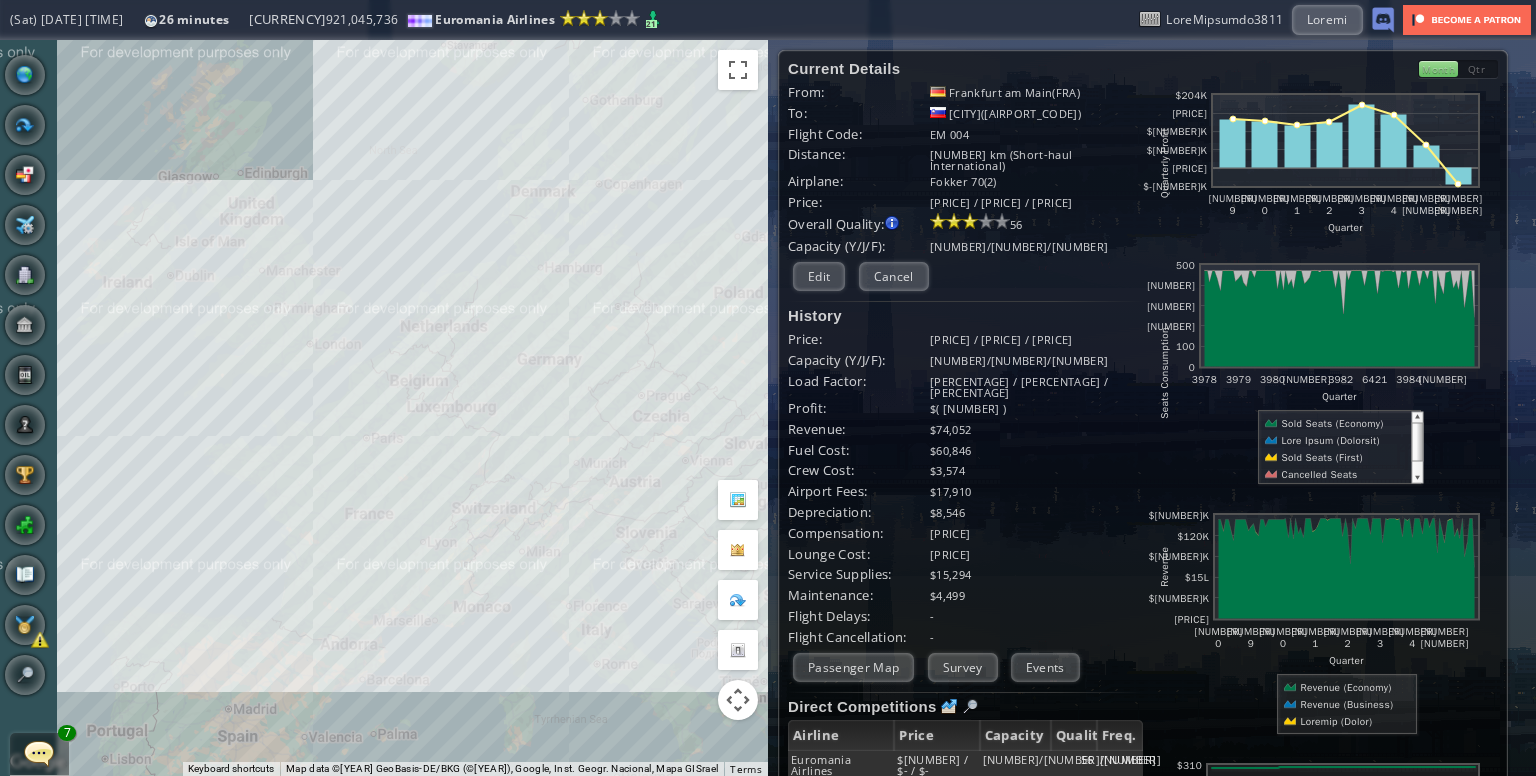 click on "To navigate, press the arrow keys." at bounding box center (384, 408) 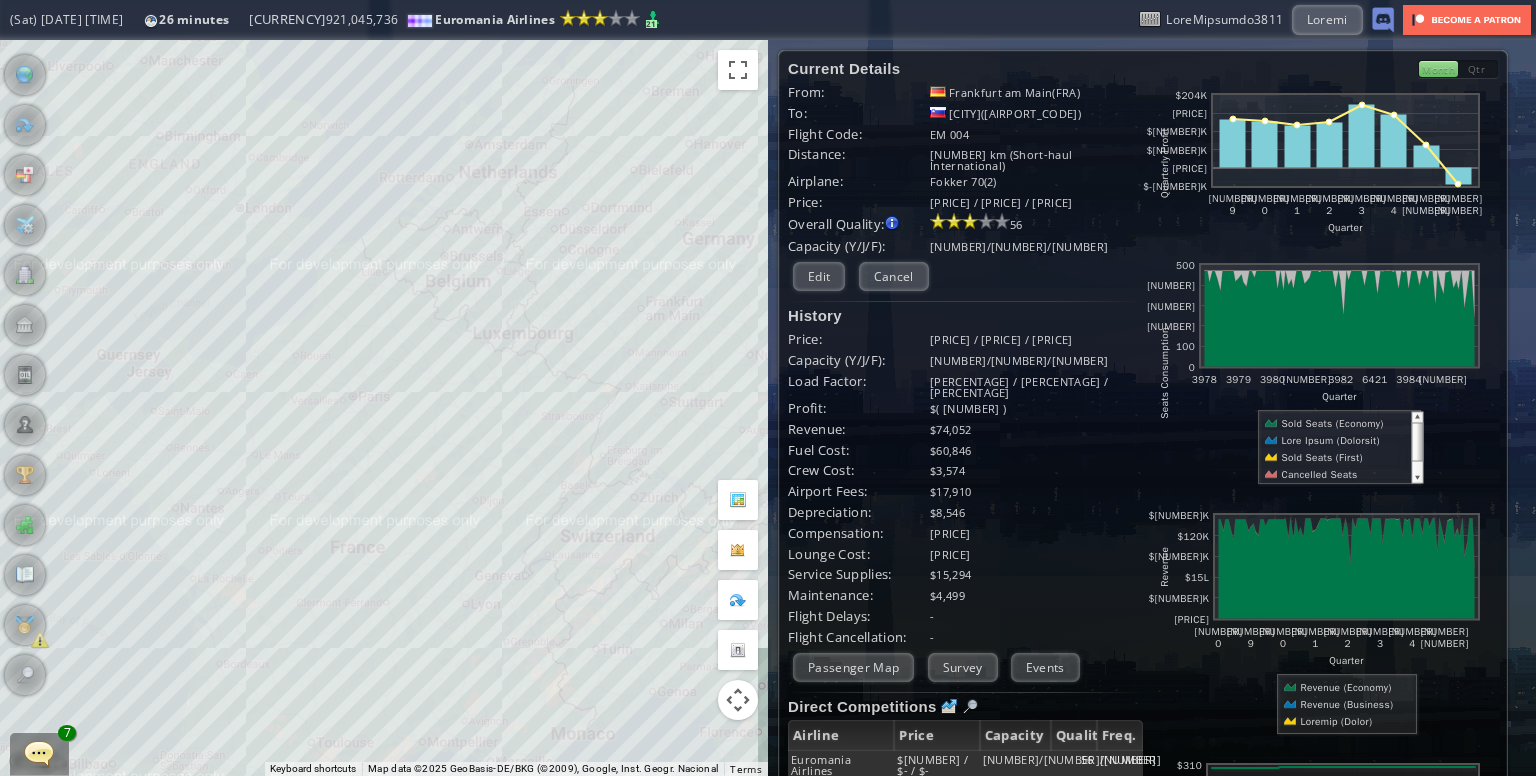 click on "To navigate, press the arrow keys." at bounding box center (384, 408) 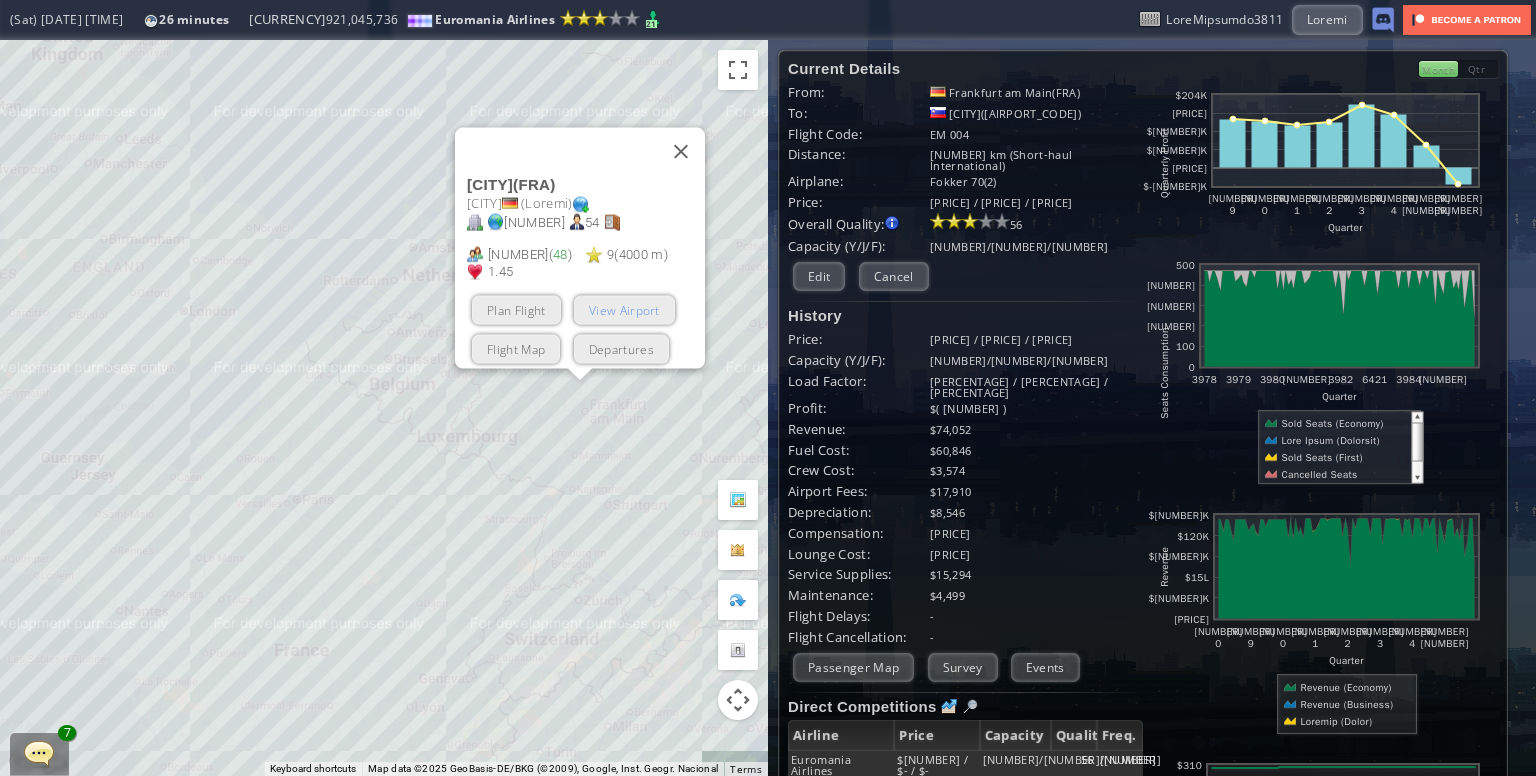 click on "View Airport" at bounding box center (624, 310) 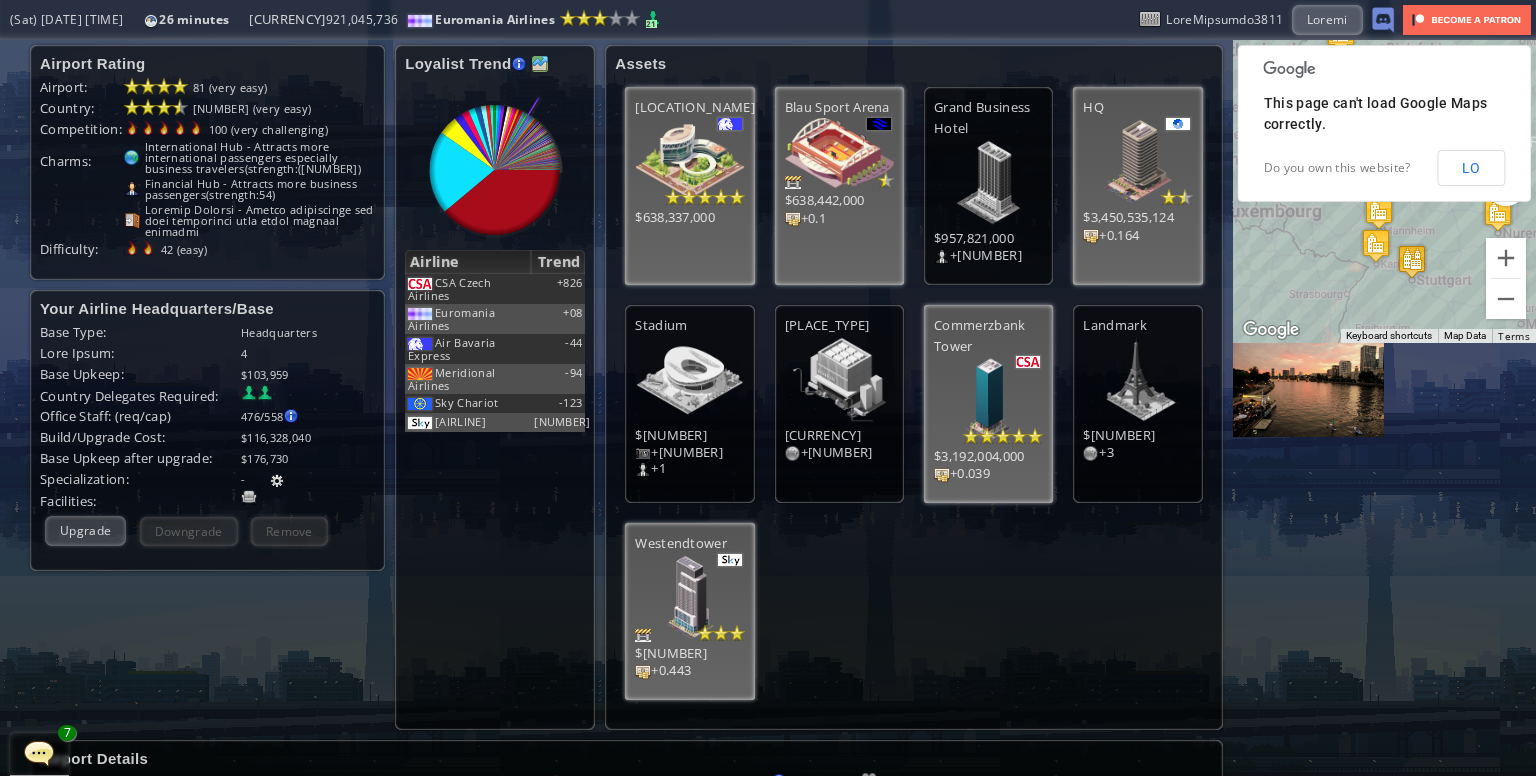 click at bounding box center (540, 64) 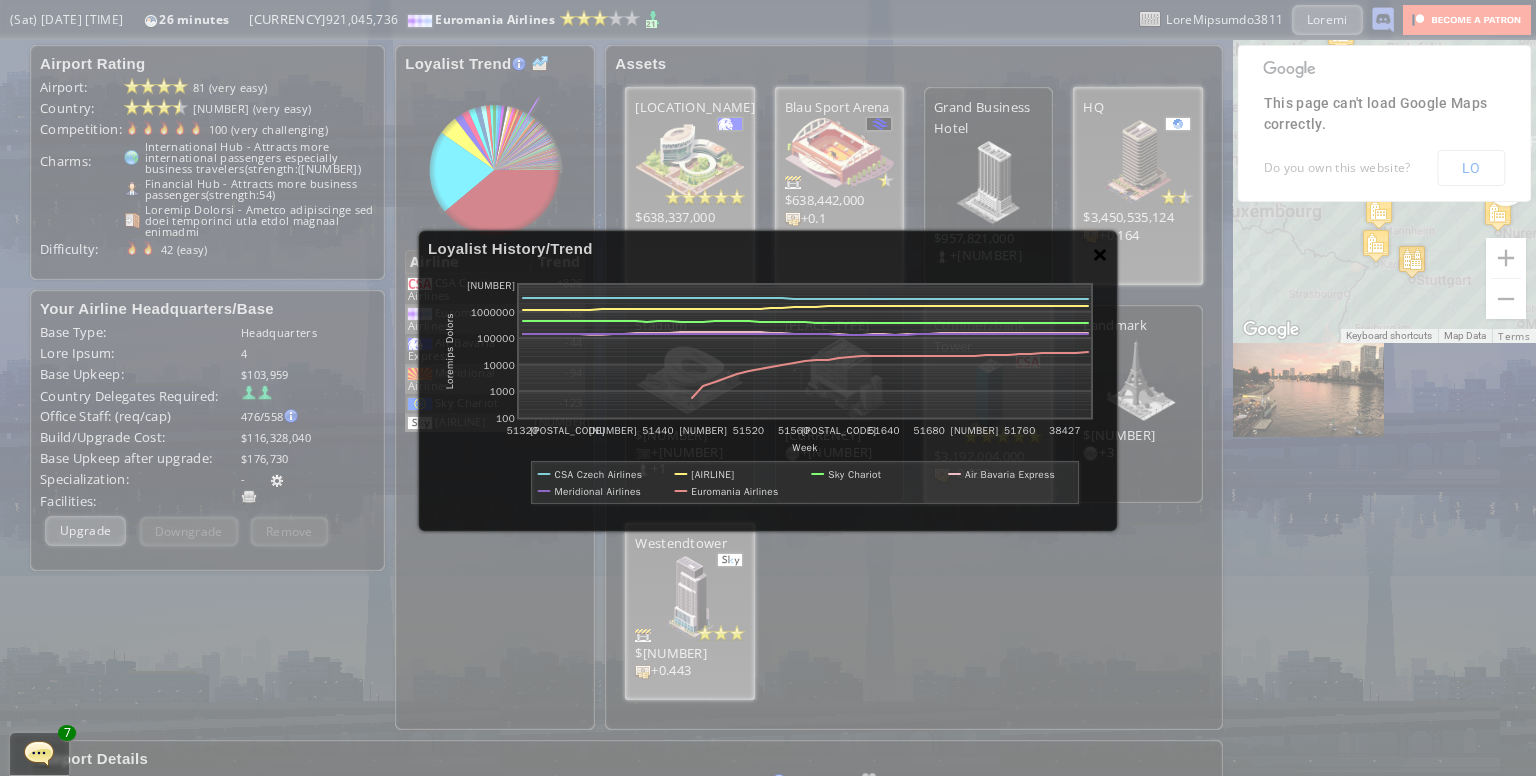 click on "×" at bounding box center (1100, 254) 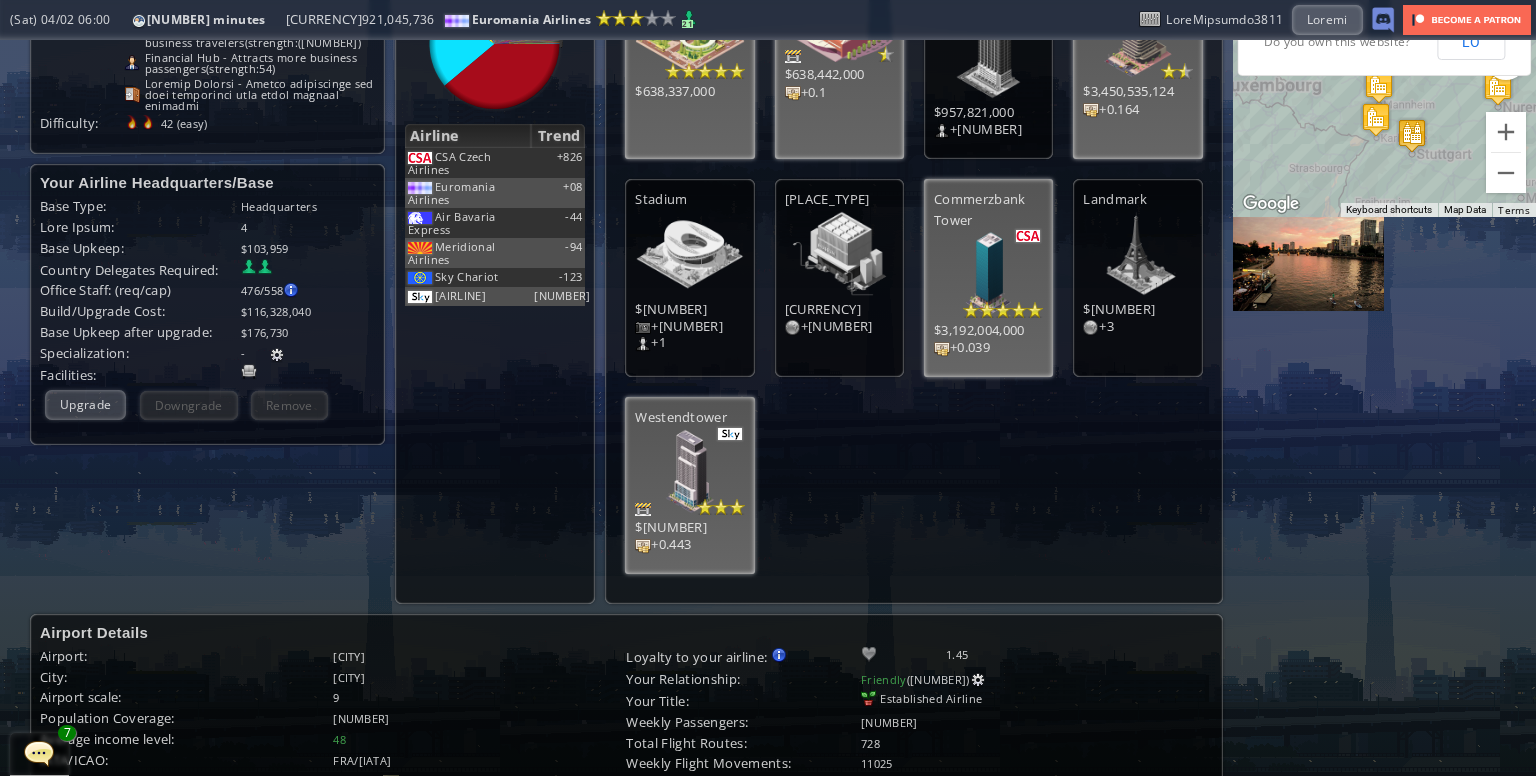 scroll, scrollTop: 100, scrollLeft: 0, axis: vertical 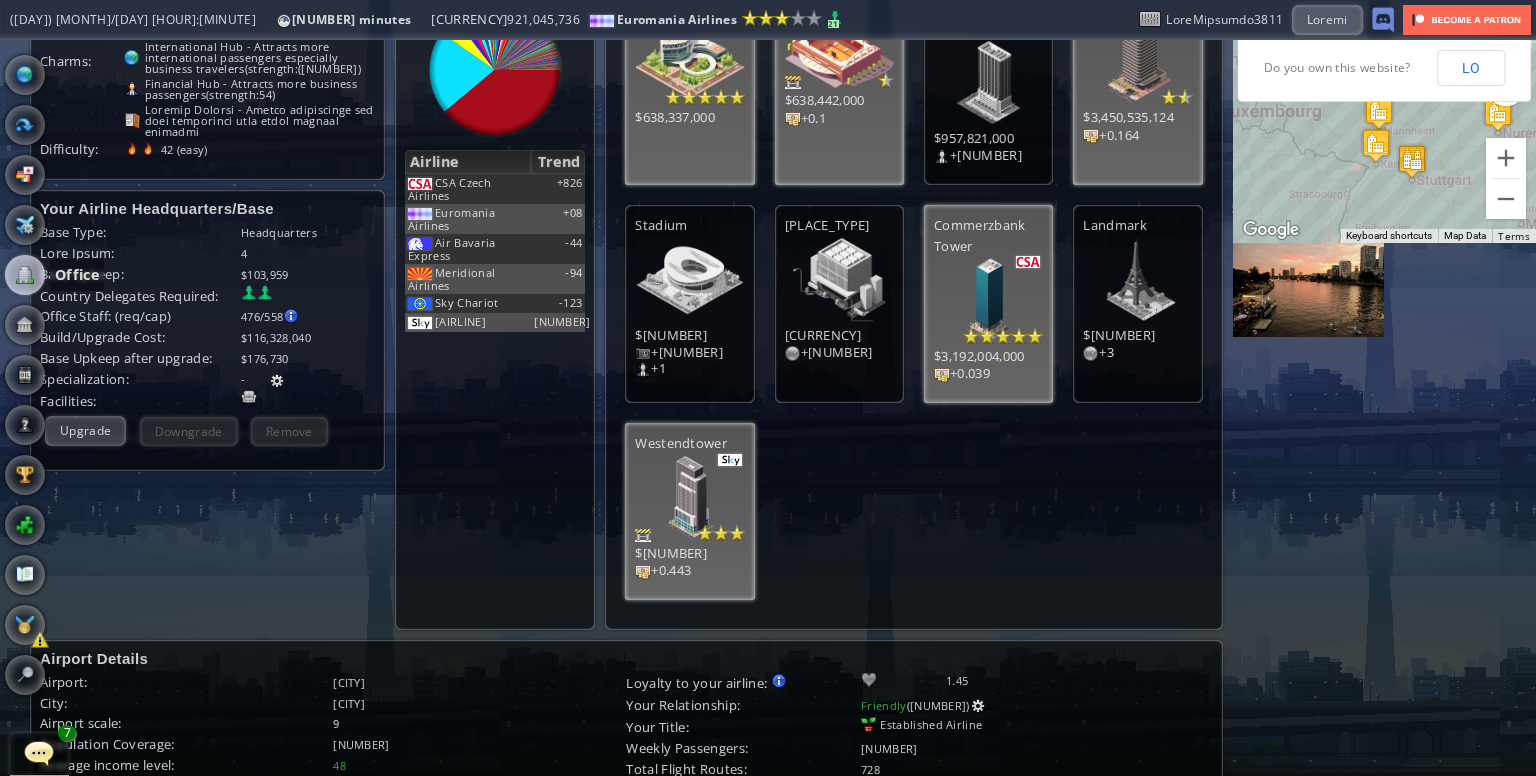 click at bounding box center [25, 275] 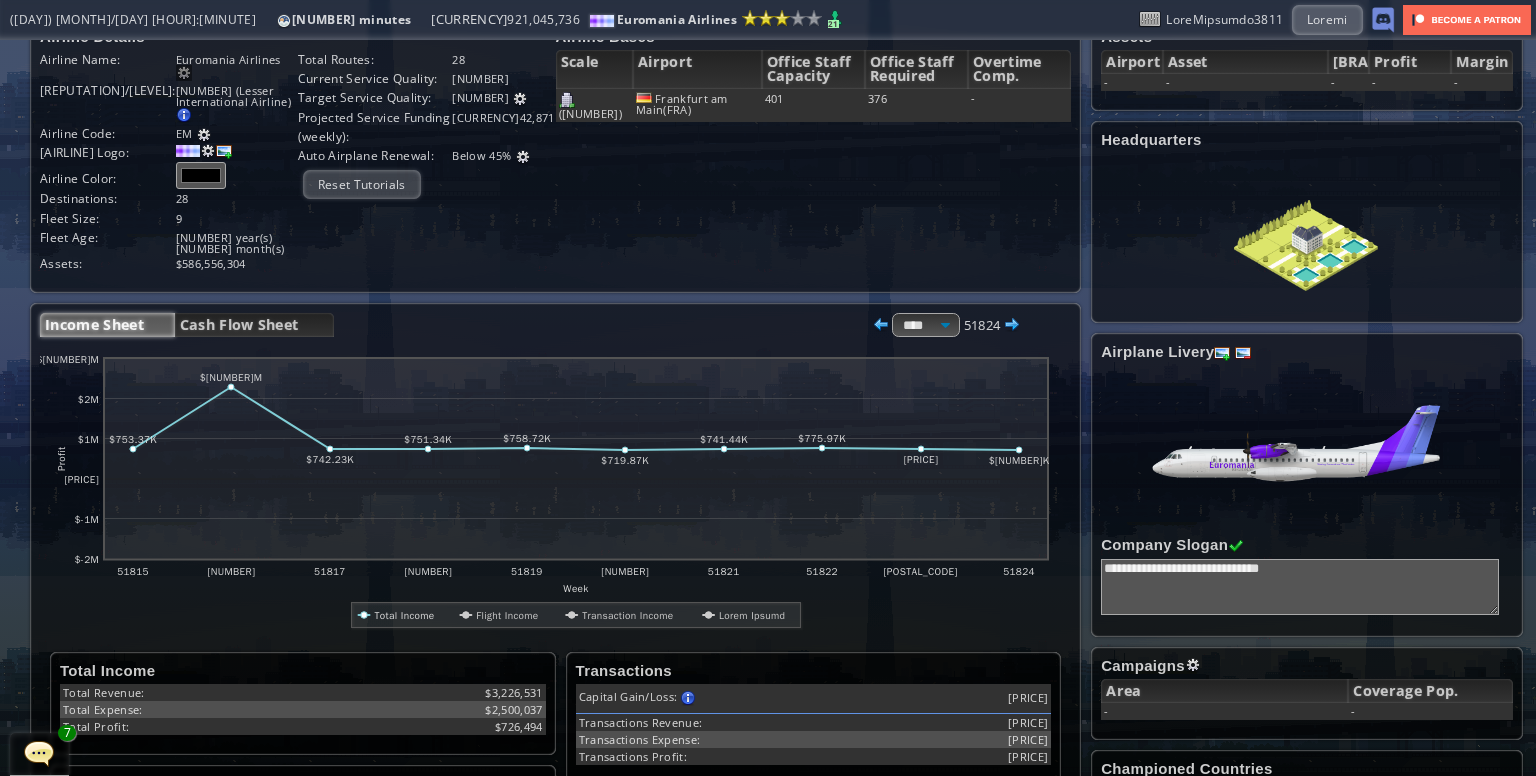 scroll, scrollTop: 0, scrollLeft: 0, axis: both 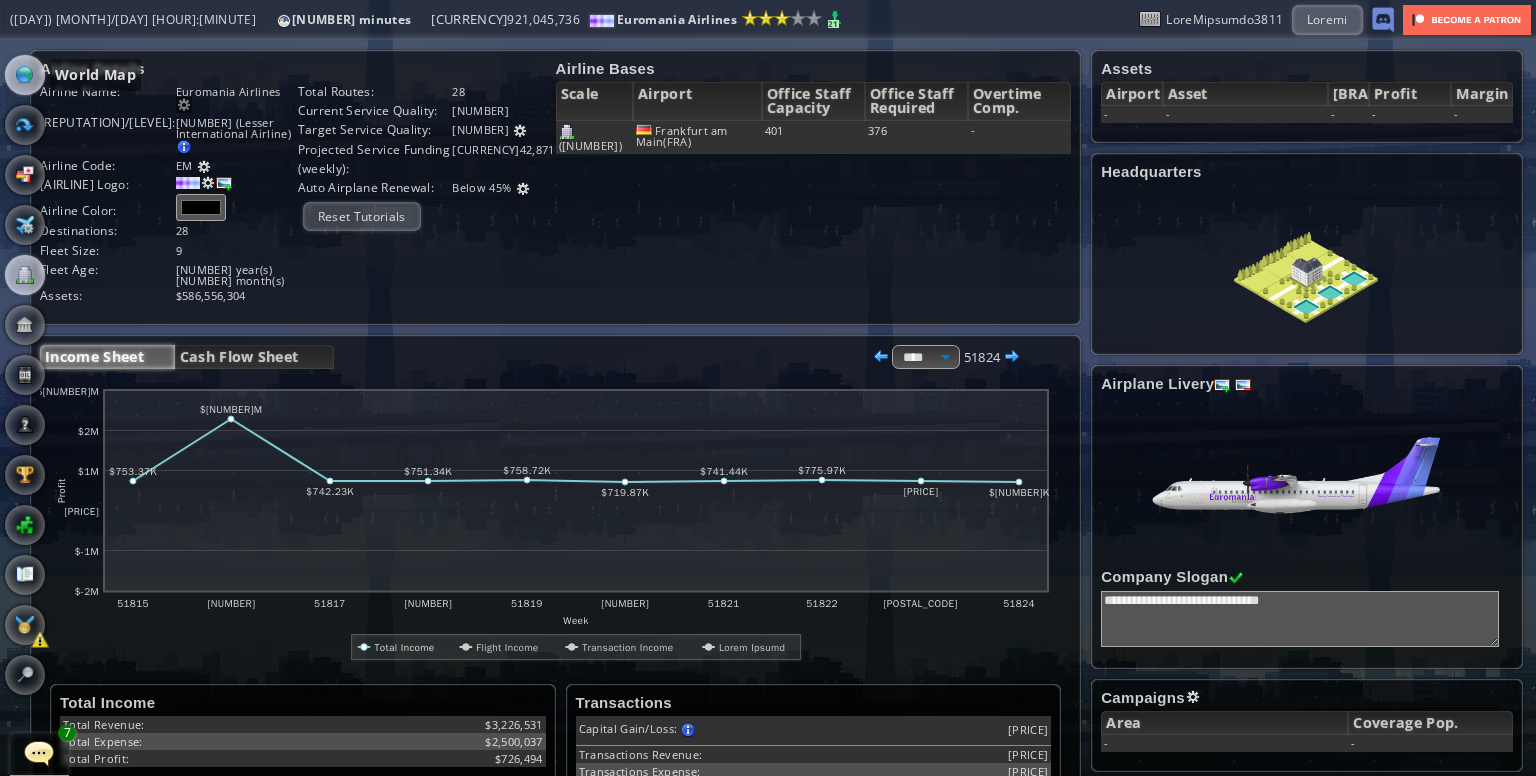 click at bounding box center [25, 75] 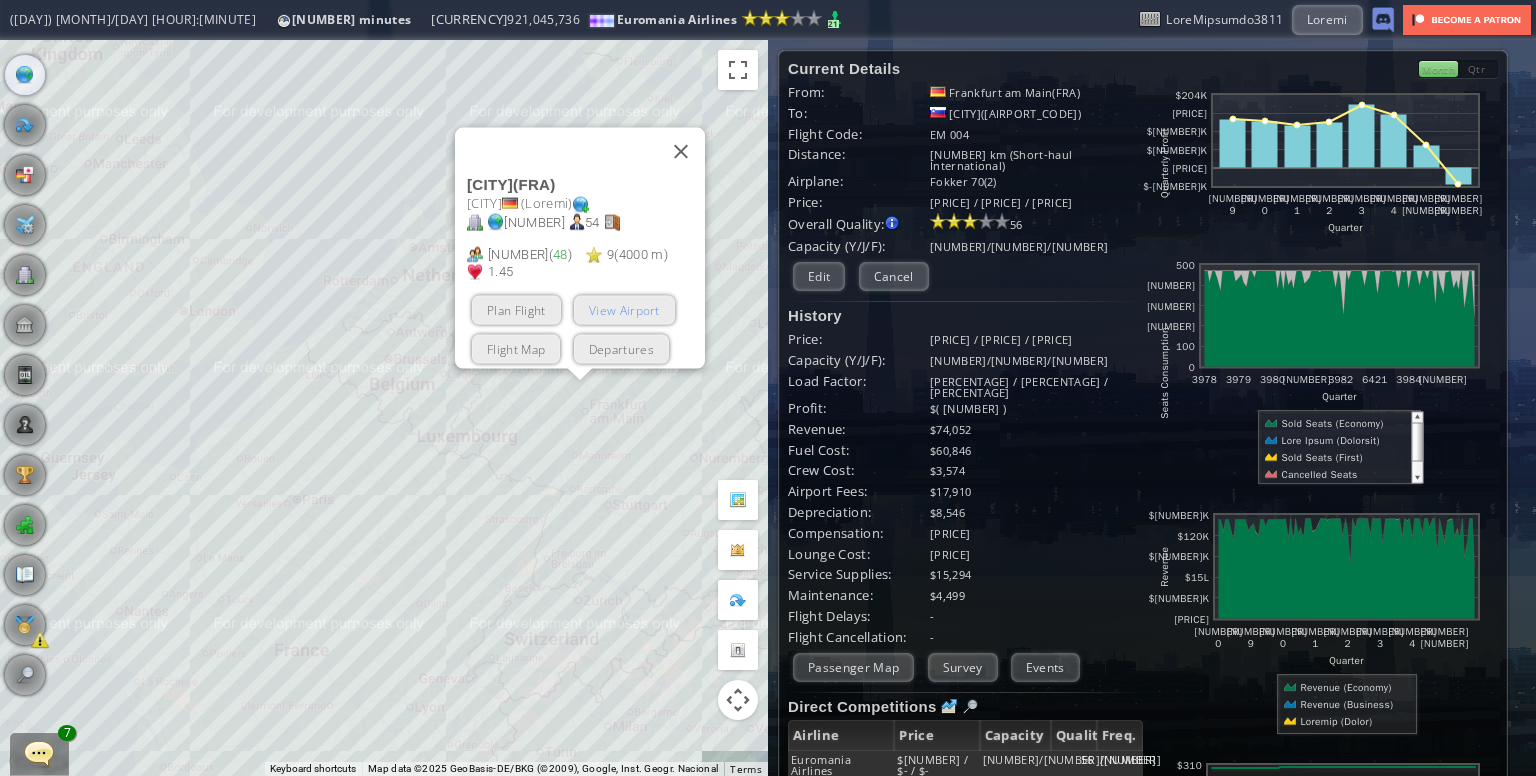 click on "View Airport" at bounding box center [624, 310] 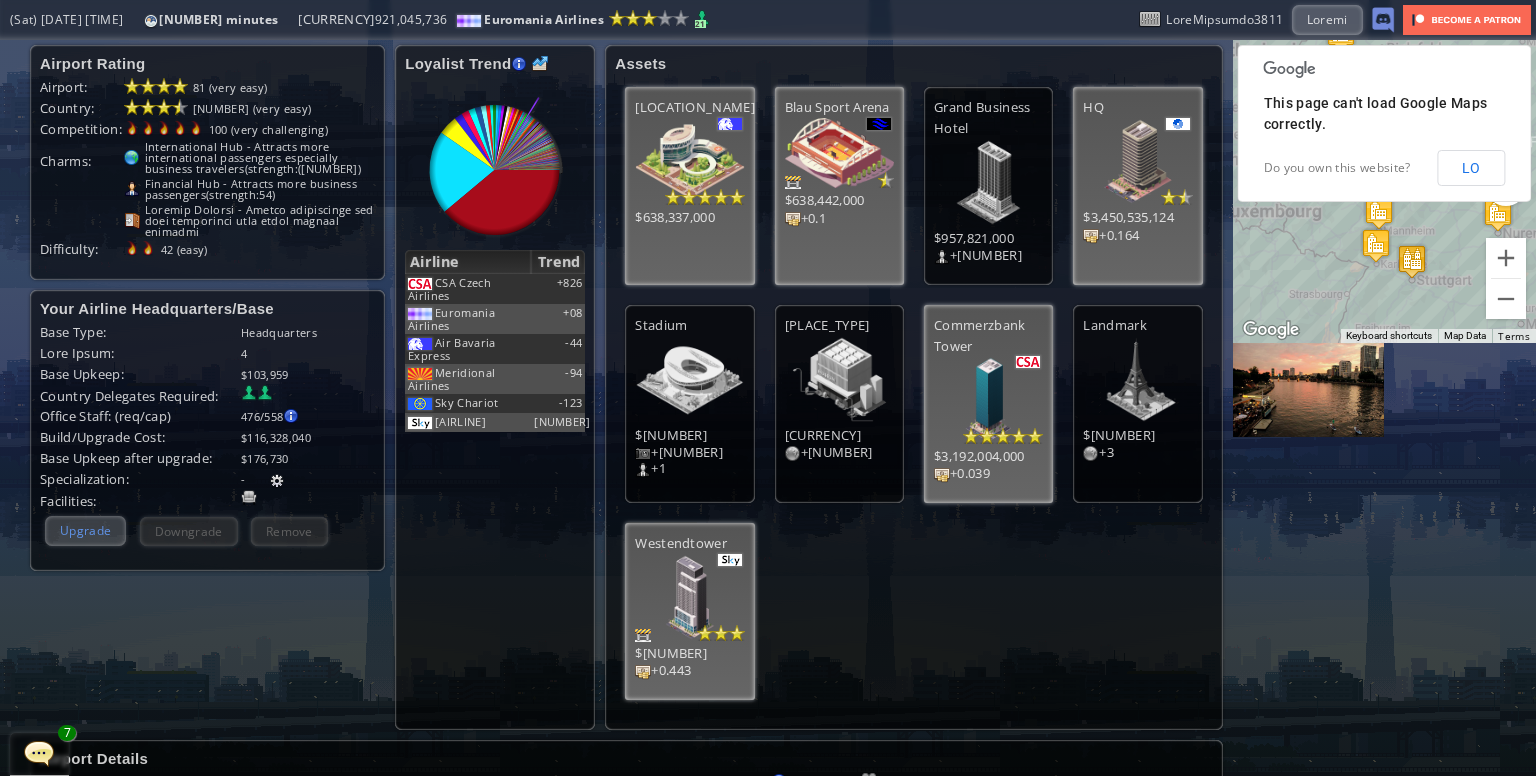 click on "Upgrade" at bounding box center (85, 530) 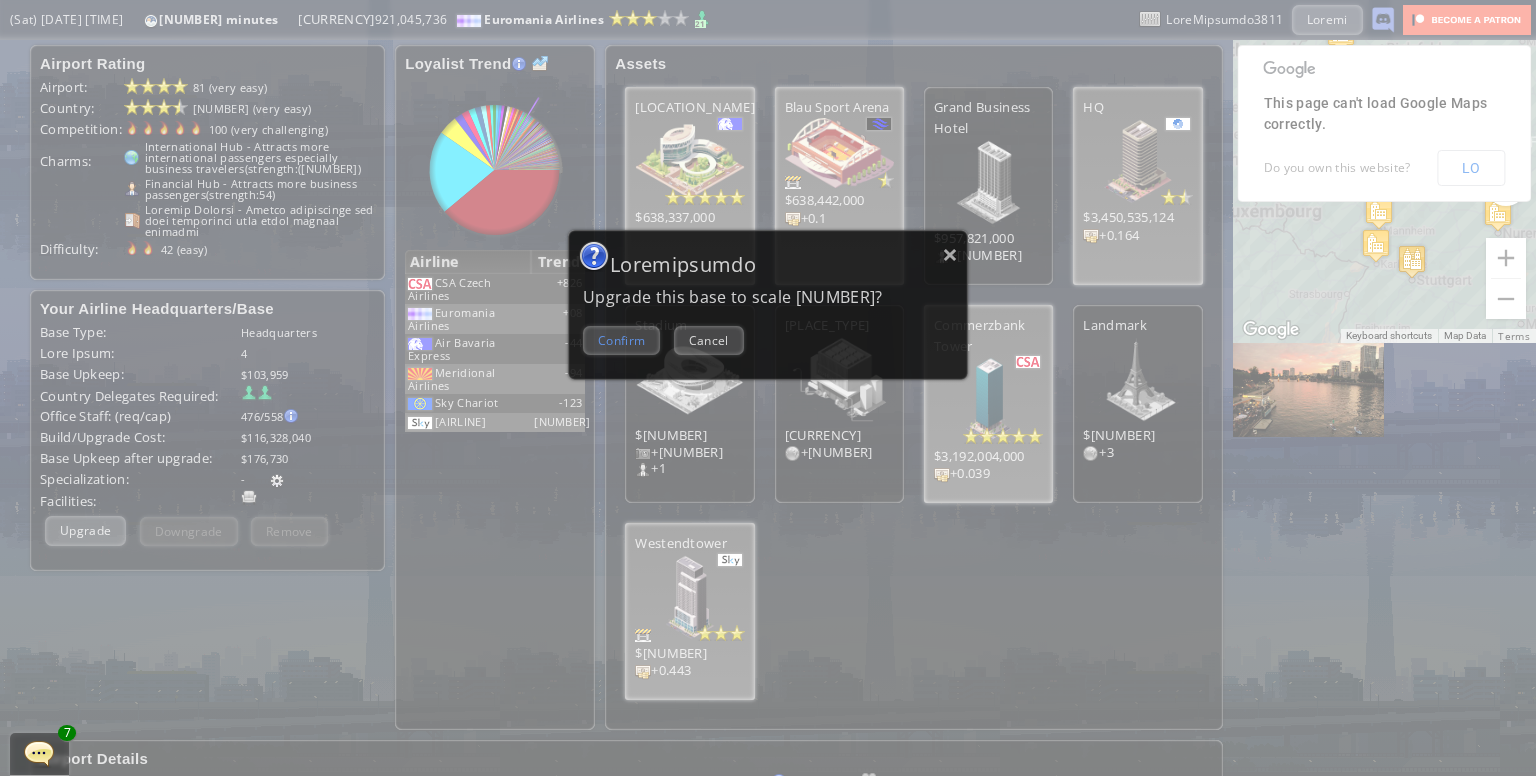 click on "Confirm" at bounding box center (621, 340) 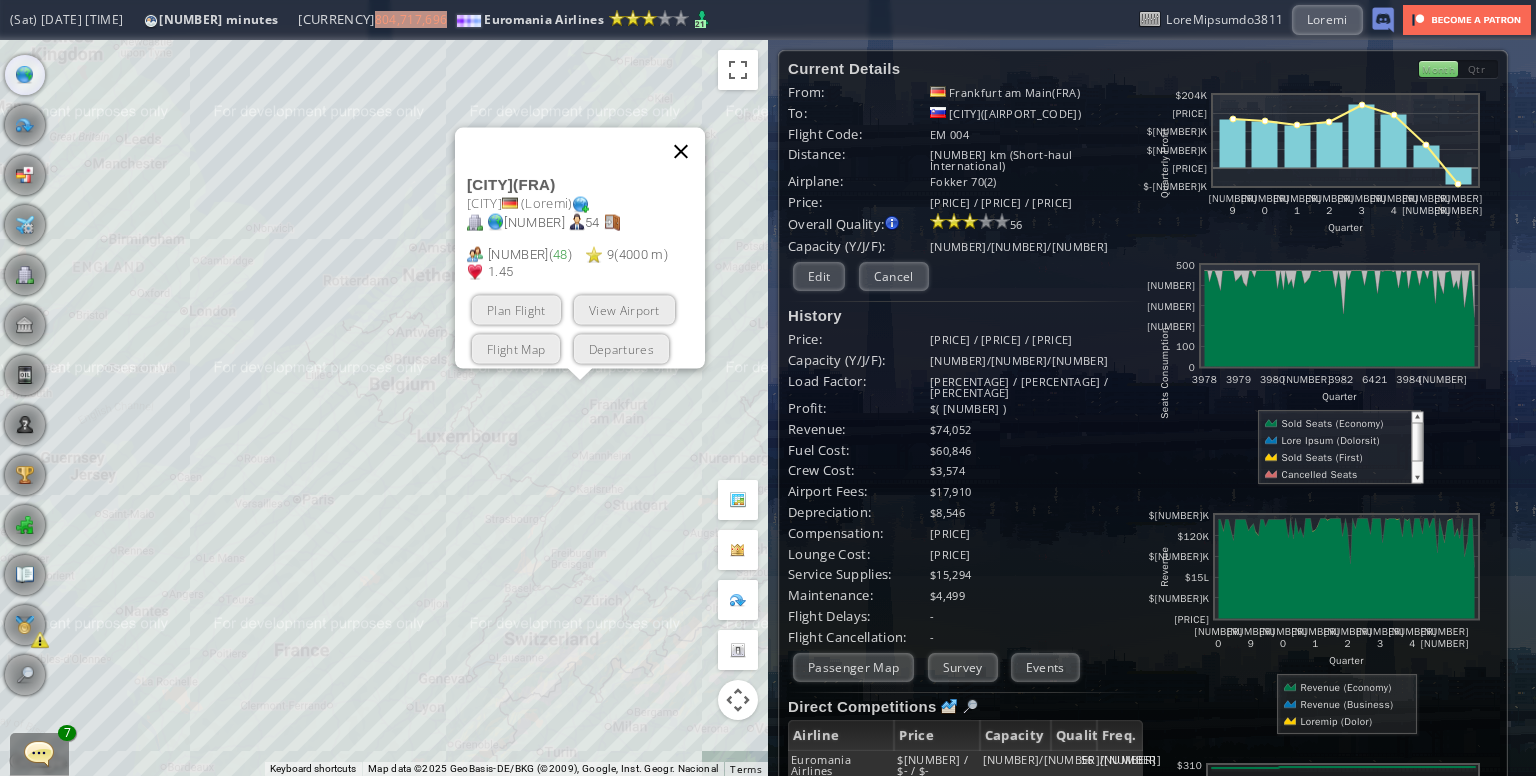 click at bounding box center [681, 152] 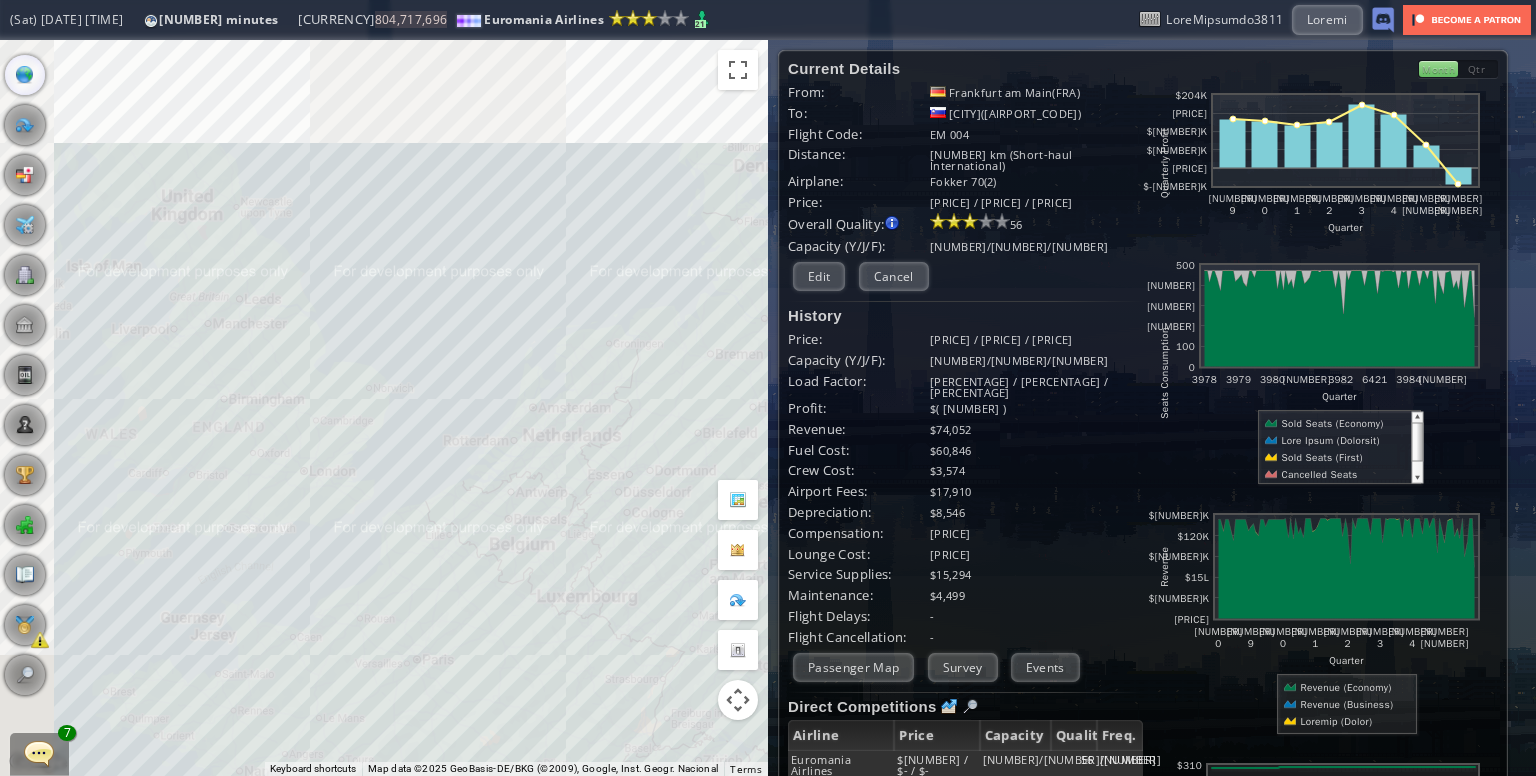 drag, startPoint x: 327, startPoint y: 160, endPoint x: 380, endPoint y: 285, distance: 135.77187 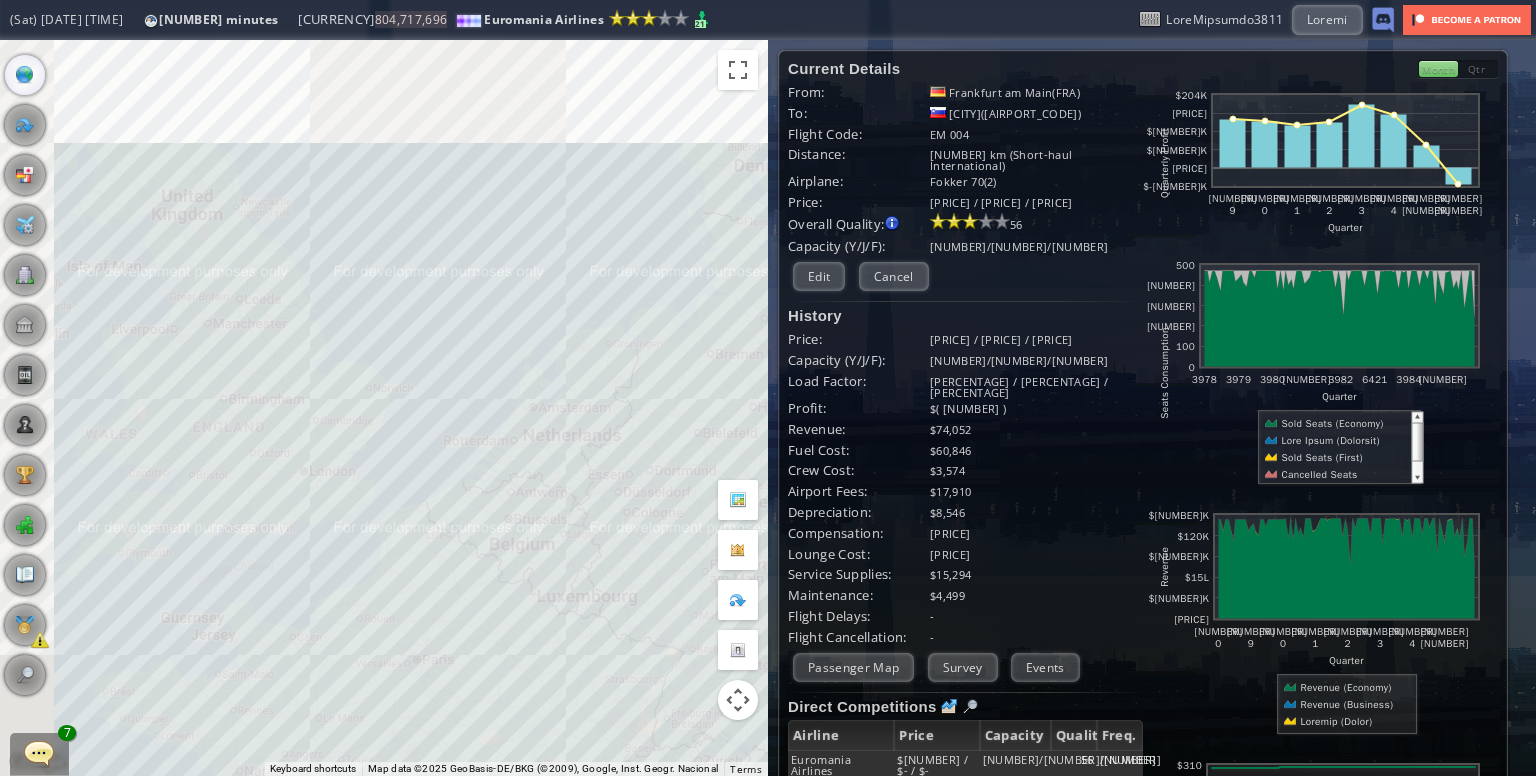 click on "To navigate, press the arrow keys." at bounding box center (384, 408) 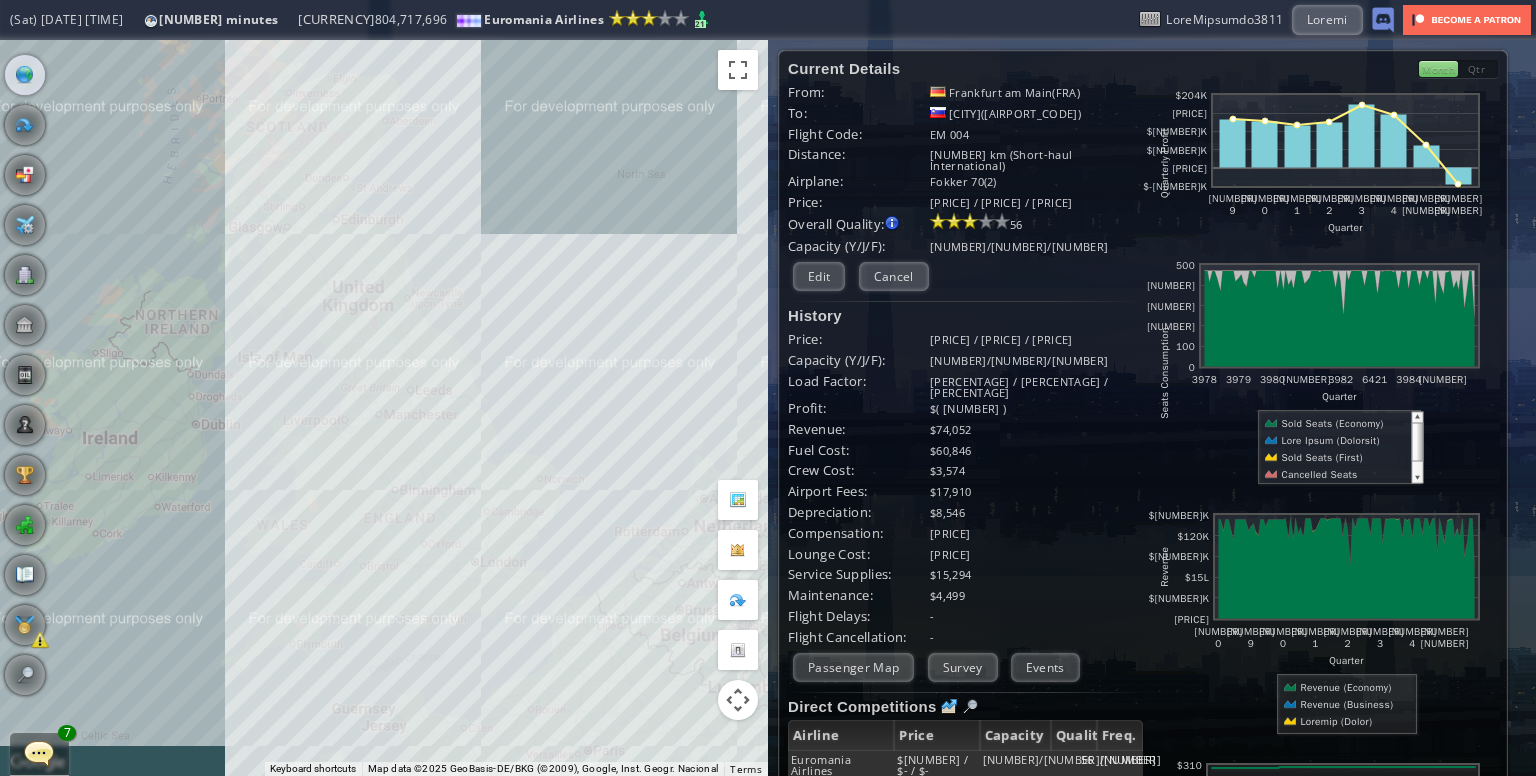 drag, startPoint x: 358, startPoint y: 282, endPoint x: 499, endPoint y: 374, distance: 168.35974 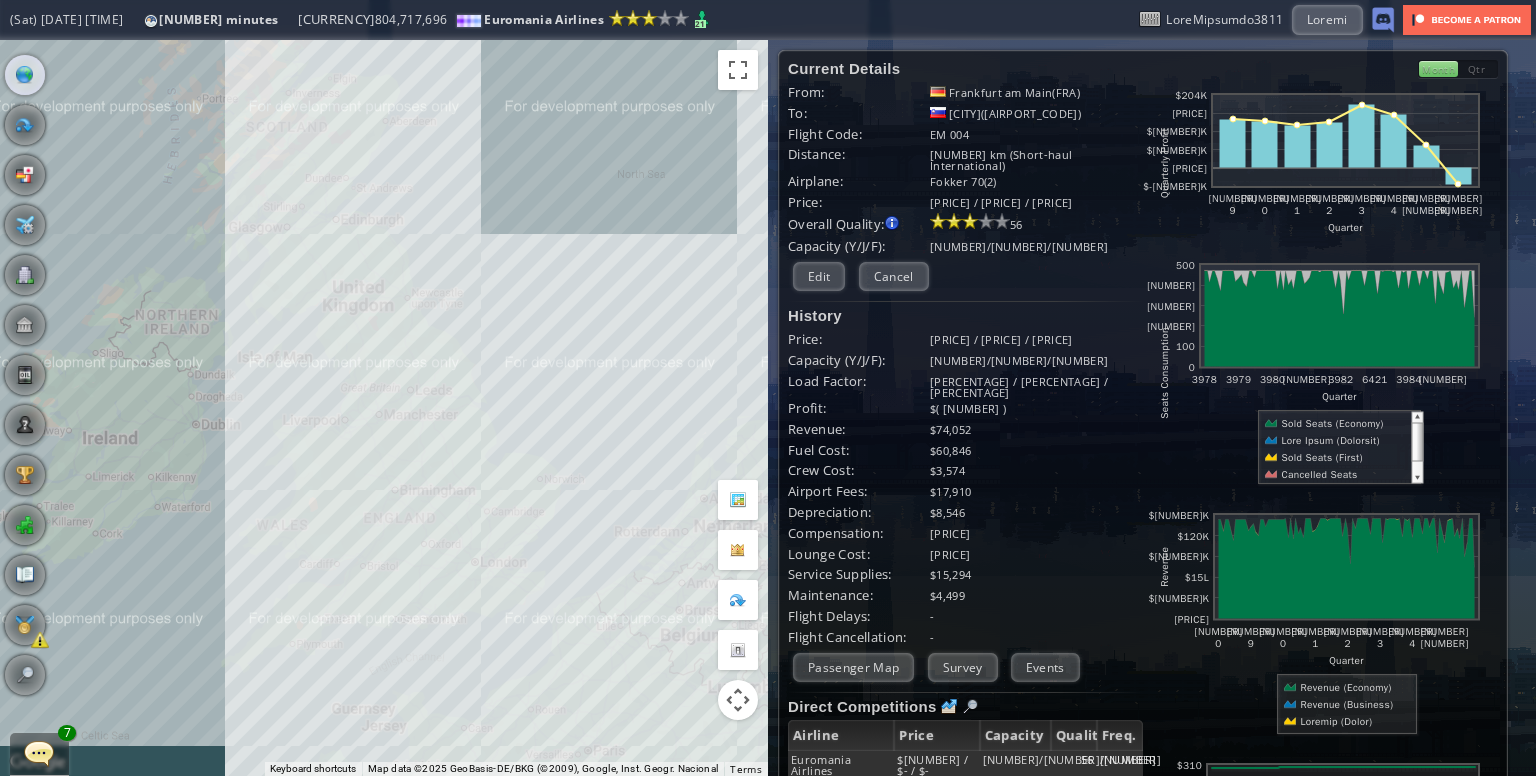 click on "To navigate, press the arrow keys." at bounding box center (384, 408) 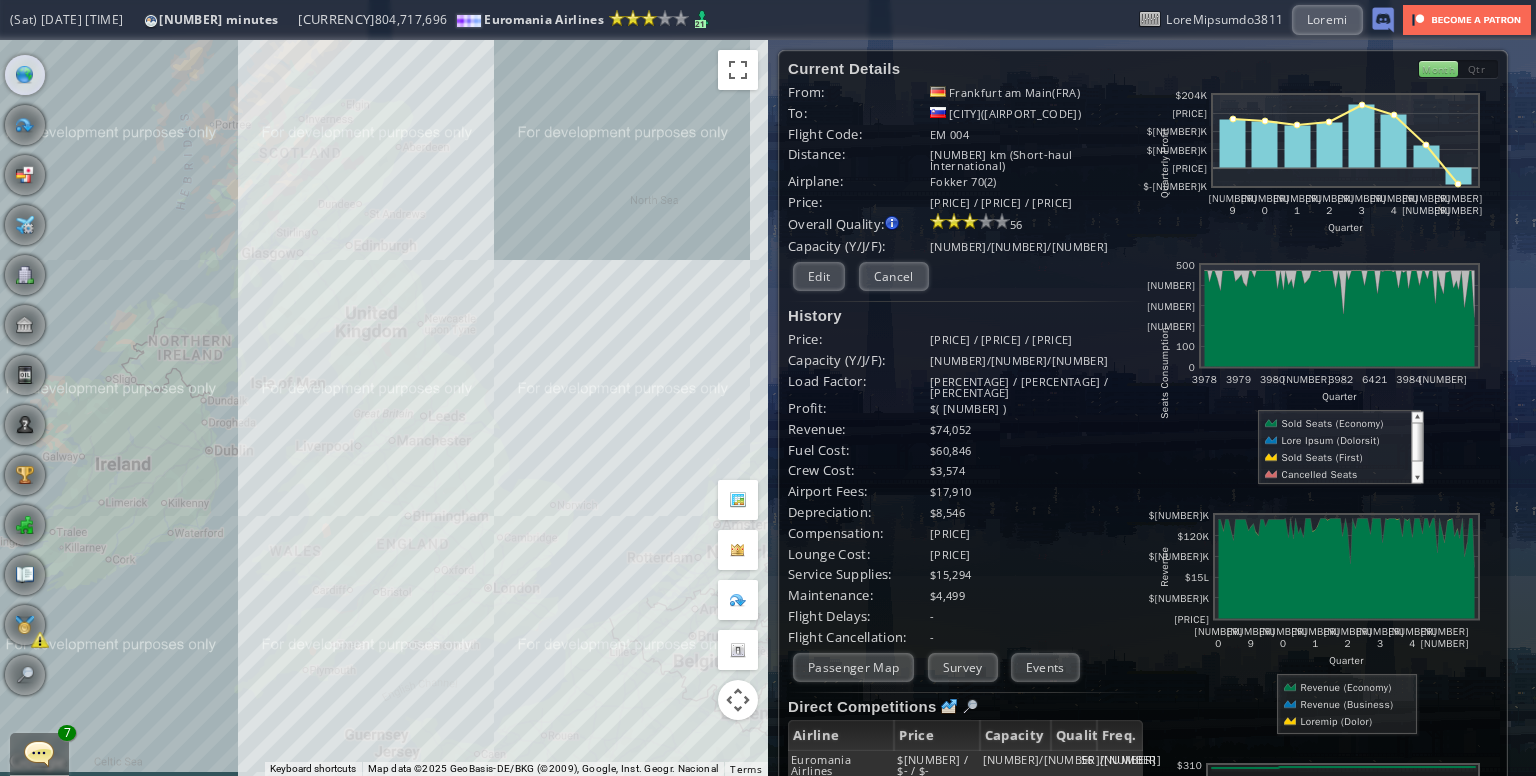 click on "To navigate, press the arrow keys." at bounding box center [384, 408] 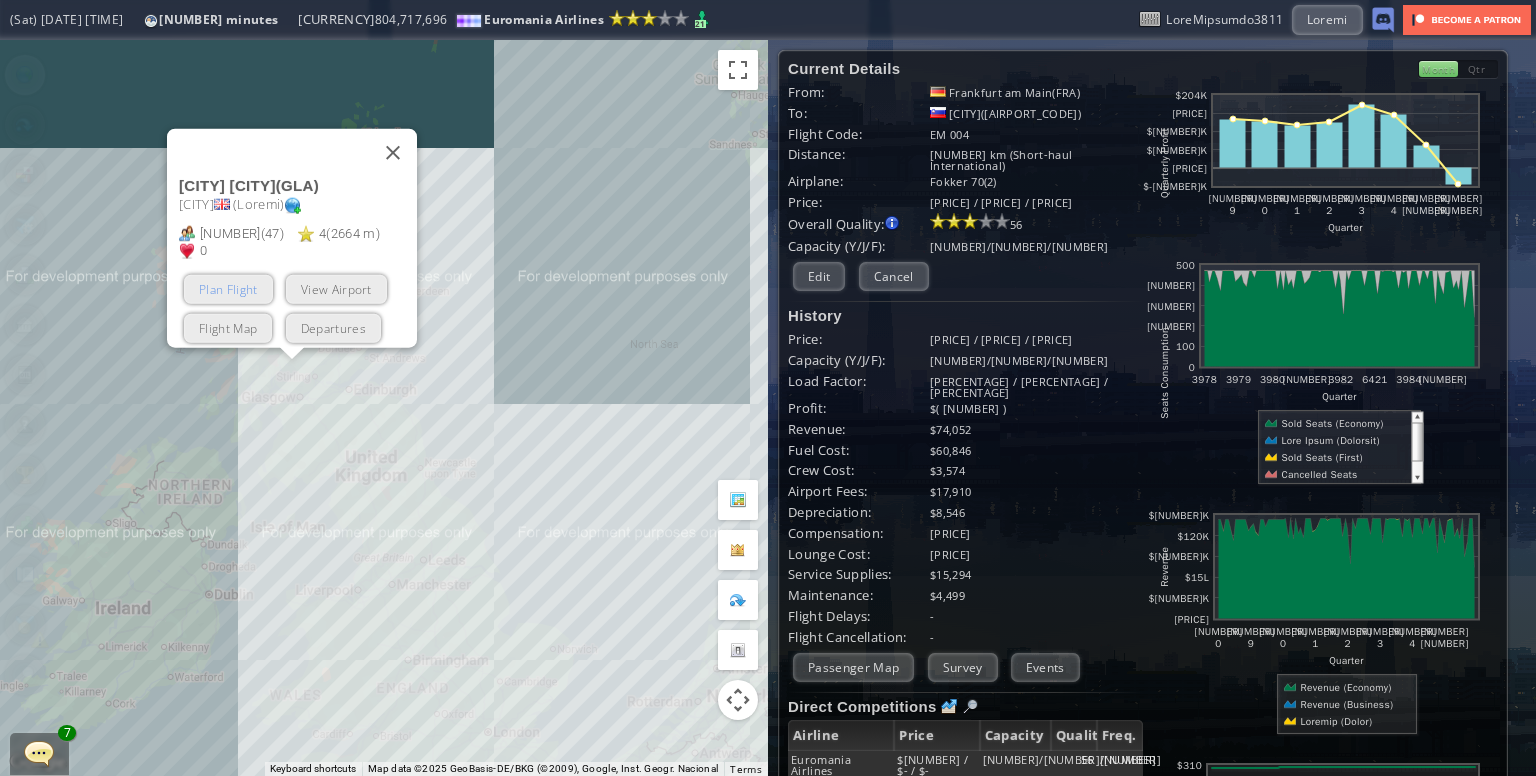 click on "Plan Flight" at bounding box center (228, 289) 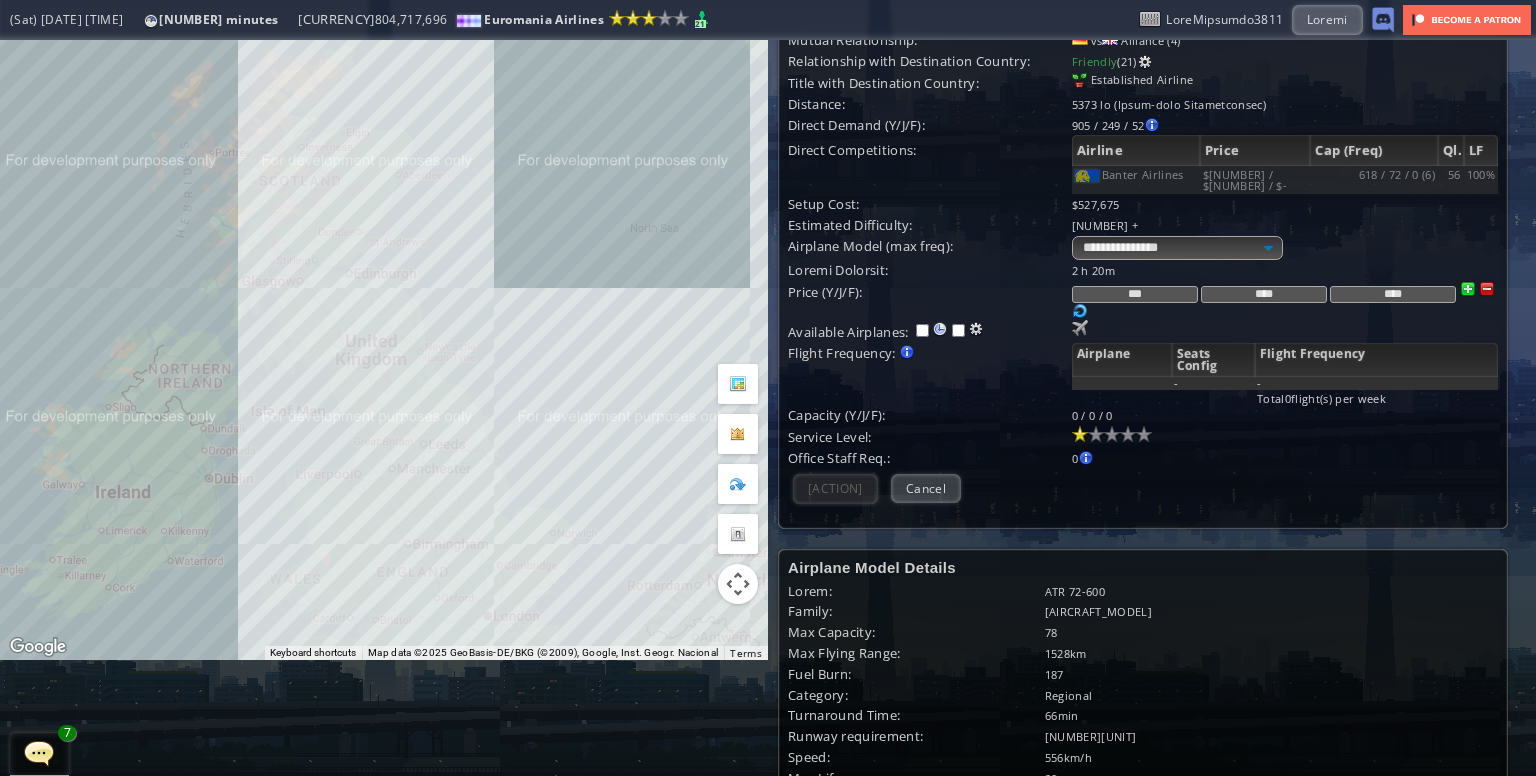 scroll, scrollTop: 0, scrollLeft: 0, axis: both 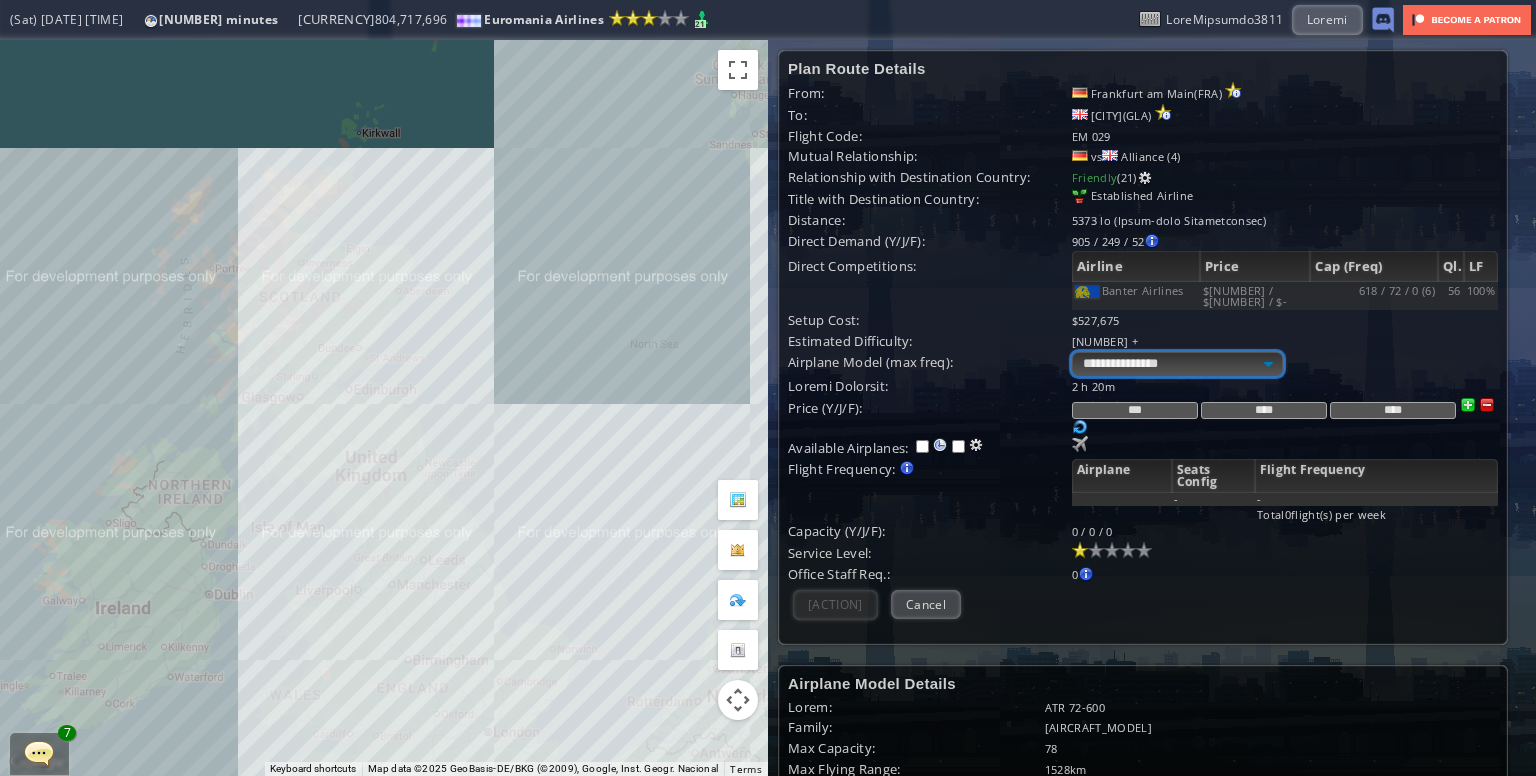 click on "**********" at bounding box center [1177, 364] 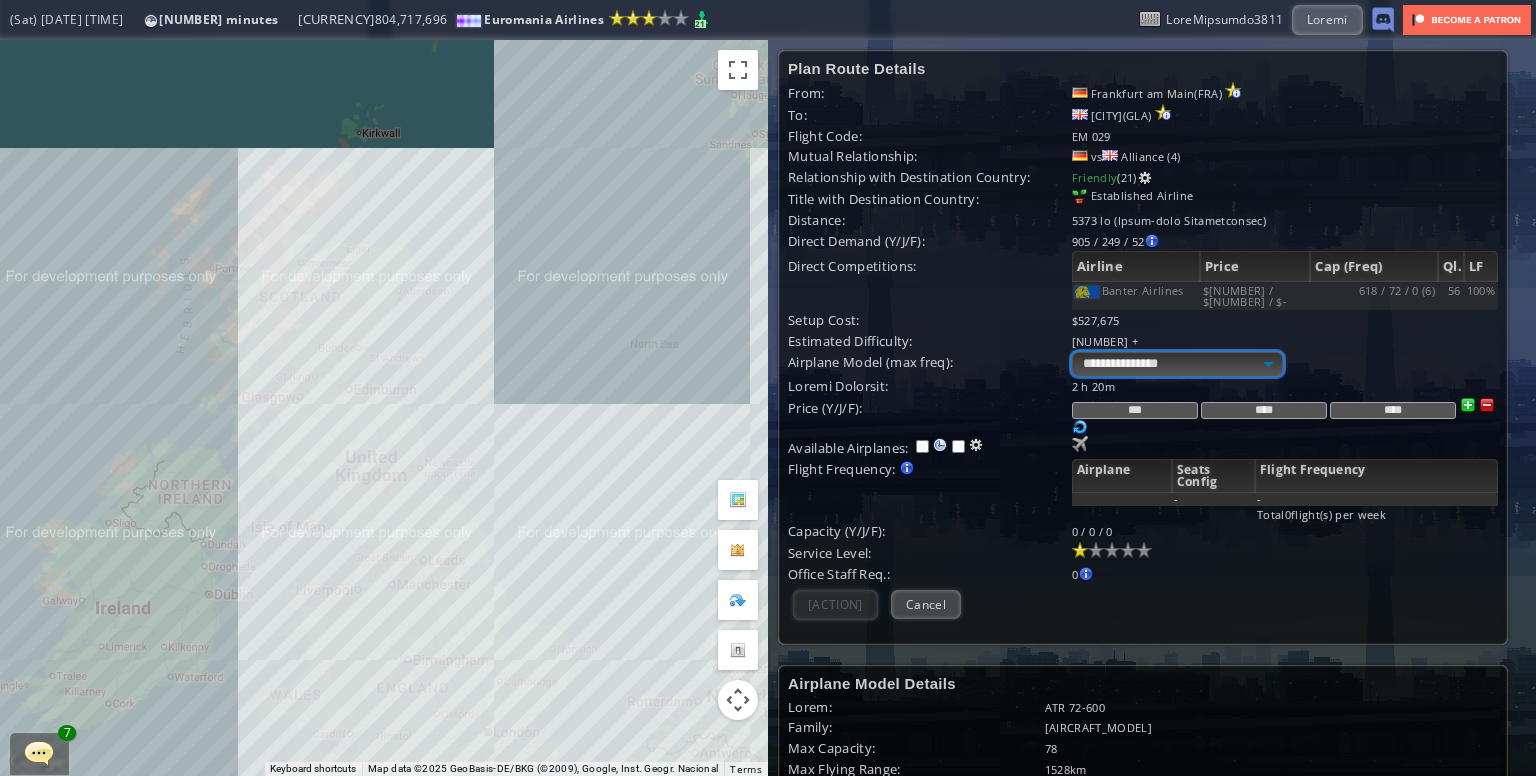 click on "**********" at bounding box center [1177, 364] 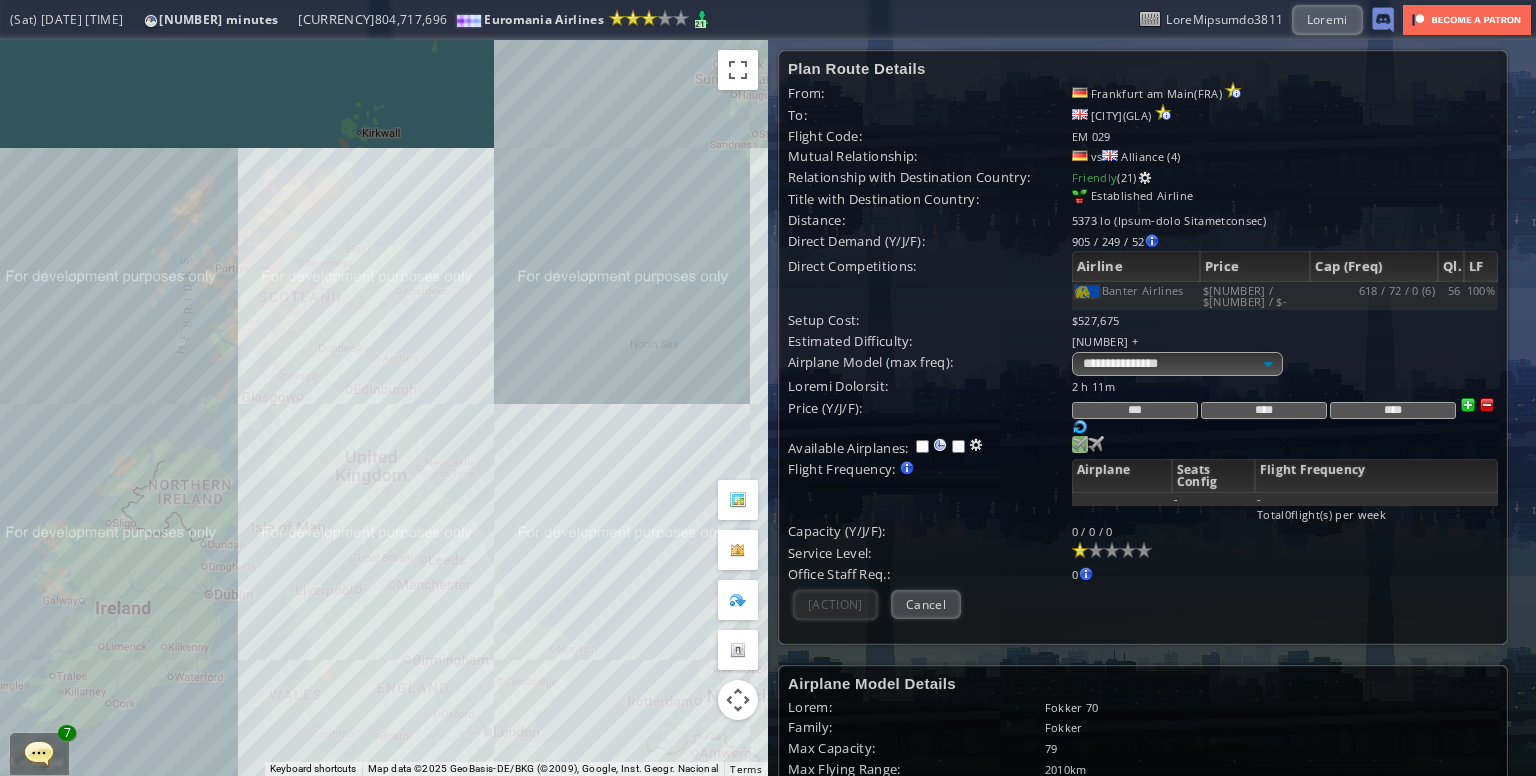 click at bounding box center [1080, 444] 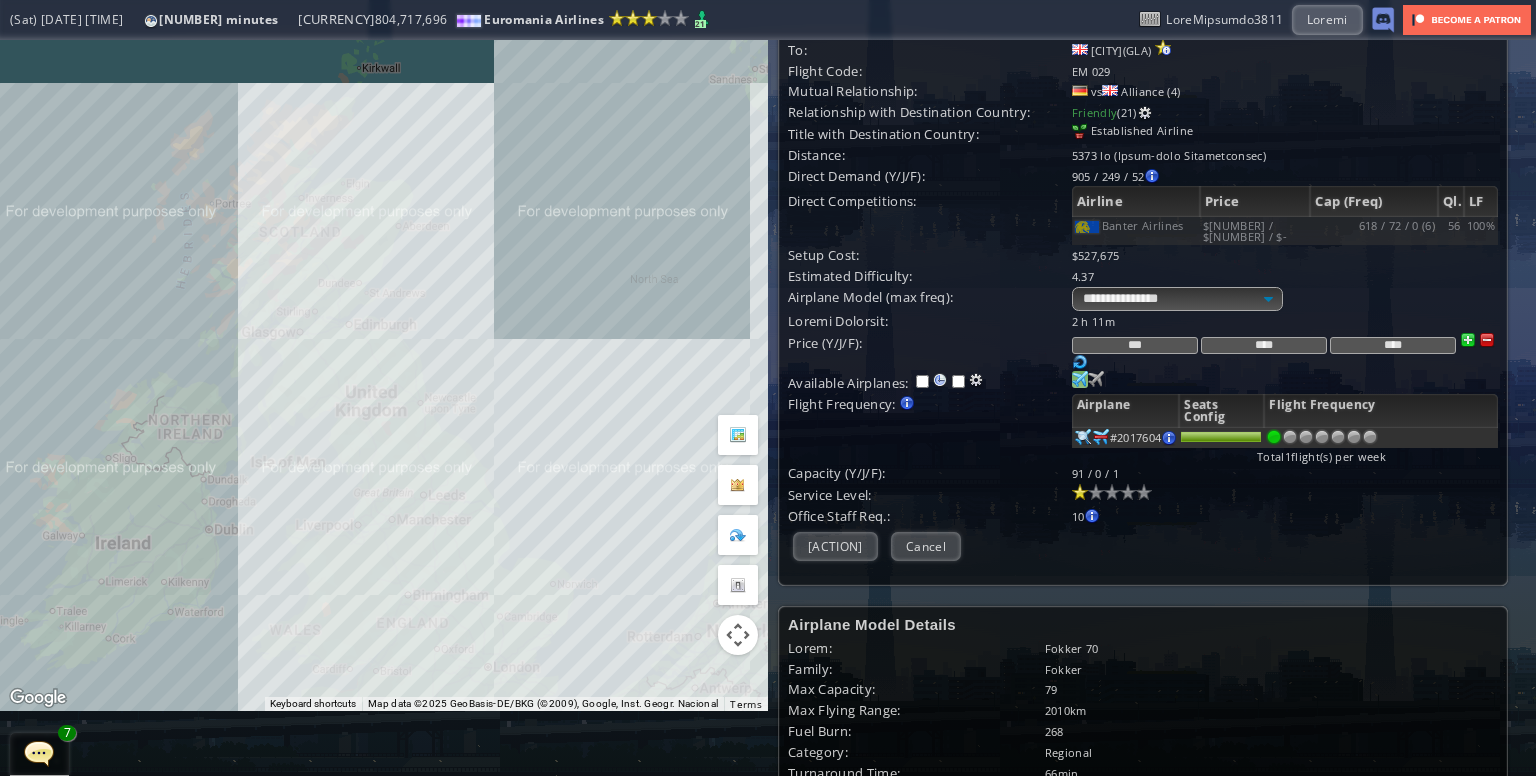 scroll, scrollTop: 100, scrollLeft: 0, axis: vertical 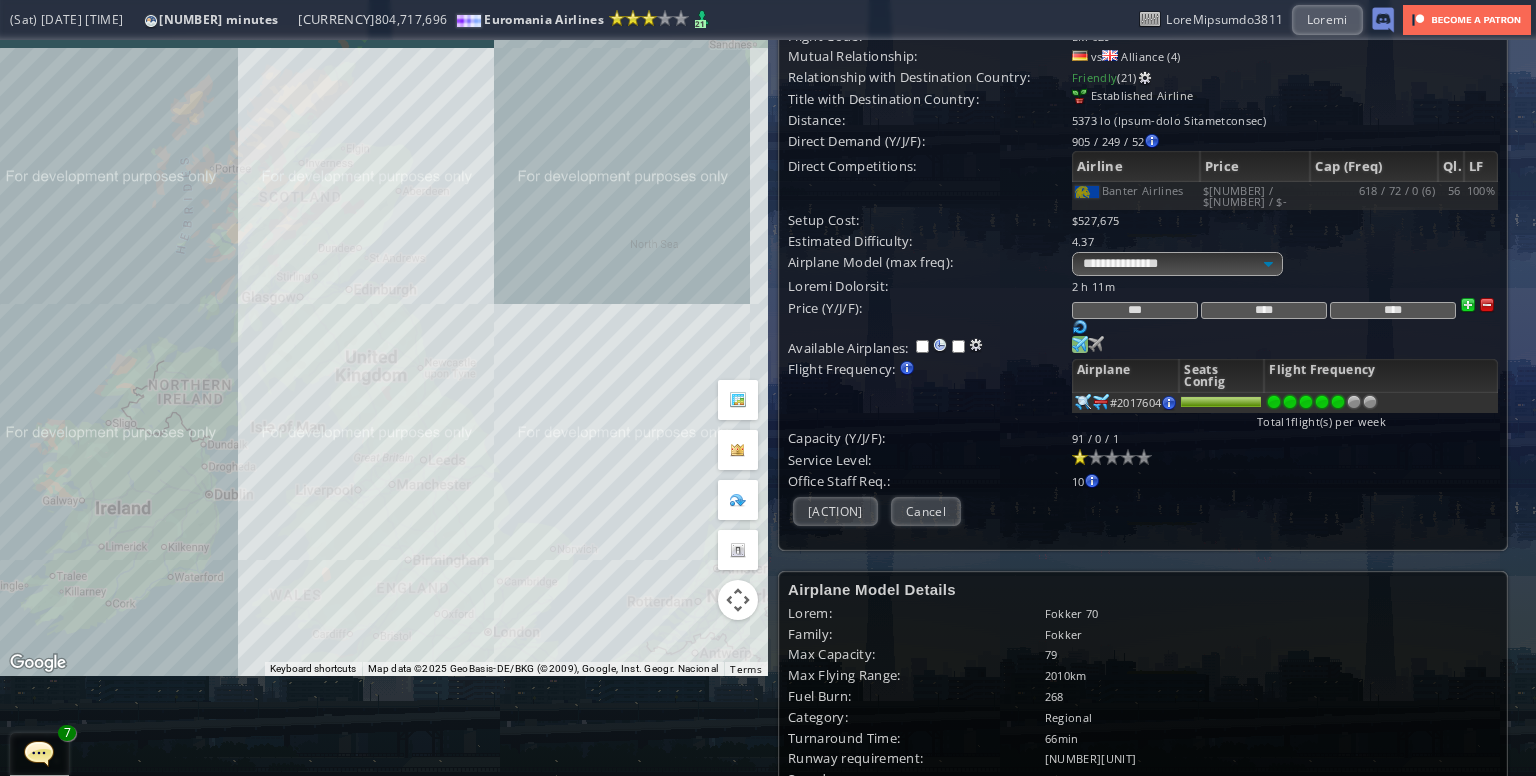 click at bounding box center (1338, 402) 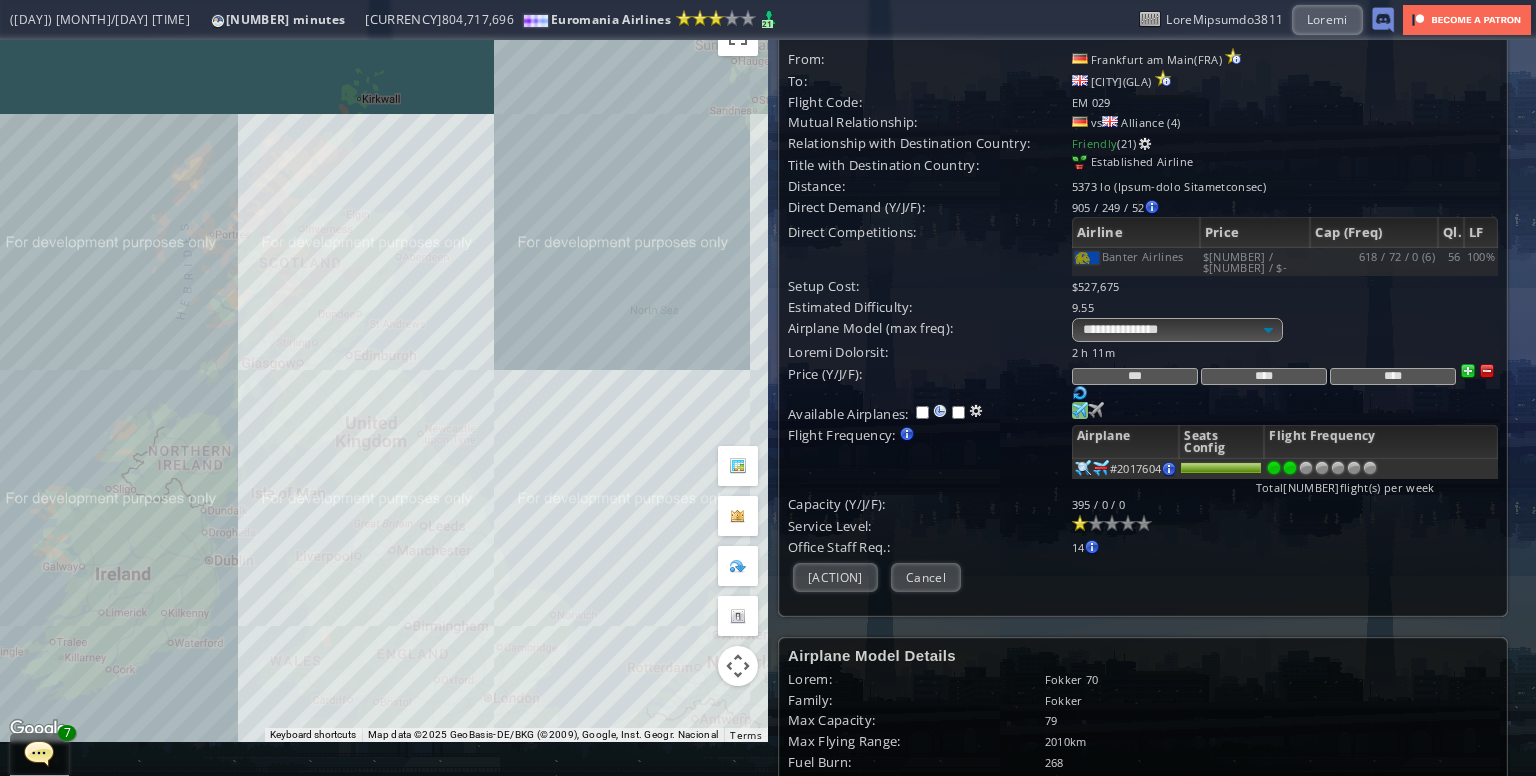 scroll, scrollTop: 0, scrollLeft: 0, axis: both 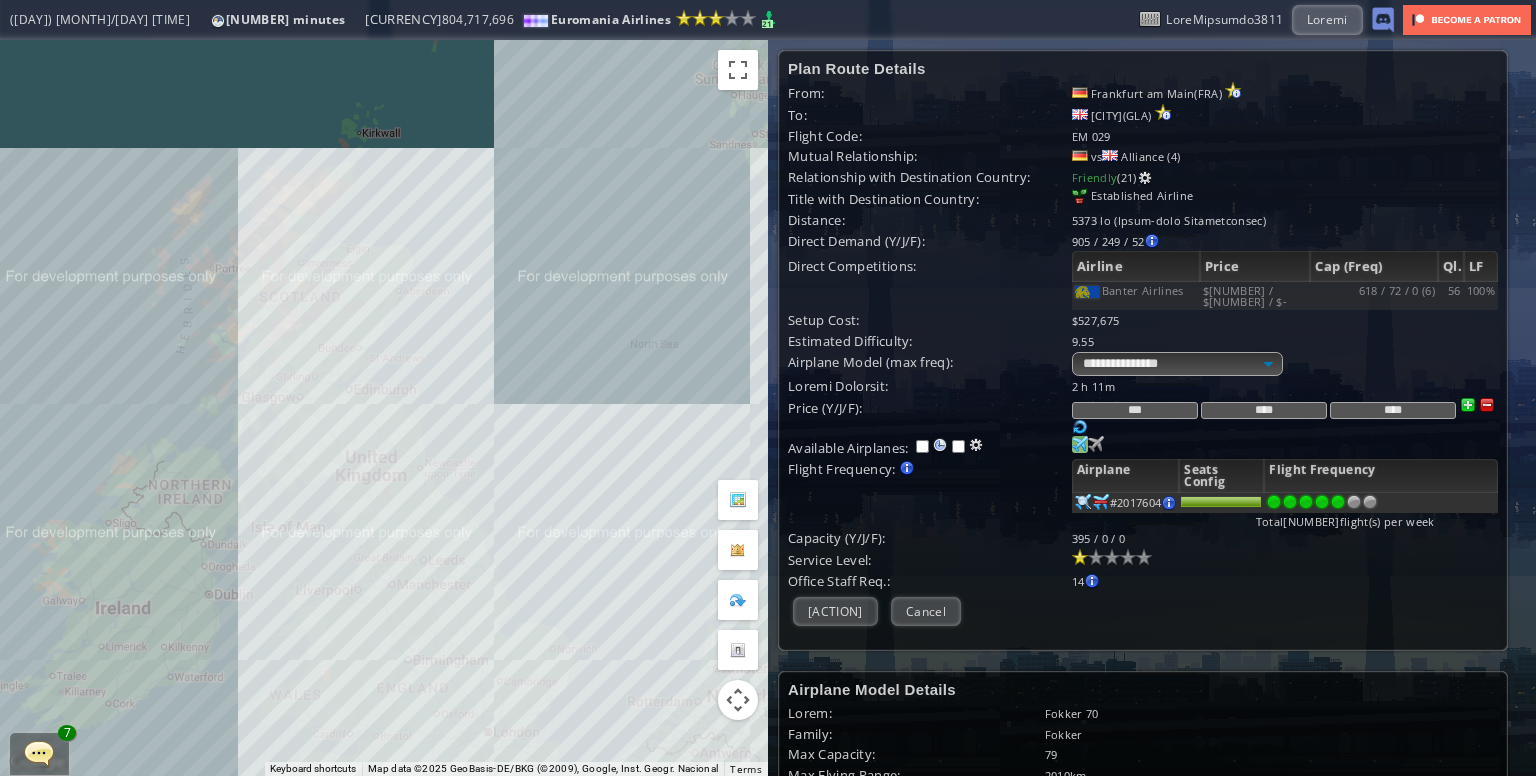 click at bounding box center [1080, 444] 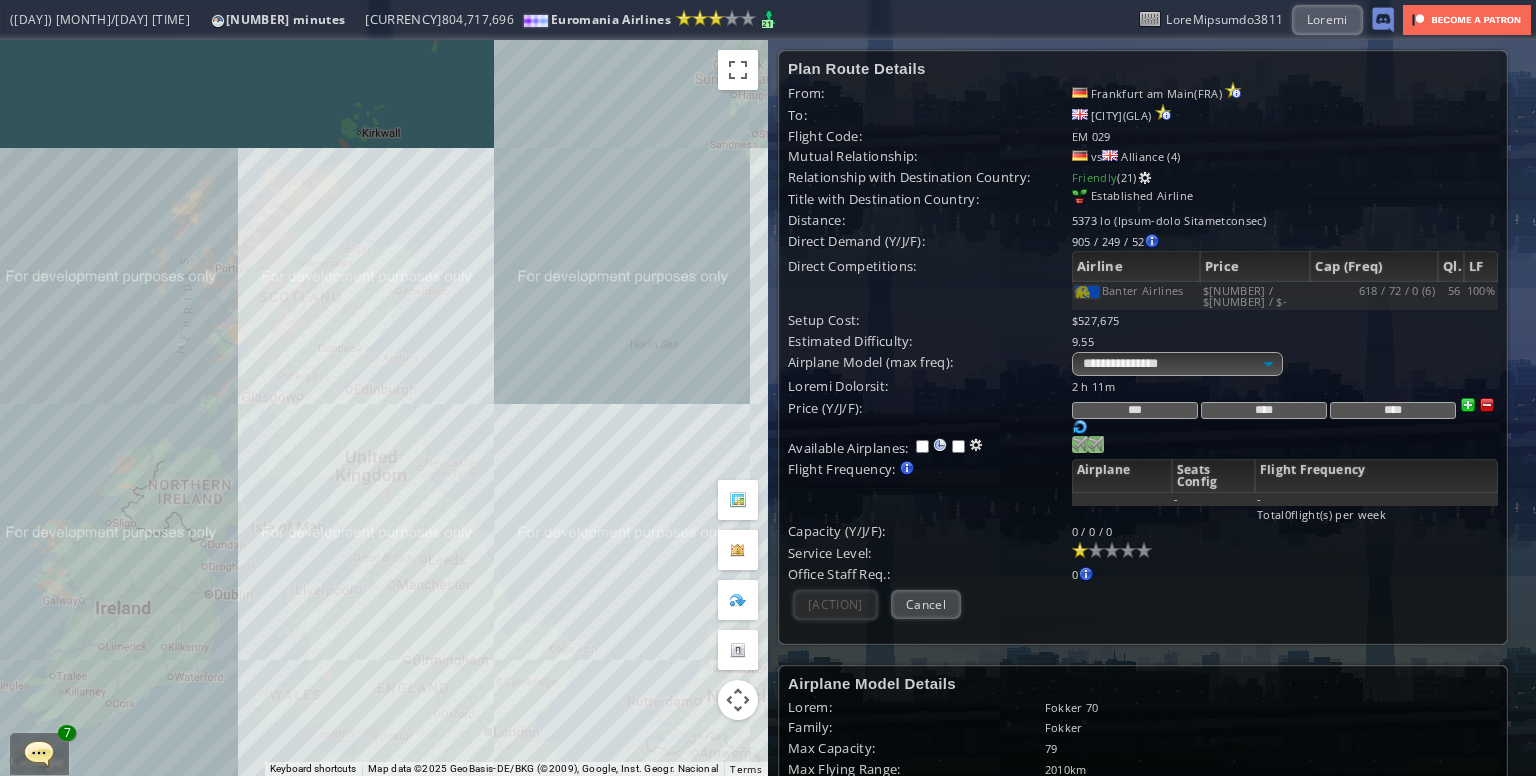 click at bounding box center [1080, 444] 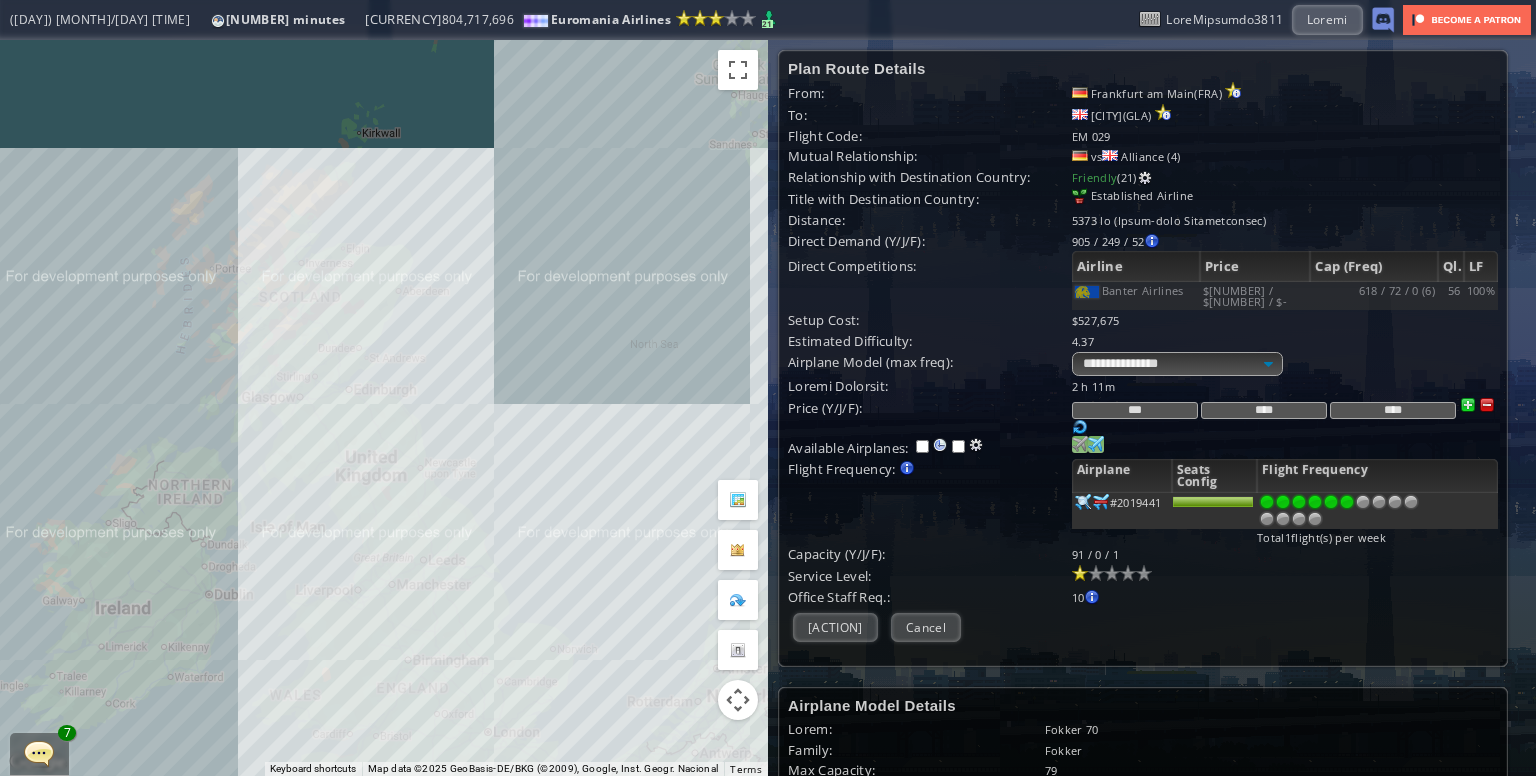 click at bounding box center [1347, 502] 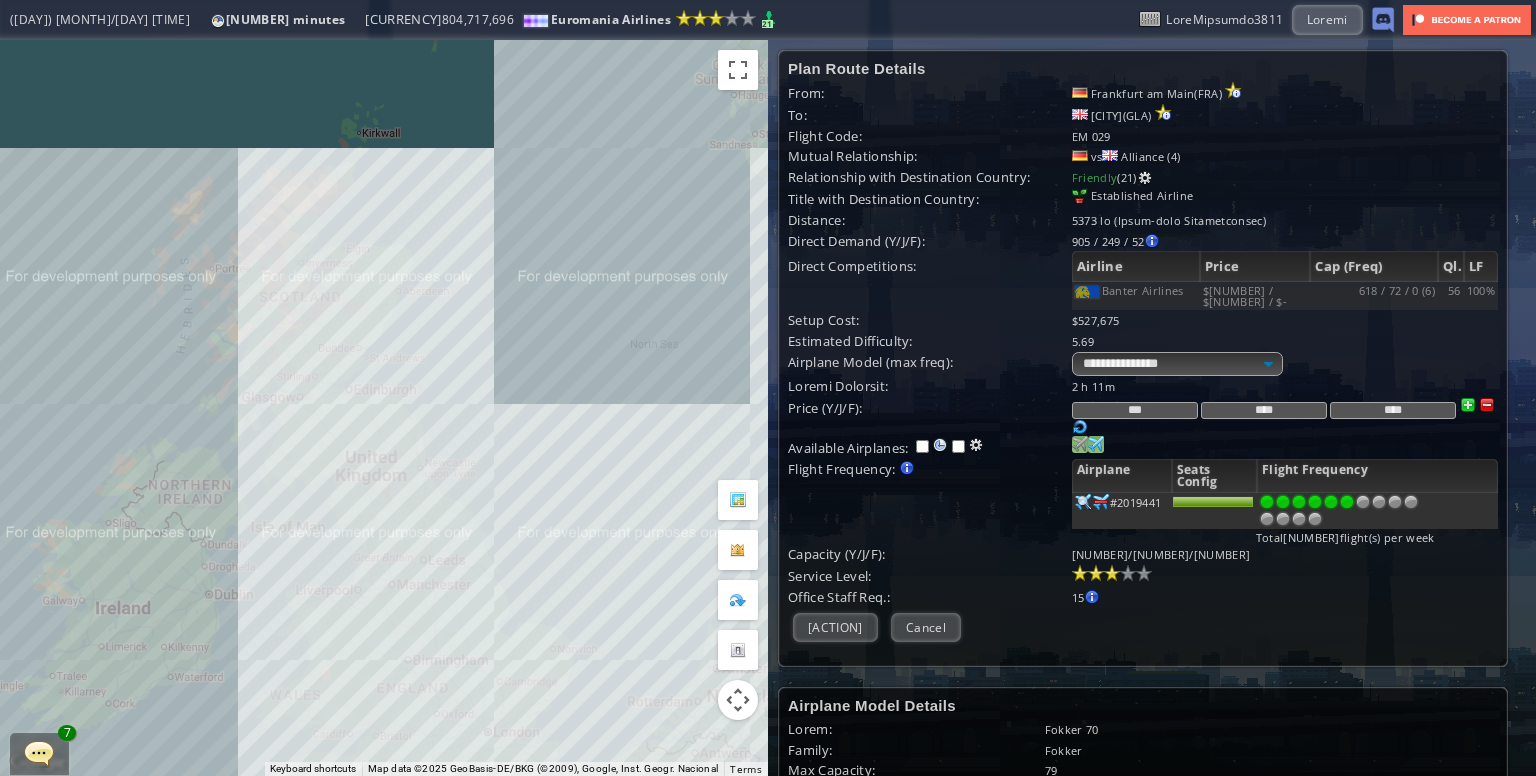 click at bounding box center (1112, 573) 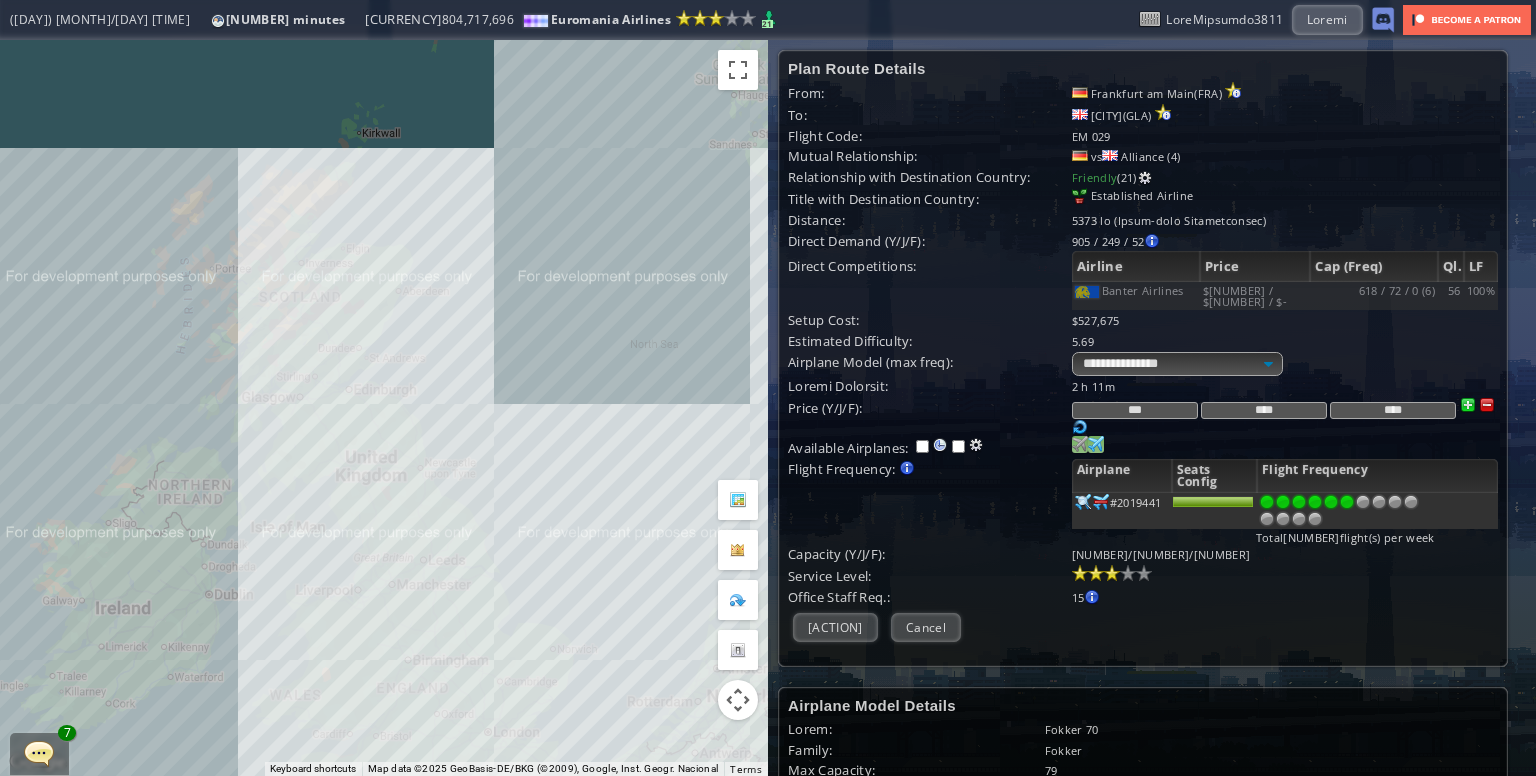 scroll, scrollTop: 100, scrollLeft: 0, axis: vertical 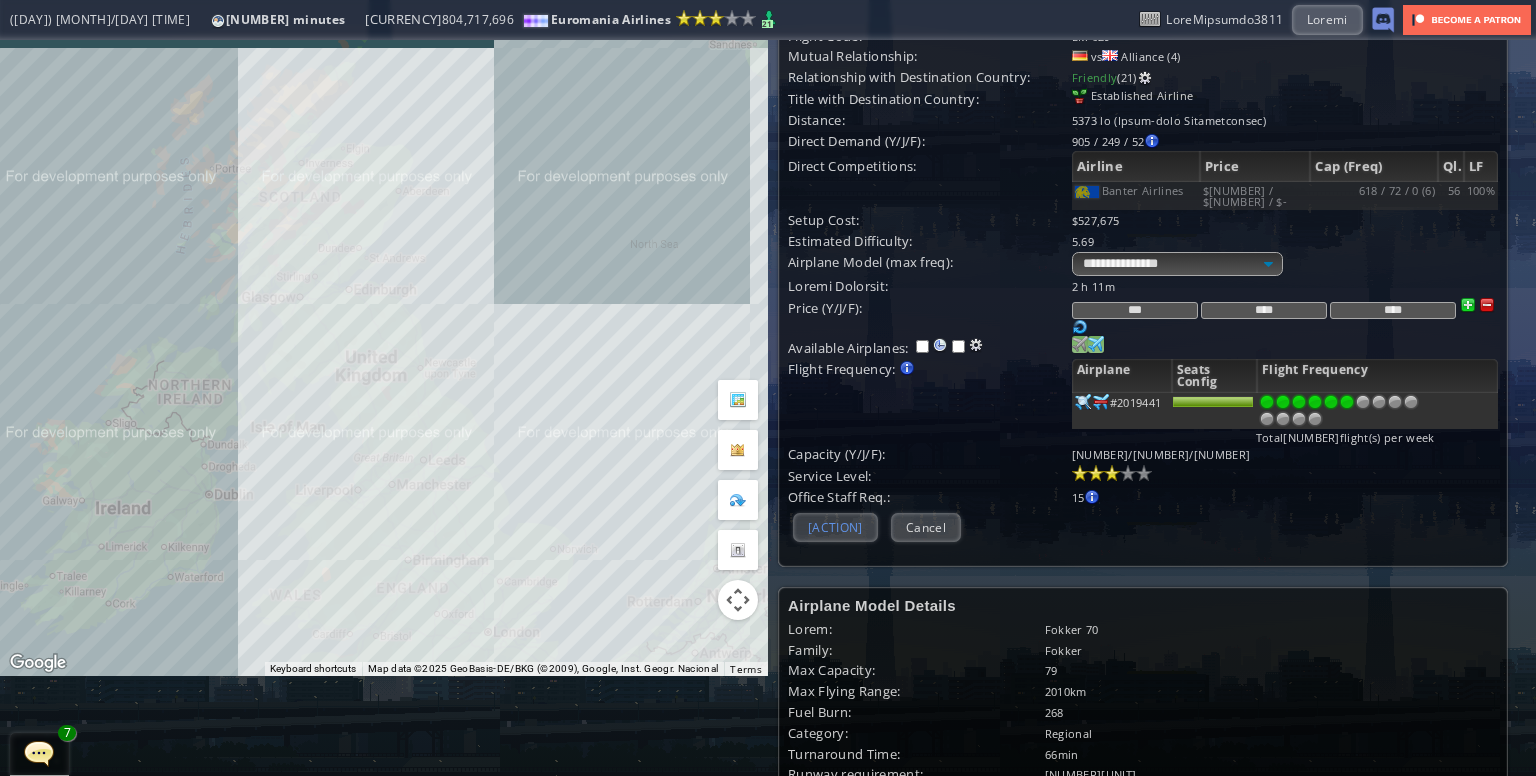 click on "[ACTION]" at bounding box center [835, 527] 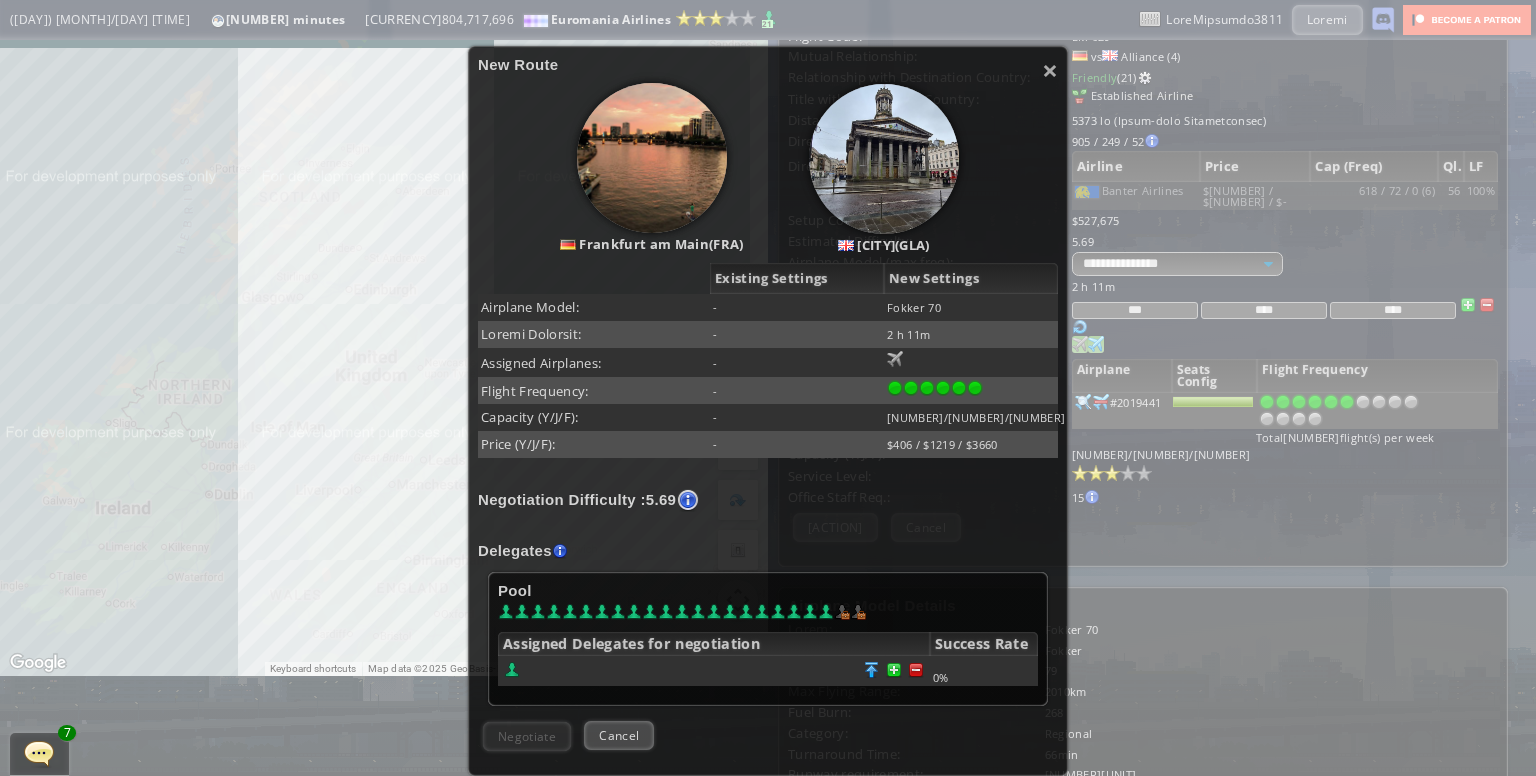 scroll, scrollTop: 300, scrollLeft: 0, axis: vertical 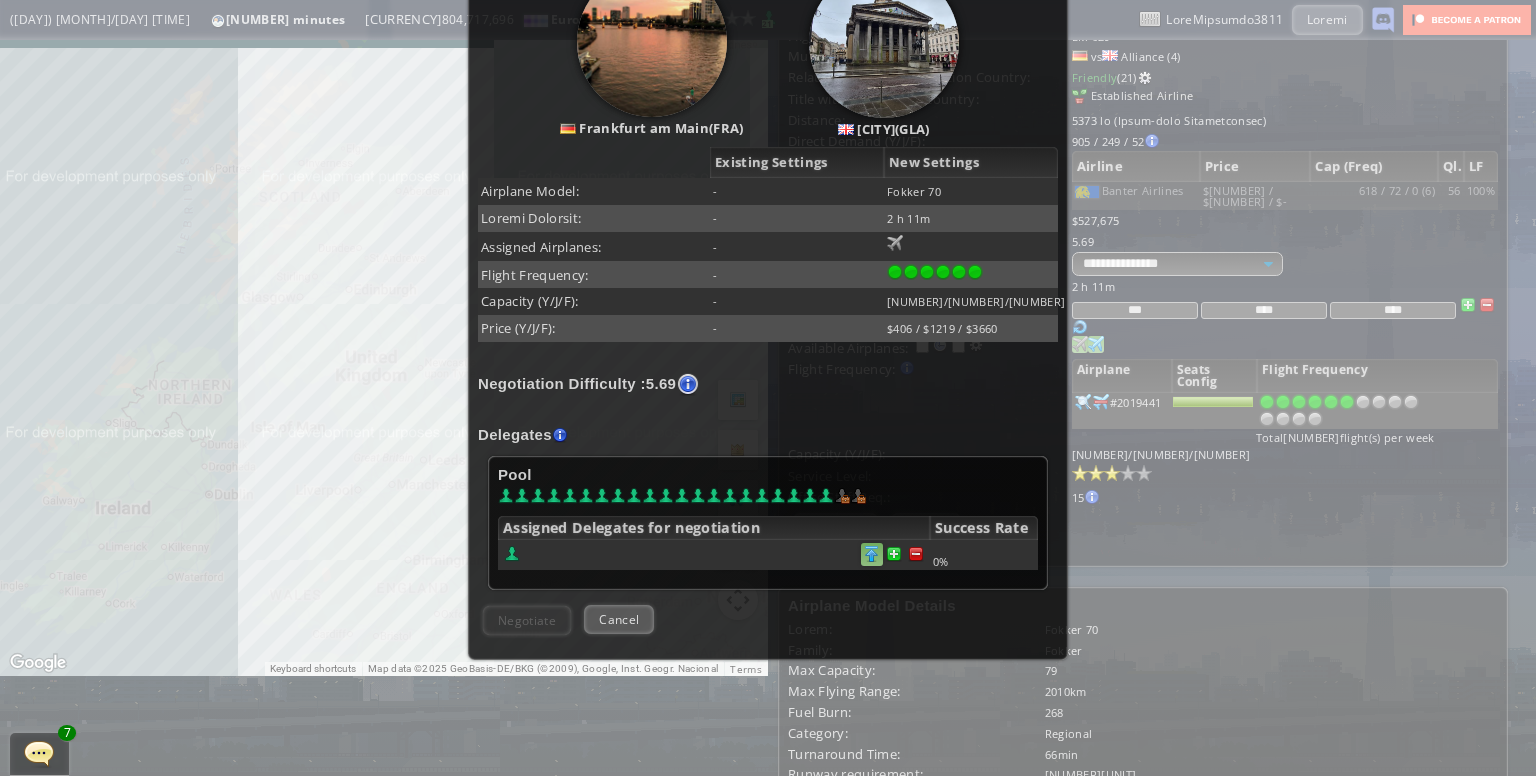 click at bounding box center [916, 554] 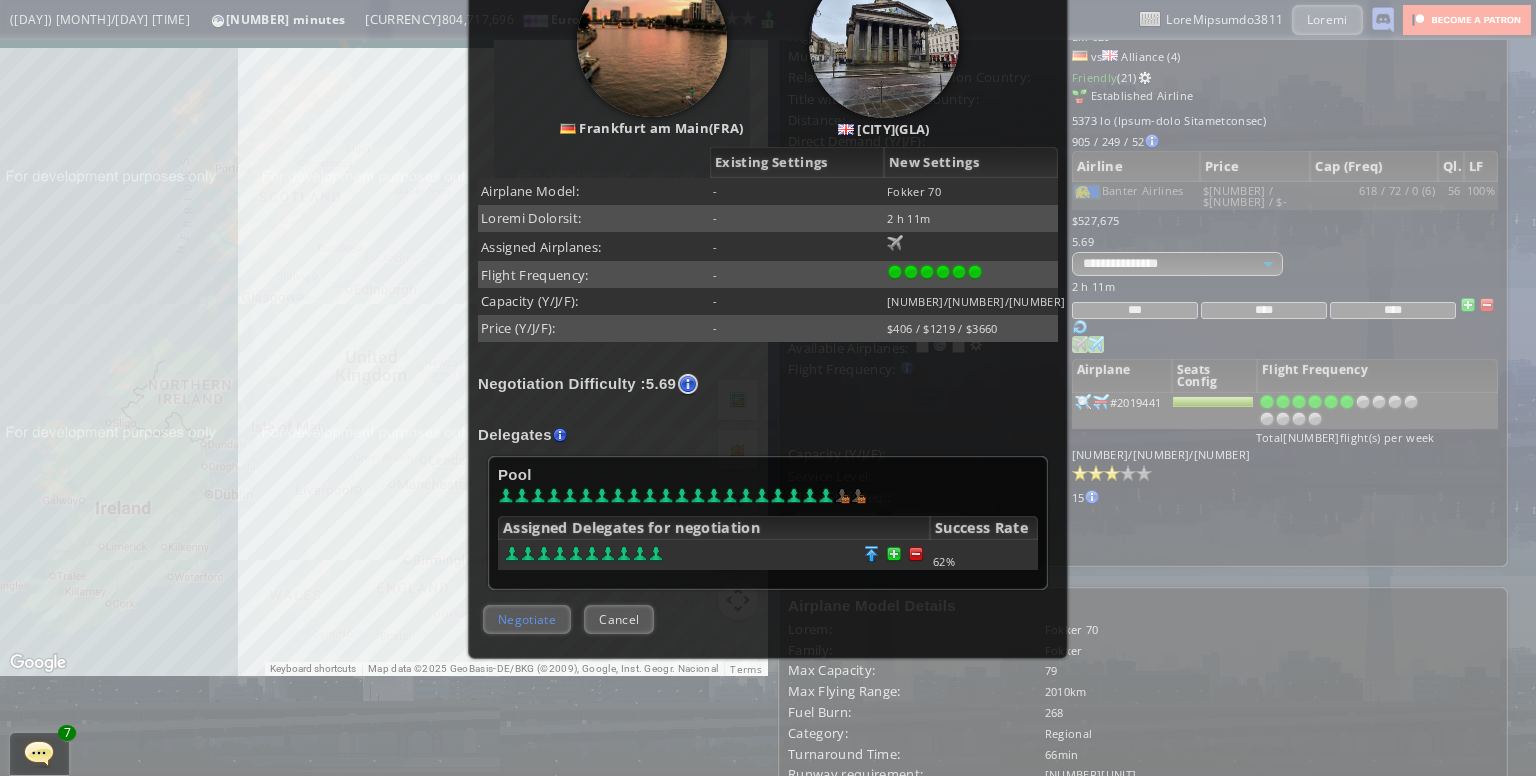 click on "Negotiate" at bounding box center [527, 619] 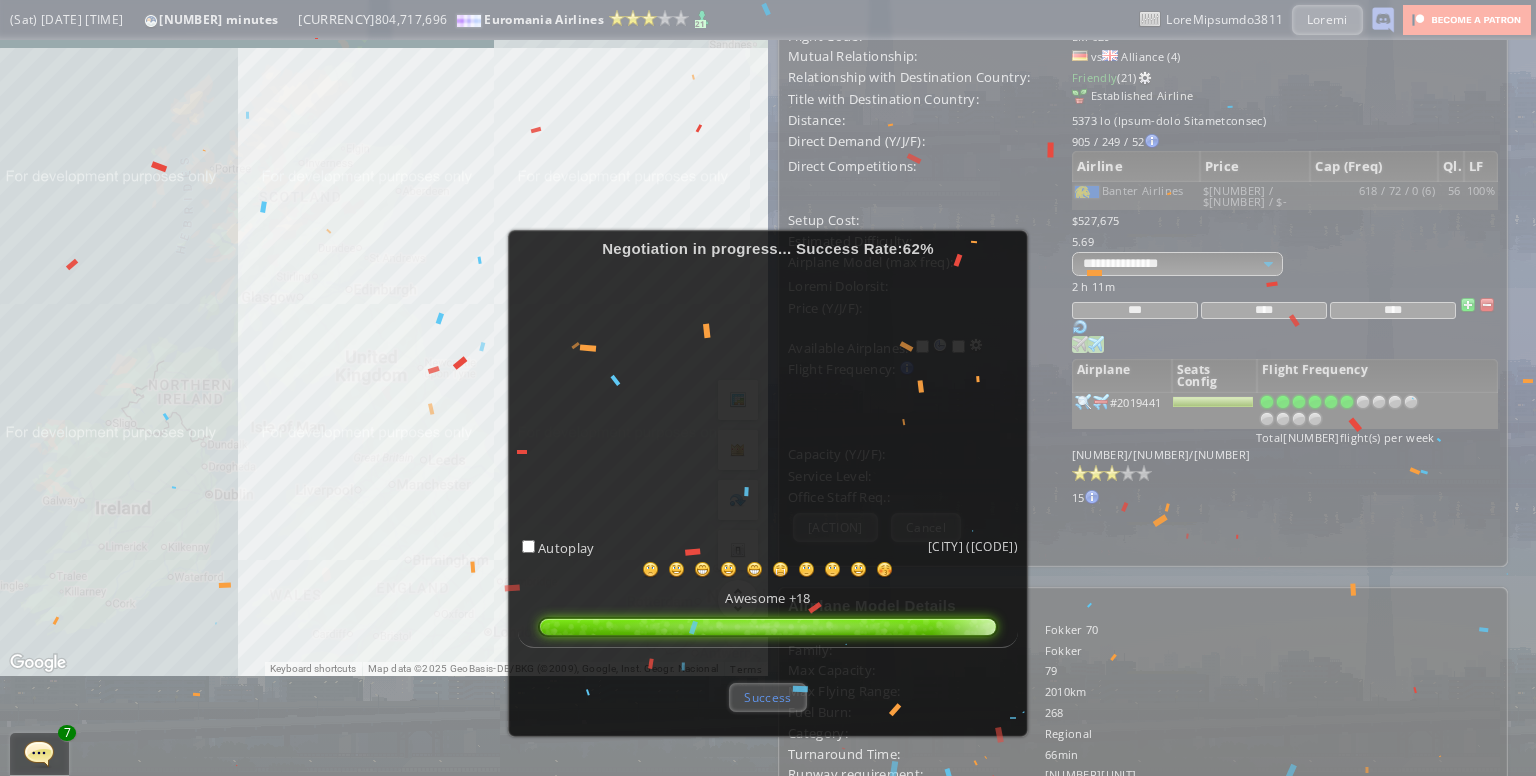 click on "Success" at bounding box center (767, 697) 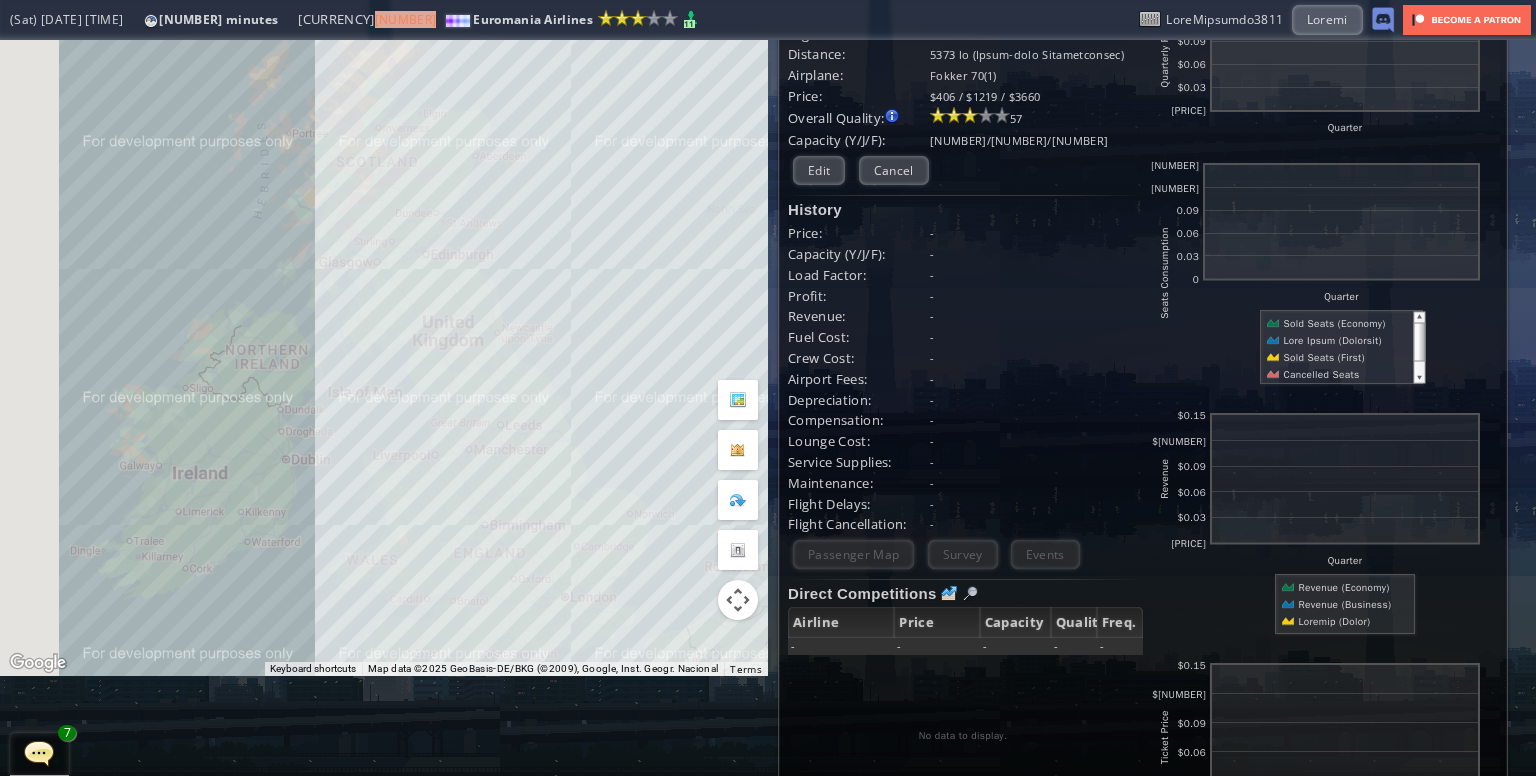 drag, startPoint x: 144, startPoint y: 307, endPoint x: 201, endPoint y: 281, distance: 62.649822 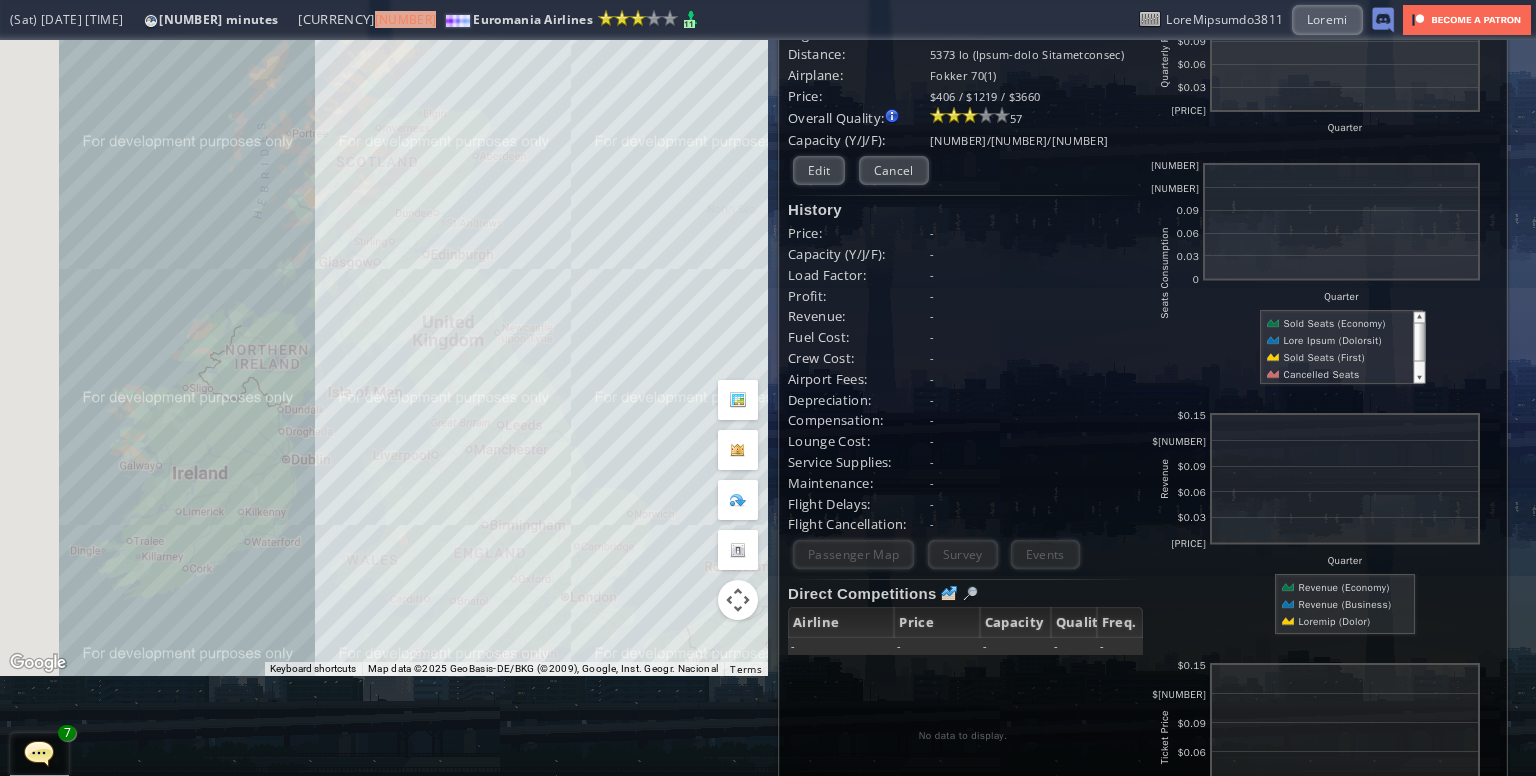 click on "To navigate, press the arrow keys." at bounding box center [384, 308] 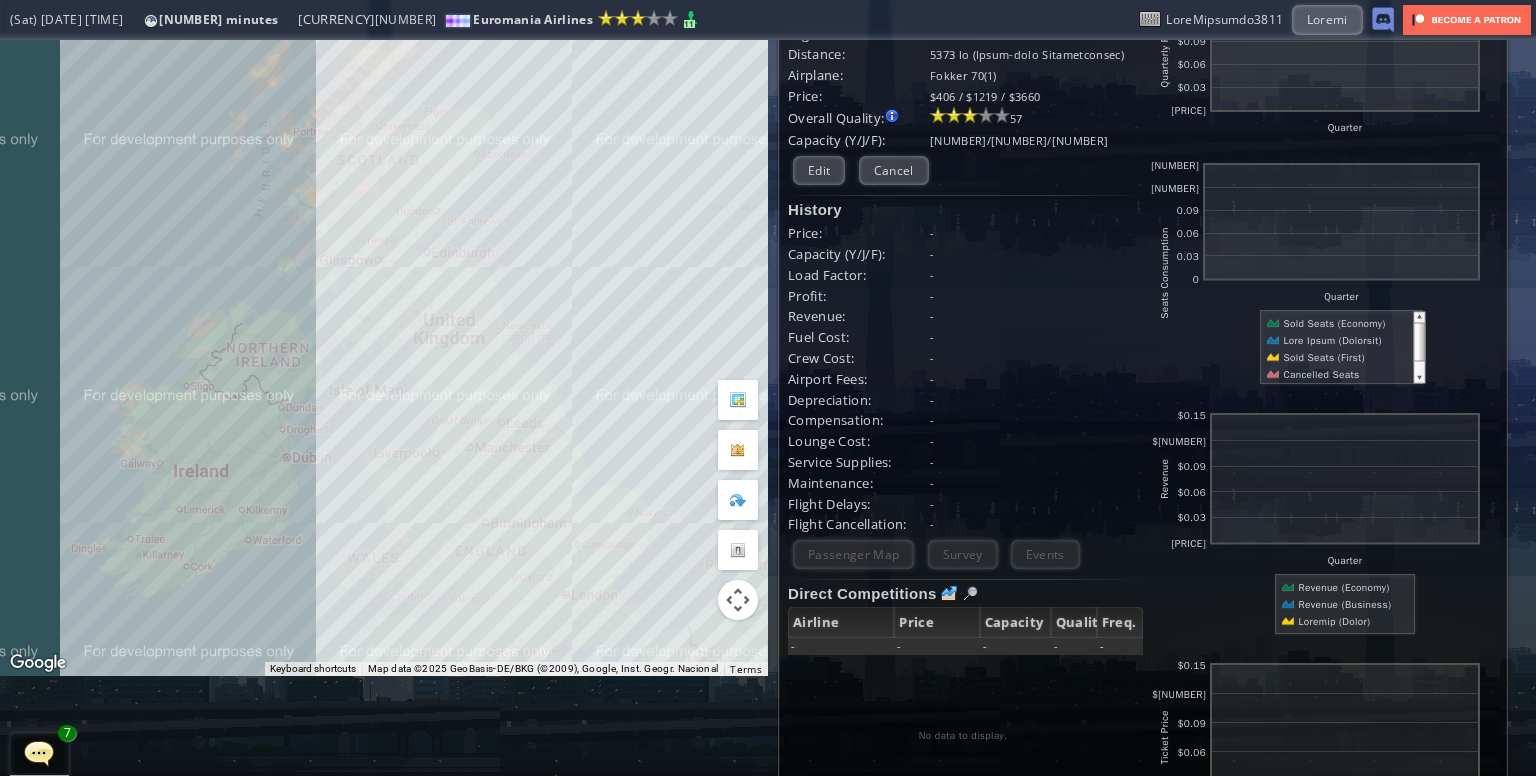 click on "To navigate, press the arrow keys." at bounding box center [384, 308] 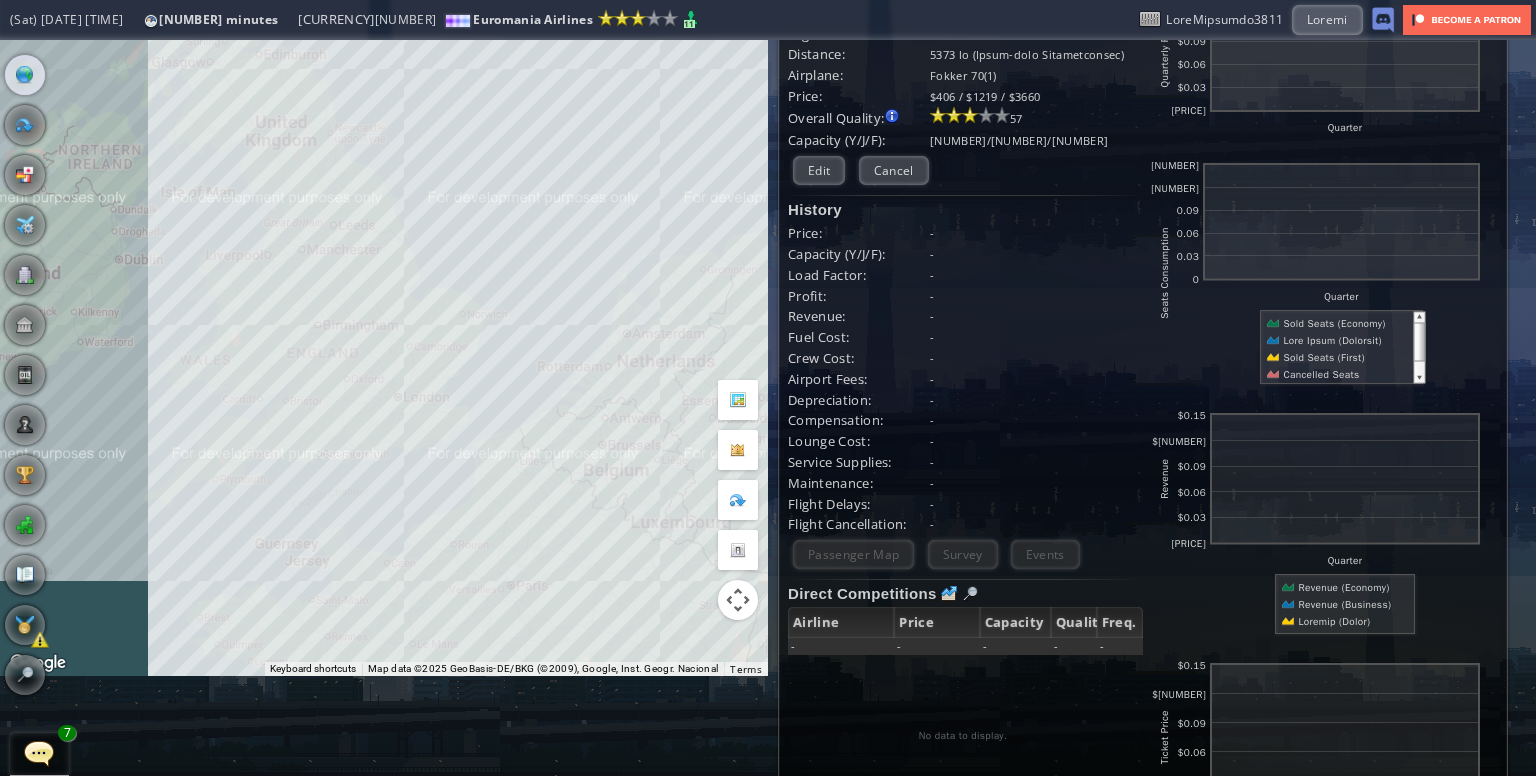 drag, startPoint x: 218, startPoint y: 373, endPoint x: 64, endPoint y: 309, distance: 166.7693 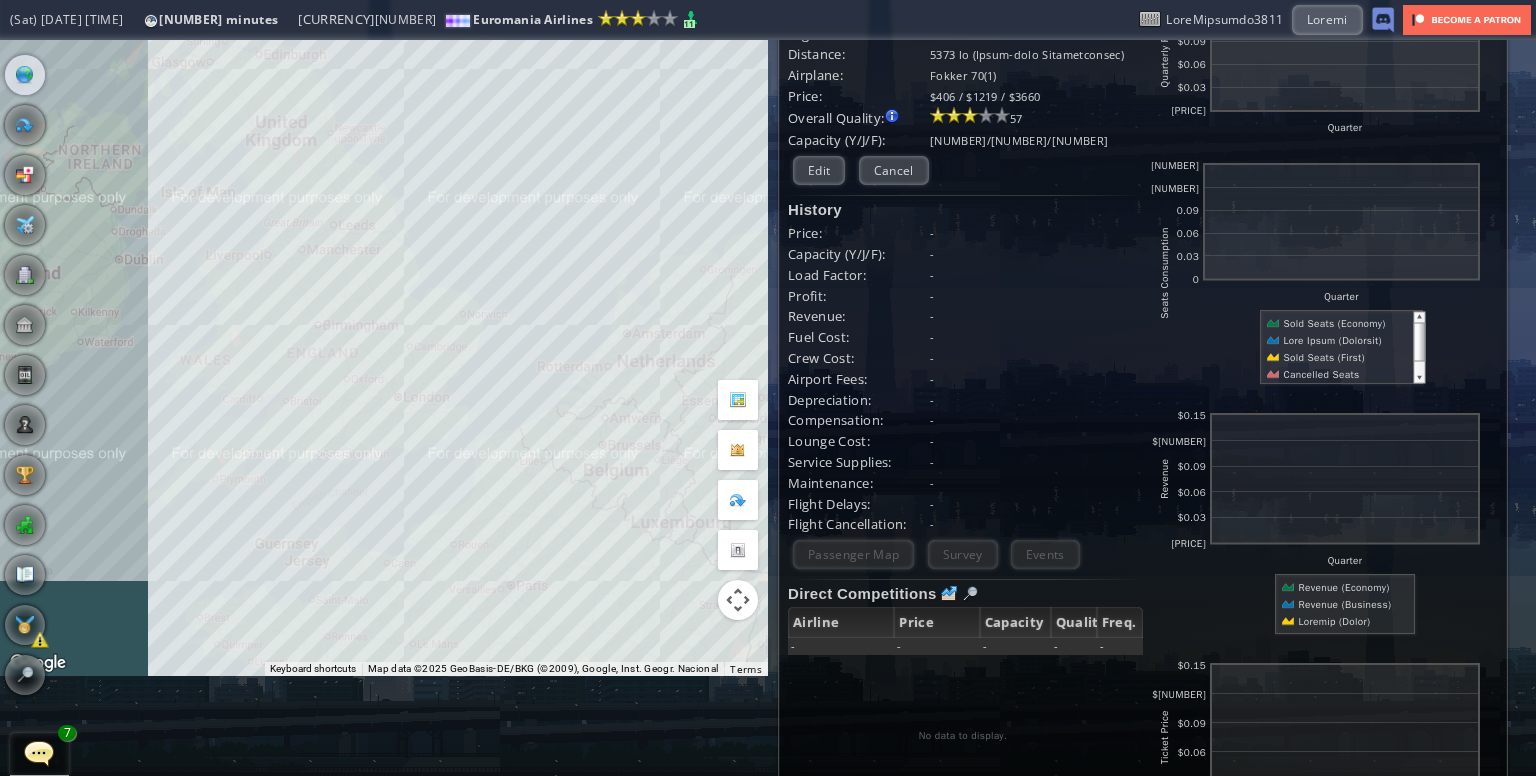 click on "To navigate, press the arrow keys." at bounding box center [384, 308] 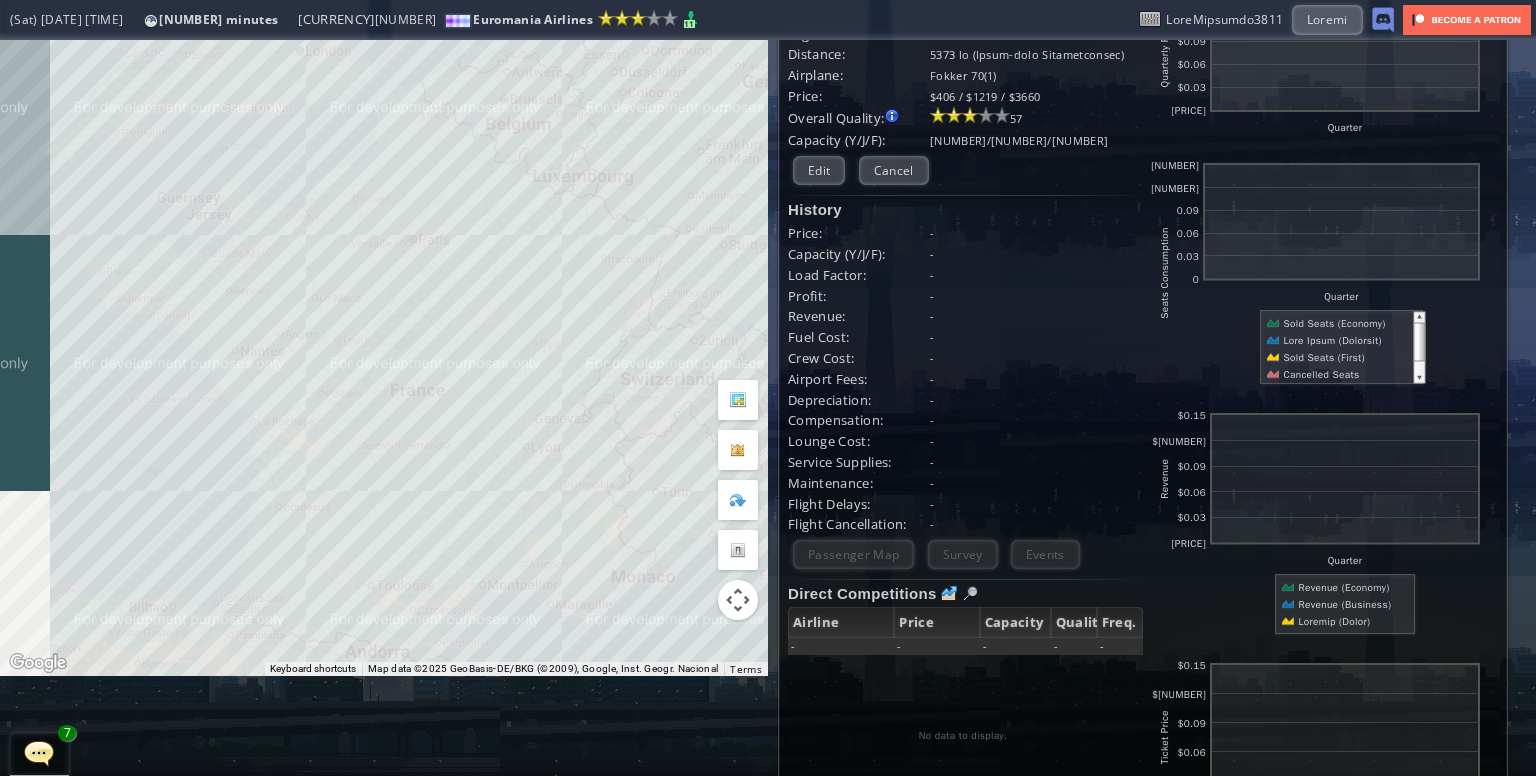 drag, startPoint x: 305, startPoint y: 498, endPoint x: 368, endPoint y: 215, distance: 289.92758 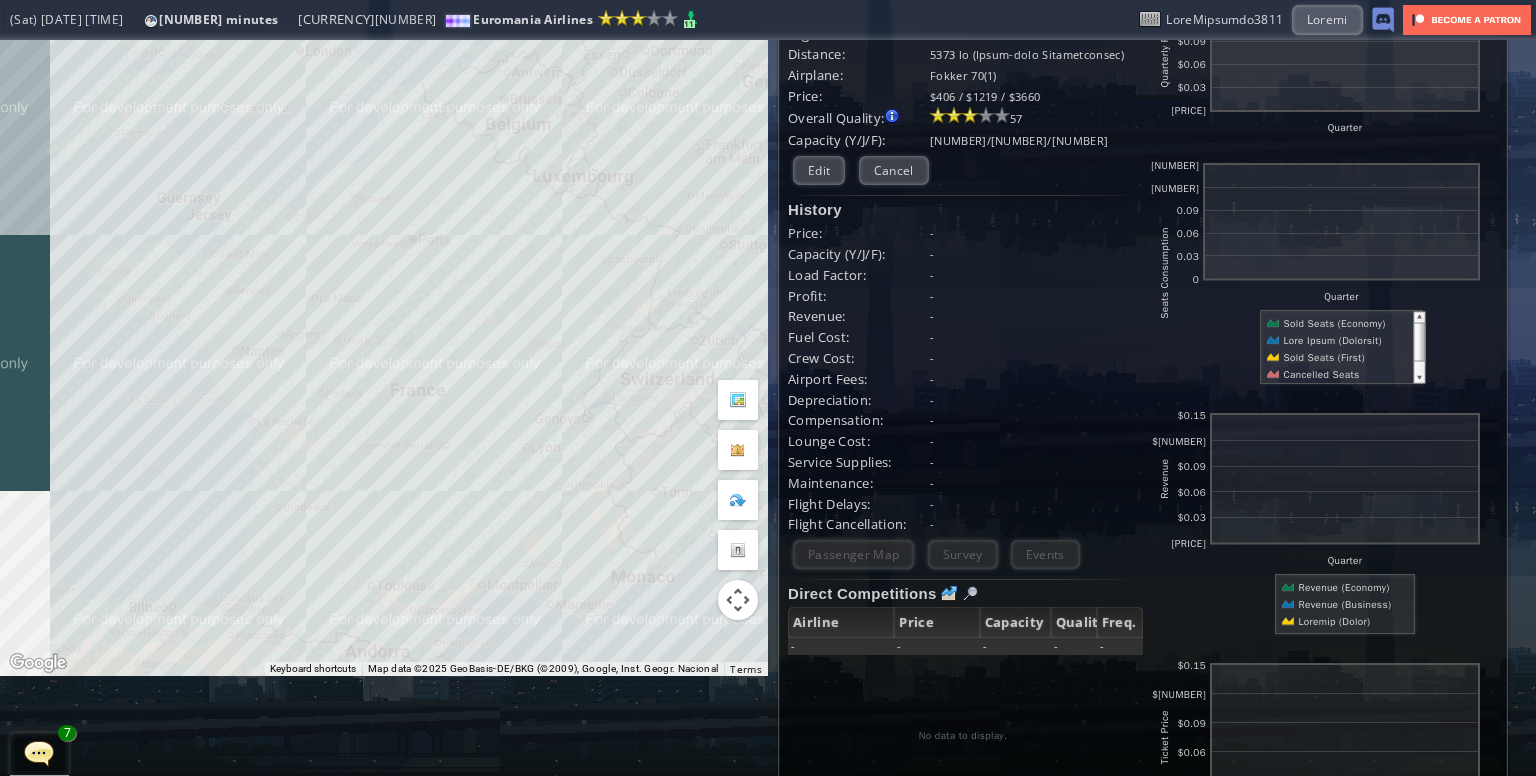 click on "To navigate, press the arrow keys." at bounding box center (384, 308) 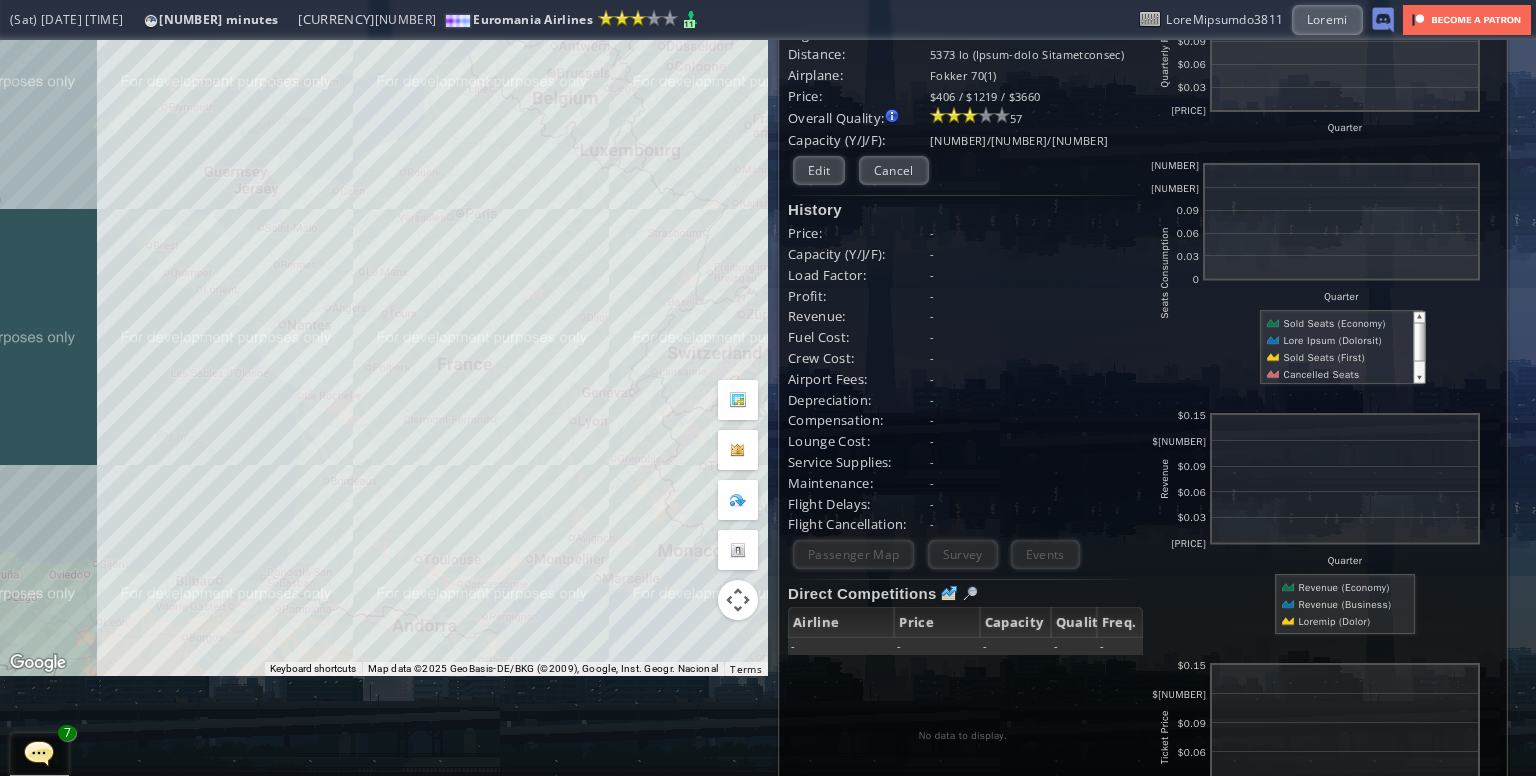 drag, startPoint x: 316, startPoint y: 241, endPoint x: 318, endPoint y: 263, distance: 22.090721 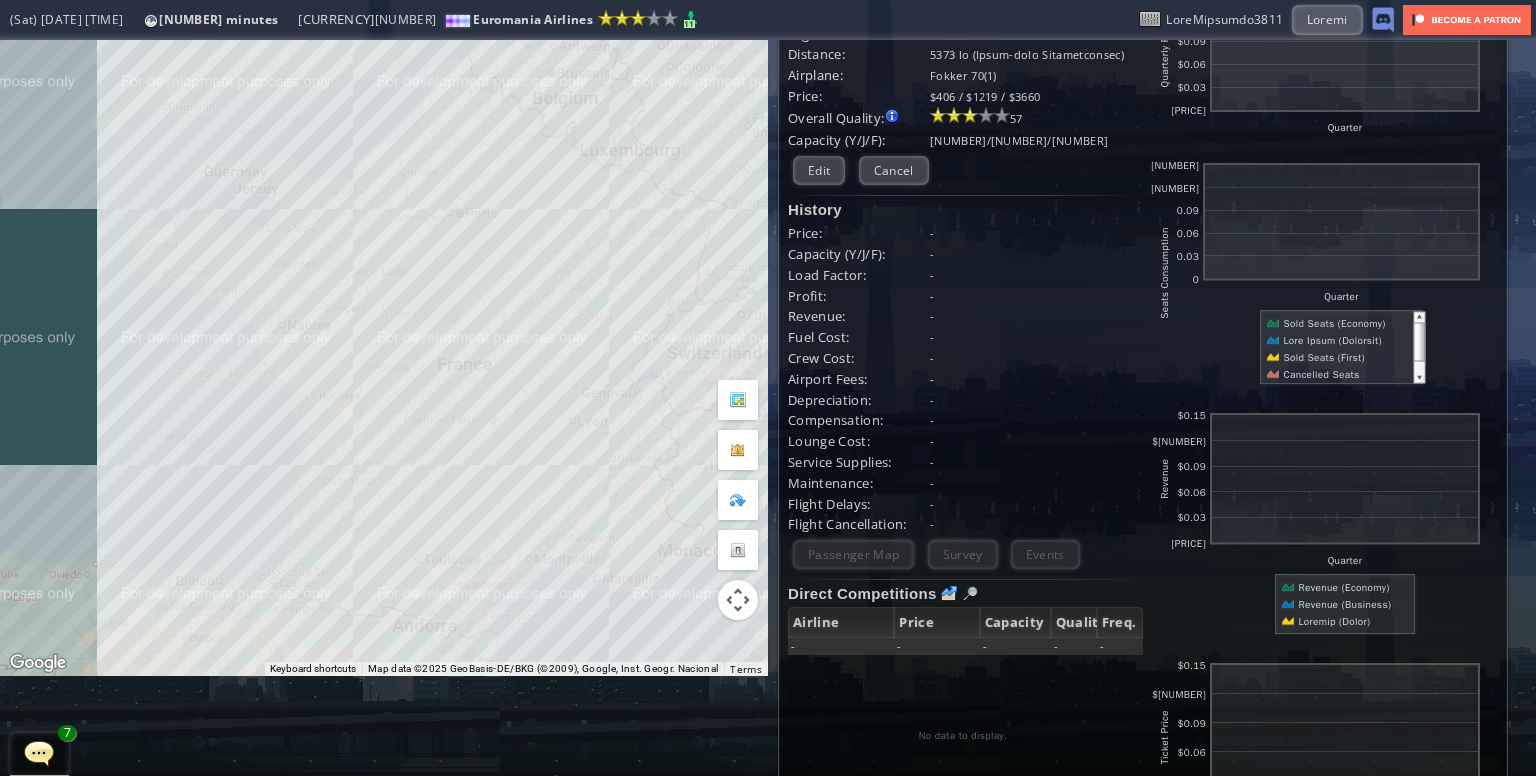 click on "To navigate, press the arrow keys." at bounding box center (384, 308) 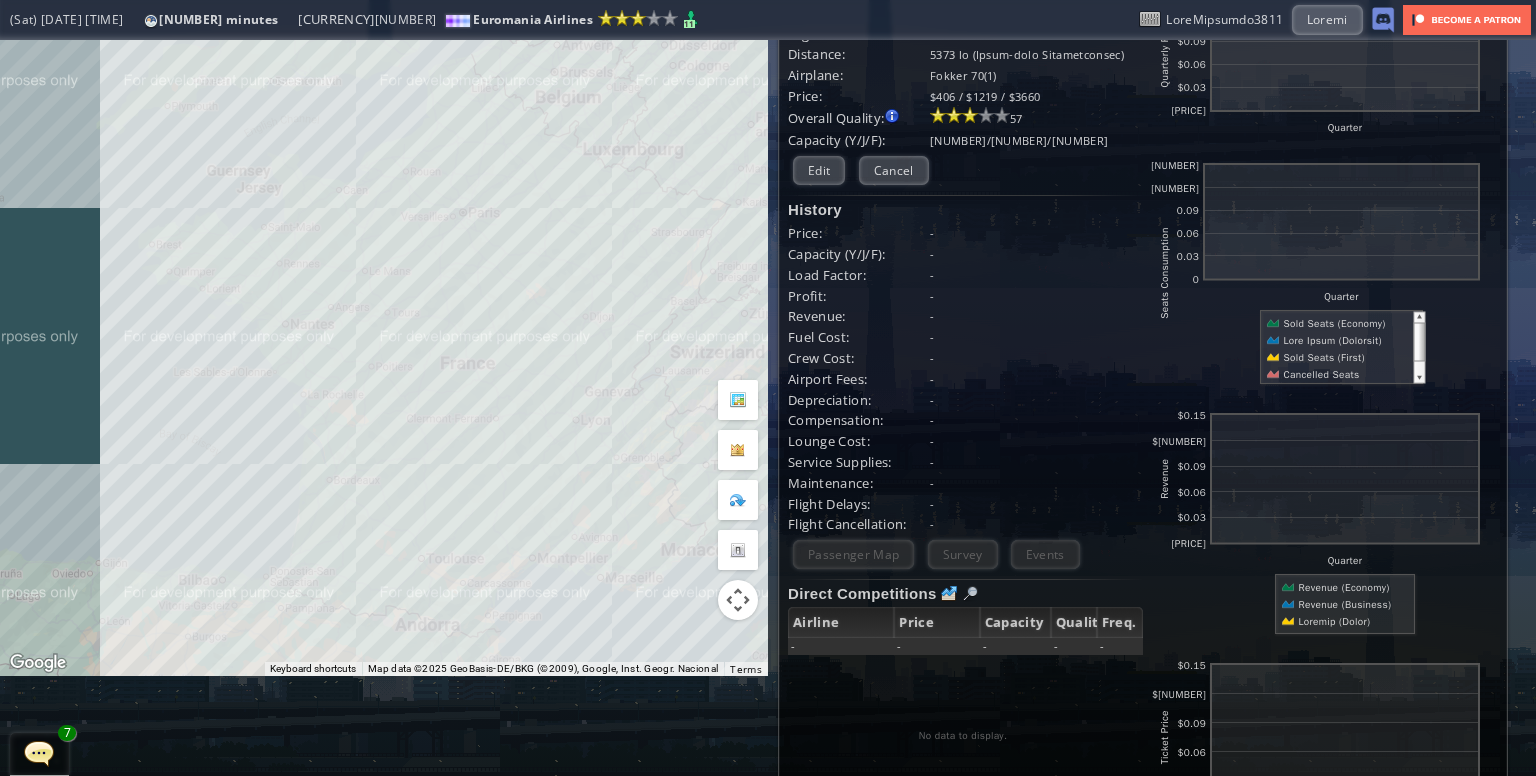 click on "To navigate, press the arrow keys." at bounding box center (384, 308) 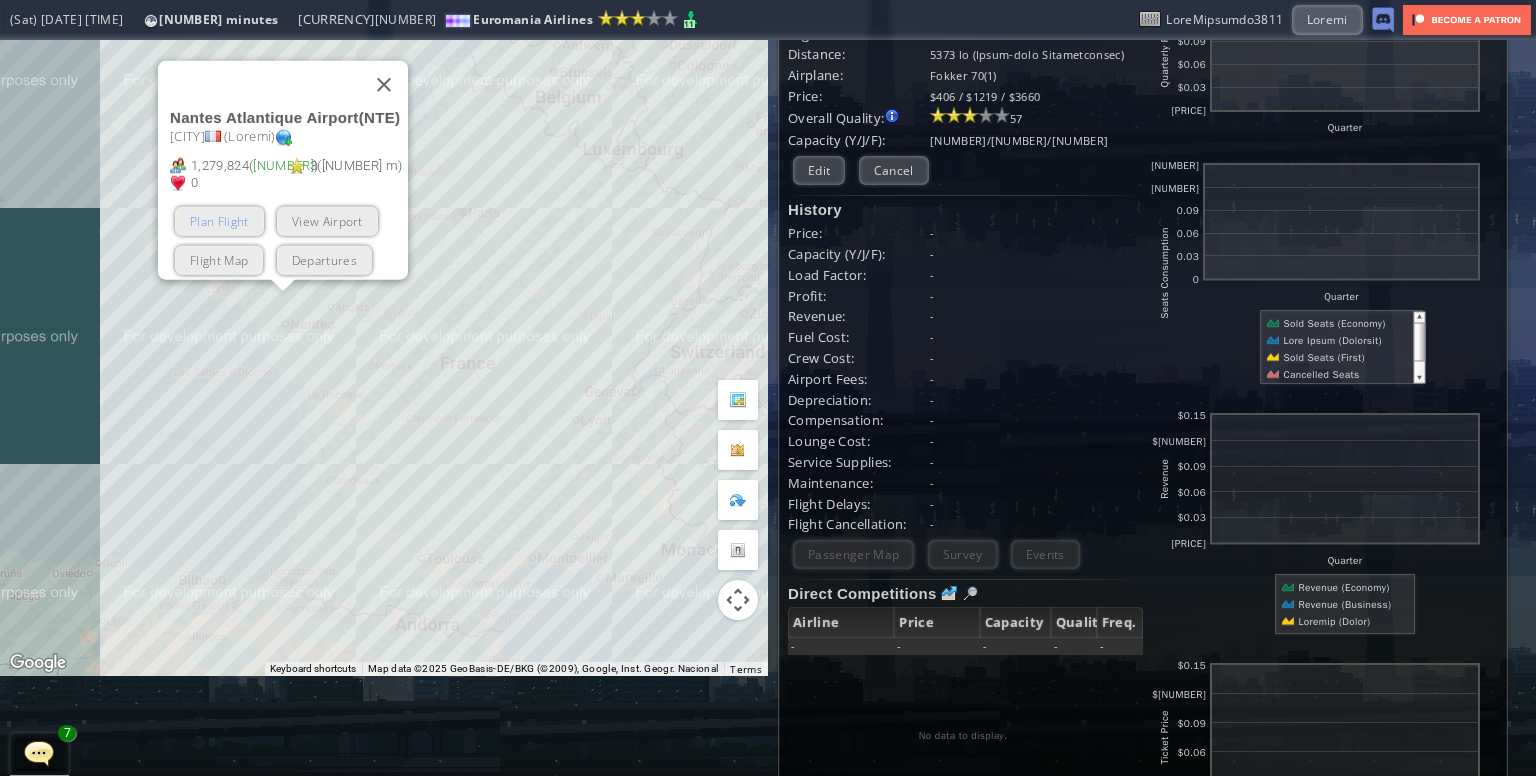 click on "Plan Flight" at bounding box center (219, 221) 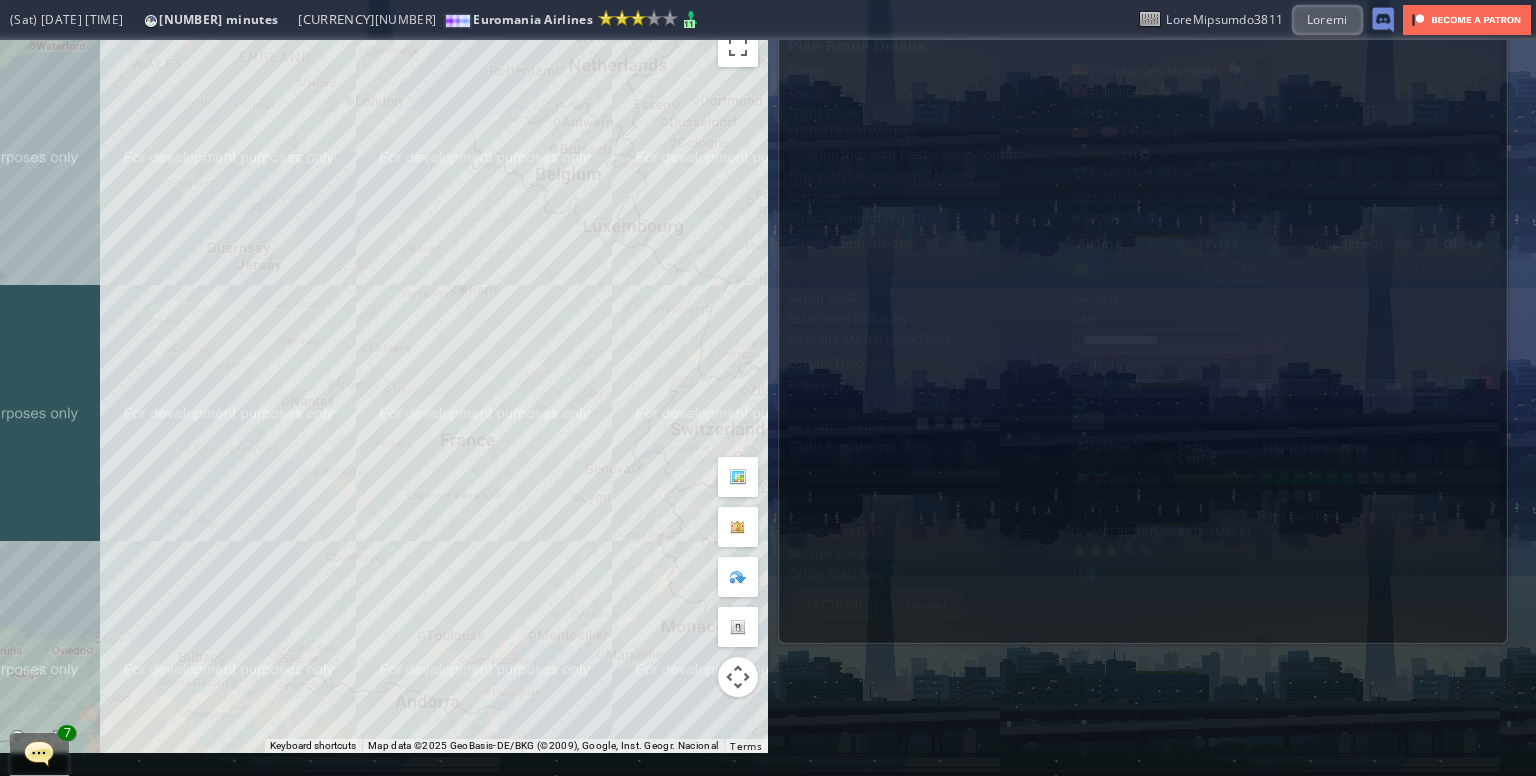 scroll, scrollTop: 0, scrollLeft: 0, axis: both 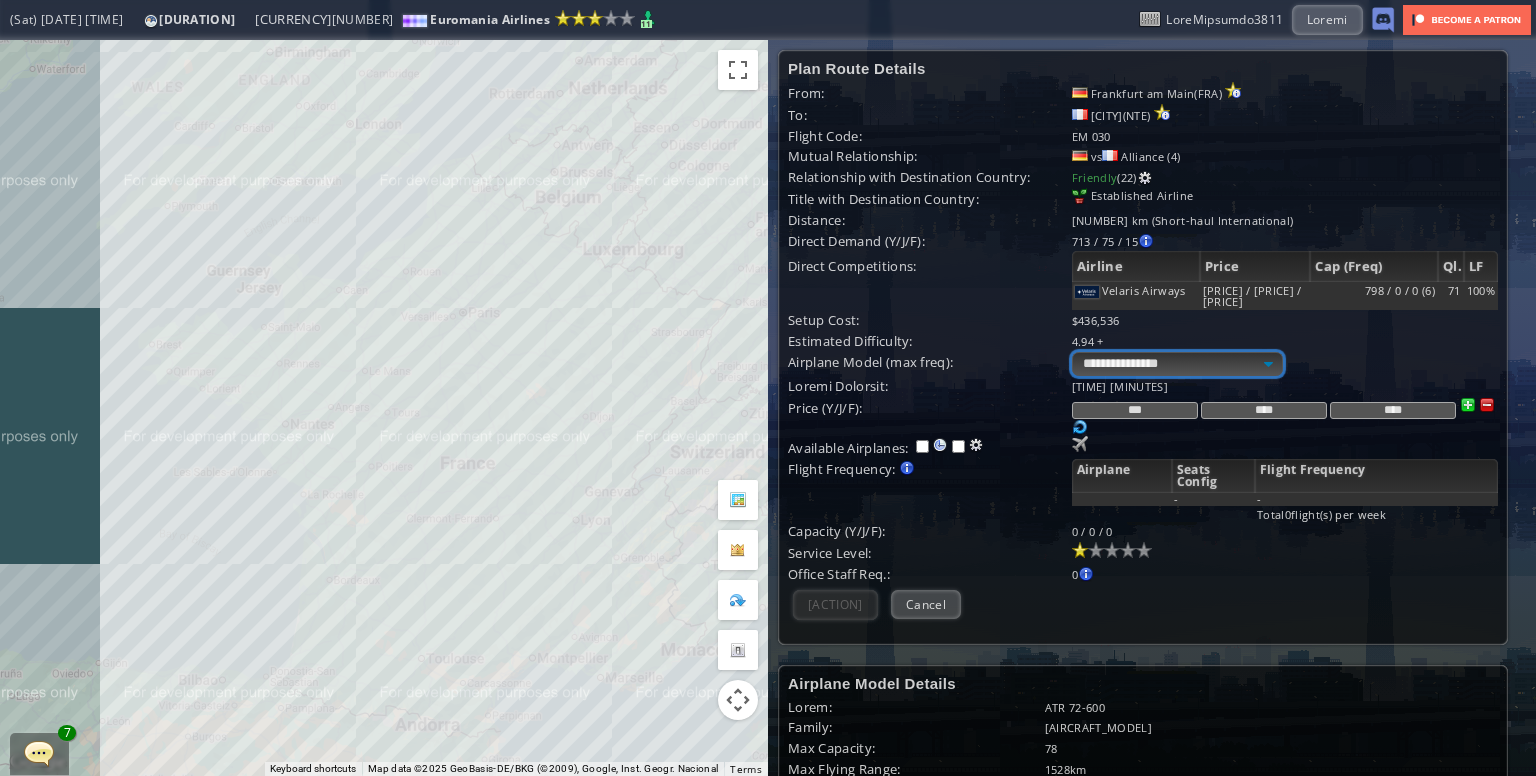 click on "**********" at bounding box center (1177, 364) 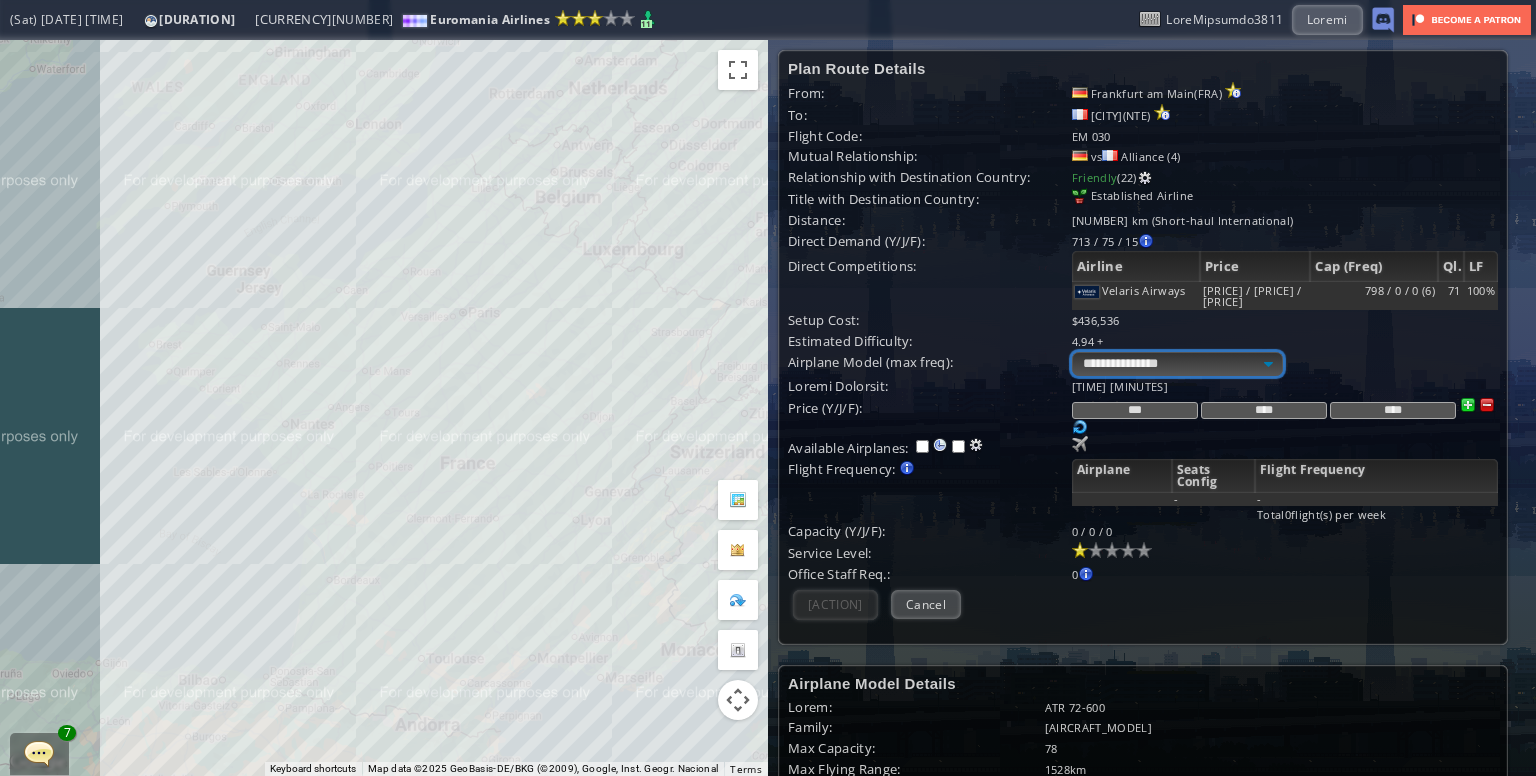 select on "**" 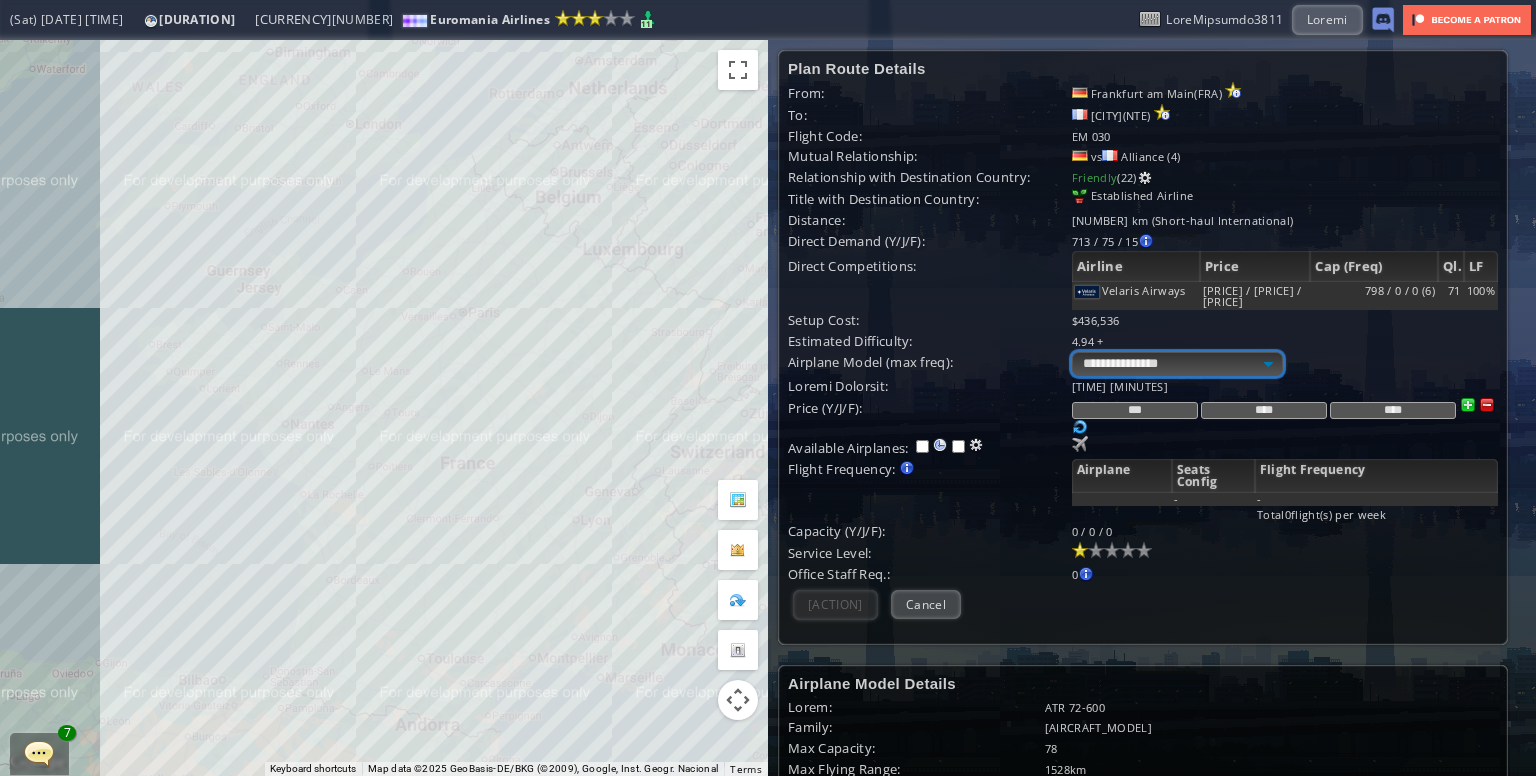 click on "**********" at bounding box center [1177, 364] 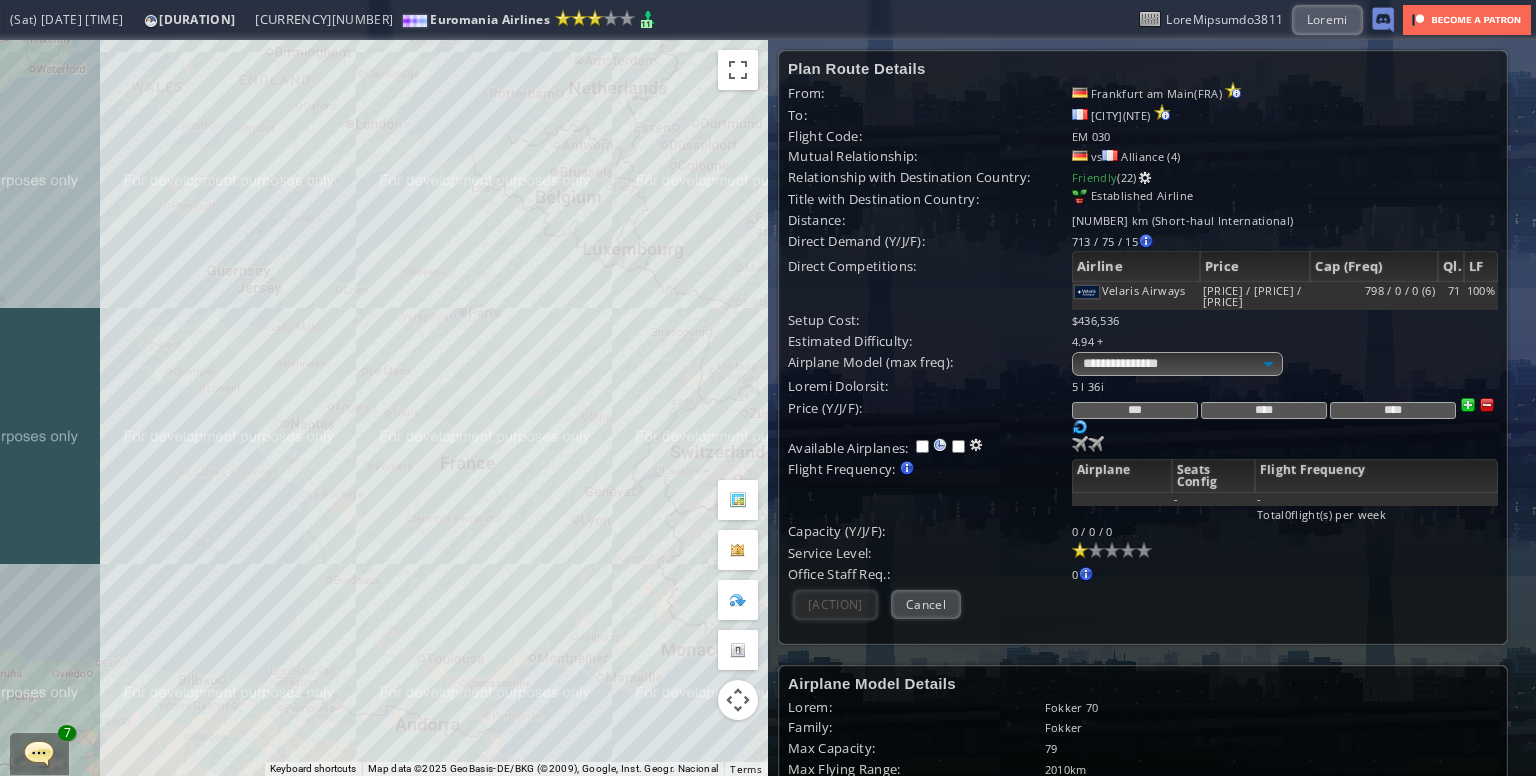 click on "Purchase airplane
Or assign airplane to this airport
No airplane with this model based in this airport
[NUMBER] [NUMBER] [NUMBER] [NUMBER]" at bounding box center (1285, 386) 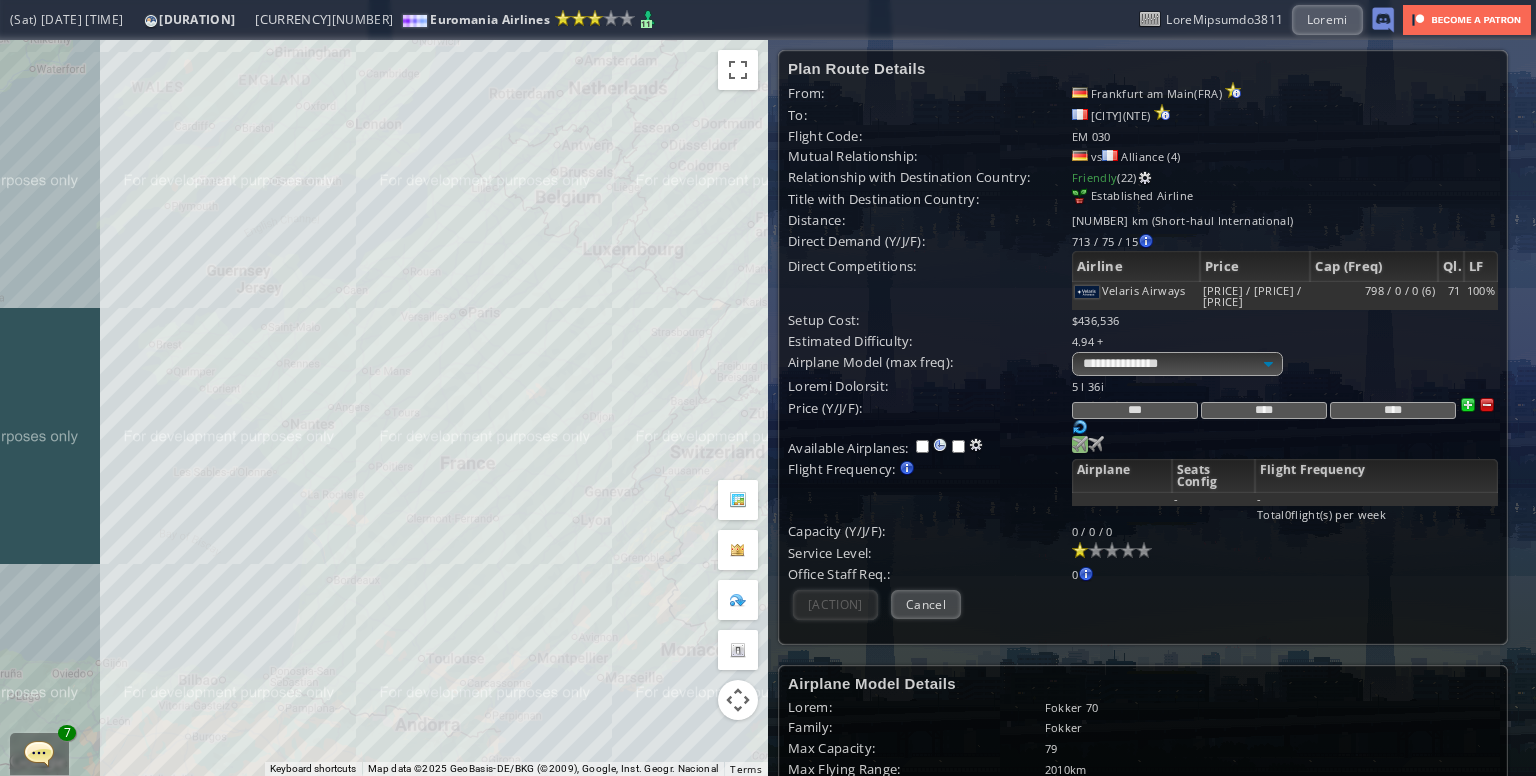click at bounding box center (1080, 444) 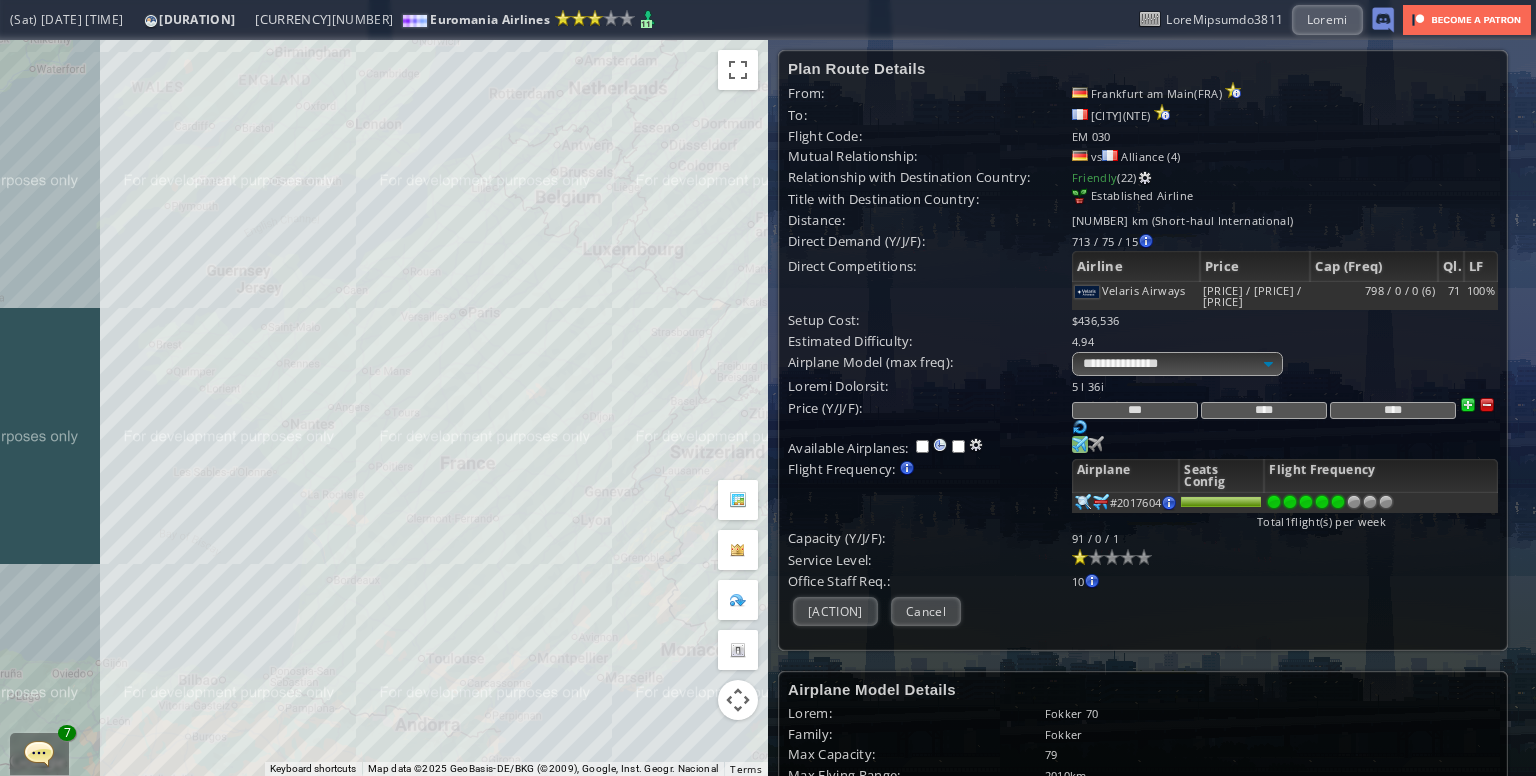 click at bounding box center (1338, 502) 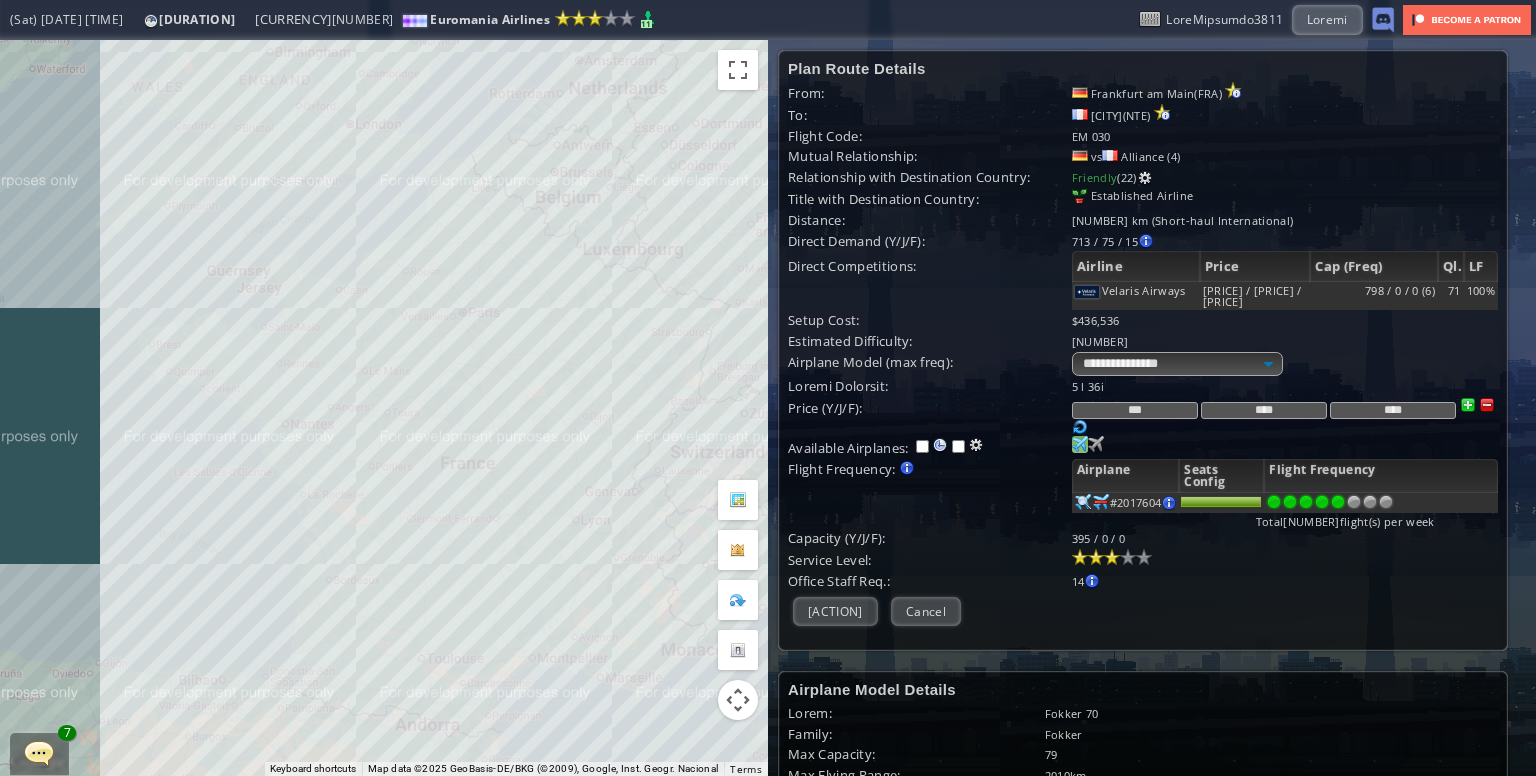 click at bounding box center (1112, 557) 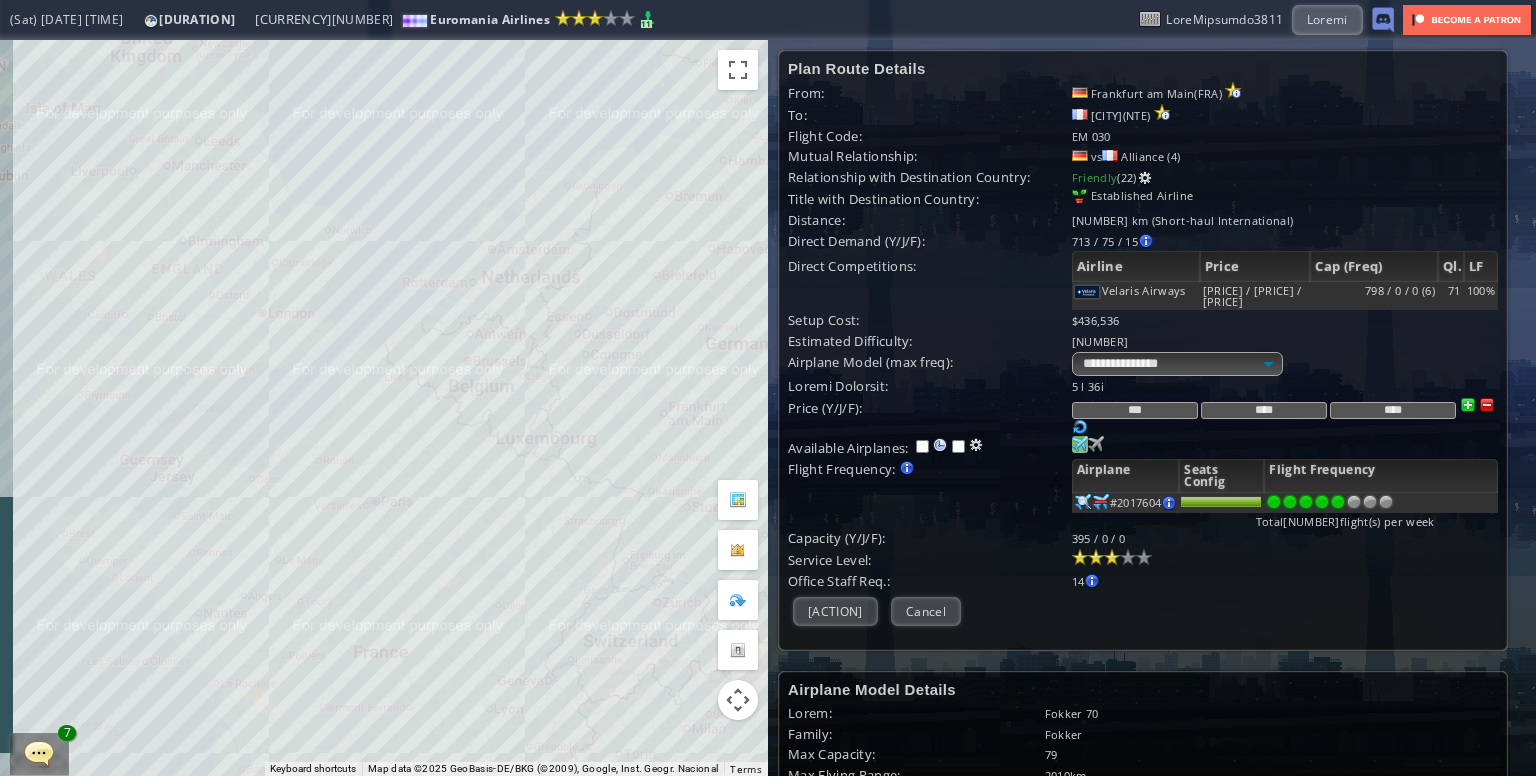 drag, startPoint x: 464, startPoint y: 498, endPoint x: 638, endPoint y: 749, distance: 305.41284 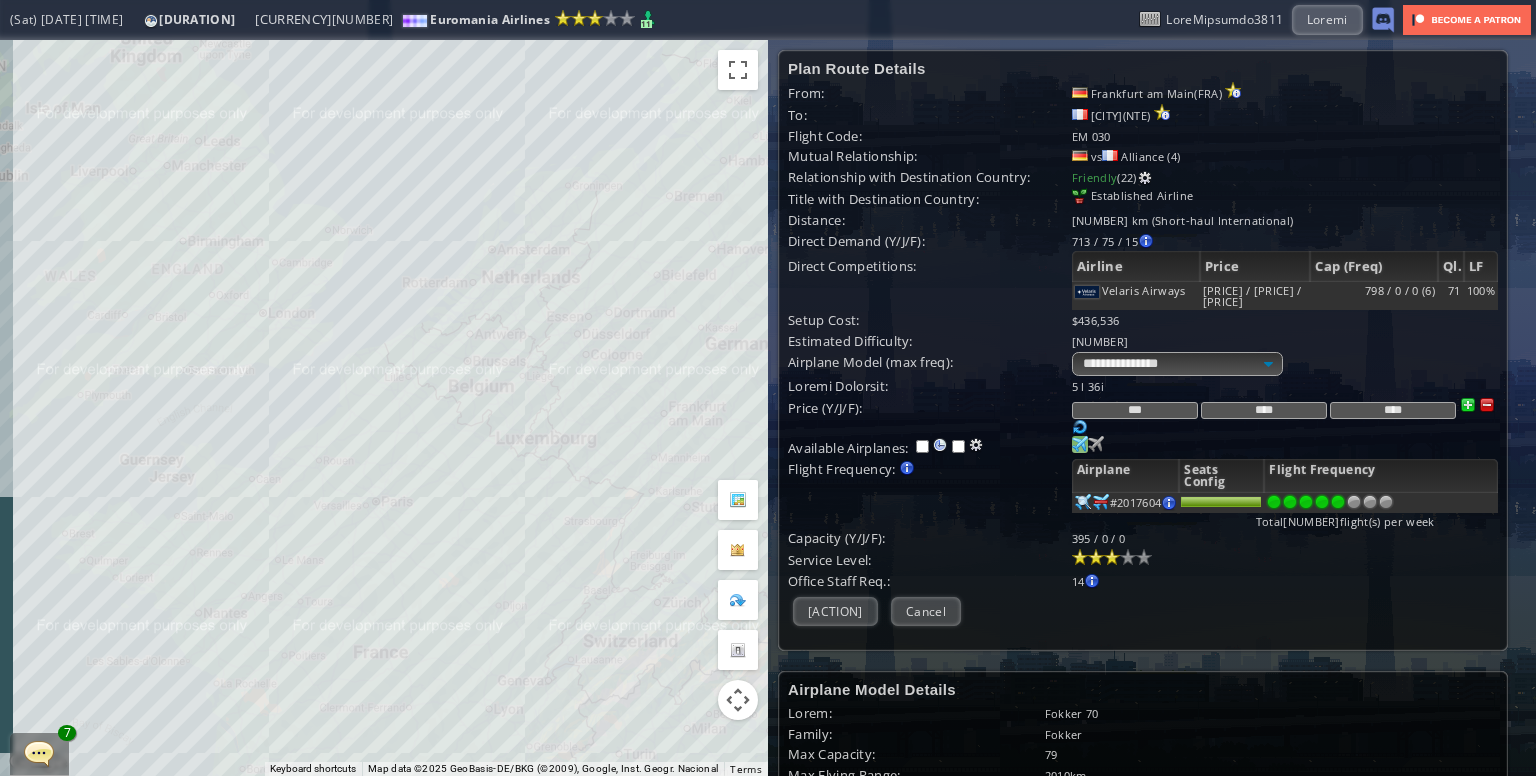 click on "To navigate, press the arrow keys." at bounding box center [384, 408] 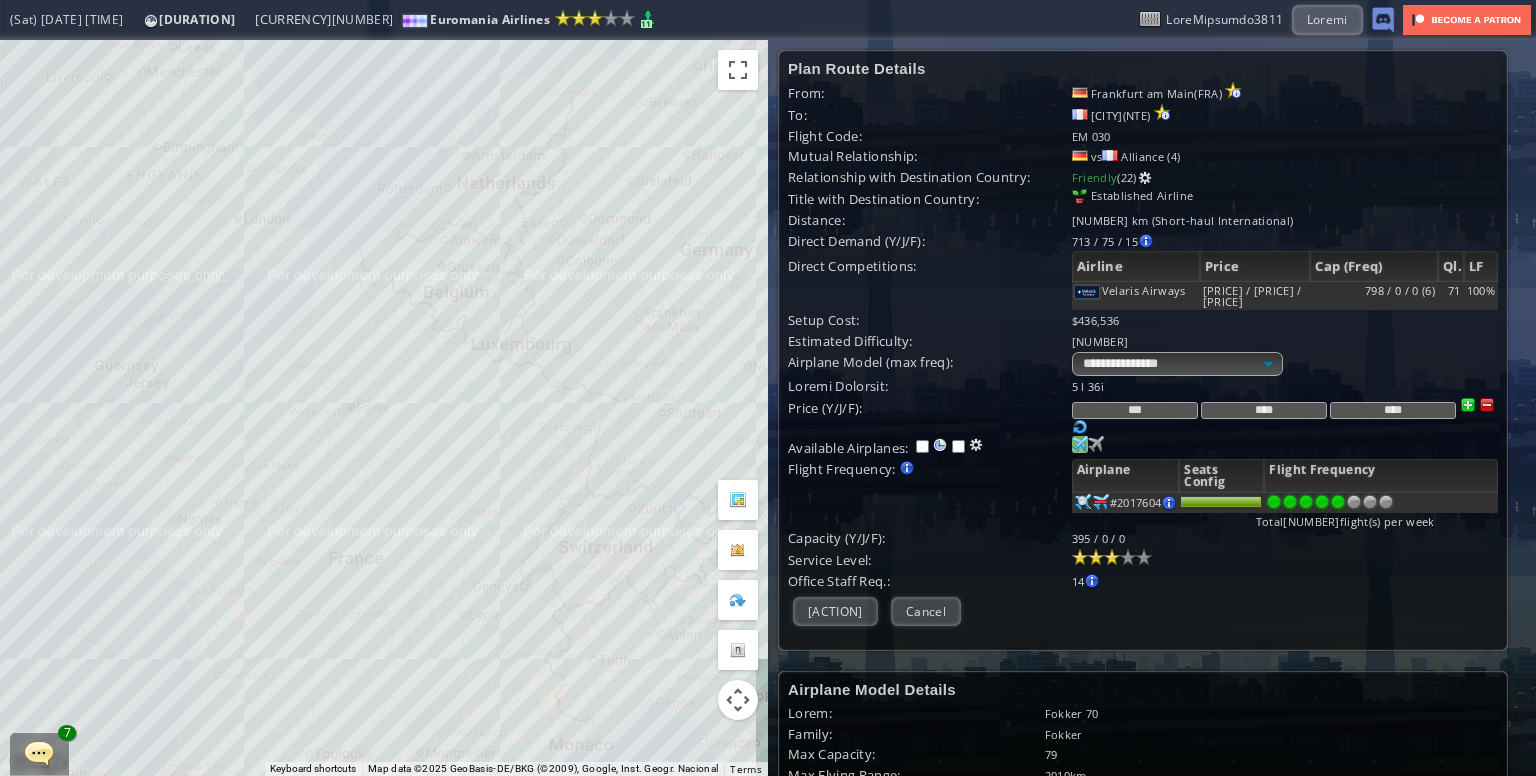 drag, startPoint x: 396, startPoint y: 591, endPoint x: 121, endPoint y: 332, distance: 377.76447 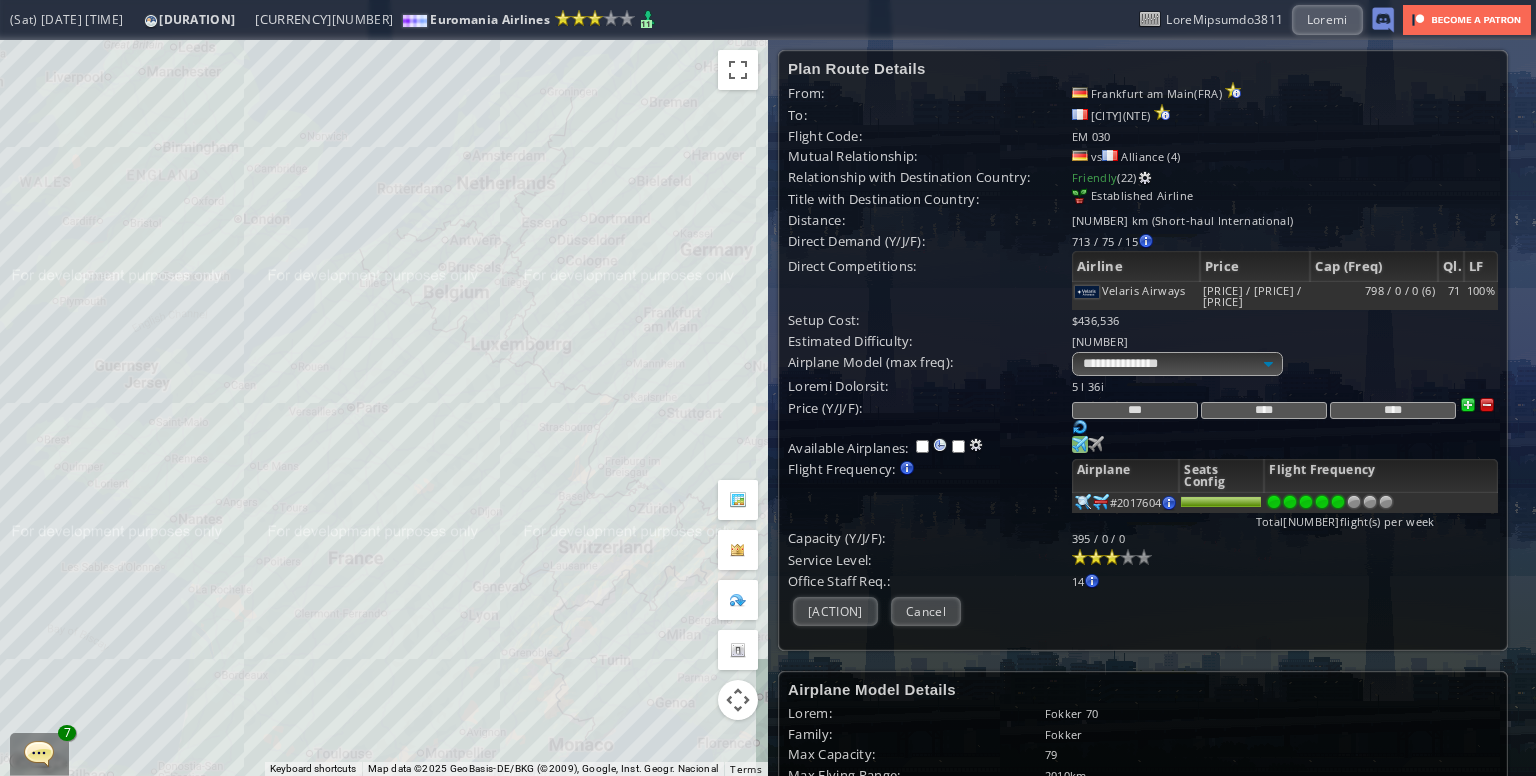 click on "To navigate, press the arrow keys." at bounding box center (384, 408) 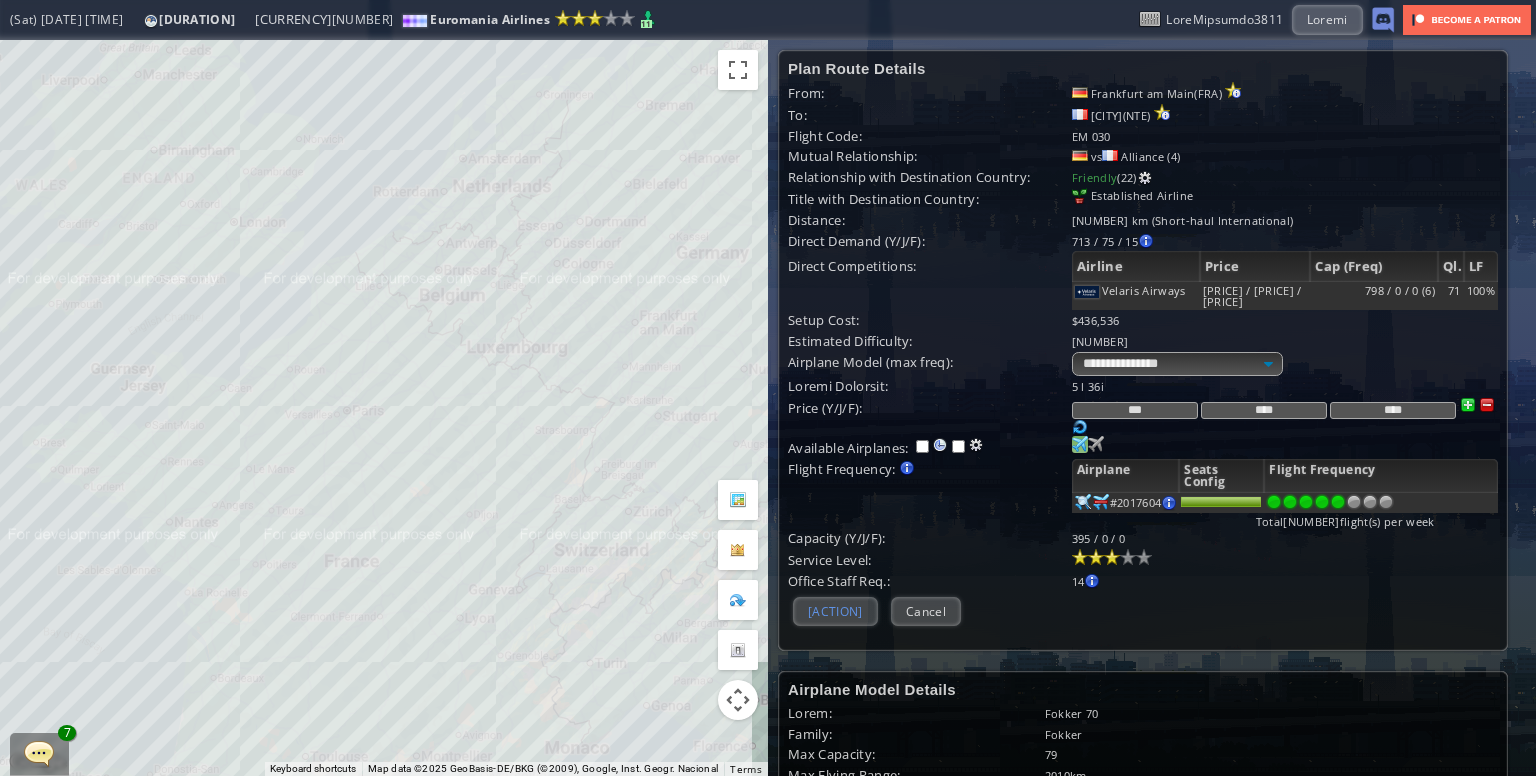click on "[ACTION]" at bounding box center (835, 611) 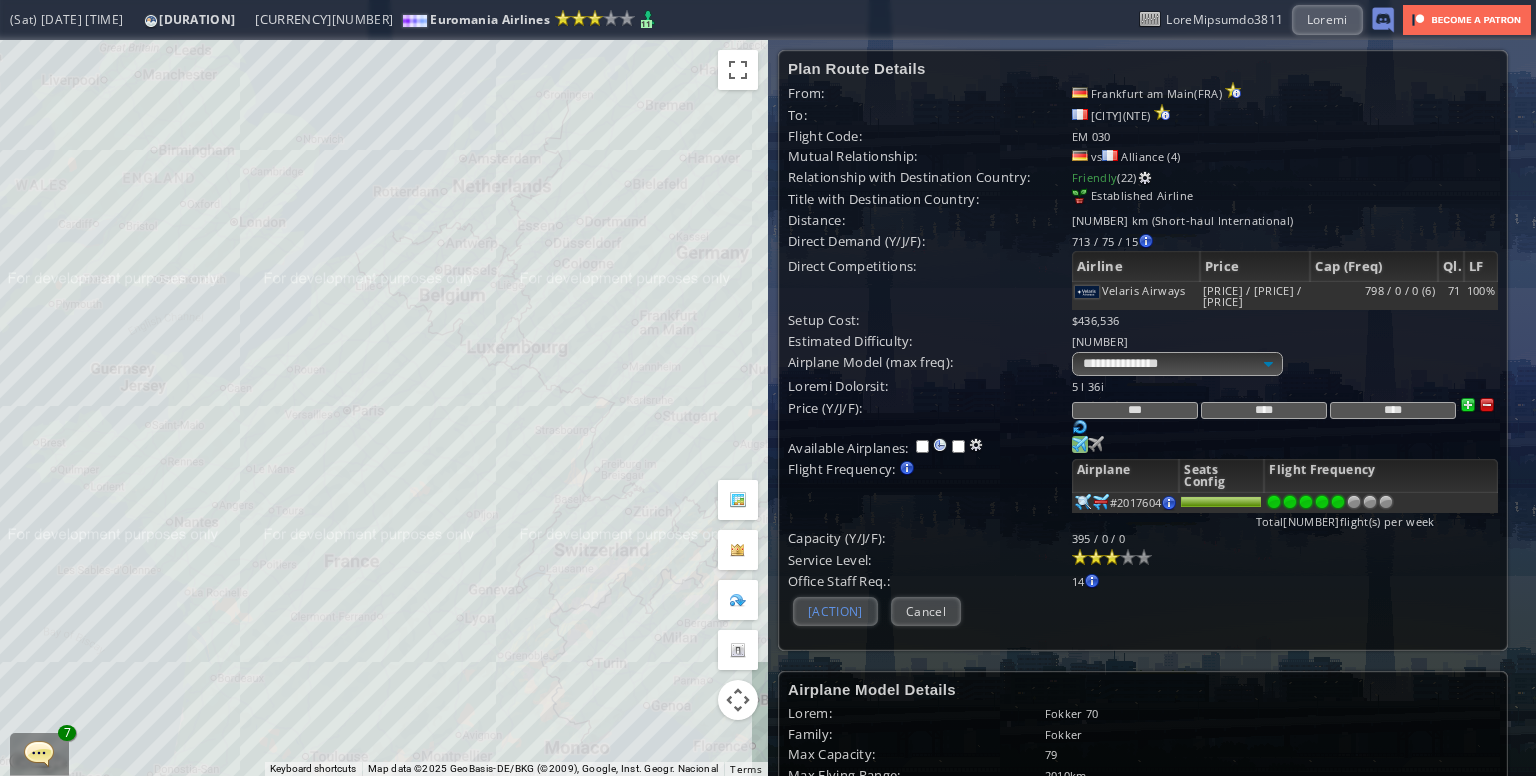 scroll, scrollTop: 112, scrollLeft: 0, axis: vertical 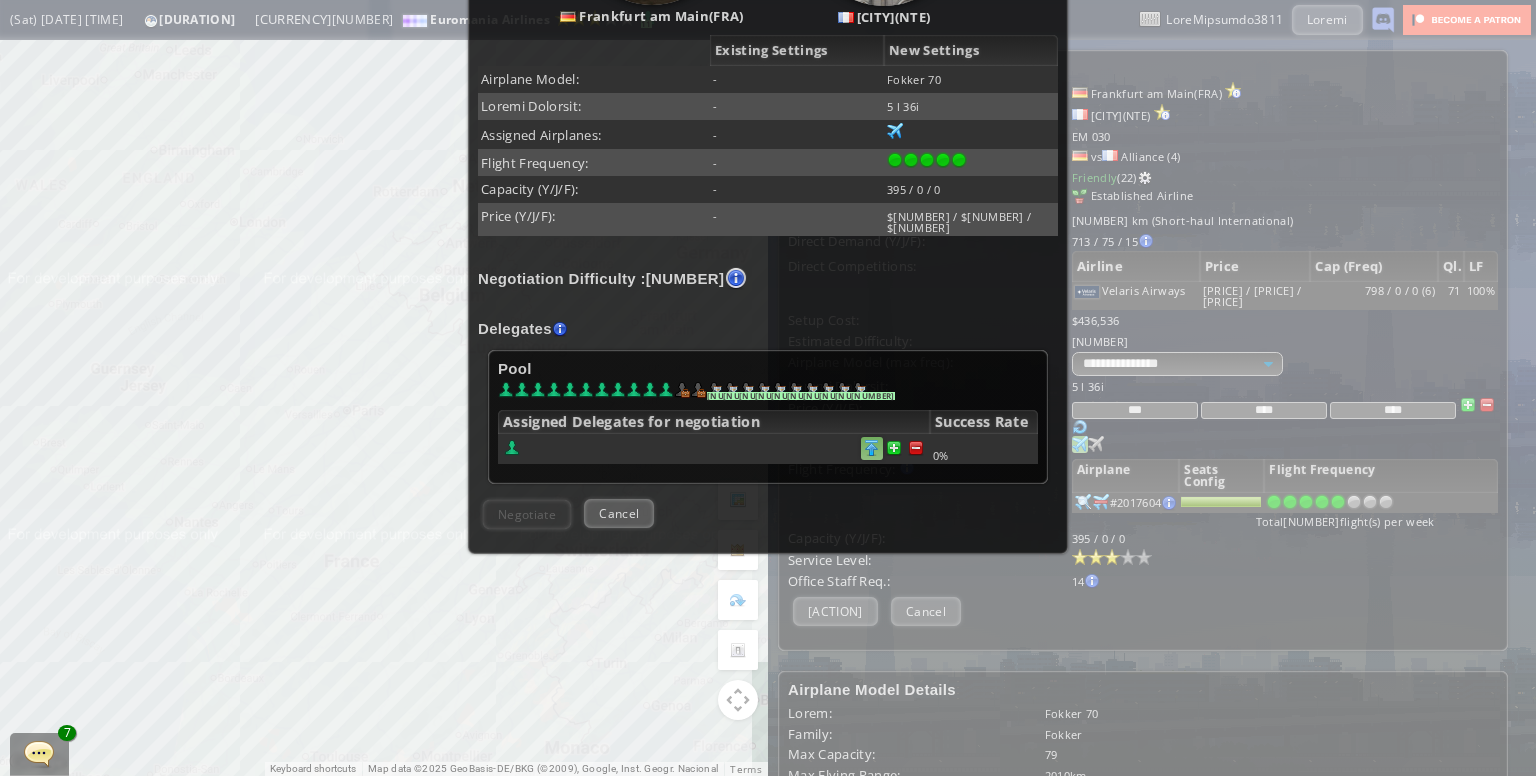 click at bounding box center (916, 448) 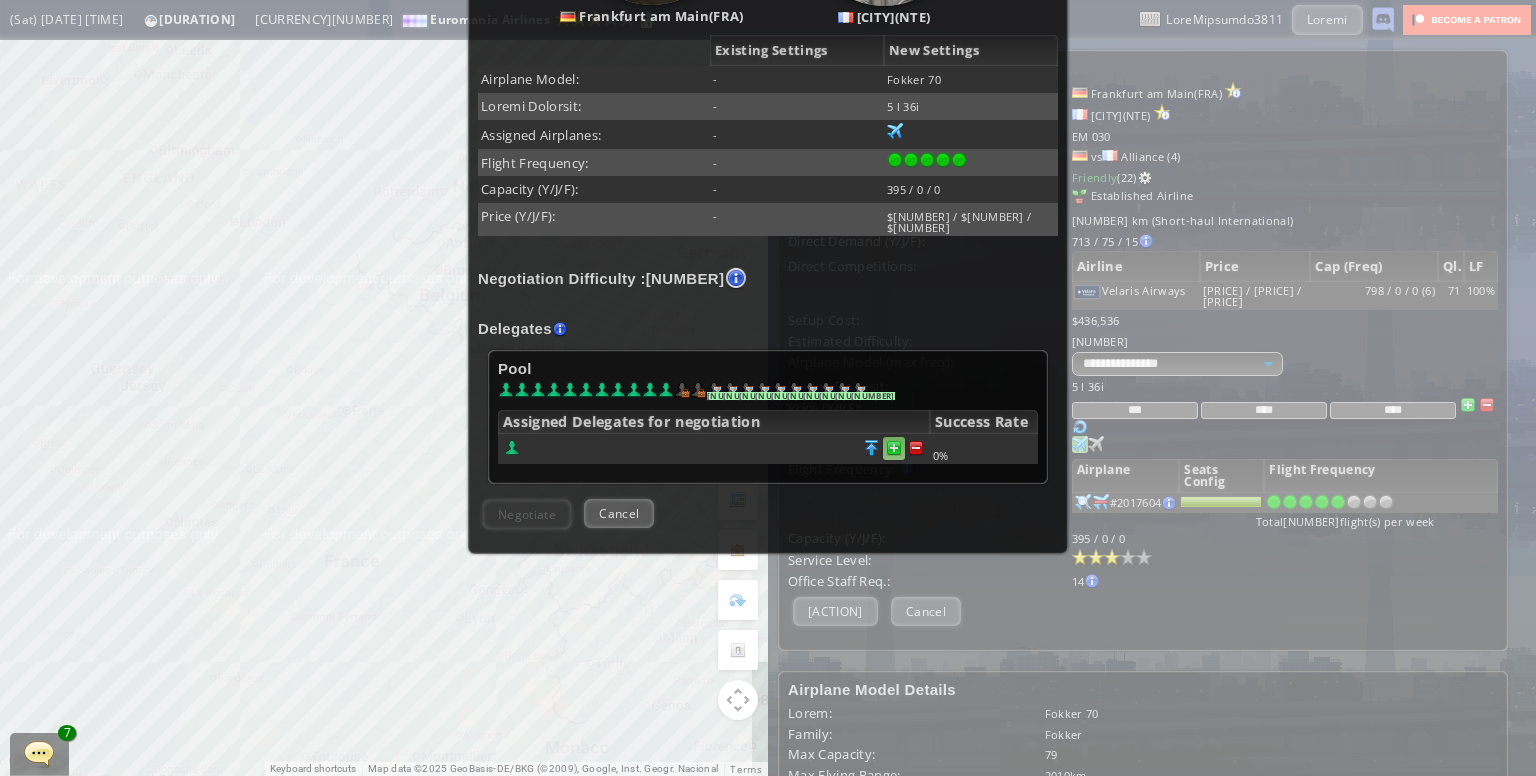 scroll, scrollTop: 412, scrollLeft: 0, axis: vertical 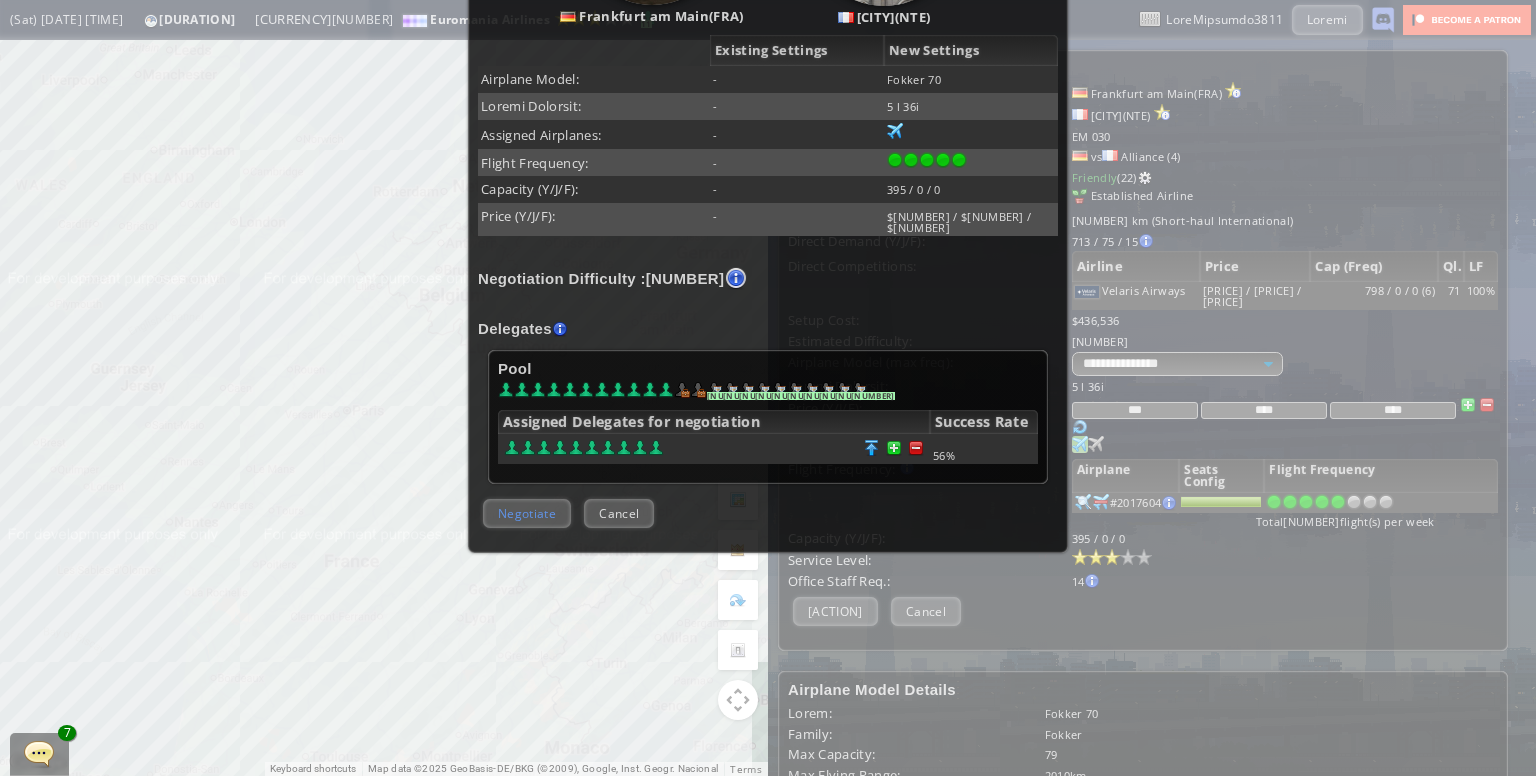 click on "Negotiate" at bounding box center (527, 513) 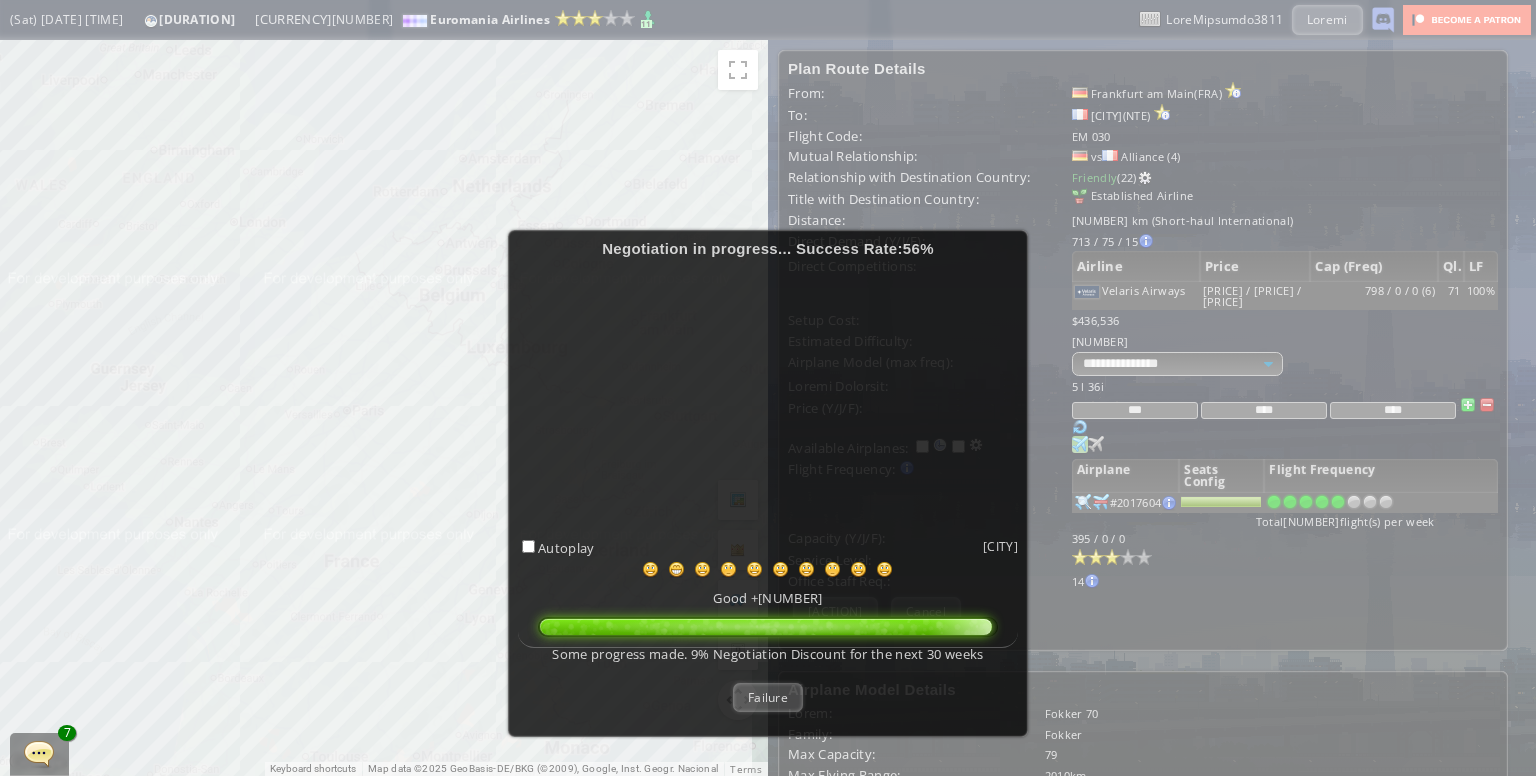 drag, startPoint x: 746, startPoint y: 686, endPoint x: 869, endPoint y: 553, distance: 181.1574 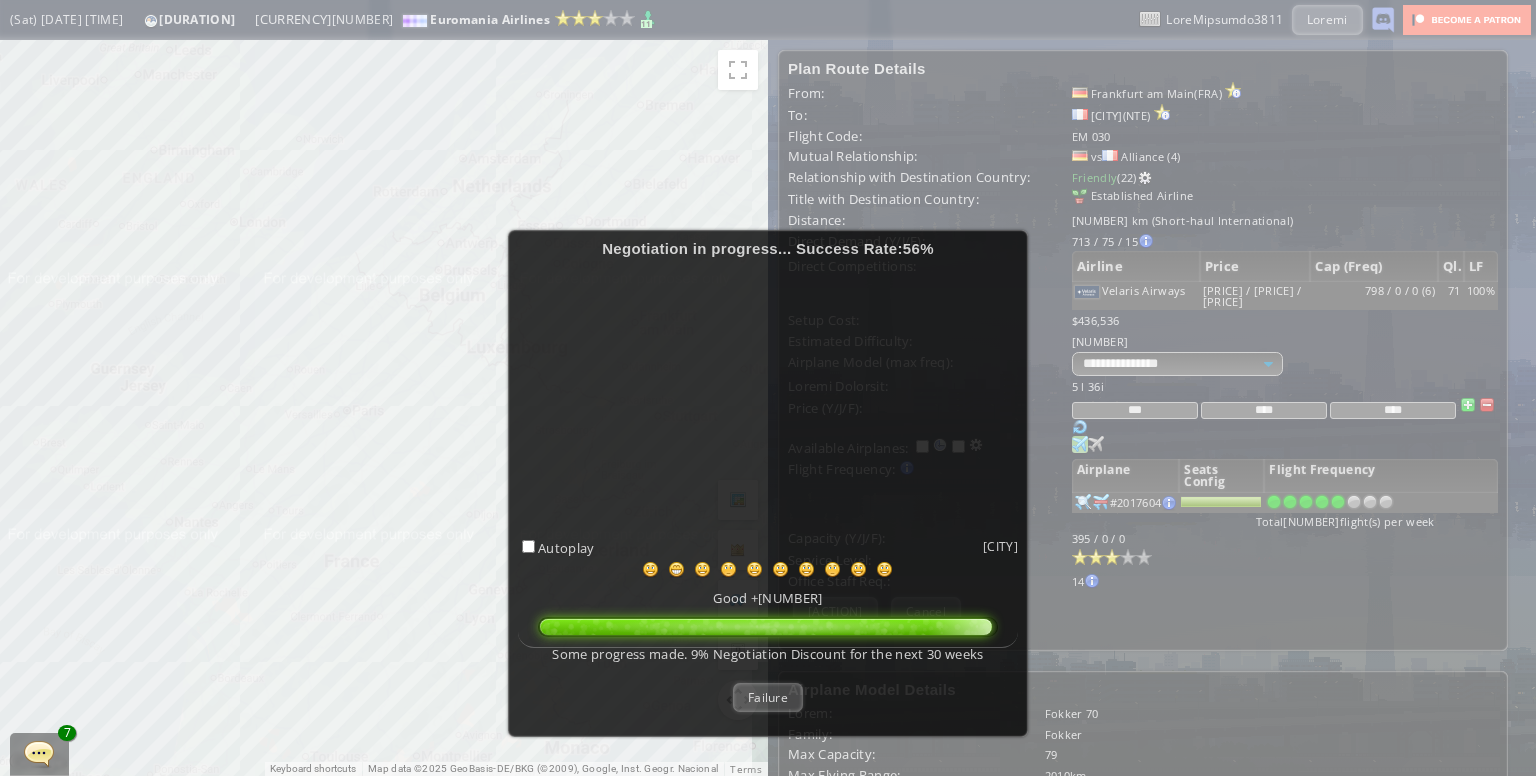 click on "Failure" at bounding box center (768, 697) 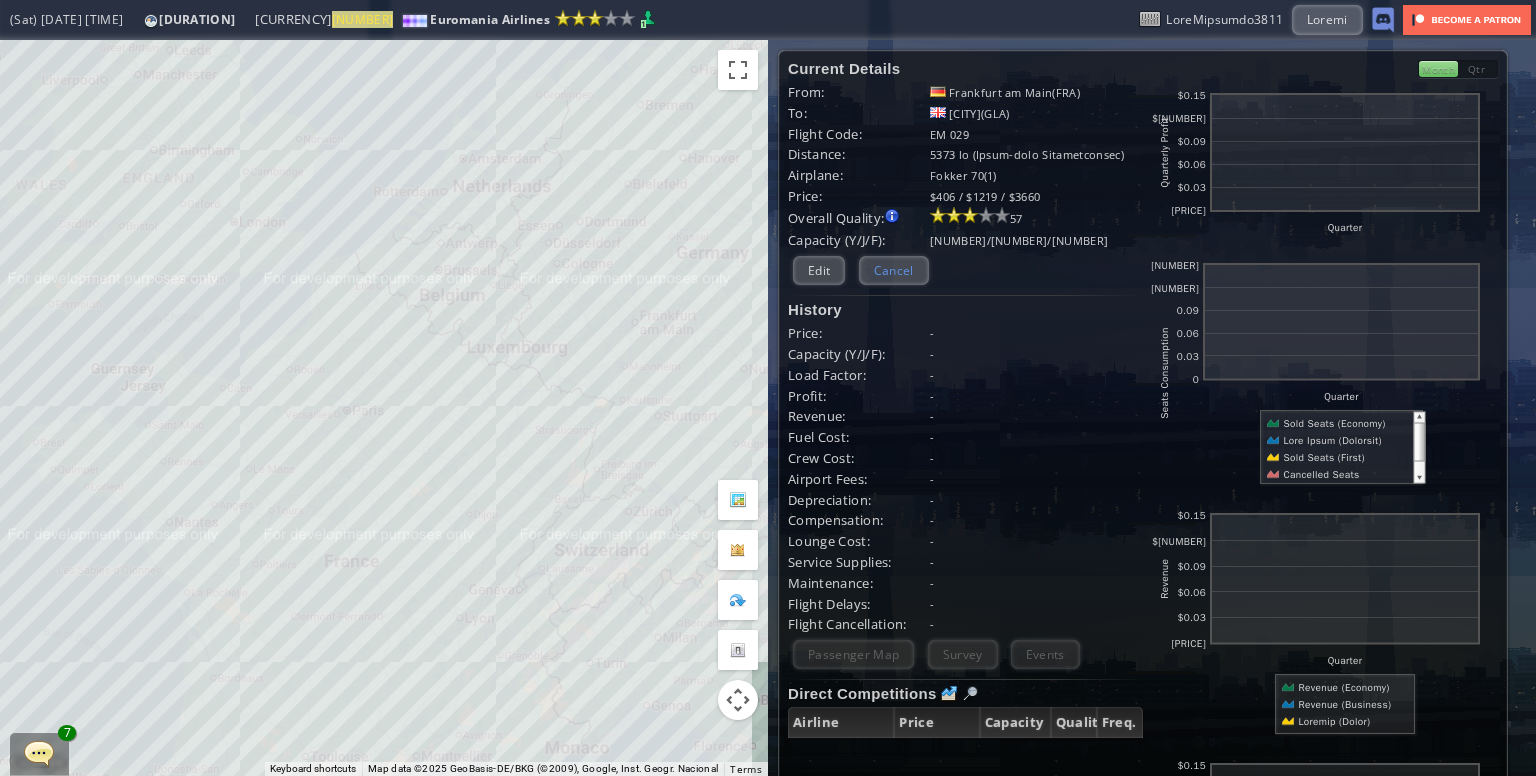 click on "Cancel" at bounding box center [894, 270] 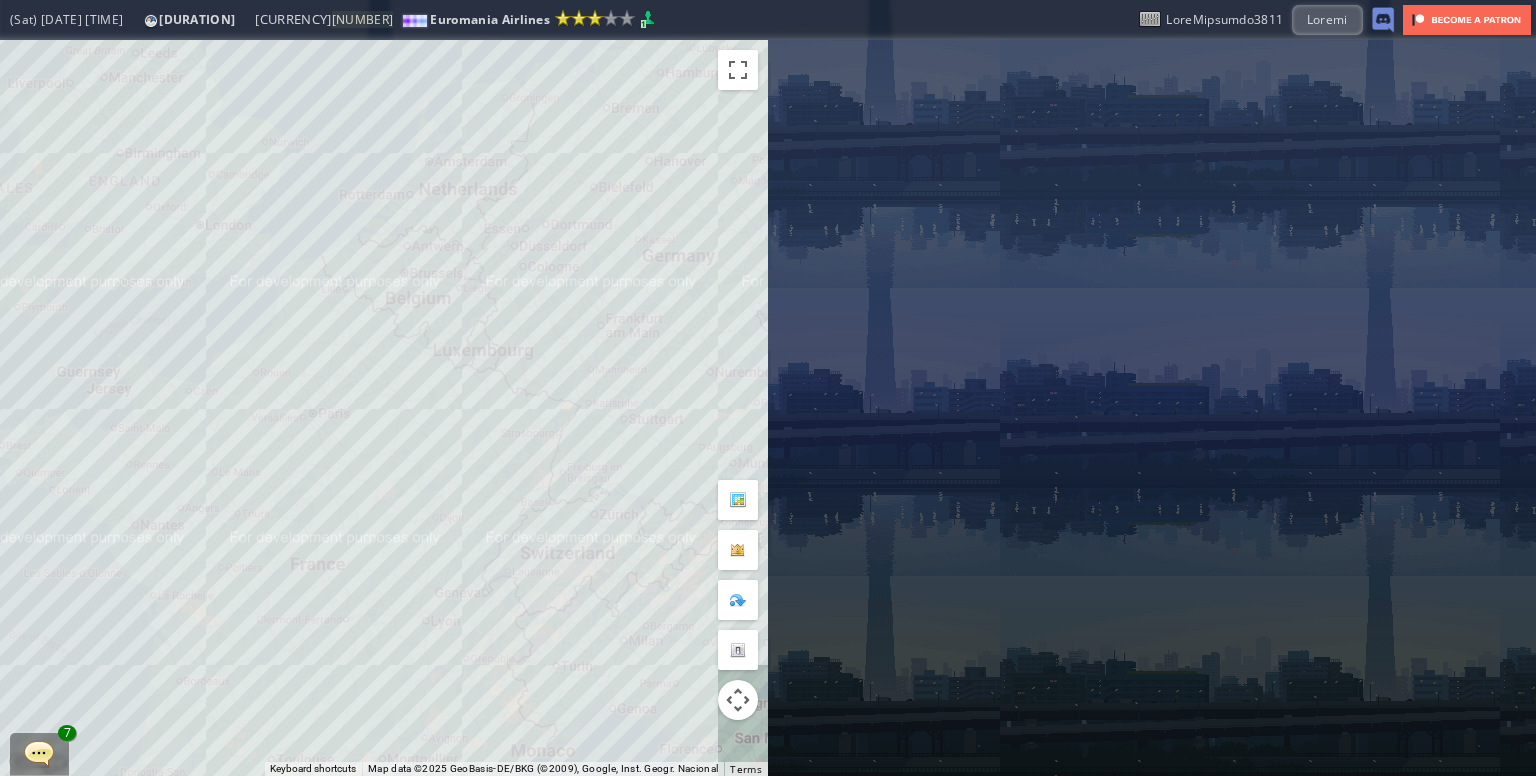 drag, startPoint x: 446, startPoint y: 507, endPoint x: 400, endPoint y: 513, distance: 46.389652 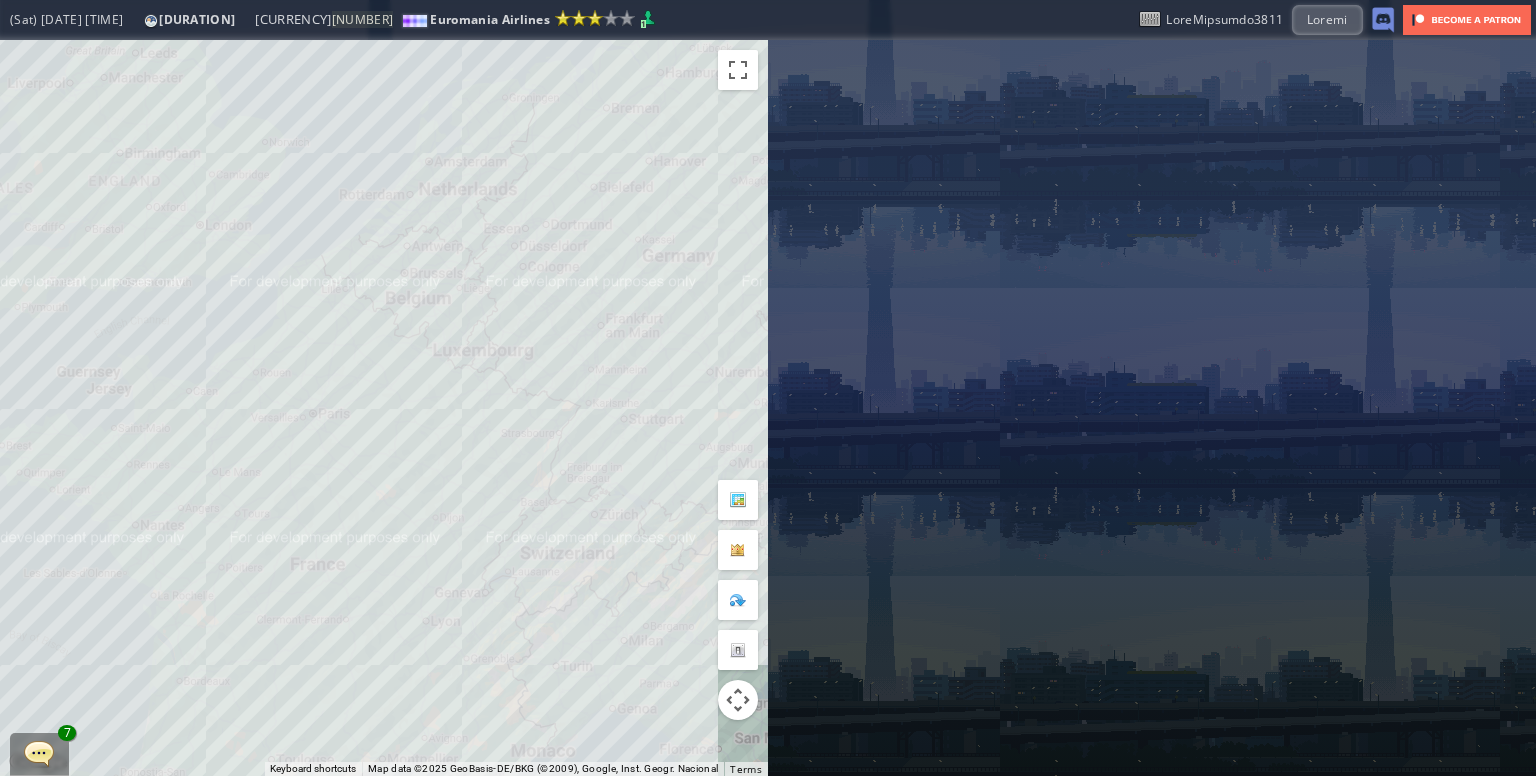 click on "To navigate, press the arrow keys." at bounding box center (384, 408) 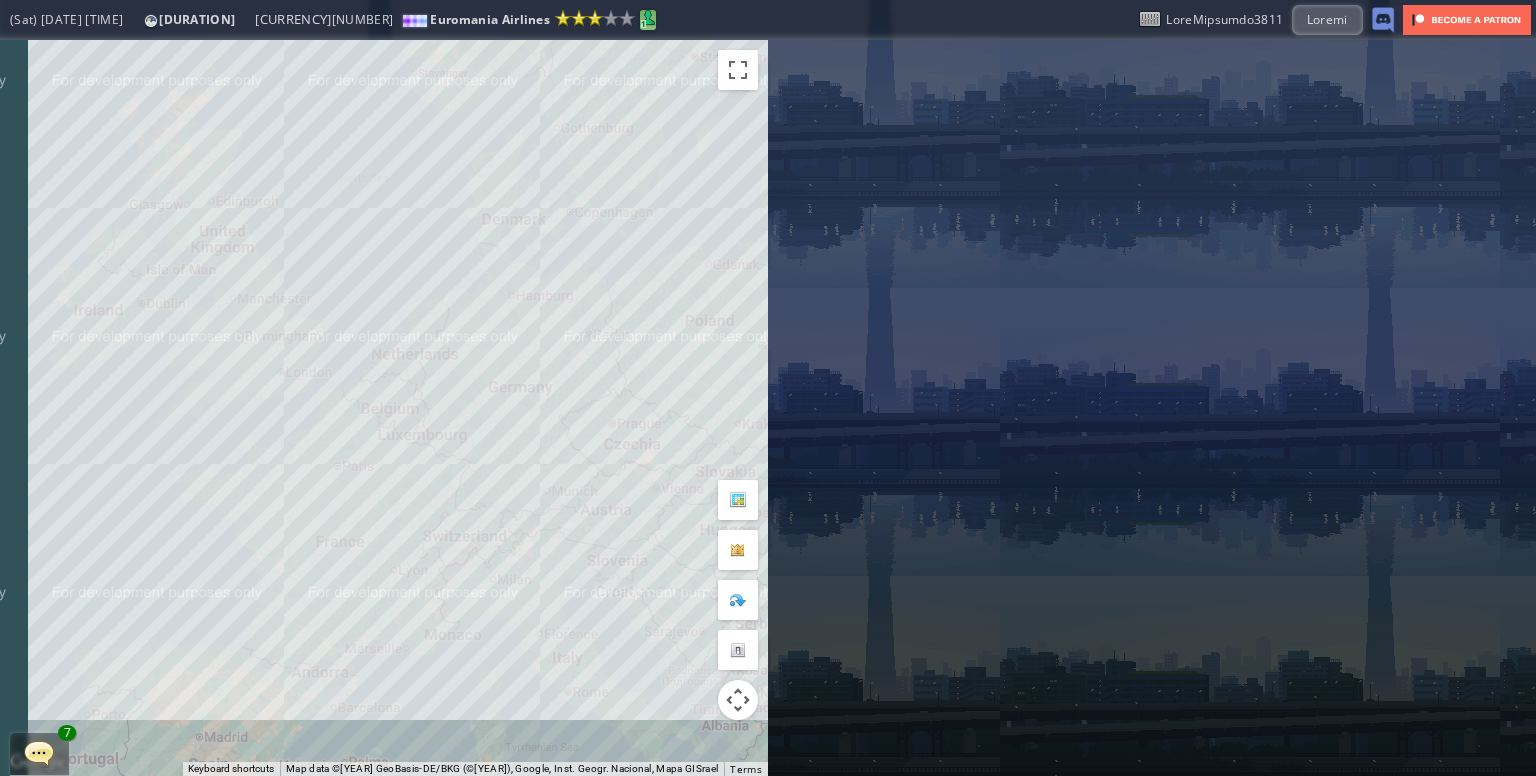click on "1" at bounding box center (643, 24) 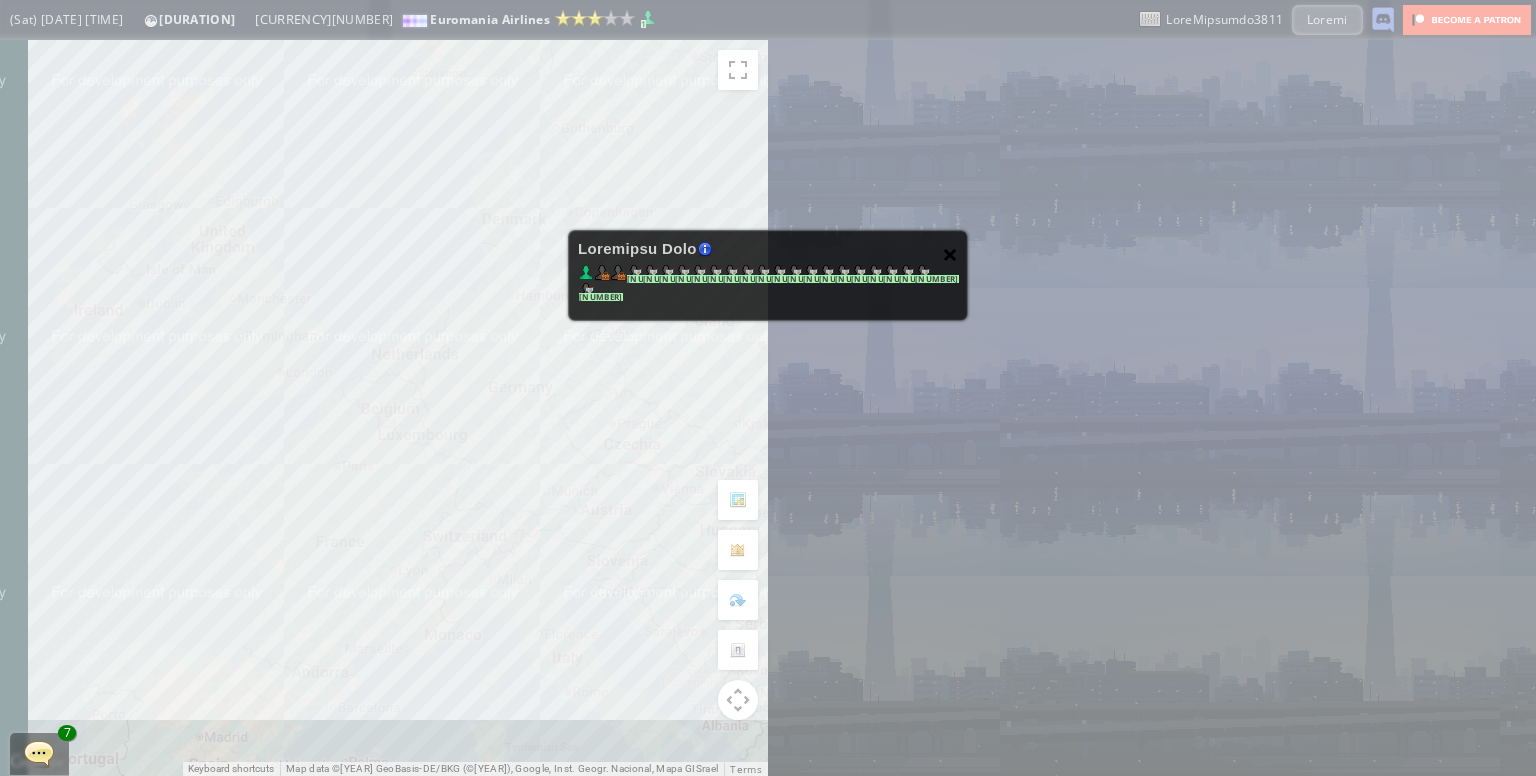 click on "×" at bounding box center [950, 254] 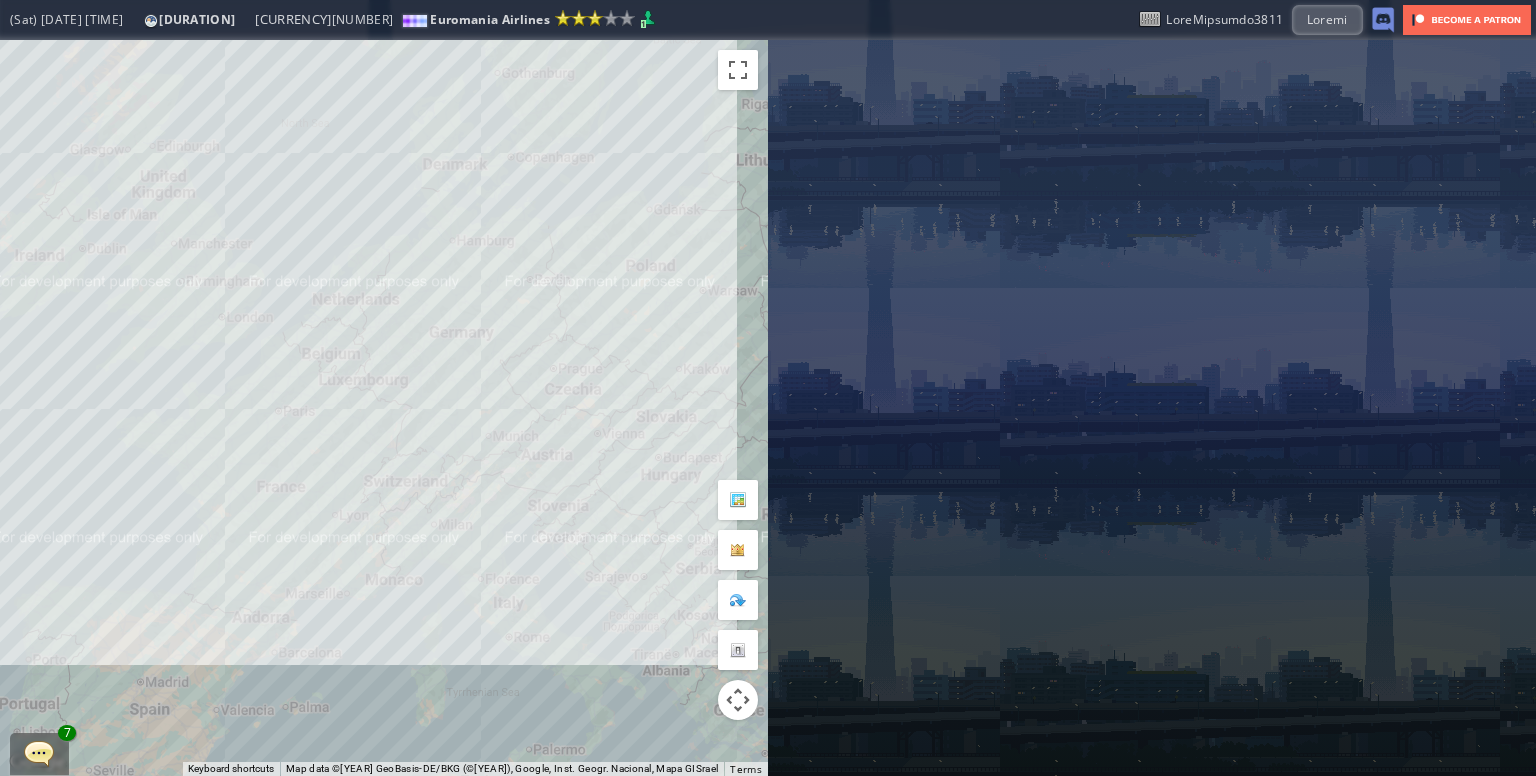 drag, startPoint x: 646, startPoint y: 299, endPoint x: 560, endPoint y: 258, distance: 95.27329 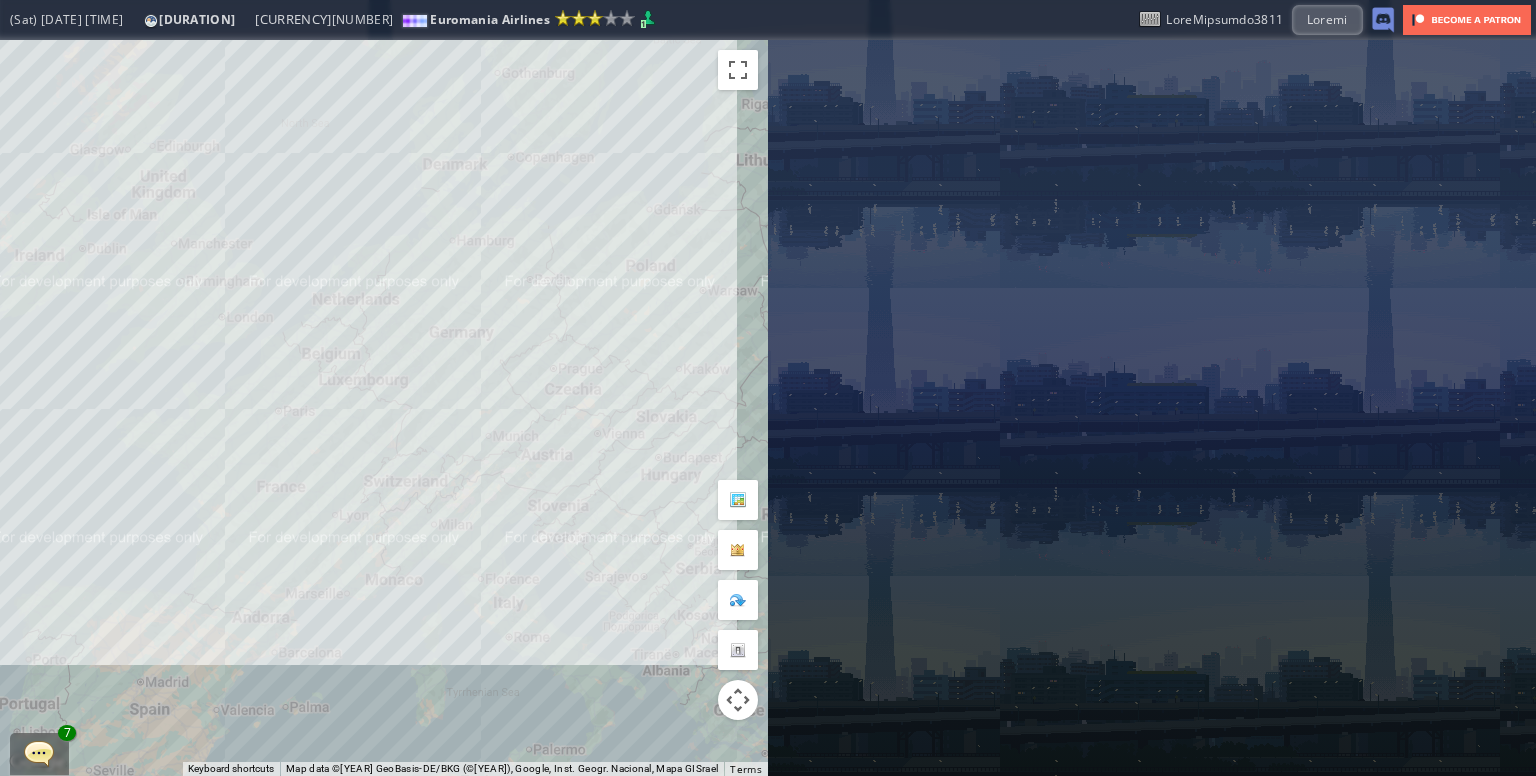click on "To navigate, press the arrow keys." at bounding box center [384, 408] 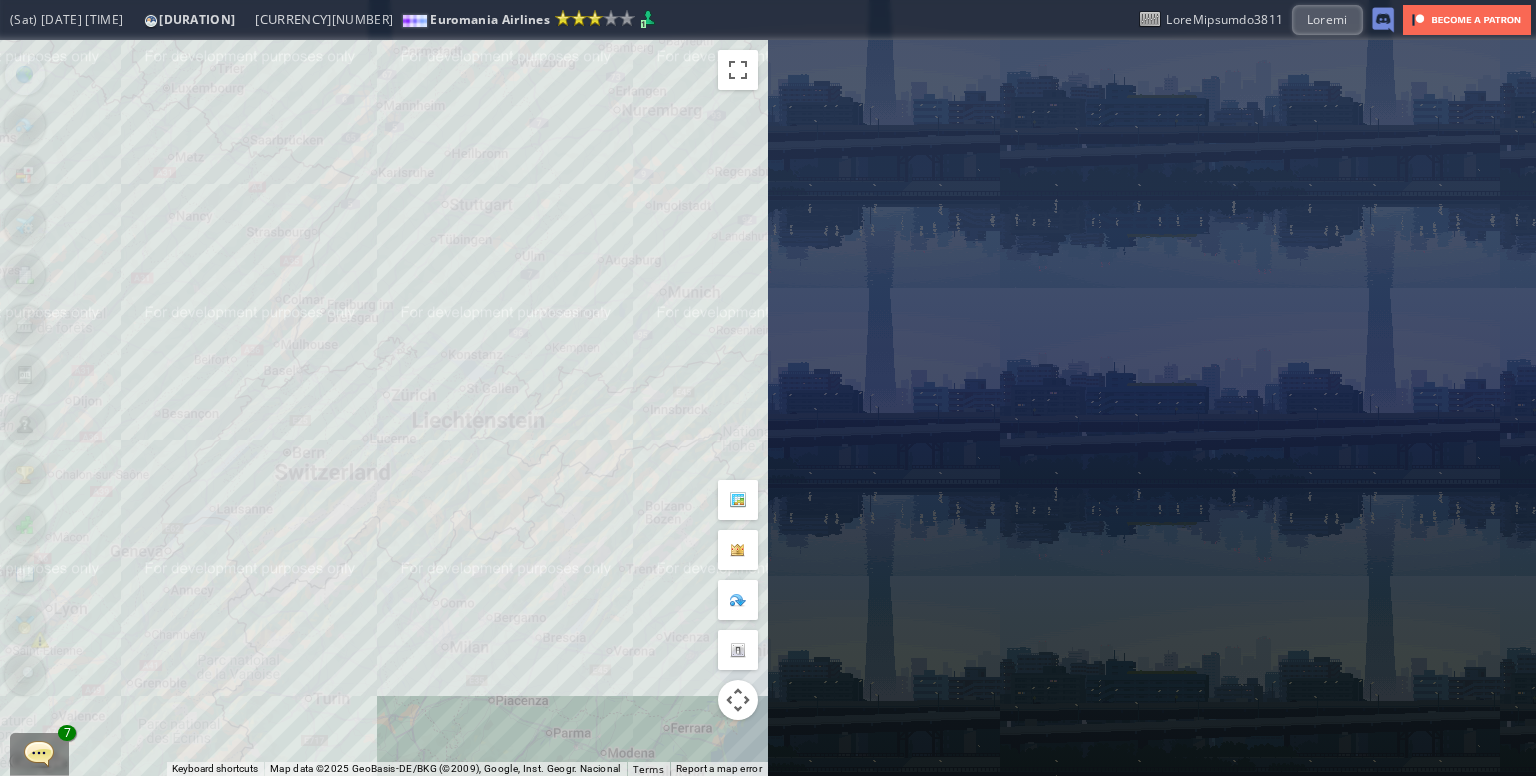 drag, startPoint x: 443, startPoint y: 493, endPoint x: 484, endPoint y: 515, distance: 46.52956 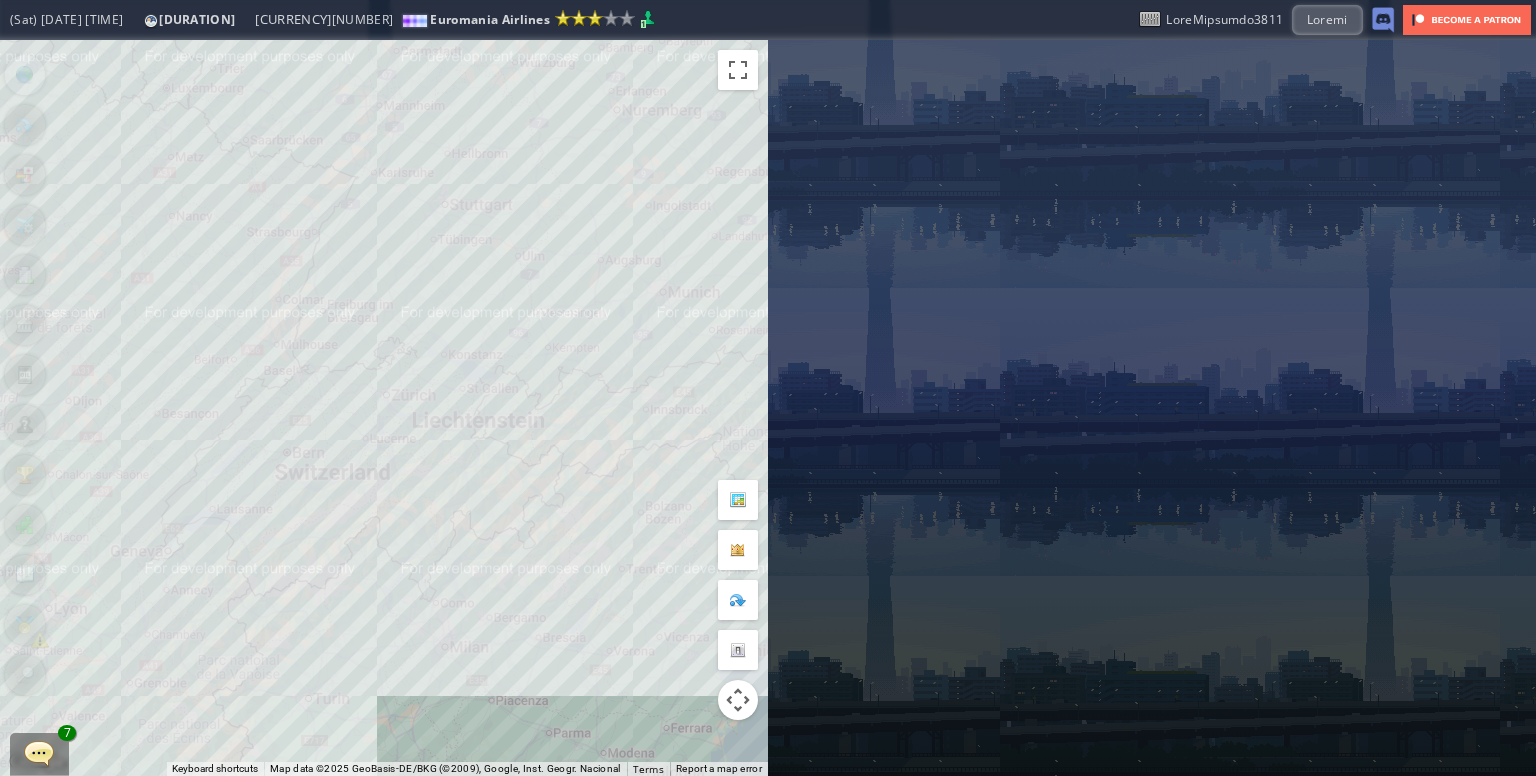 click on "To navigate, press the arrow keys." at bounding box center (384, 408) 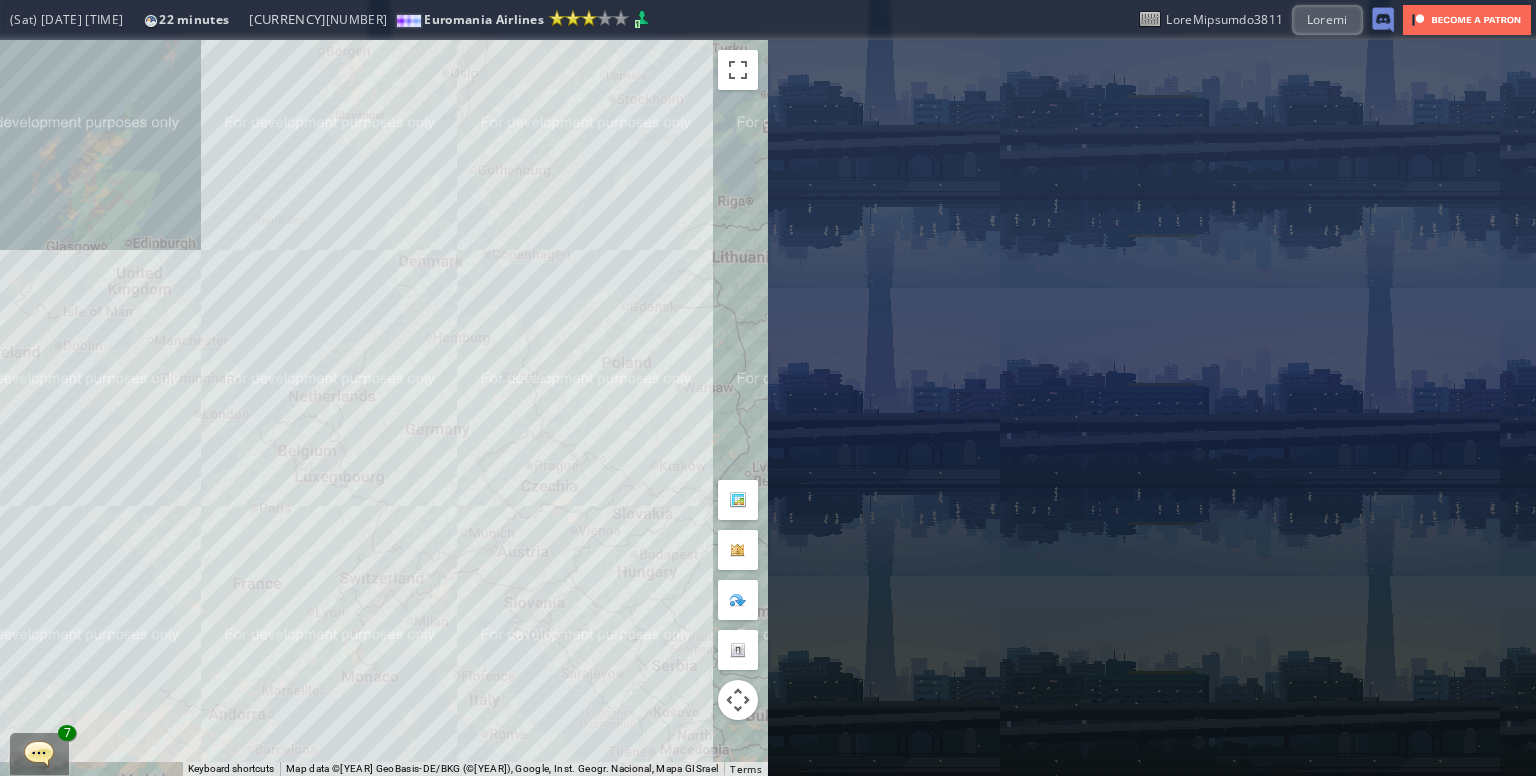drag, startPoint x: 352, startPoint y: 422, endPoint x: 232, endPoint y: 534, distance: 164.14627 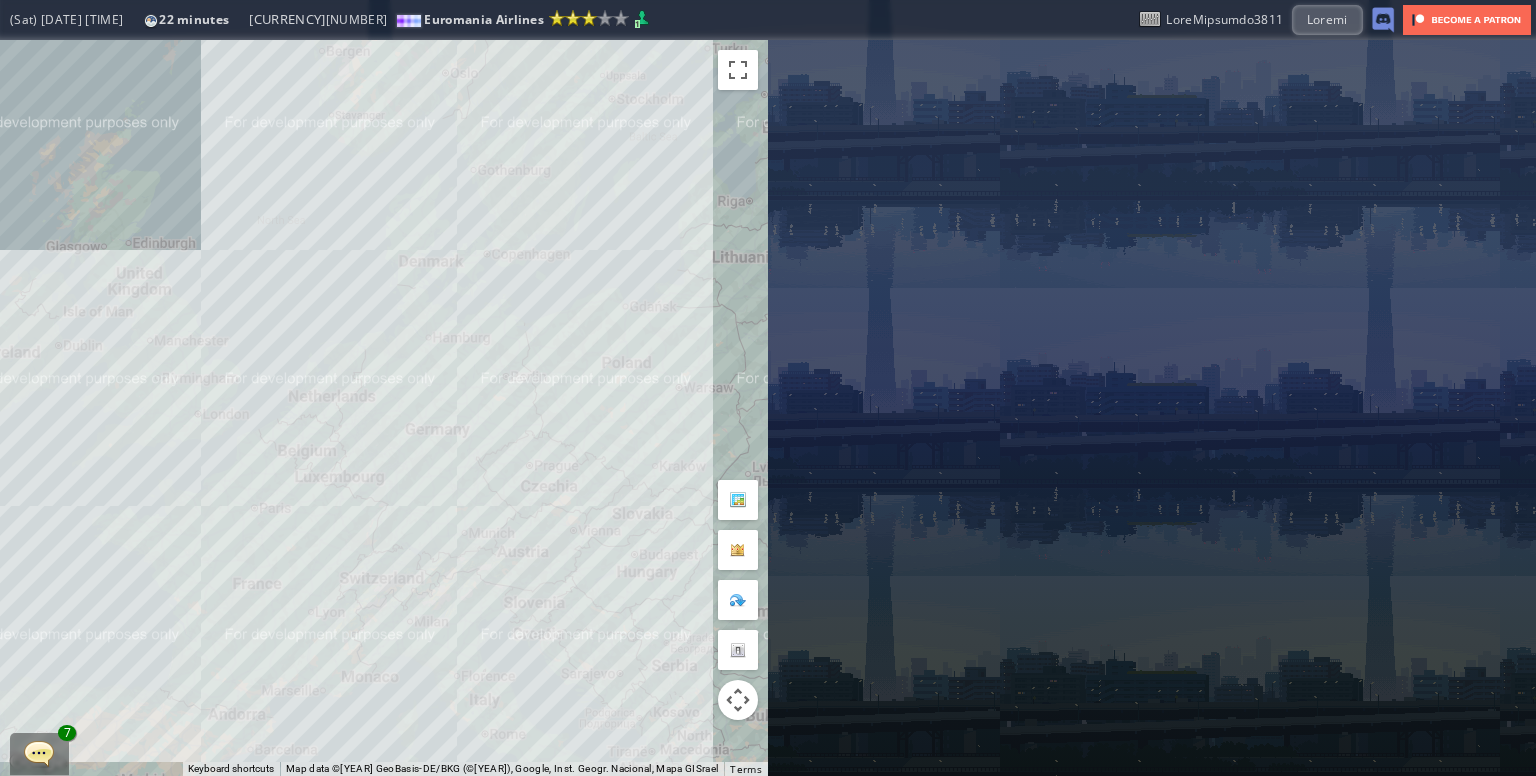 click on "To navigate, press the arrow keys." at bounding box center (384, 408) 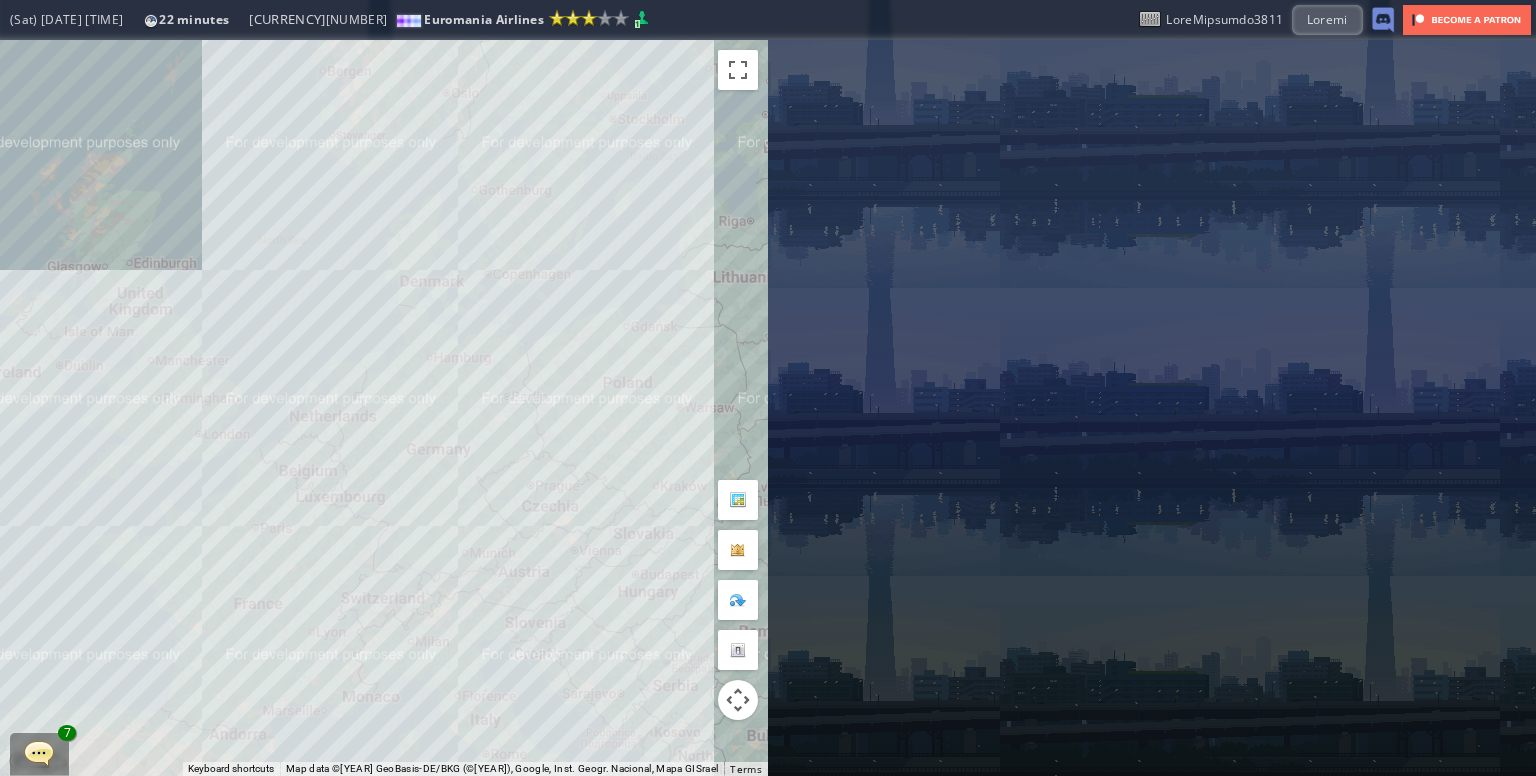 drag, startPoint x: 548, startPoint y: 449, endPoint x: 551, endPoint y: 429, distance: 20.22375 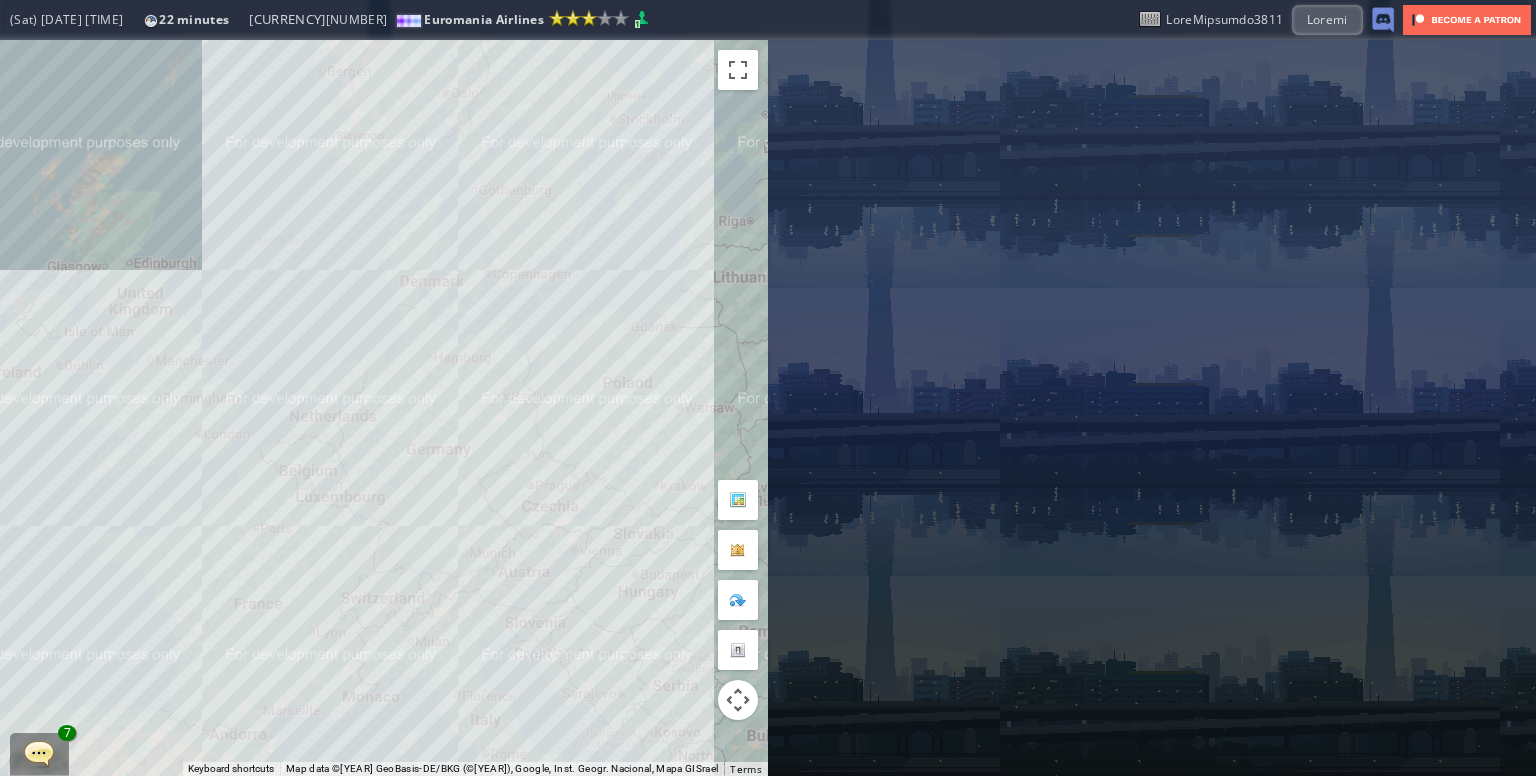 click on "To navigate, press the arrow keys." at bounding box center (384, 408) 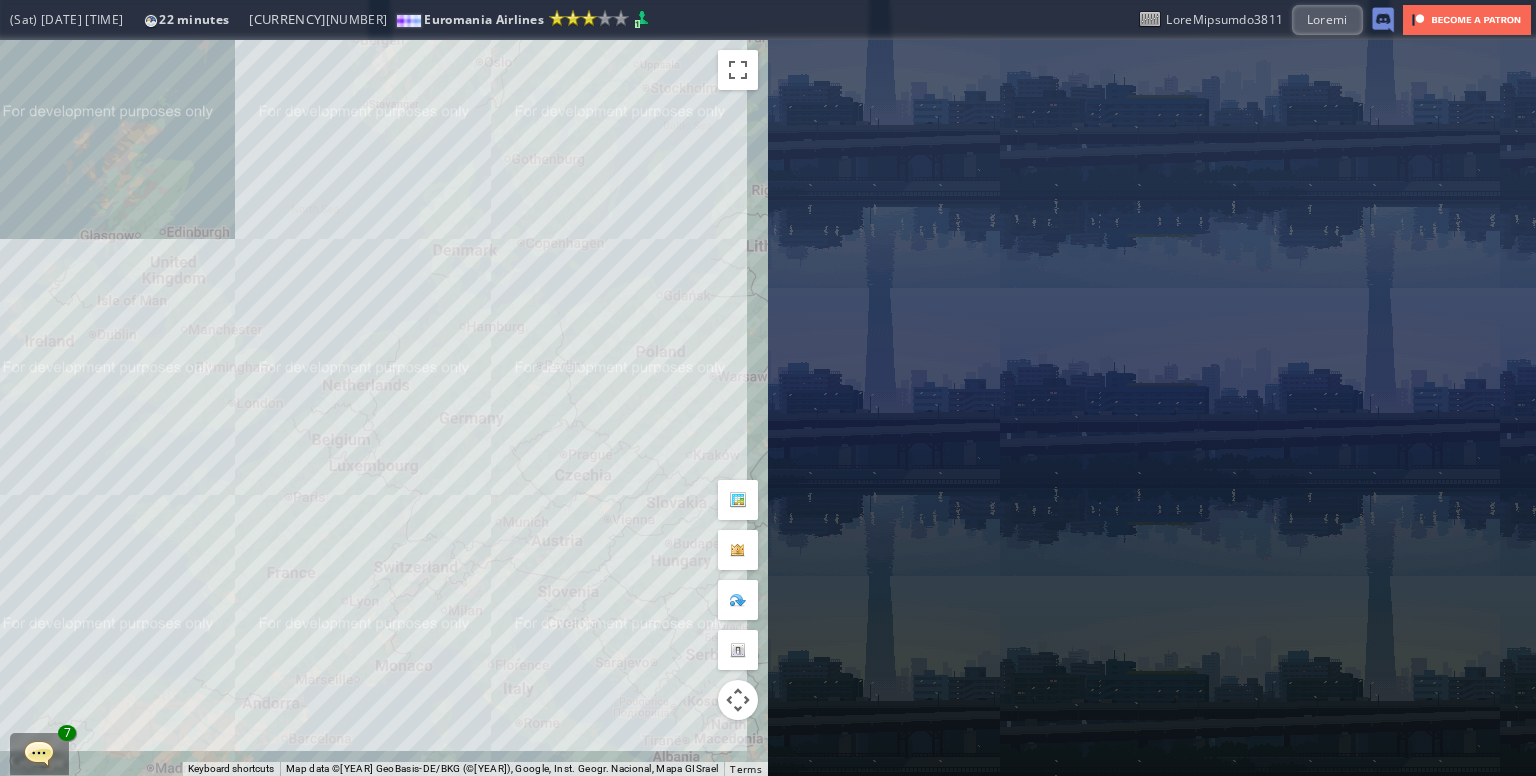 drag, startPoint x: 335, startPoint y: 214, endPoint x: 359, endPoint y: 210, distance: 24.33105 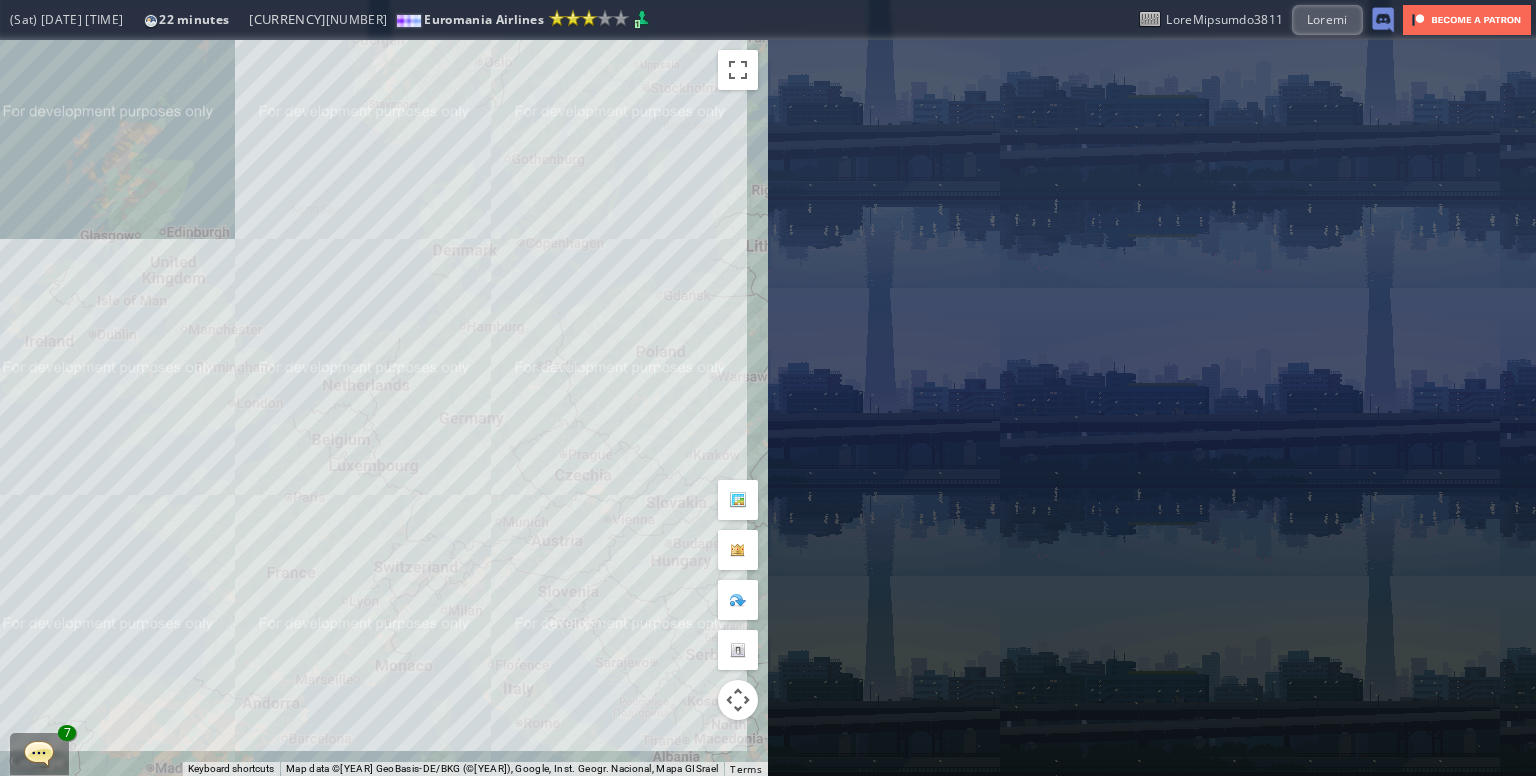 click on "To navigate, press the arrow keys." at bounding box center [384, 408] 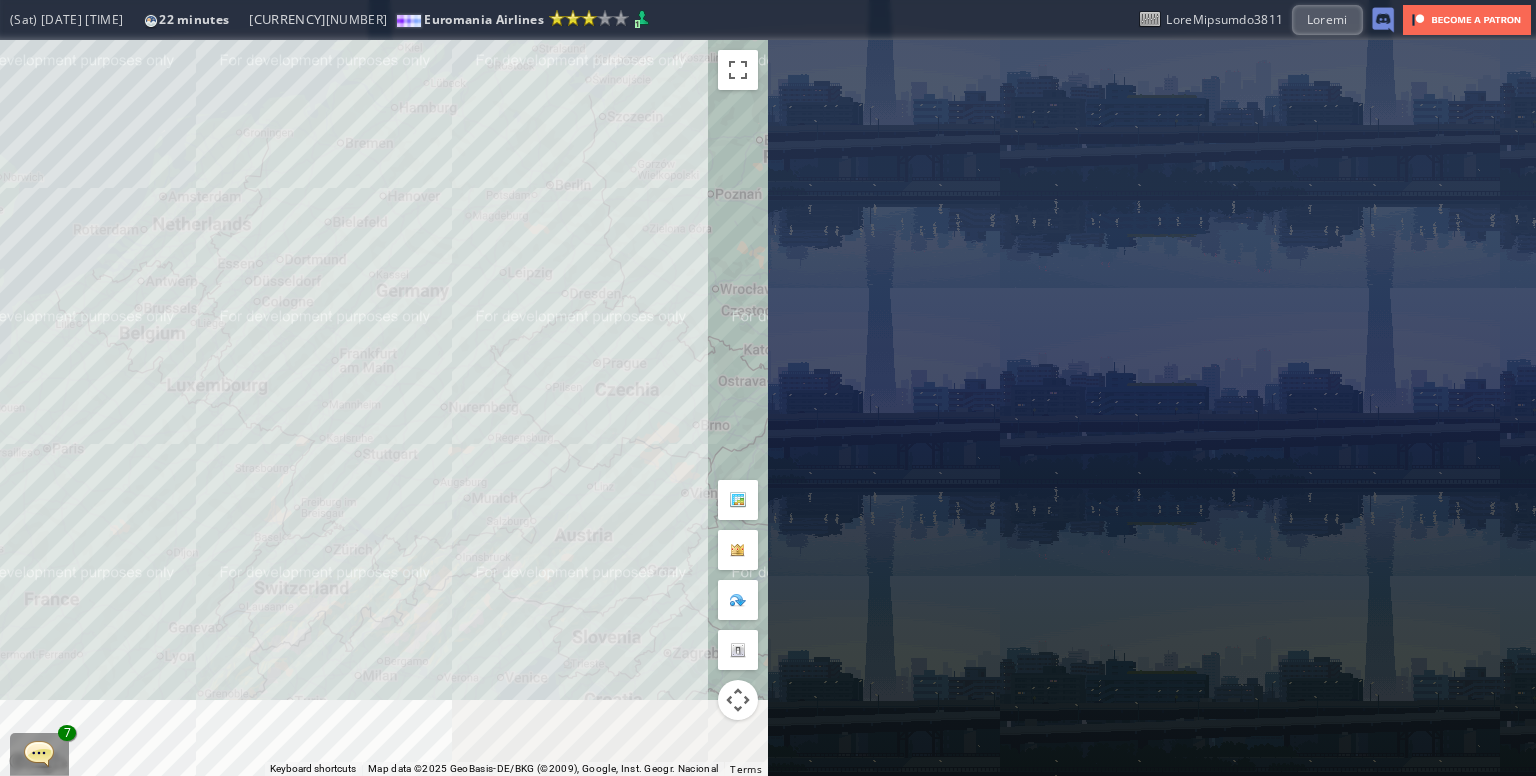 drag, startPoint x: 476, startPoint y: 335, endPoint x: 496, endPoint y: 141, distance: 195.0282 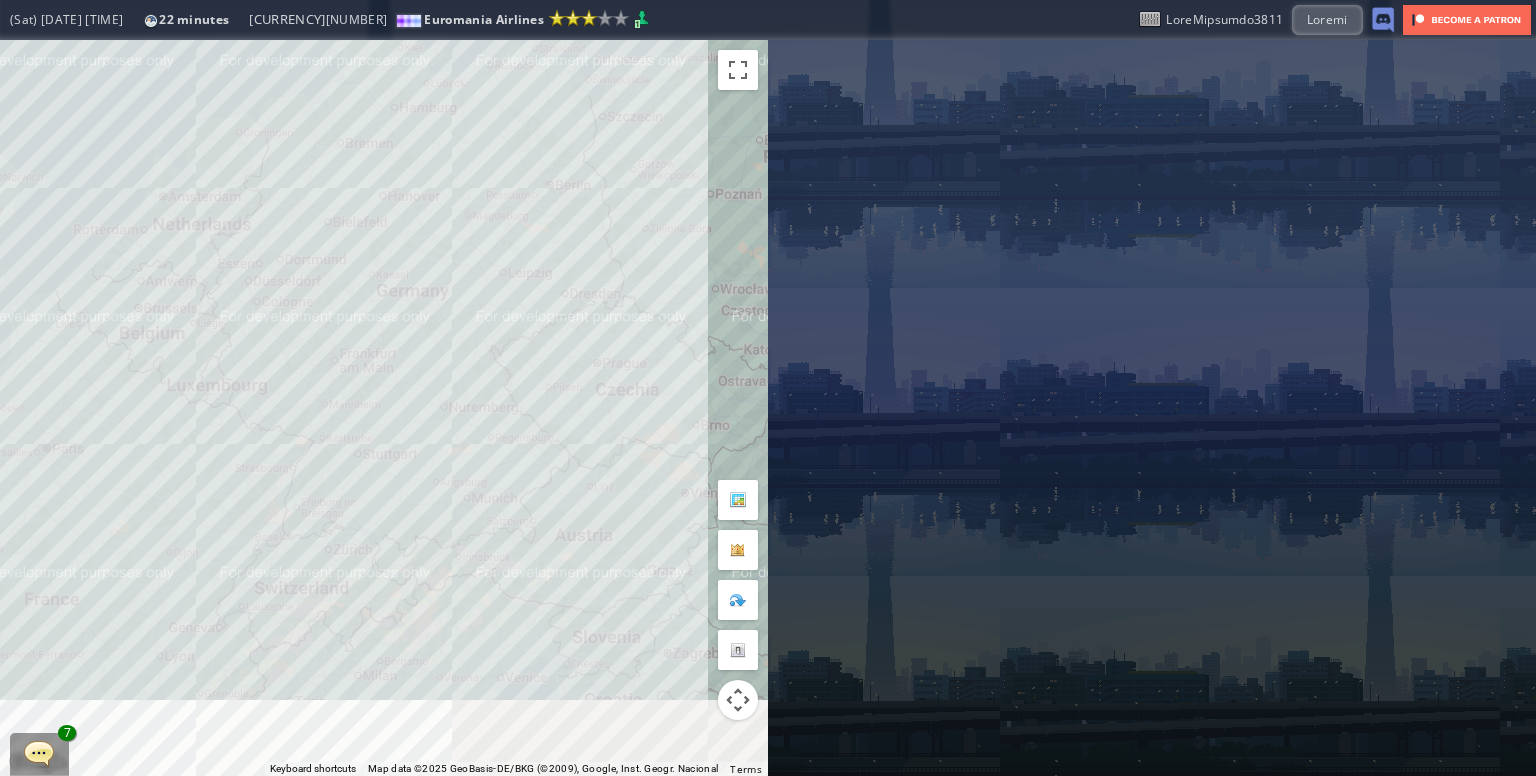 click on "To navigate, press the arrow keys." at bounding box center (384, 408) 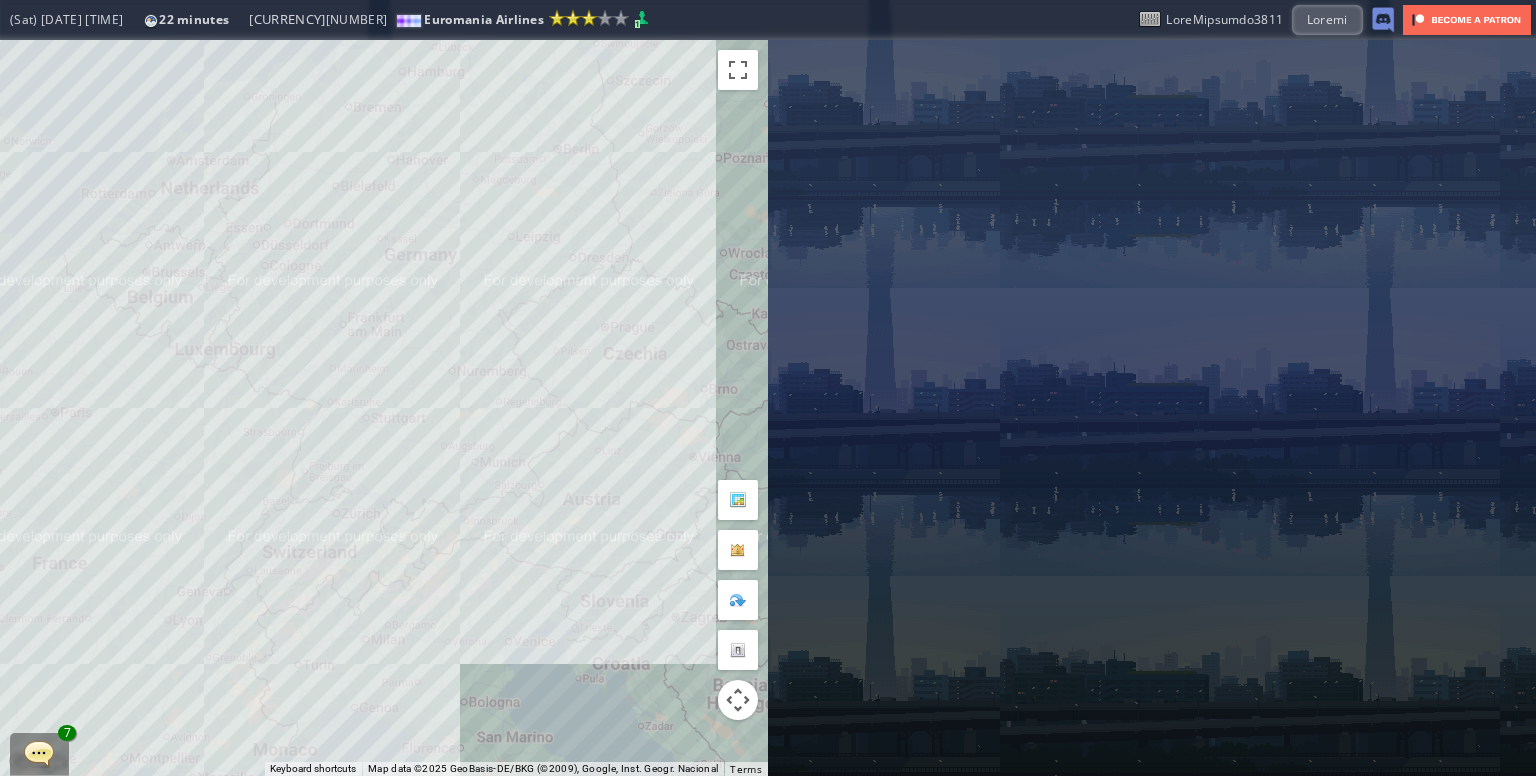 click on "To navigate, press the arrow keys." at bounding box center [384, 408] 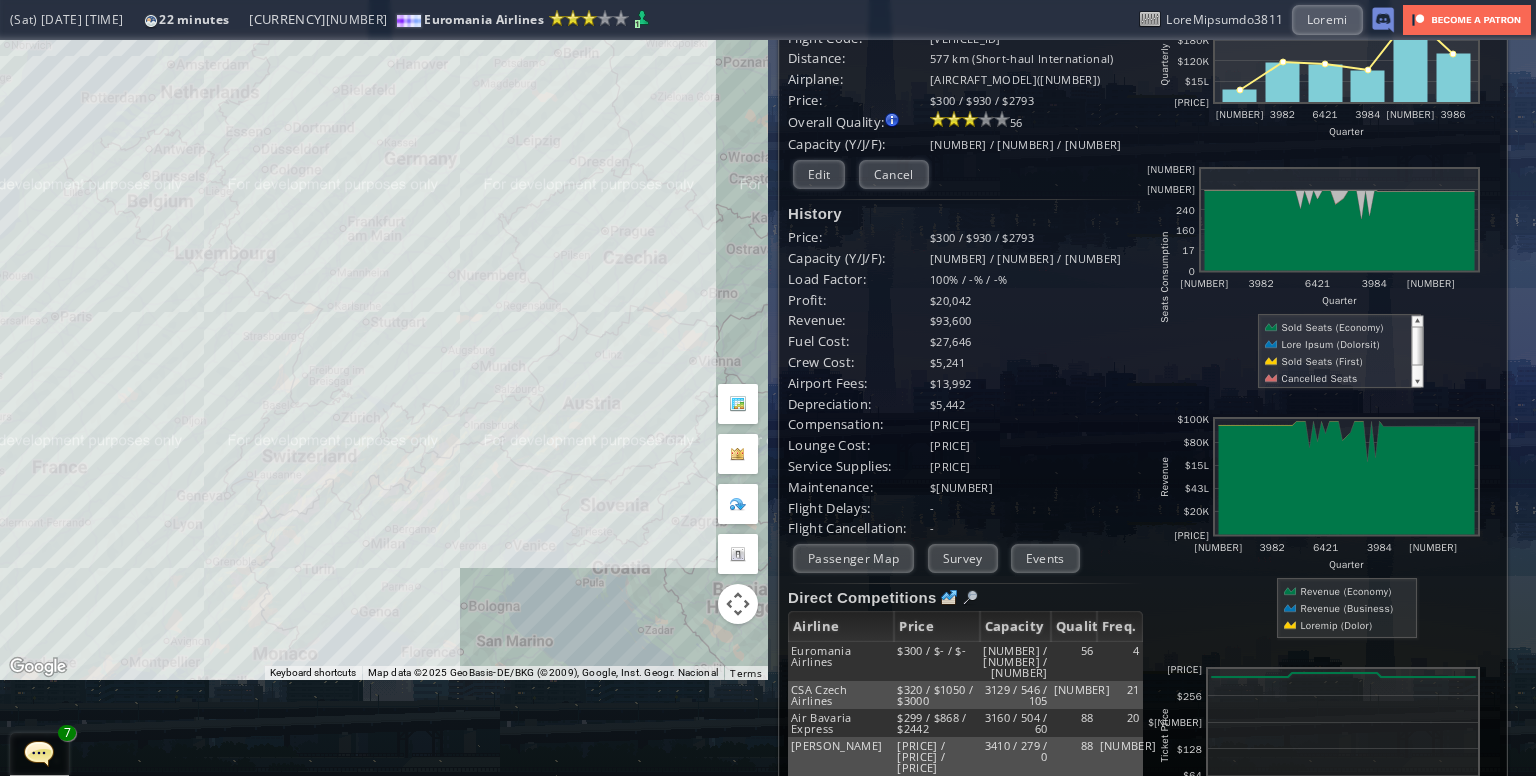 scroll, scrollTop: 0, scrollLeft: 0, axis: both 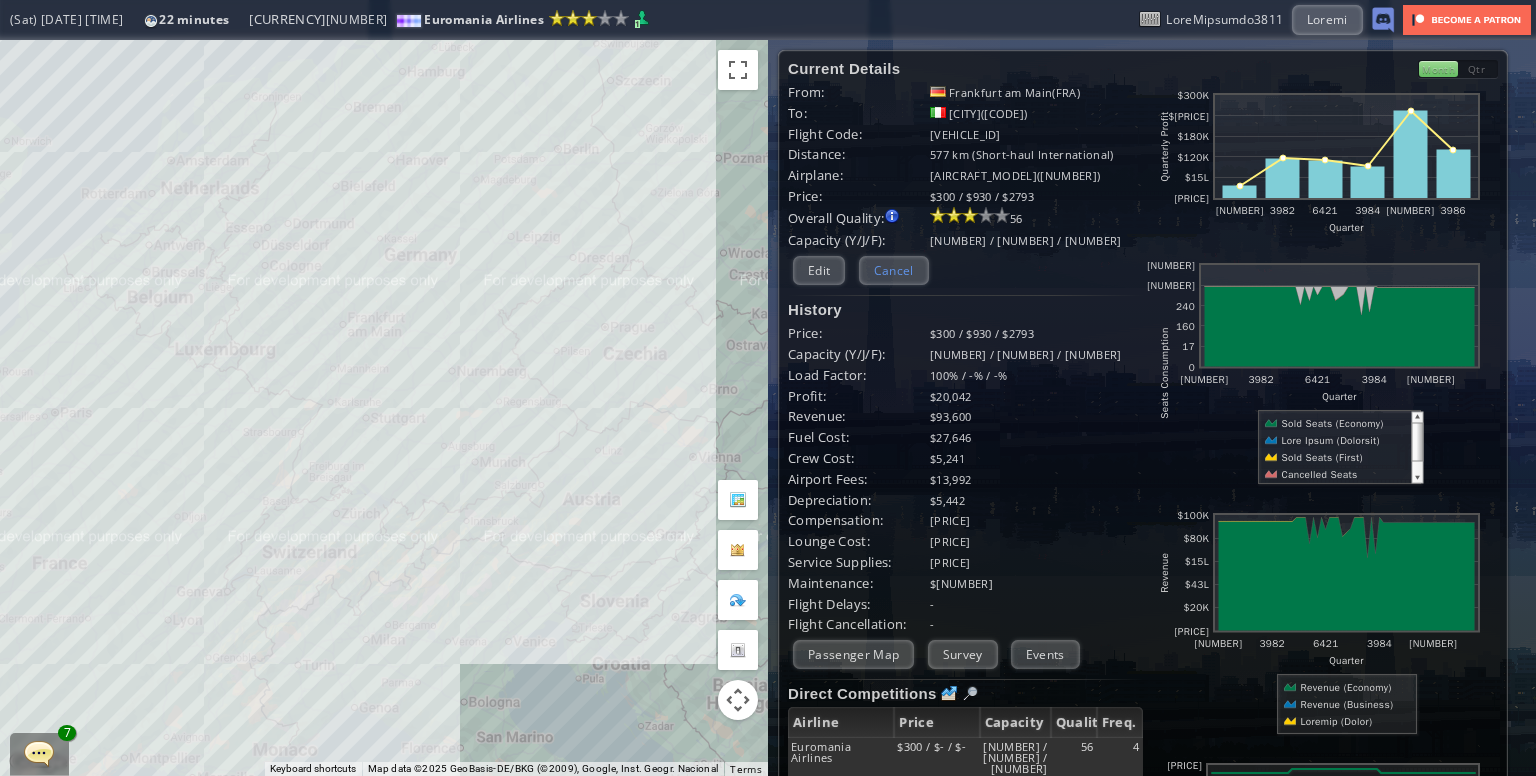 click on "Cancel" at bounding box center (894, 270) 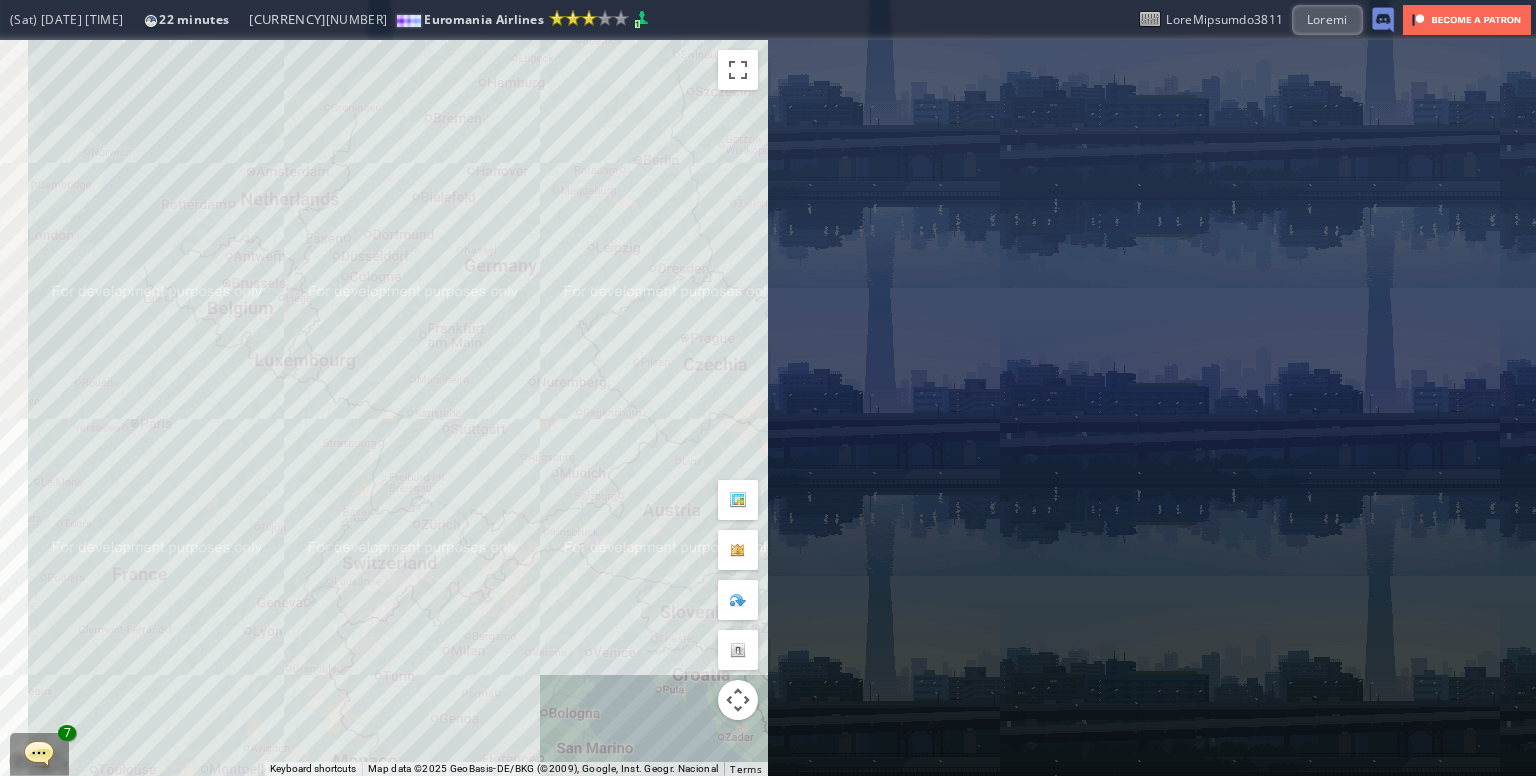 drag, startPoint x: 322, startPoint y: 502, endPoint x: 404, endPoint y: 518, distance: 83.546394 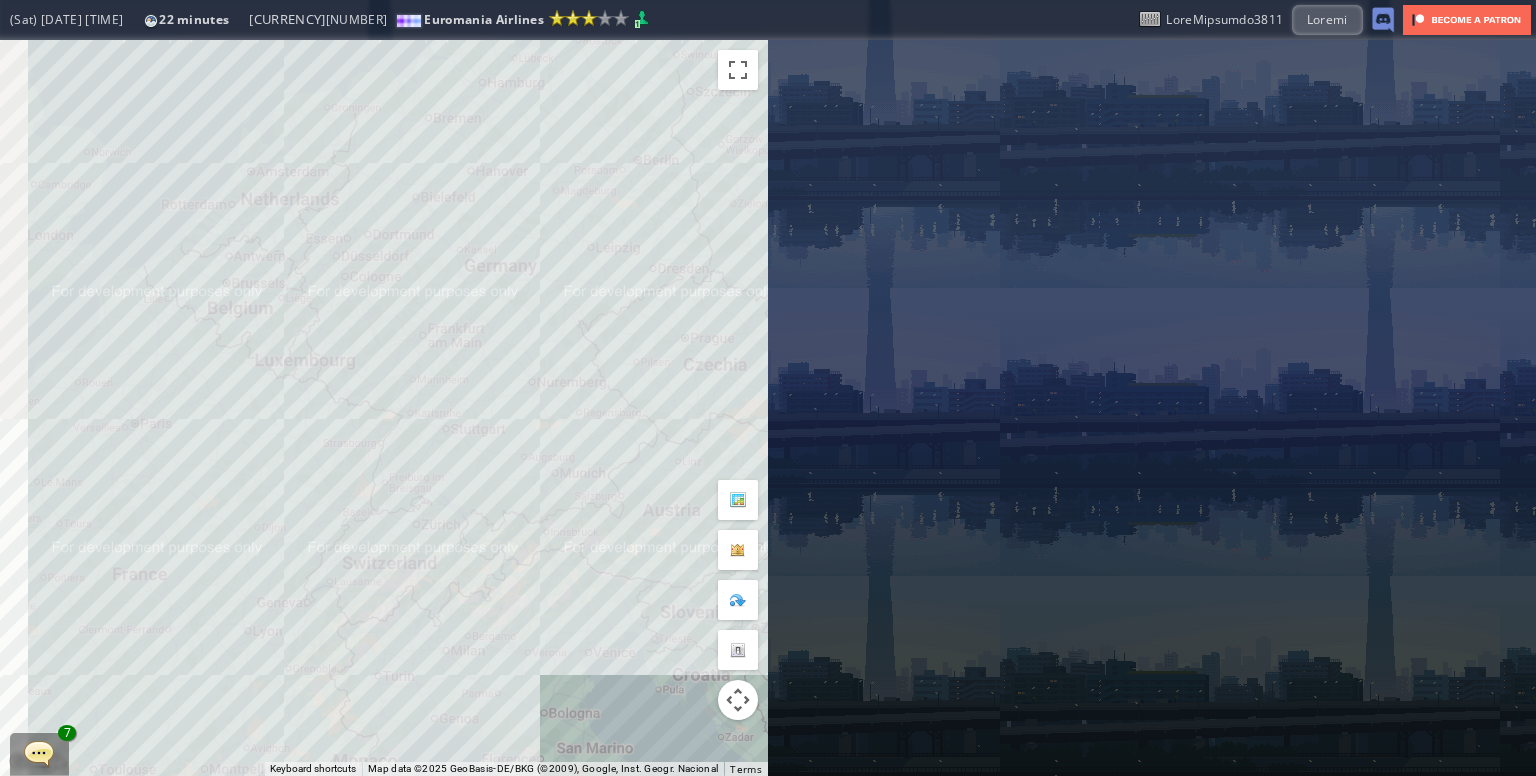 click on "To navigate, press the arrow keys." at bounding box center [384, 408] 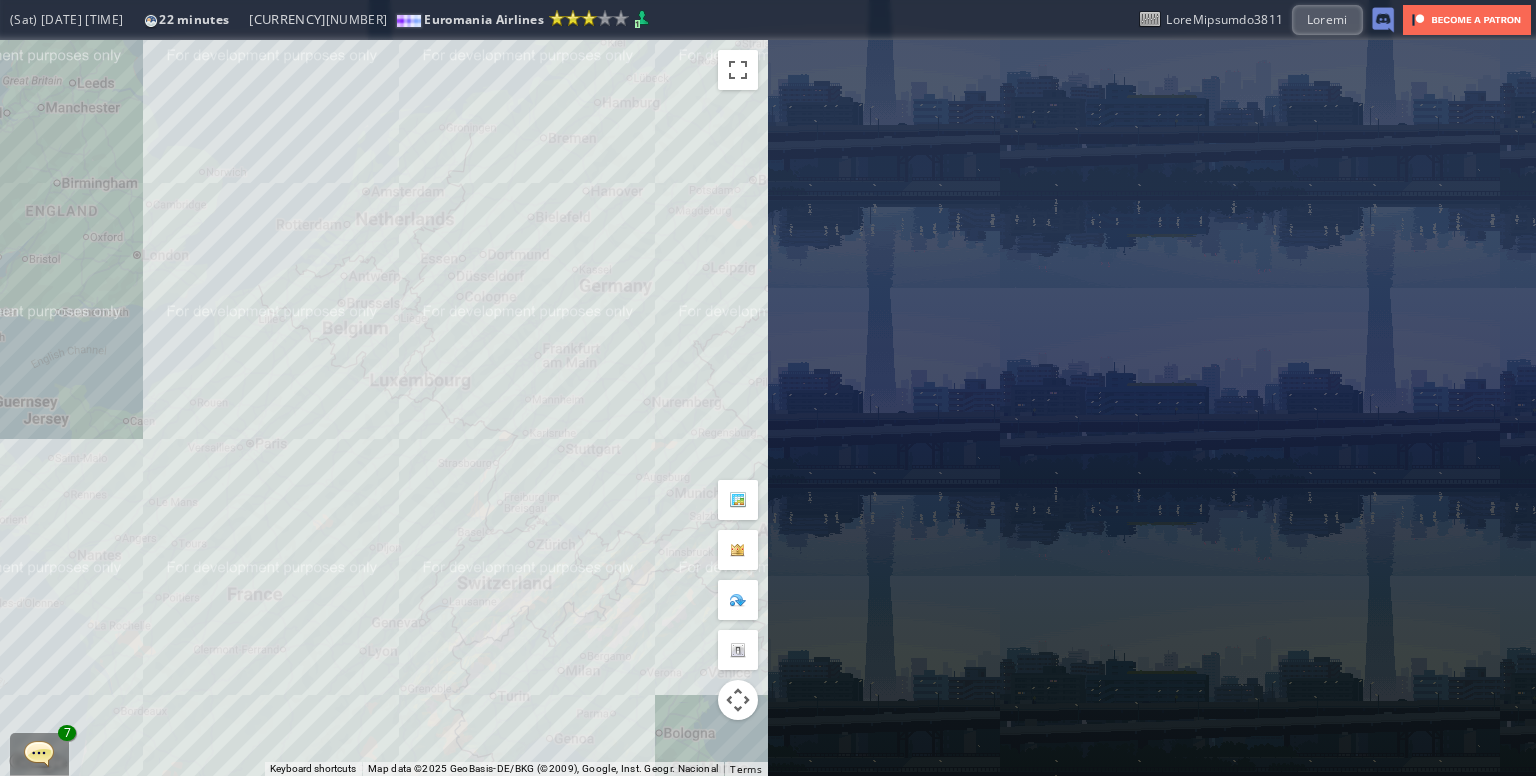 click on "To navigate, press the arrow keys." at bounding box center [384, 408] 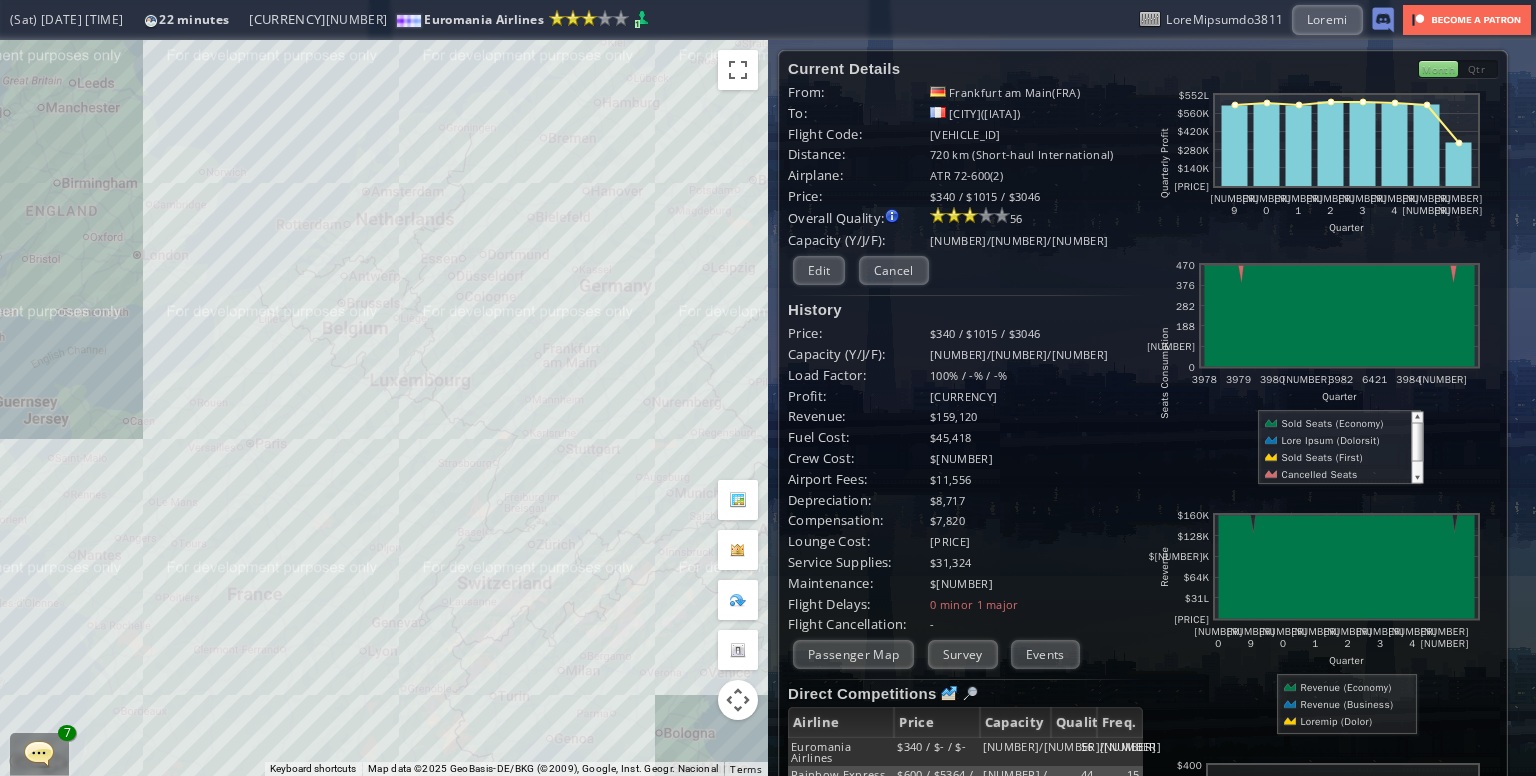 click on "To navigate, press the arrow keys." at bounding box center [384, 408] 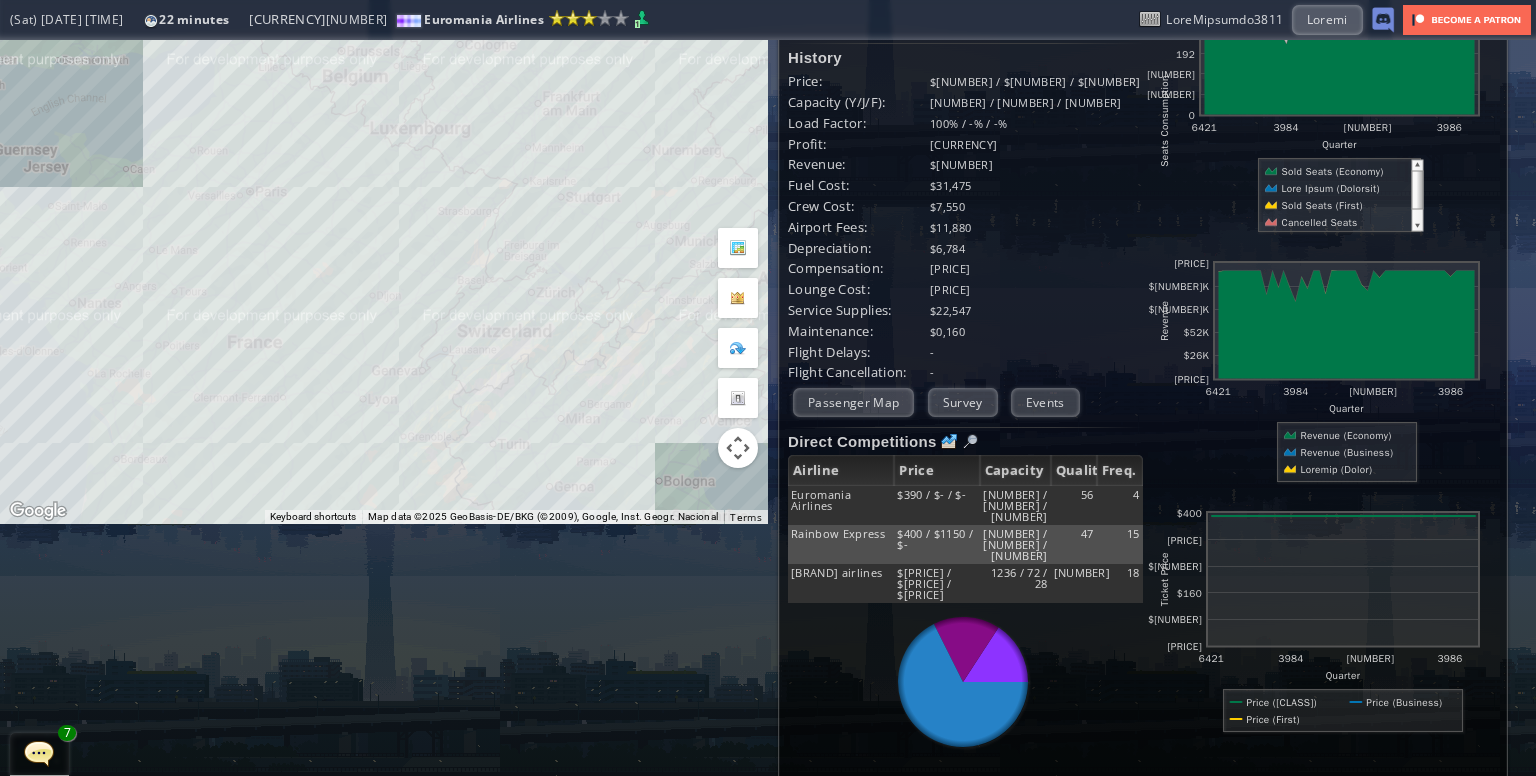 scroll, scrollTop: 0, scrollLeft: 0, axis: both 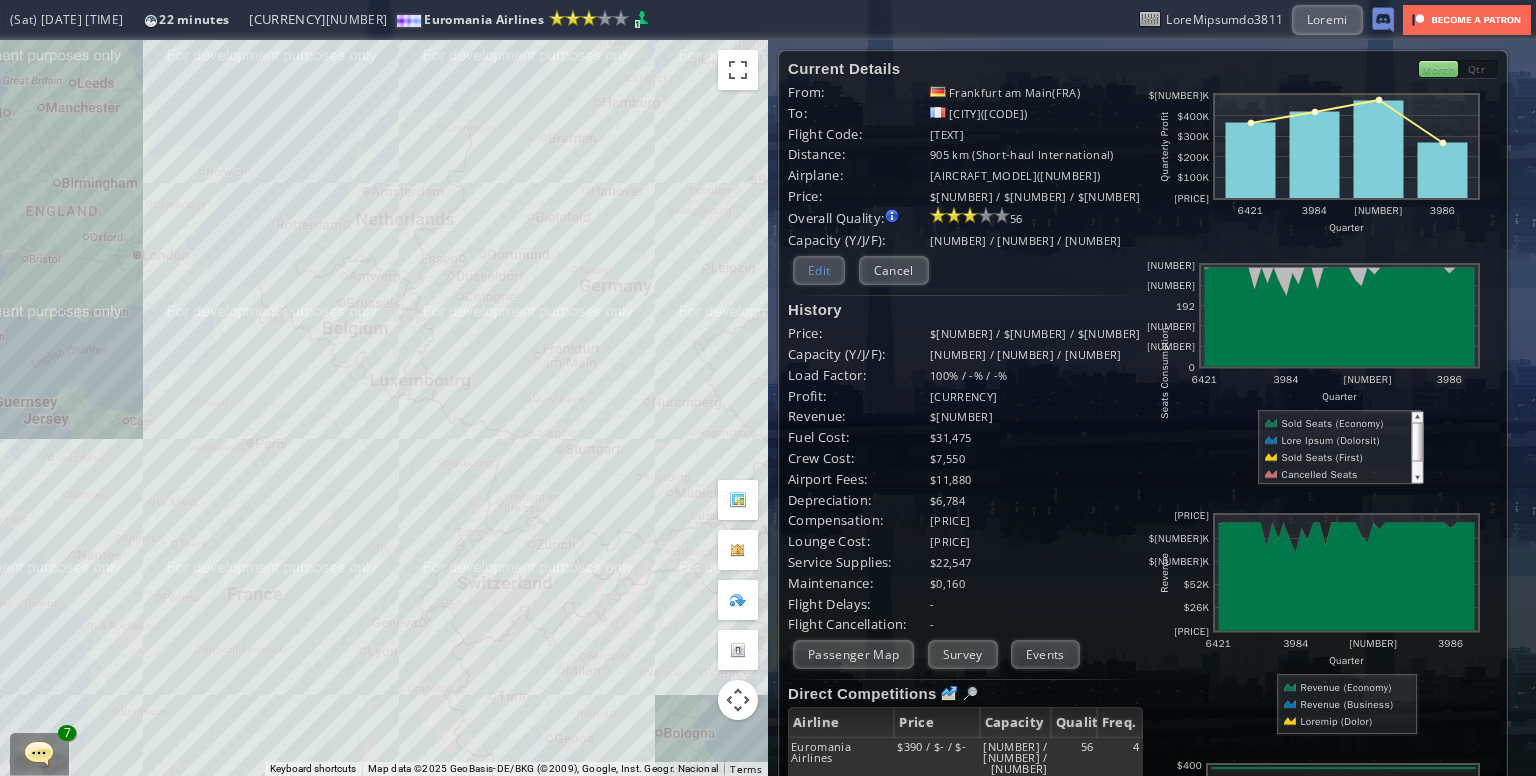 click on "Edit" at bounding box center [819, 270] 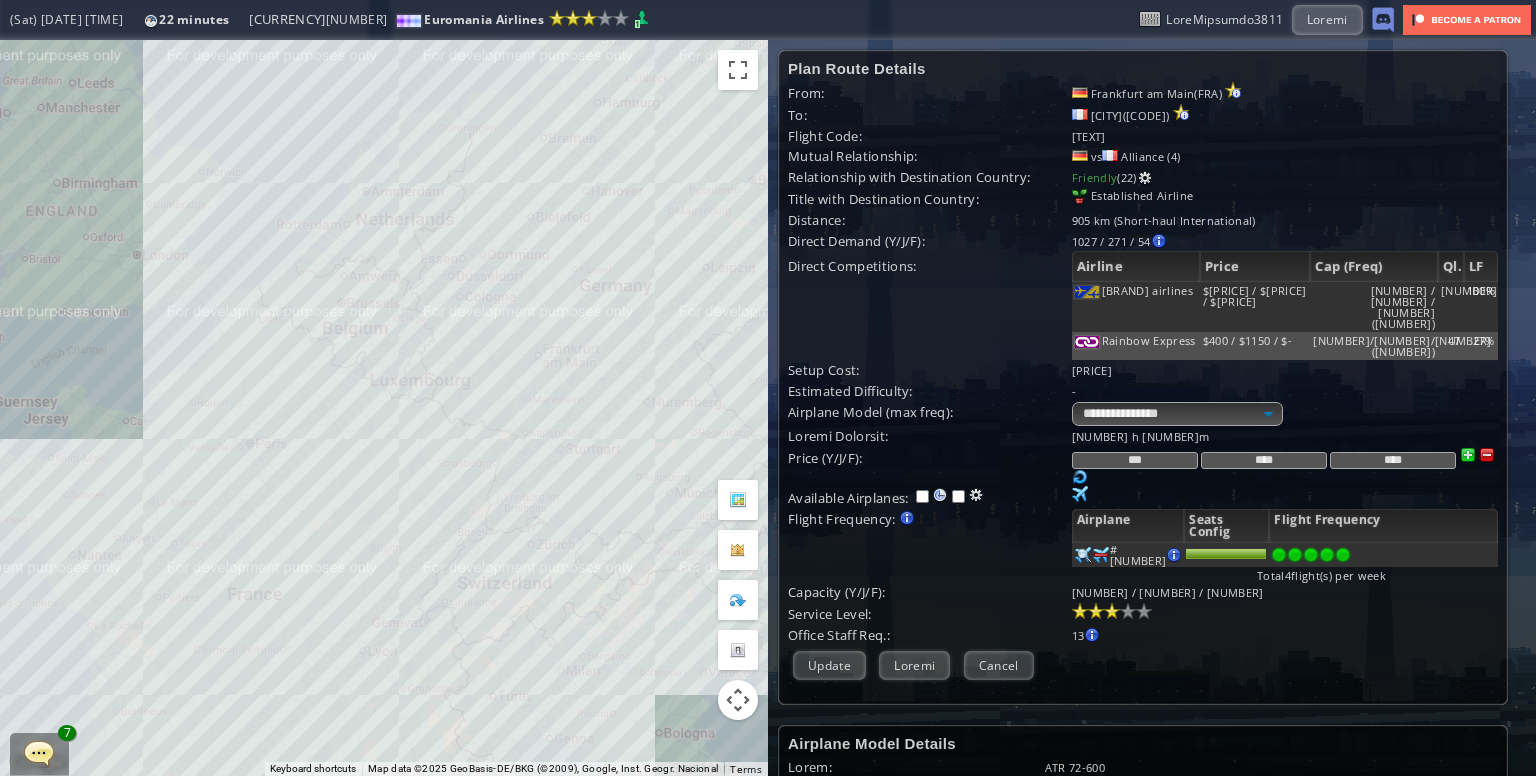 click at bounding box center (1343, 555) 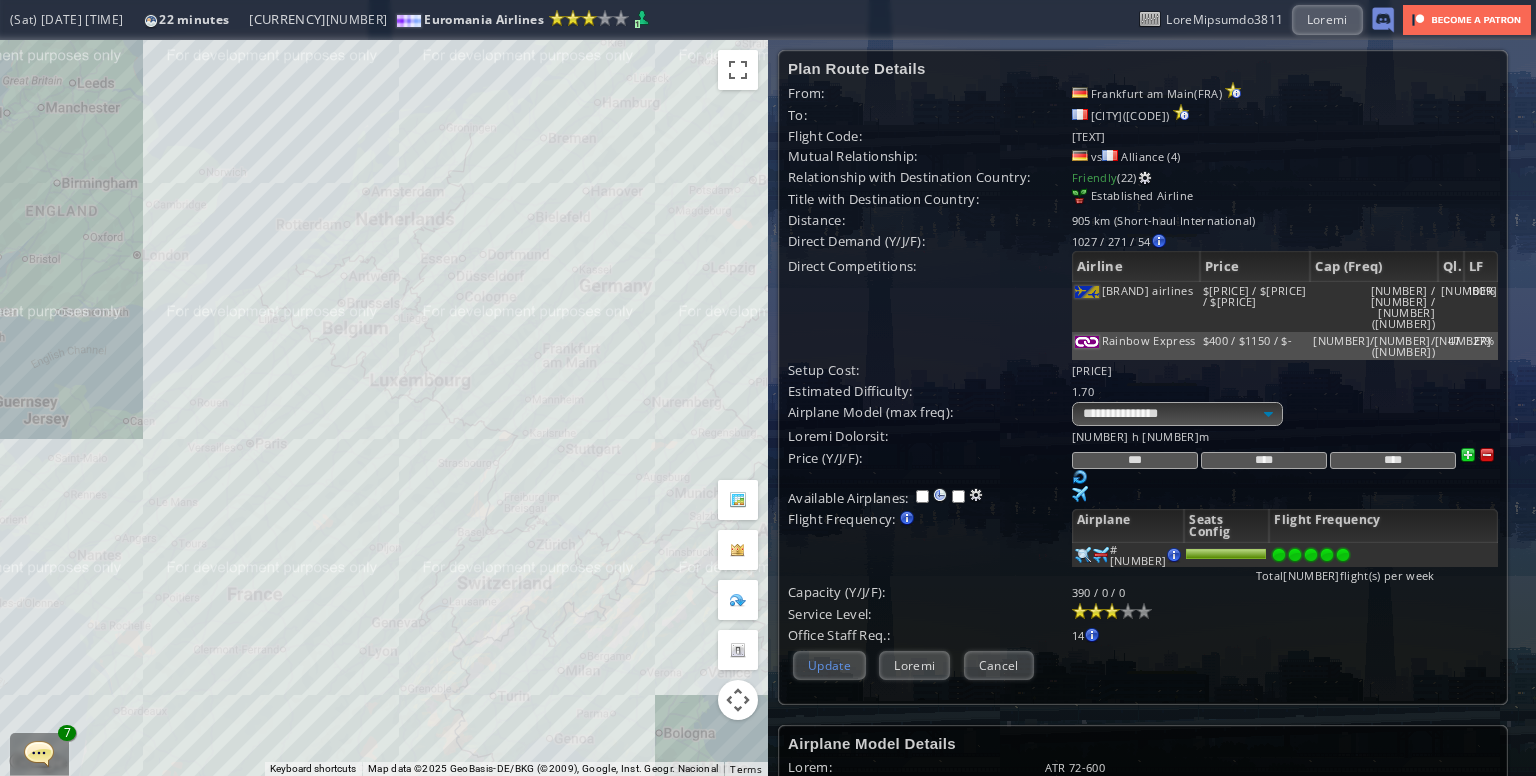 click on "Update" at bounding box center (829, 665) 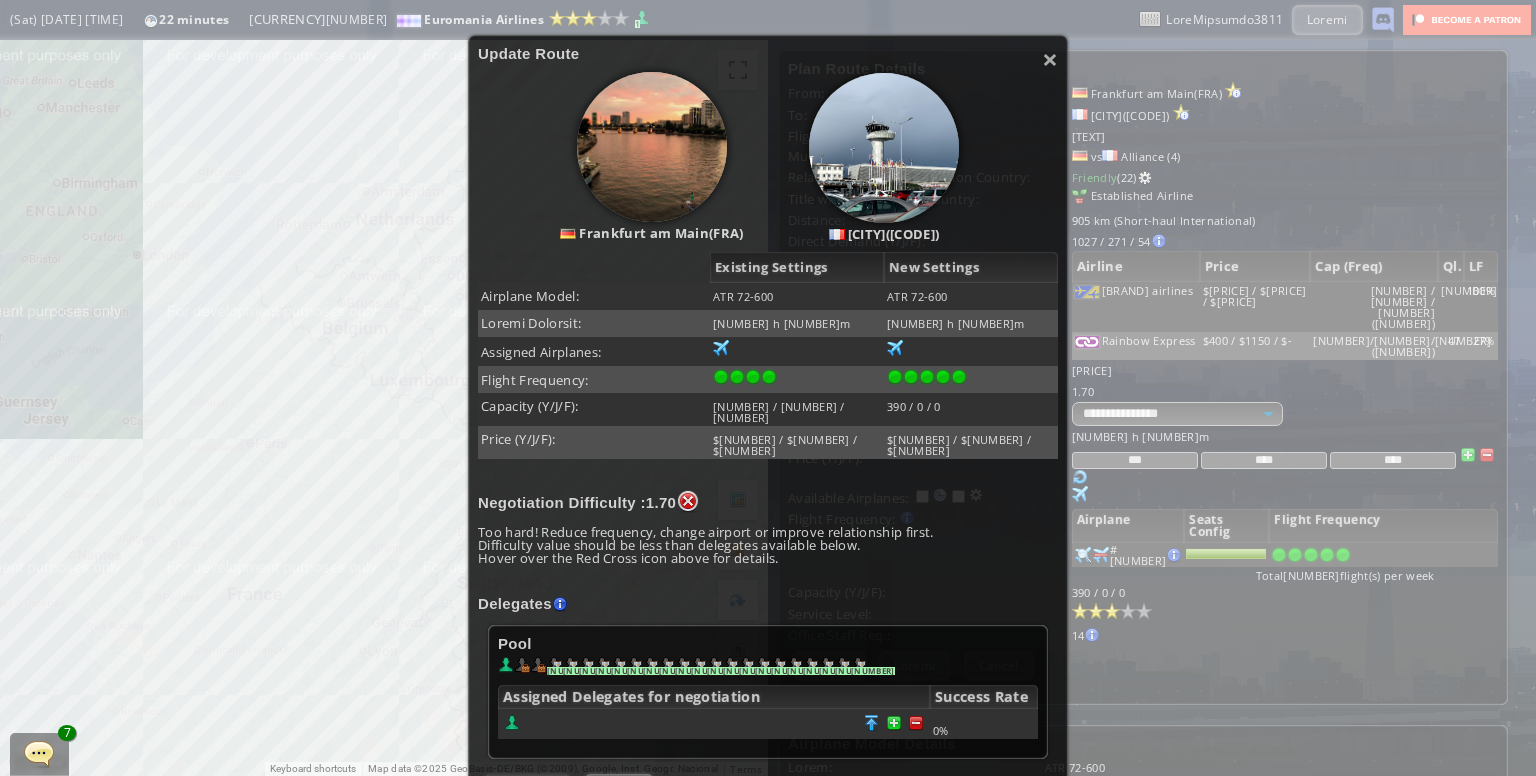 scroll, scrollTop: 312, scrollLeft: 0, axis: vertical 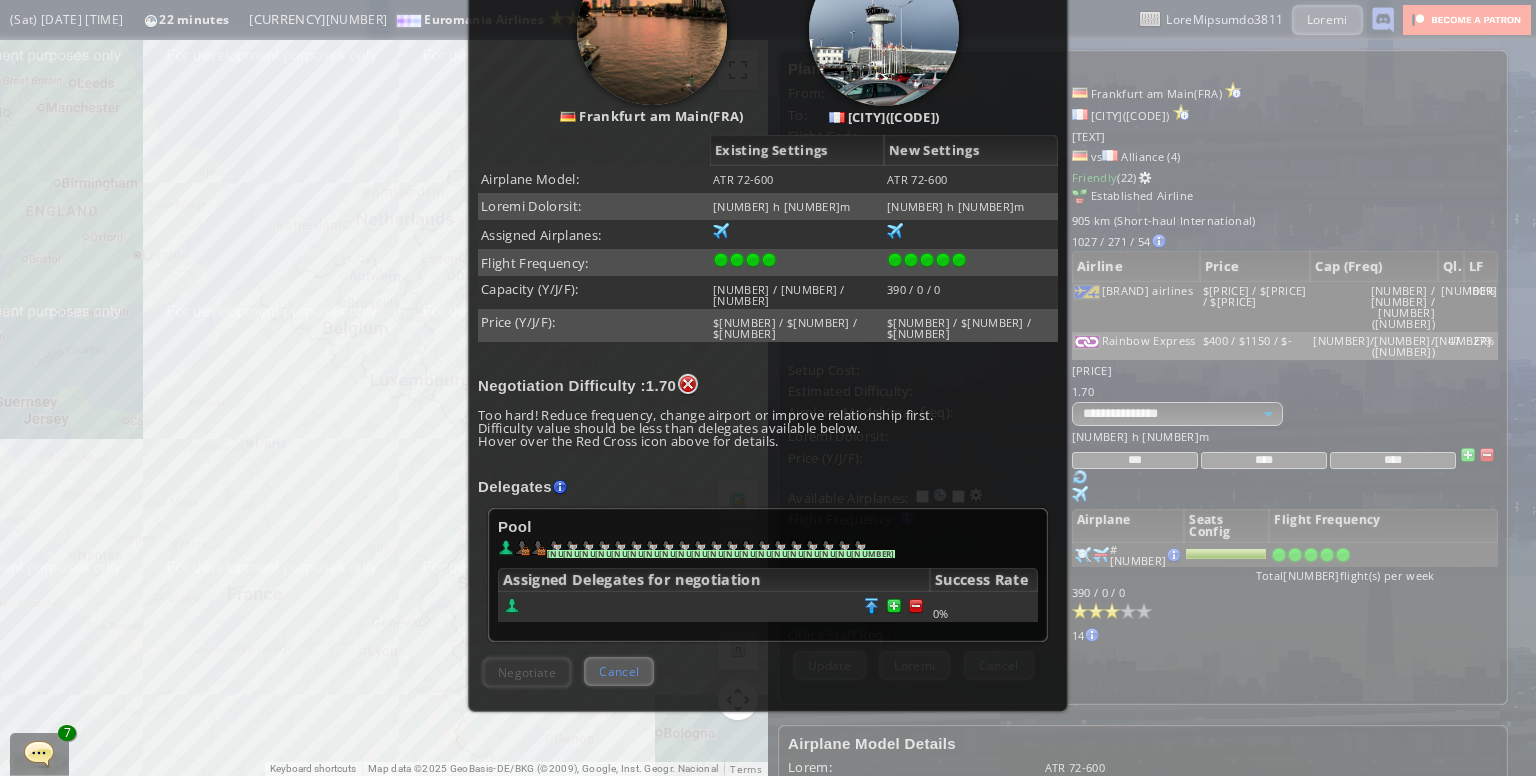 click on "Cancel" at bounding box center (619, 671) 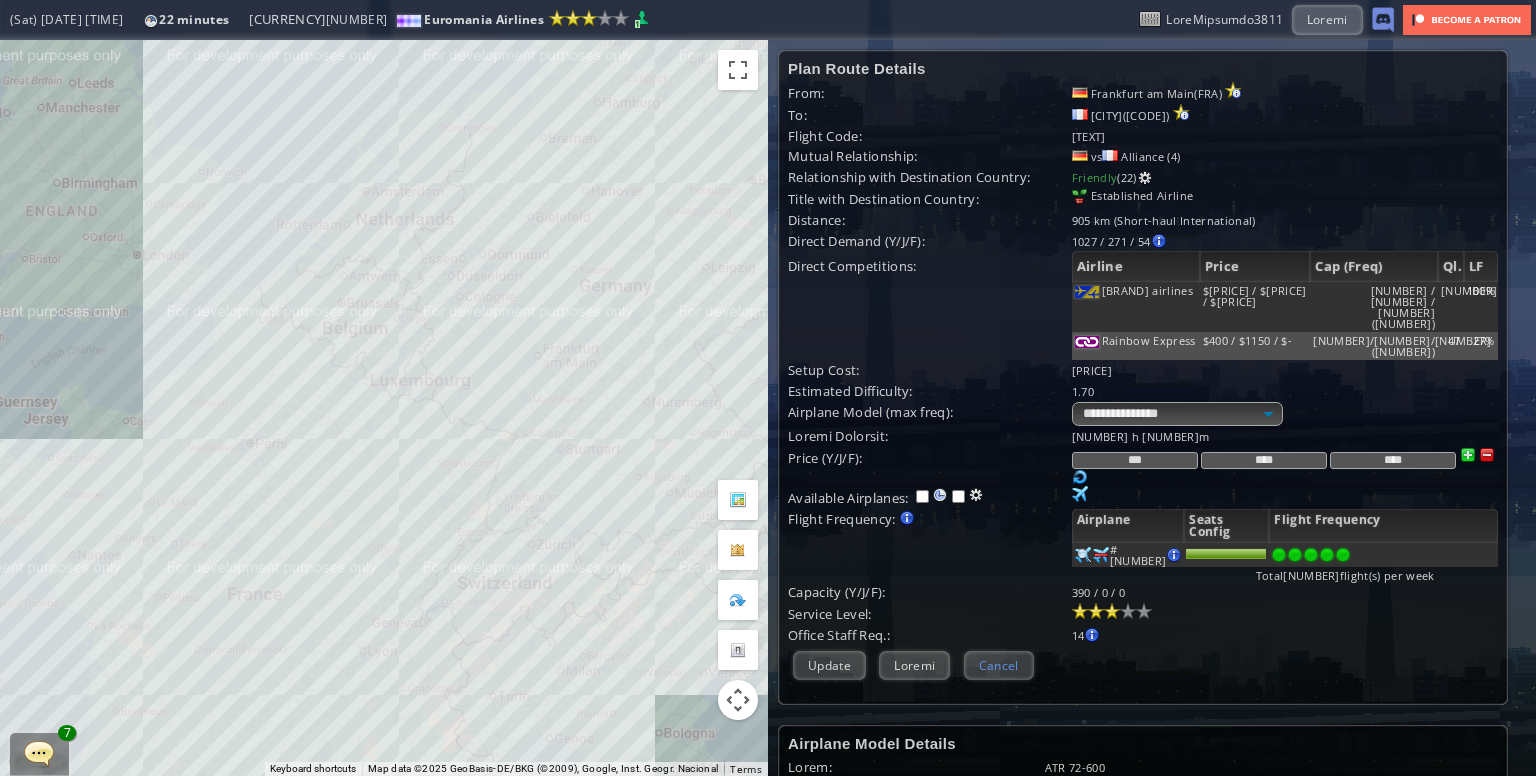 click on "Cancel" at bounding box center (999, 665) 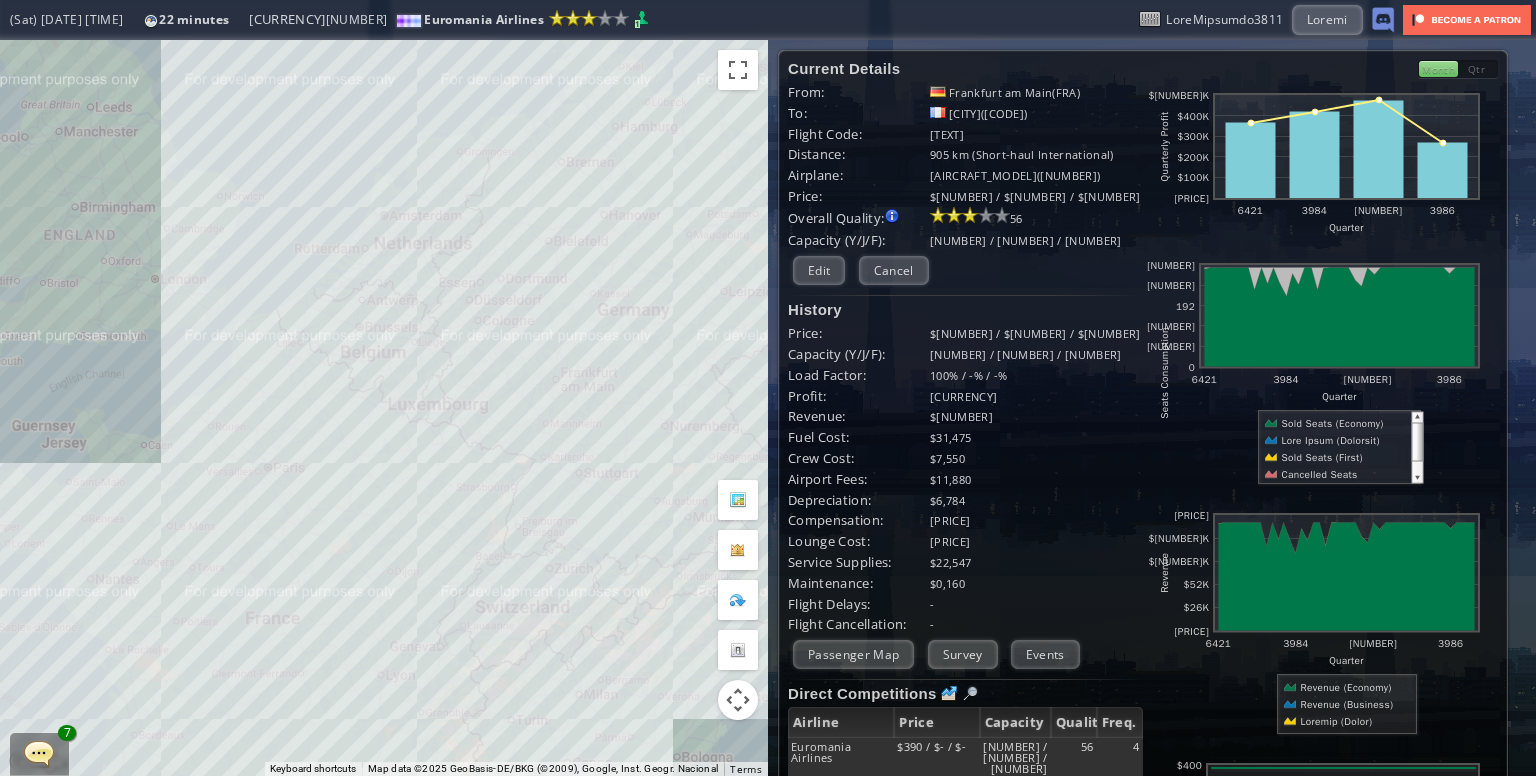 drag, startPoint x: 360, startPoint y: 408, endPoint x: 467, endPoint y: 497, distance: 139.17615 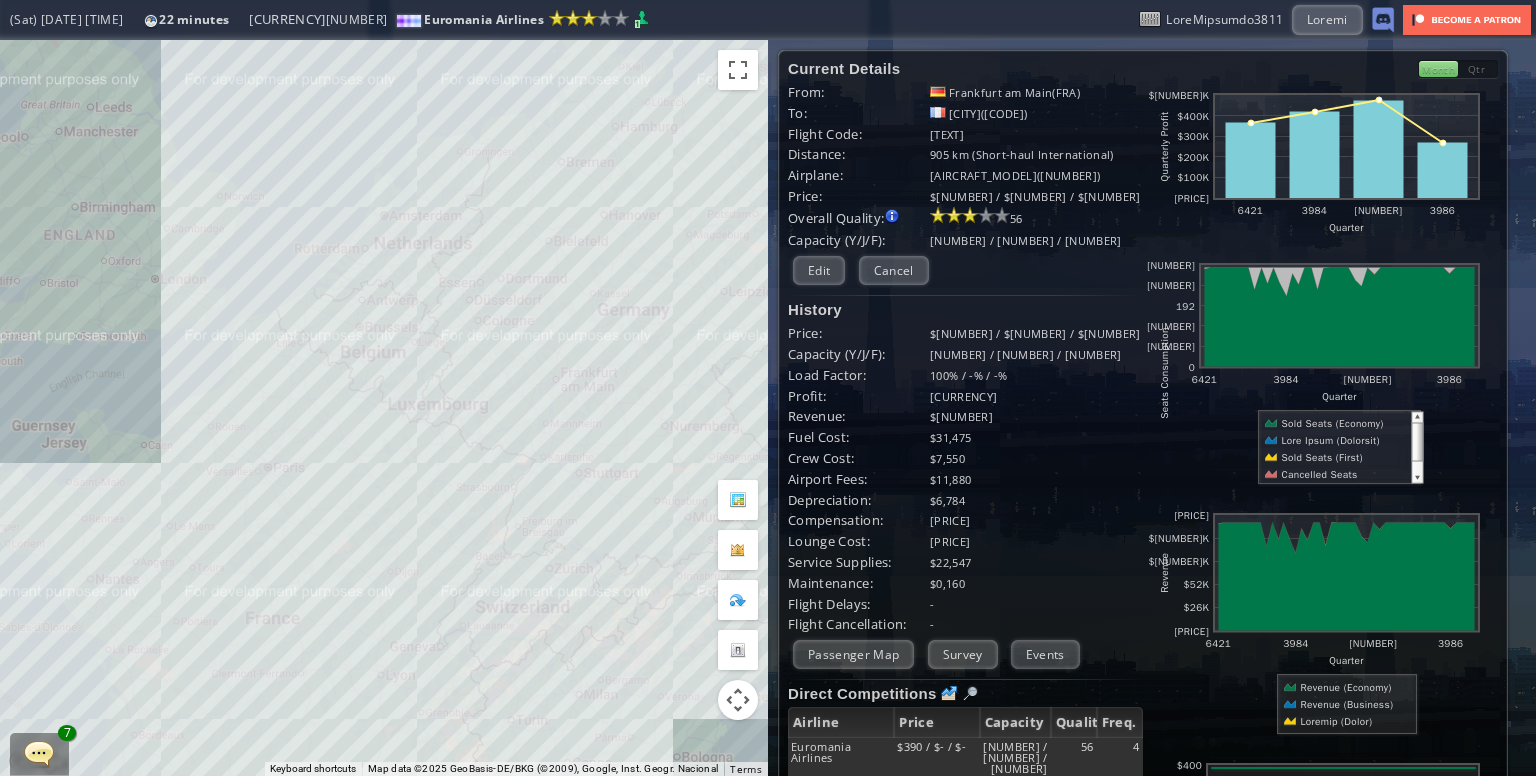 click on "To navigate, press the arrow keys." at bounding box center (384, 408) 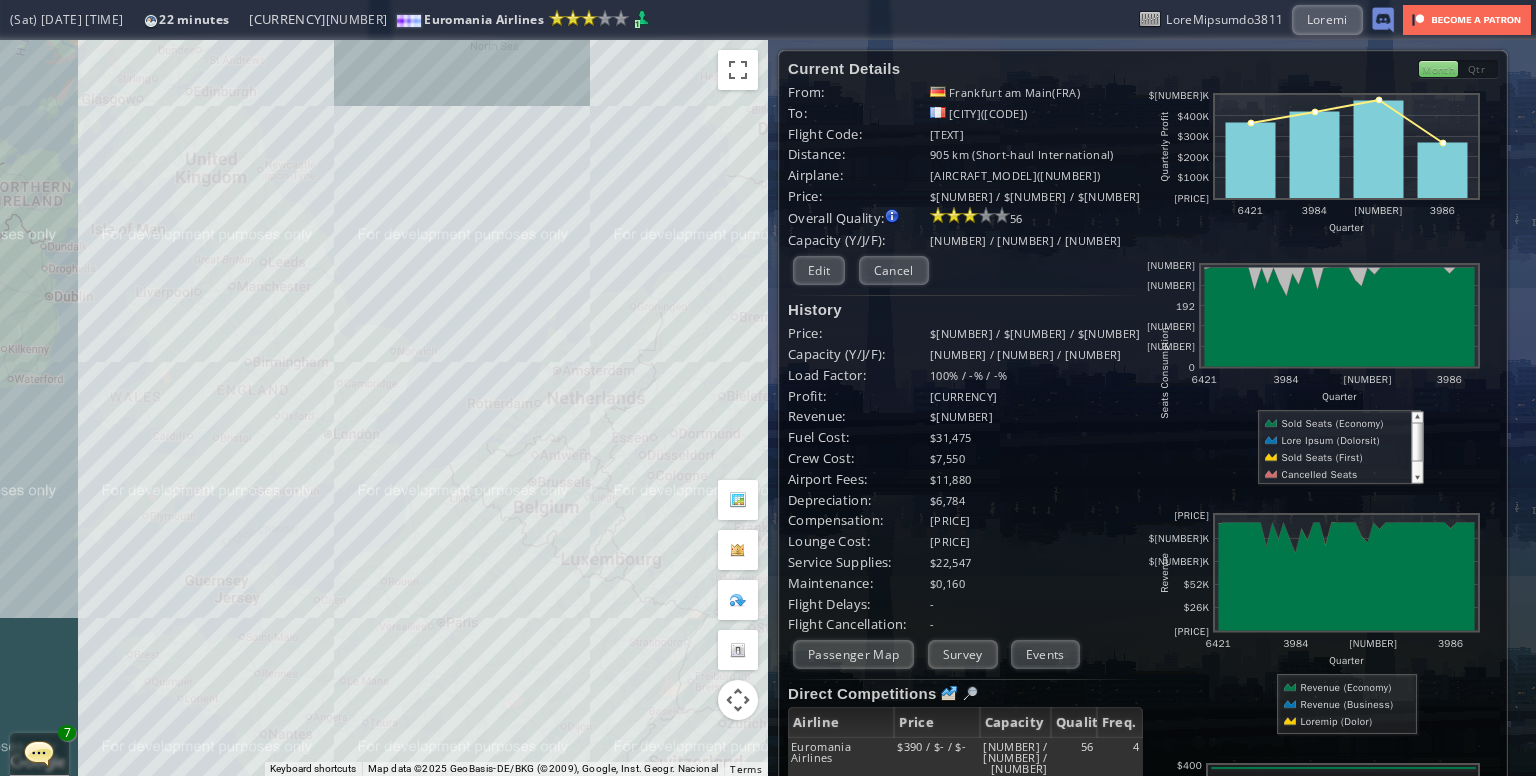 drag, startPoint x: 346, startPoint y: 289, endPoint x: 412, endPoint y: 354, distance: 92.63369 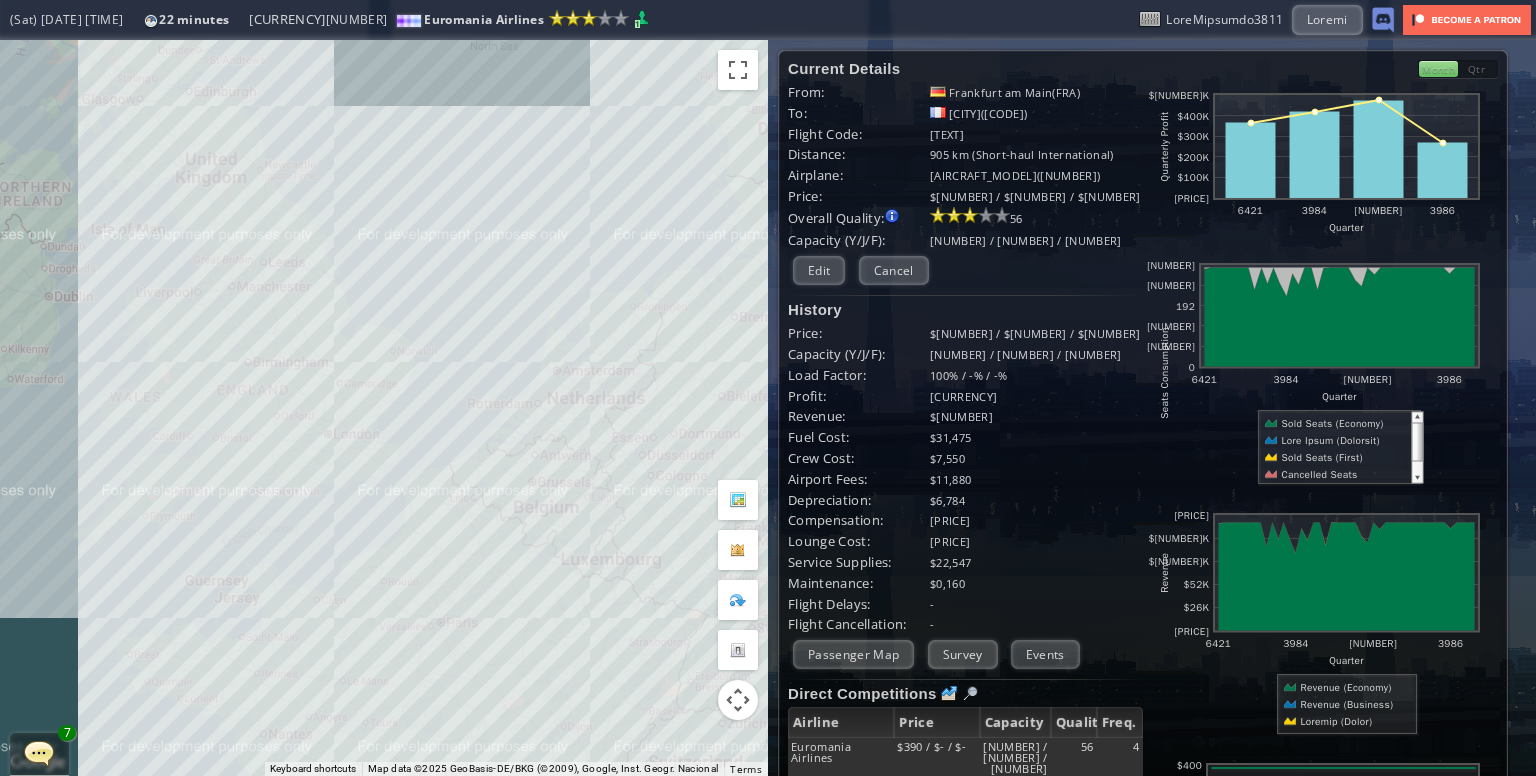 click on "To navigate, press the arrow keys." at bounding box center [384, 408] 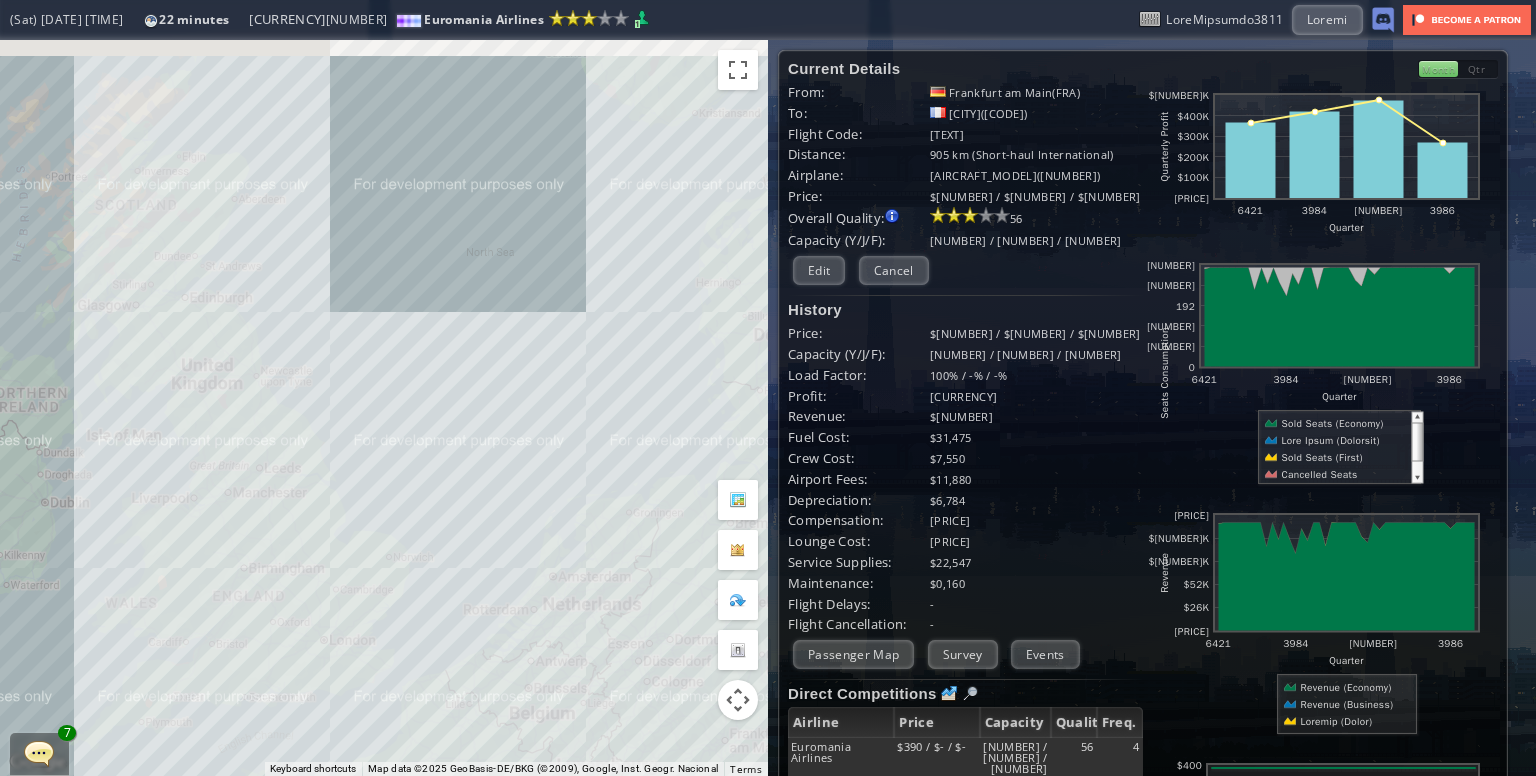 drag, startPoint x: 555, startPoint y: 194, endPoint x: 484, endPoint y: 331, distance: 154.30489 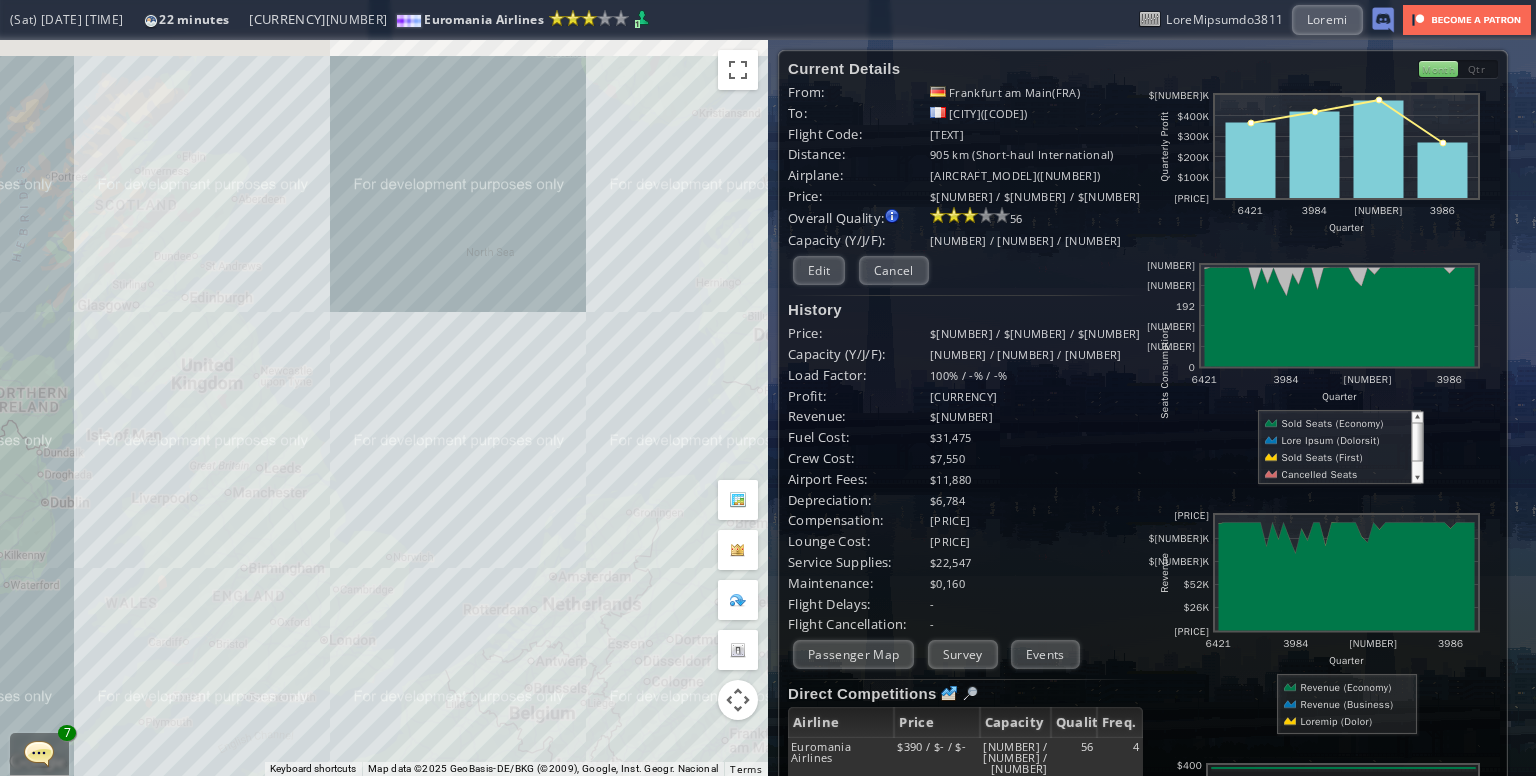 click on "To navigate, press the arrow keys." at bounding box center [384, 408] 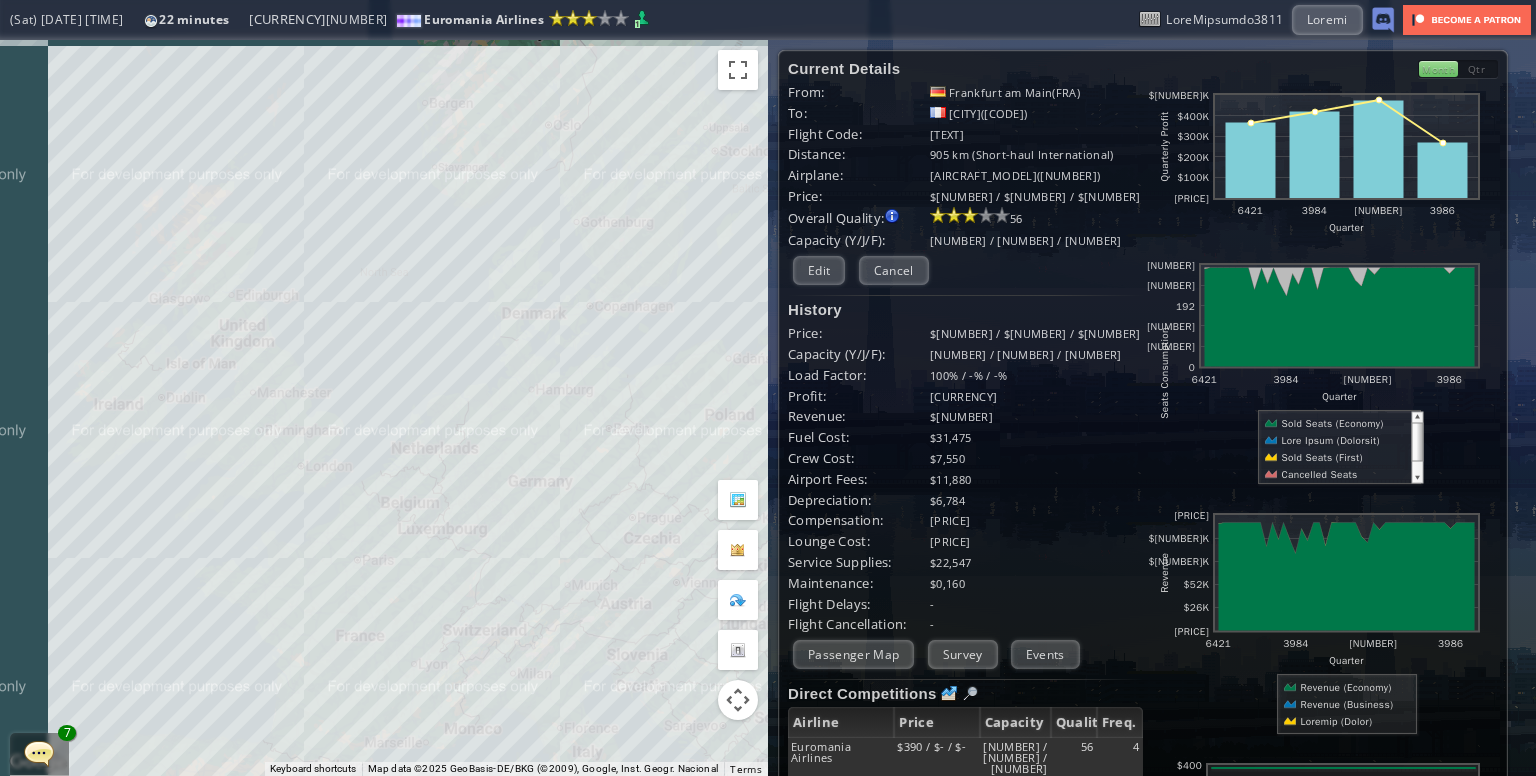 drag, startPoint x: 428, startPoint y: 308, endPoint x: 347, endPoint y: 301, distance: 81.3019 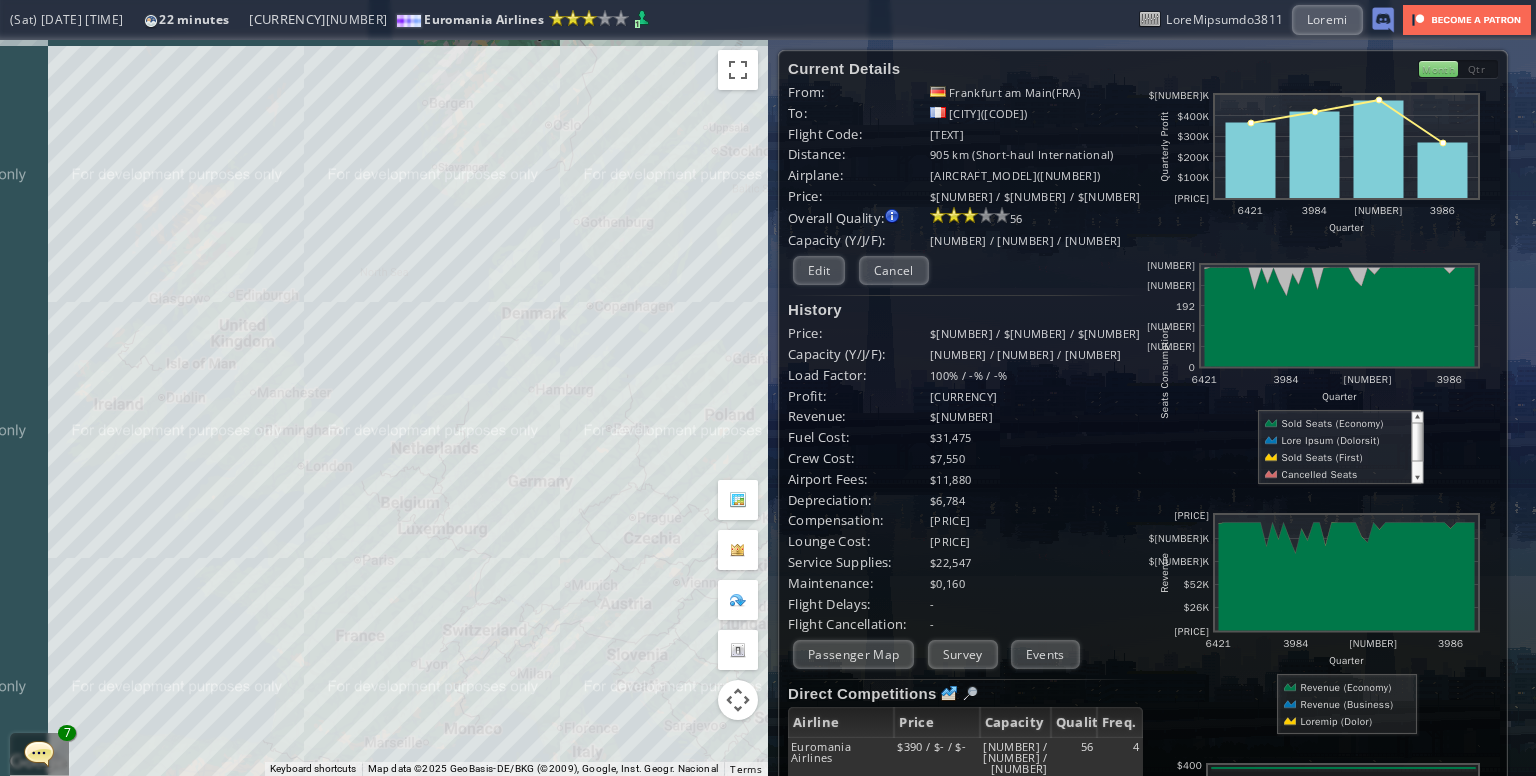 click on "To navigate, press the arrow keys." at bounding box center (384, 408) 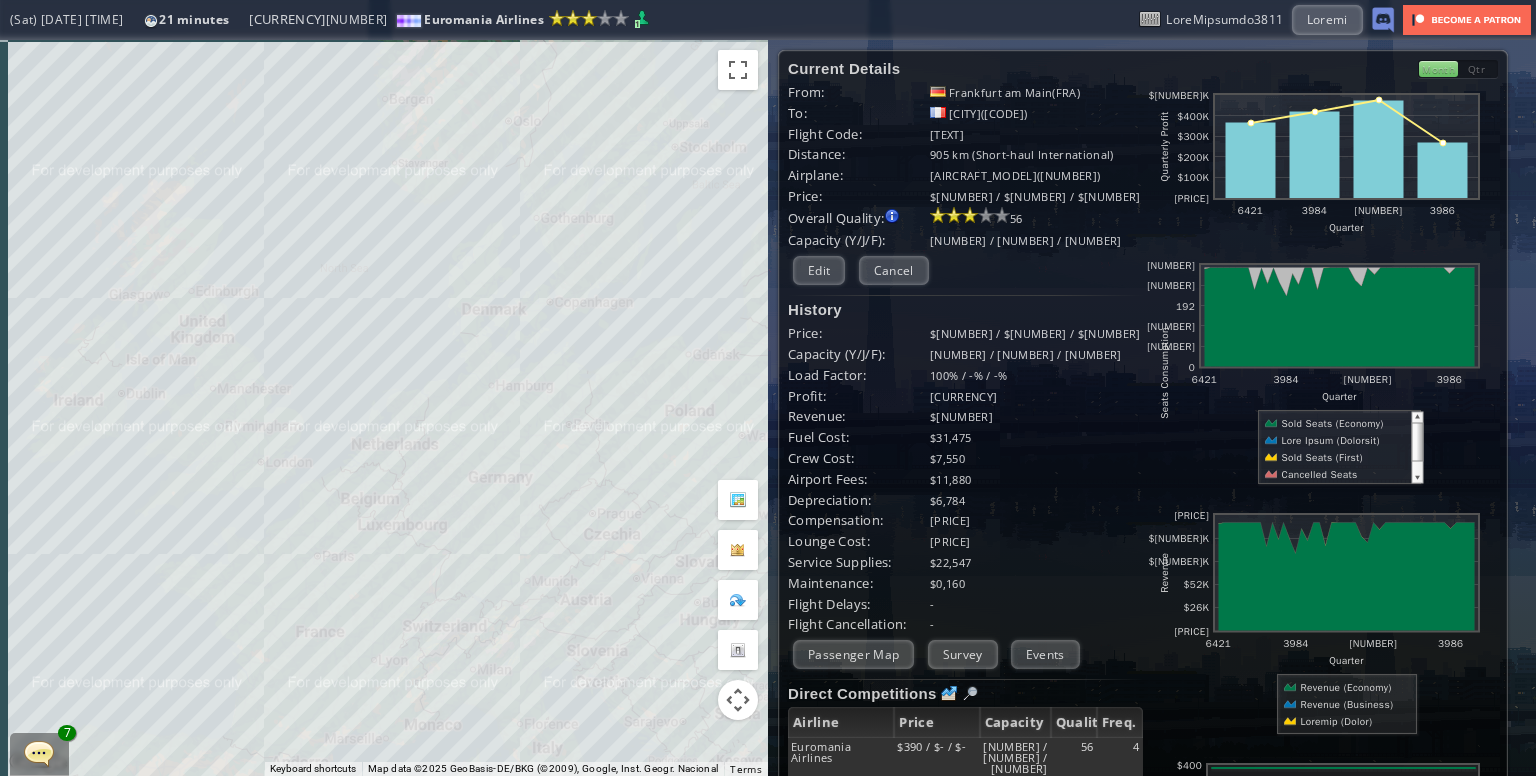 click on "To navigate, press the arrow keys." at bounding box center [384, 408] 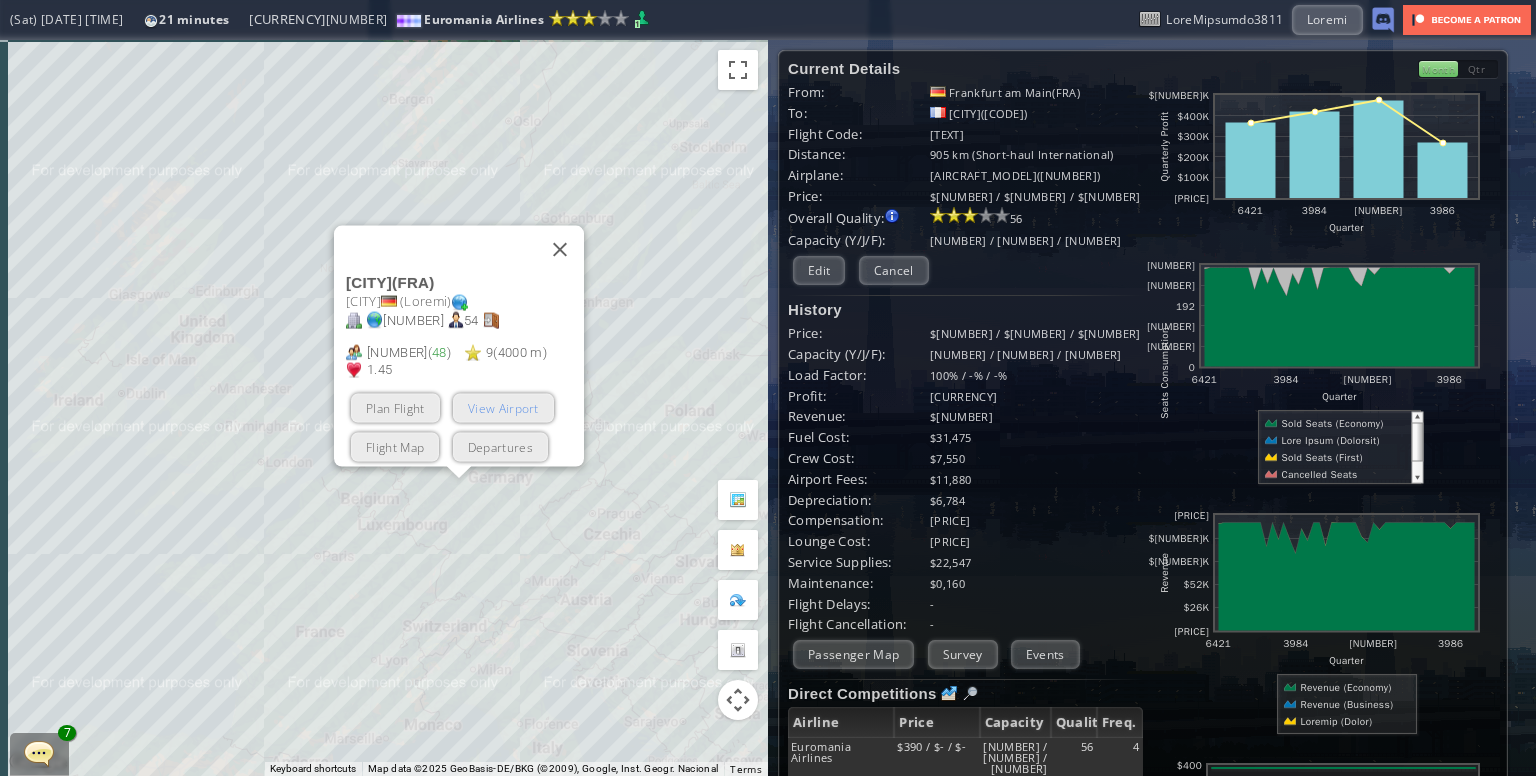 click on "View Airport" at bounding box center (503, 408) 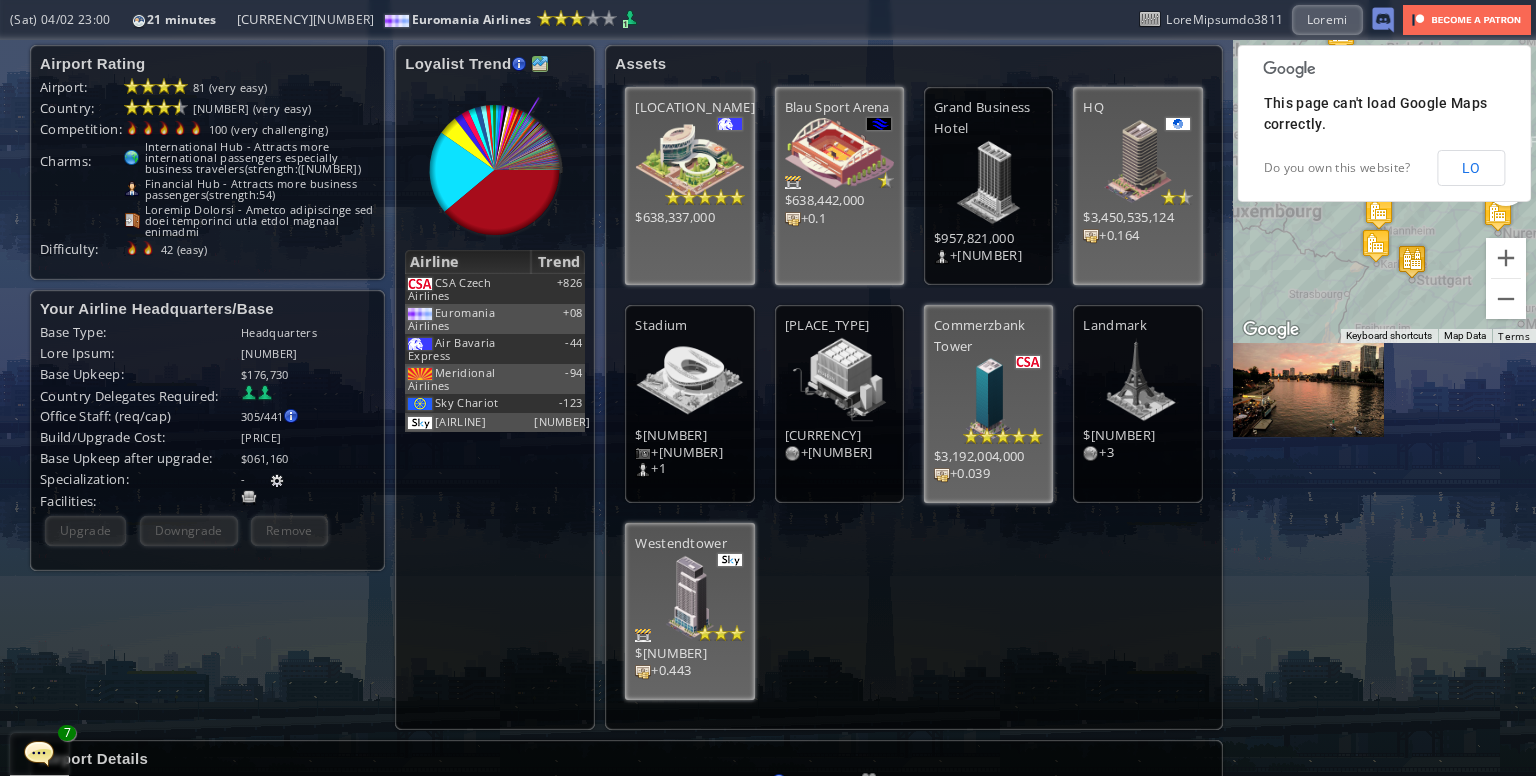 click at bounding box center (540, 64) 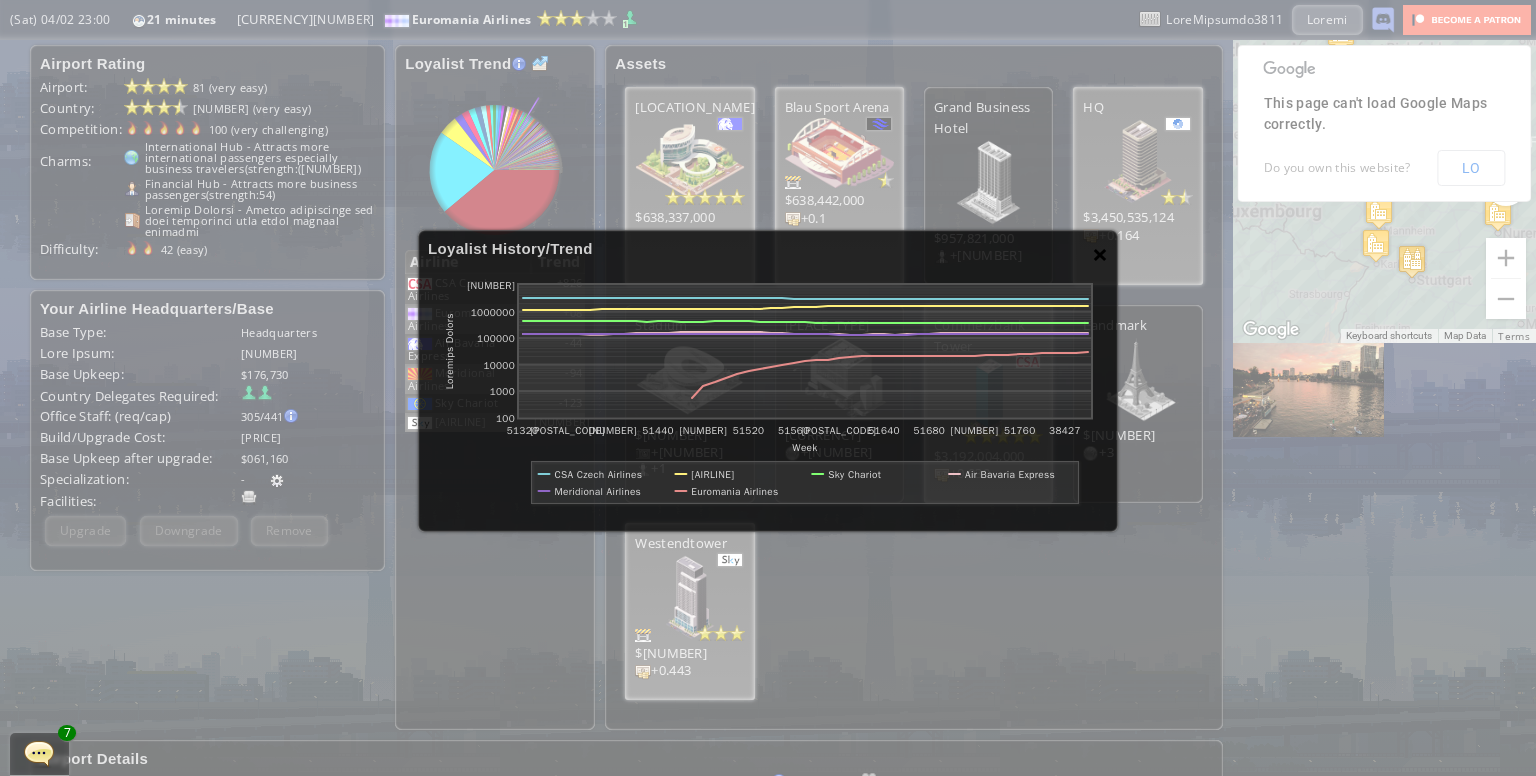 click on "×" at bounding box center [1100, 254] 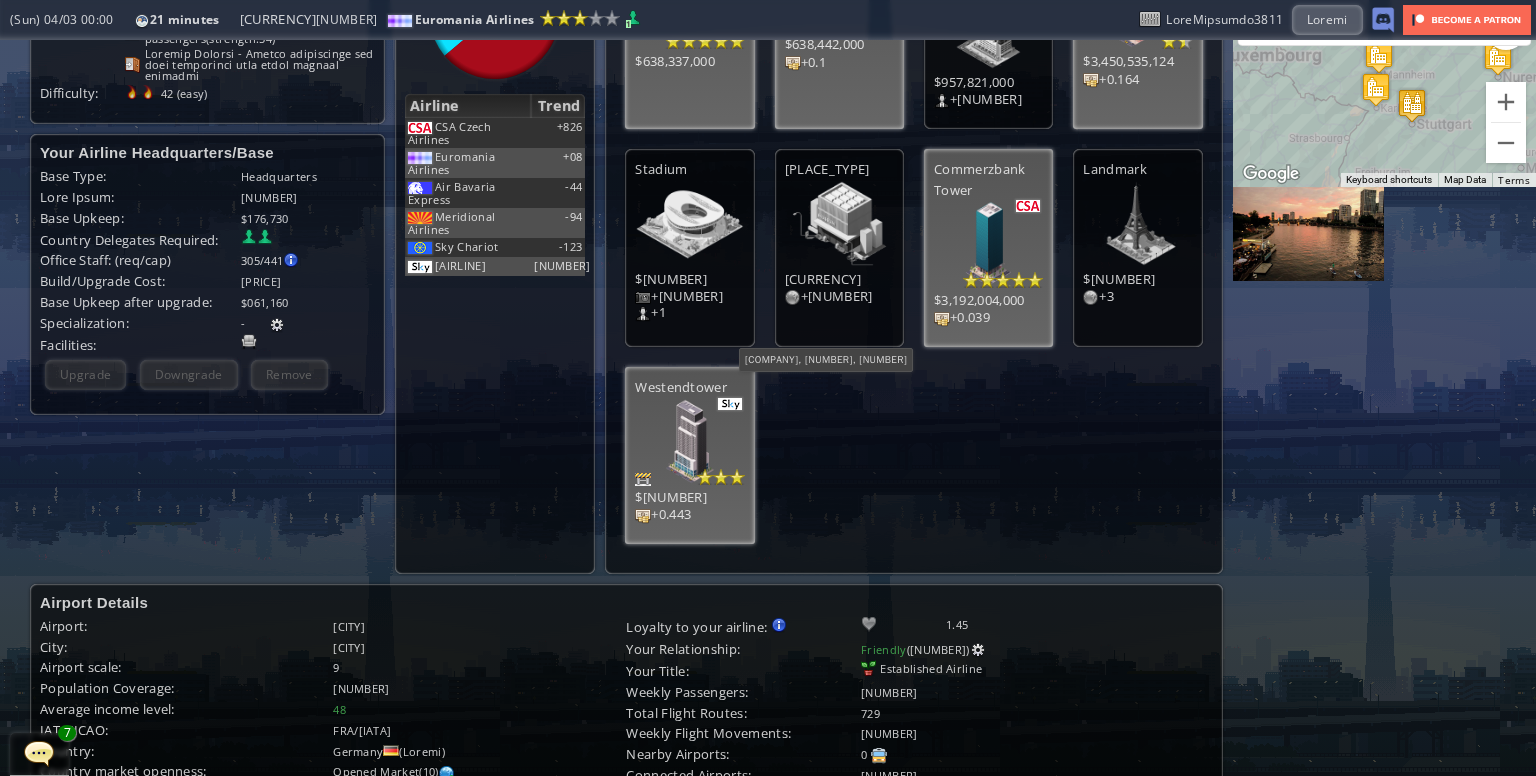 scroll, scrollTop: 0, scrollLeft: 0, axis: both 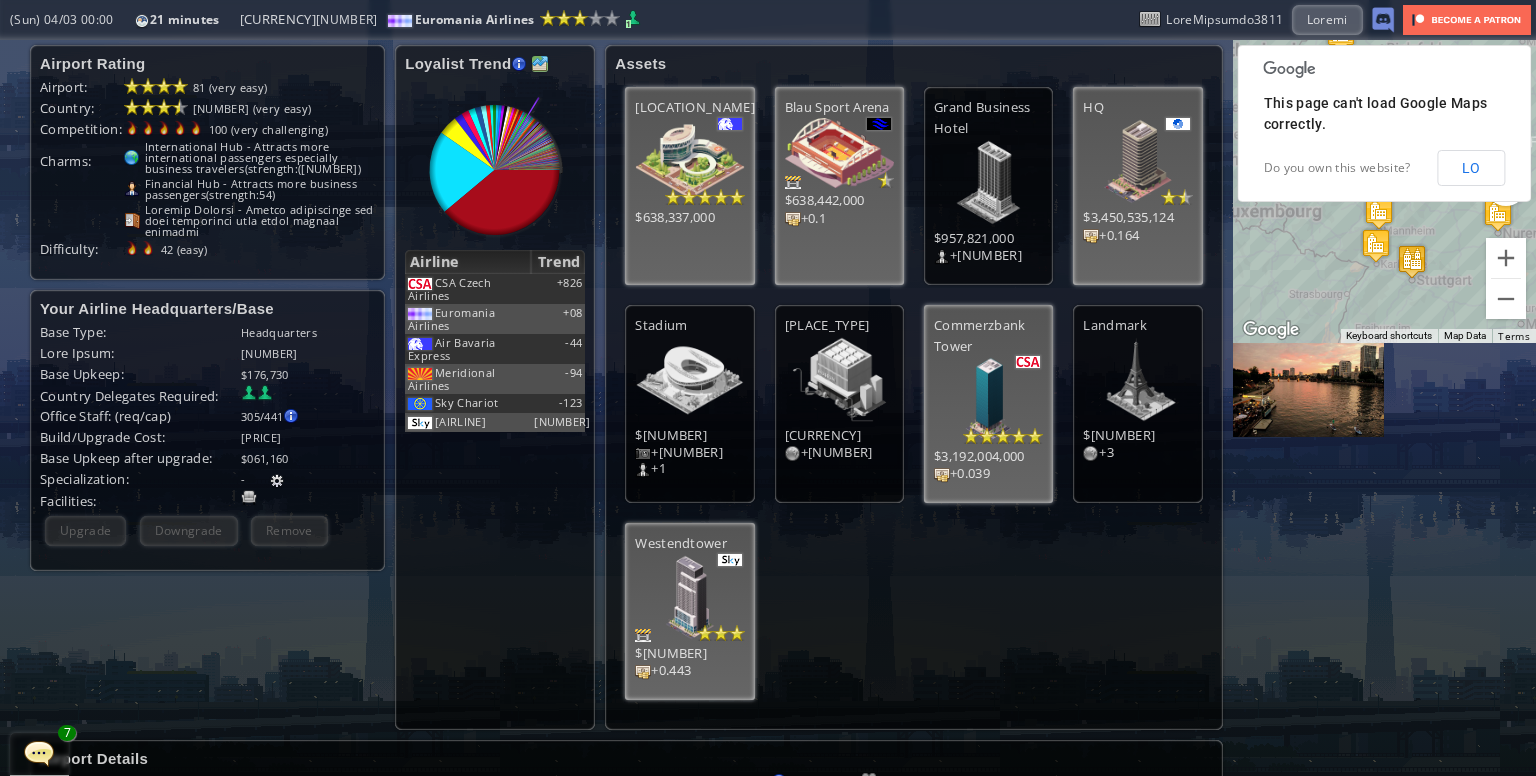 click at bounding box center [540, 64] 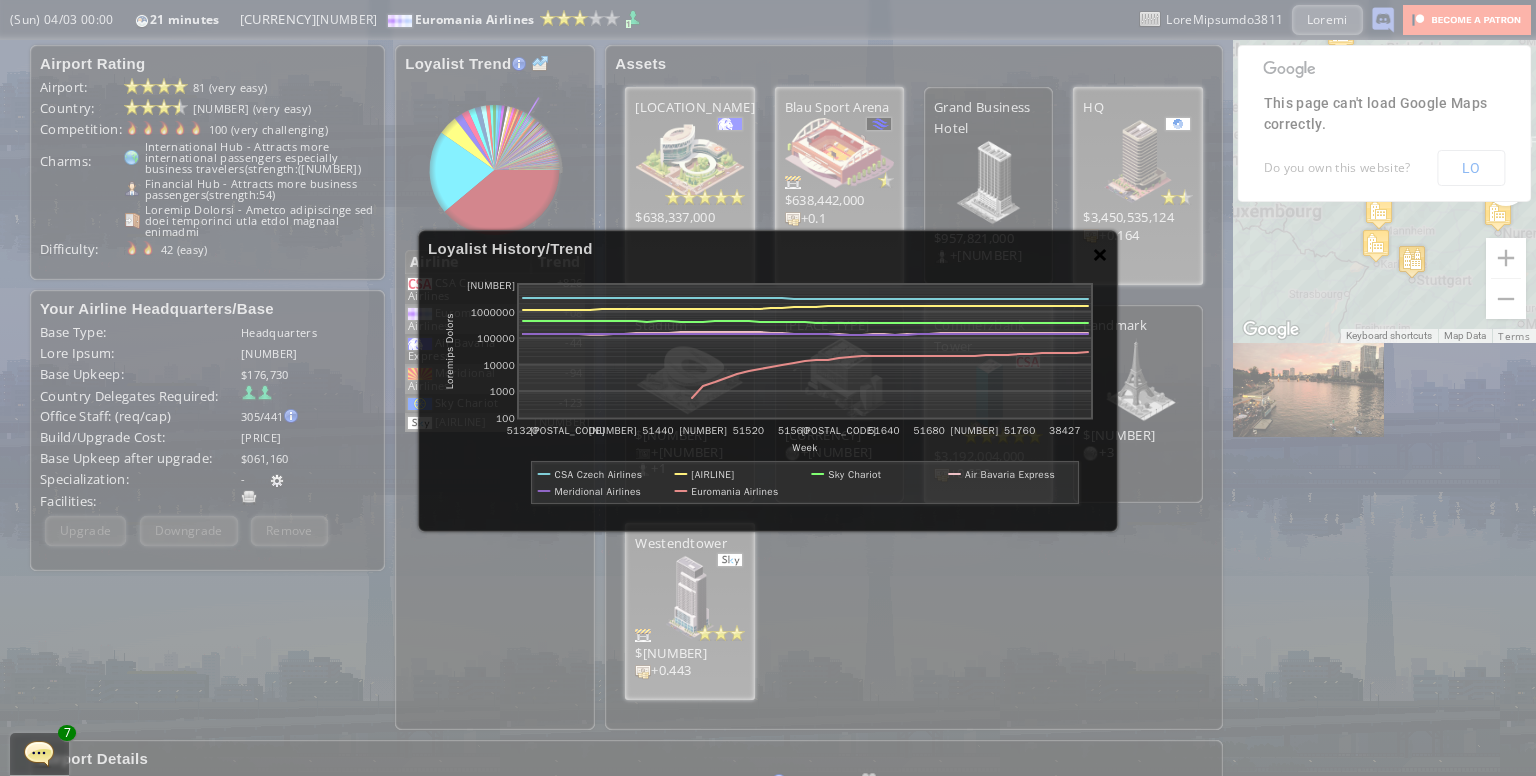 click on "×" at bounding box center (1100, 254) 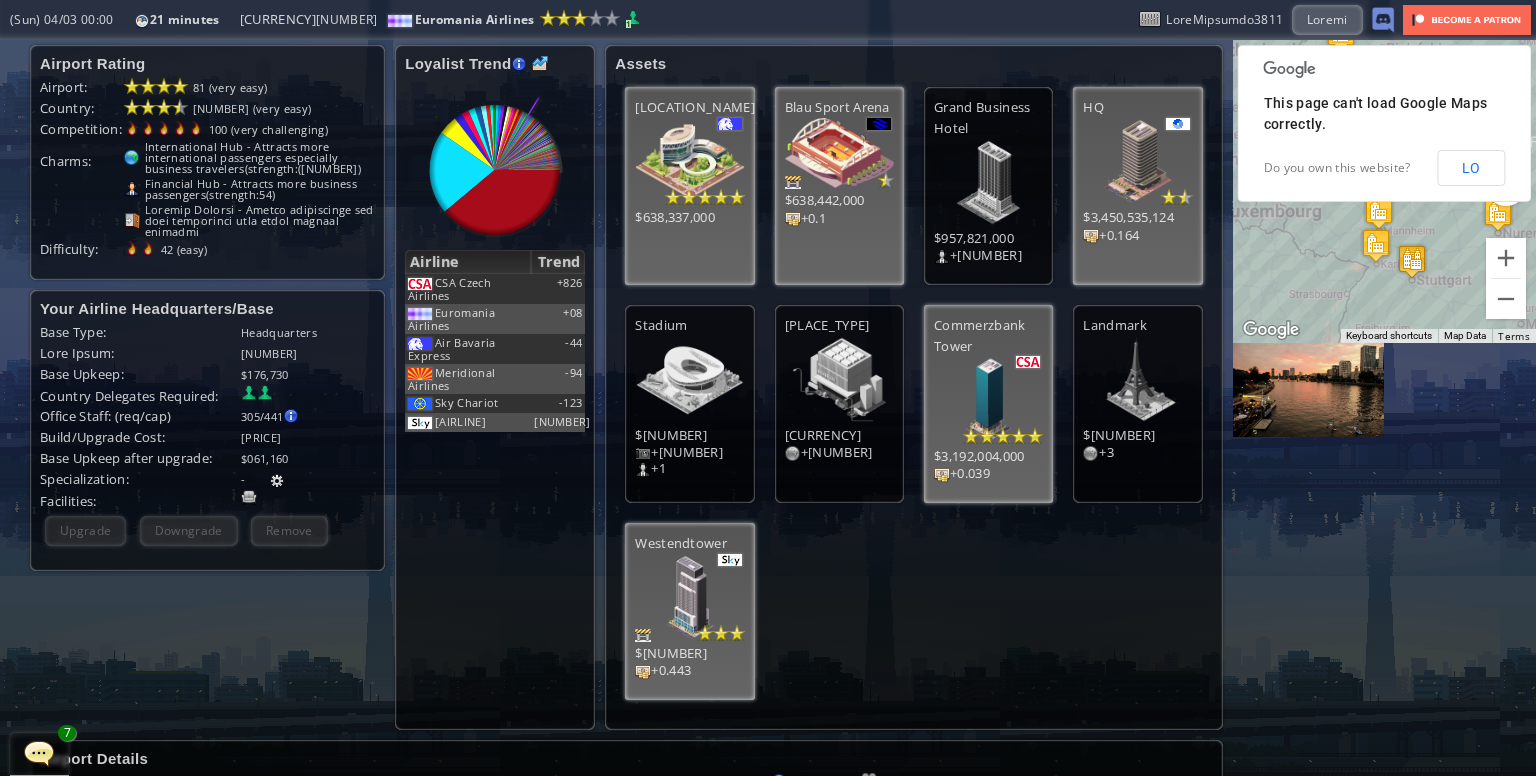 click on "Airport Rating
Airport:
[NUMBER] (very easy)
Country:
[NUMBER] (very easy)
Competition:
[NUMBER] (very challenging)
Charms:
International Hub - Attracts more international passengers especially business travelers (strength:  [NUMBER]) Financial Hub - Attracts more business passengers (strength:  [NUMBER]) Gateway Airport - Easier negotiation and more passengers with other gateway airports
Difficulty:
[NUMBER] (easy)
Your Airline Headquarters/Base
Base Type:
Headquarters
Base Scale:
[NUMBER]
Base Upkeep:
$[NUMBER]
Scale" at bounding box center [768, 1074] 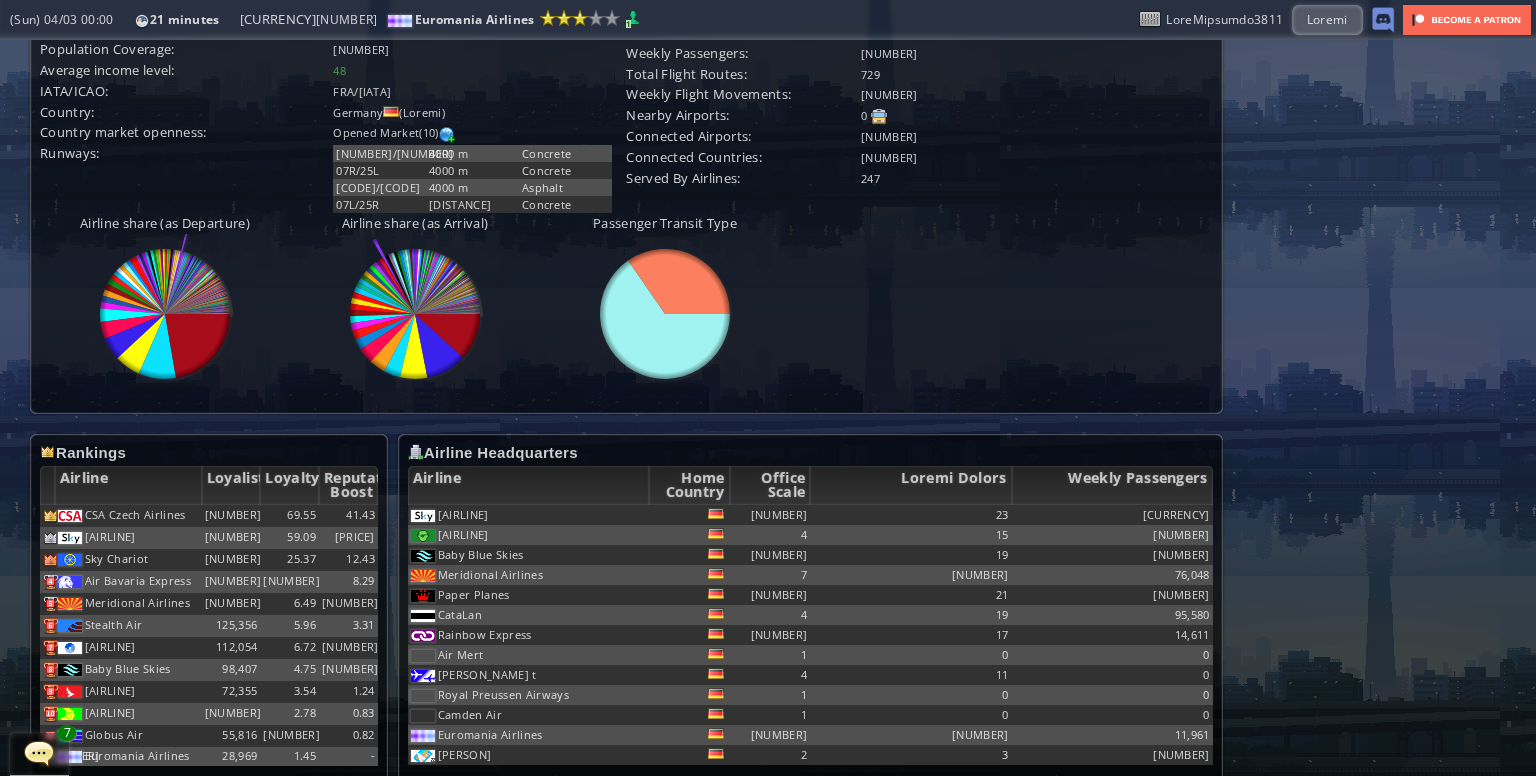 scroll, scrollTop: 800, scrollLeft: 0, axis: vertical 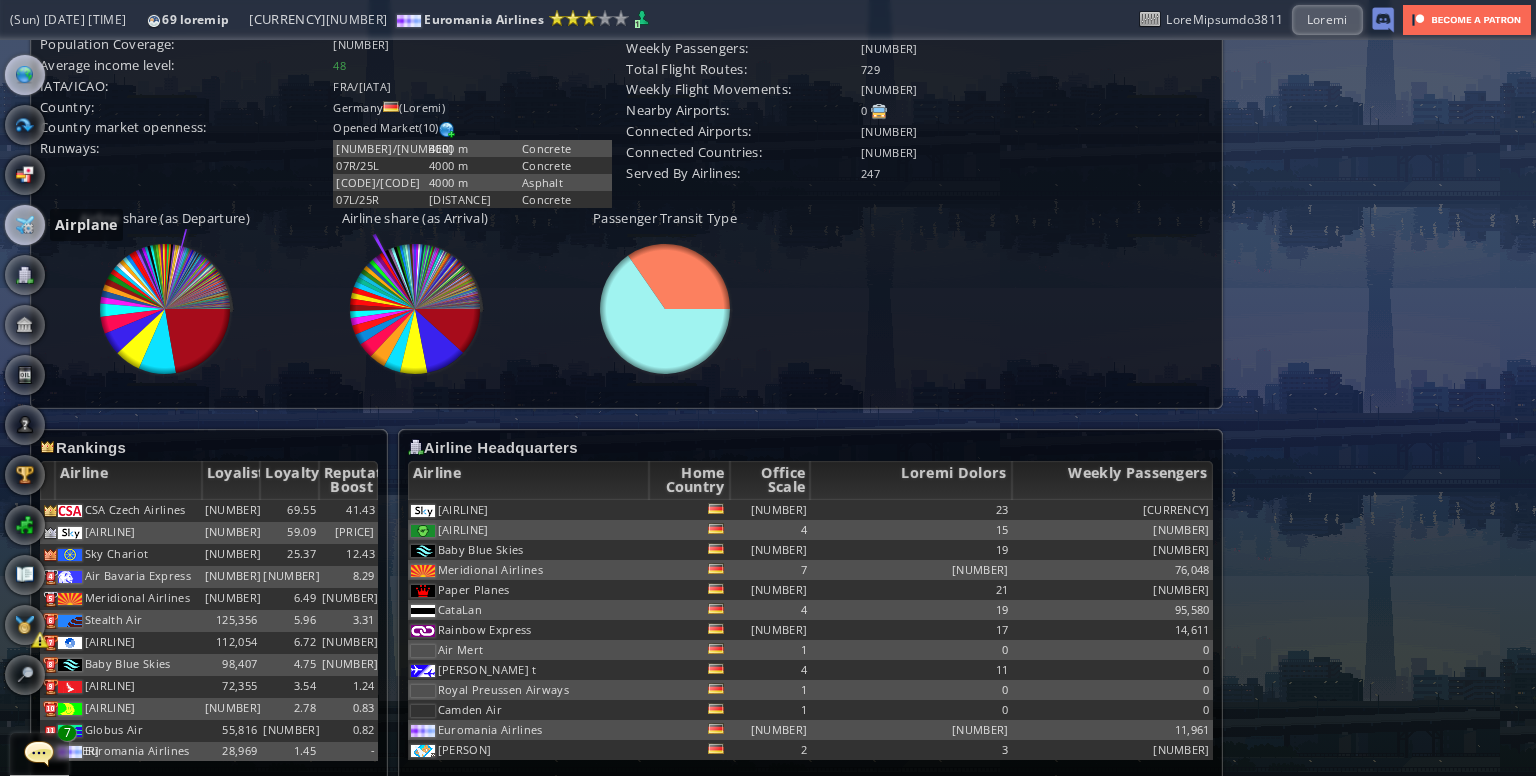 click at bounding box center (25, 225) 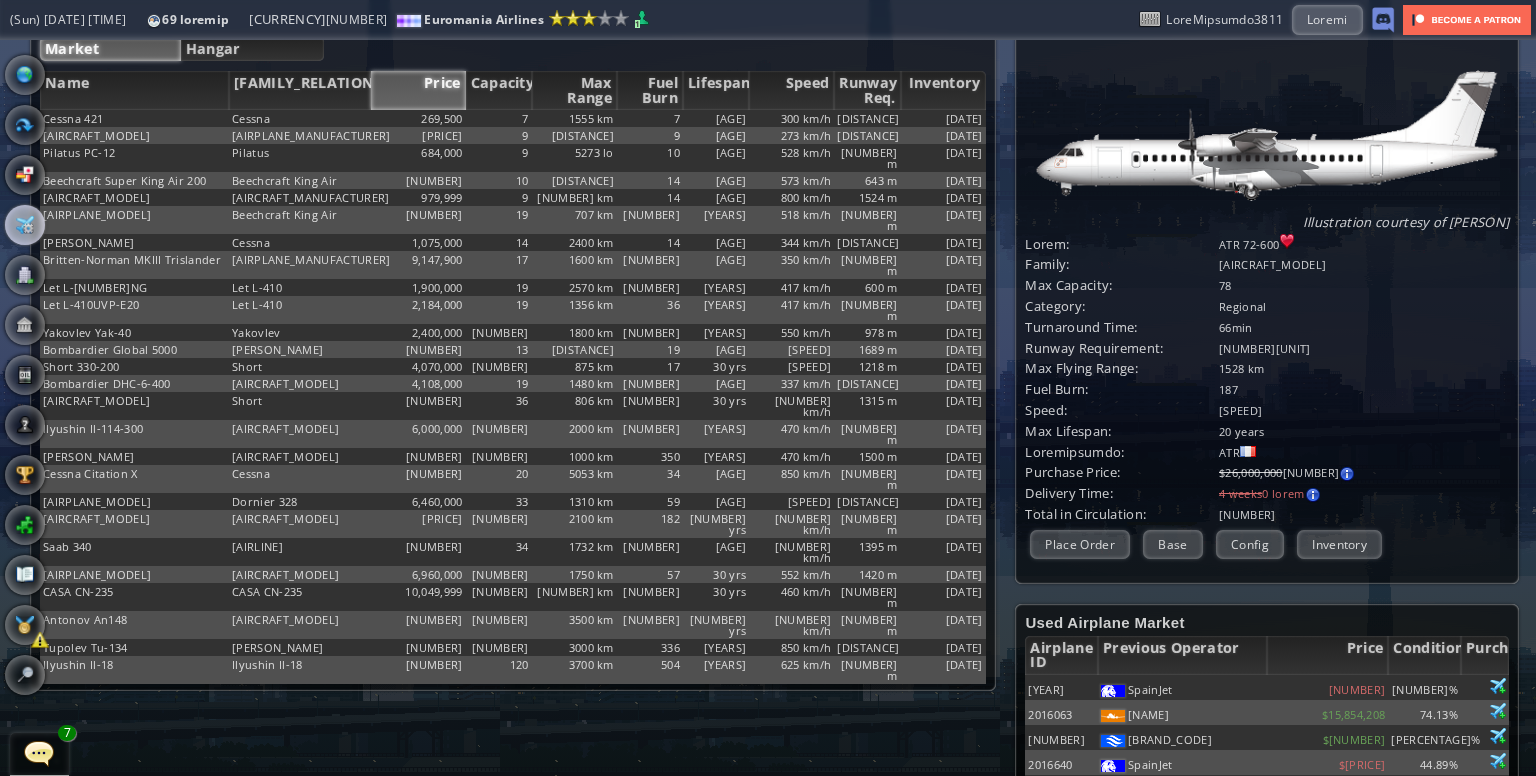 scroll, scrollTop: 0, scrollLeft: 0, axis: both 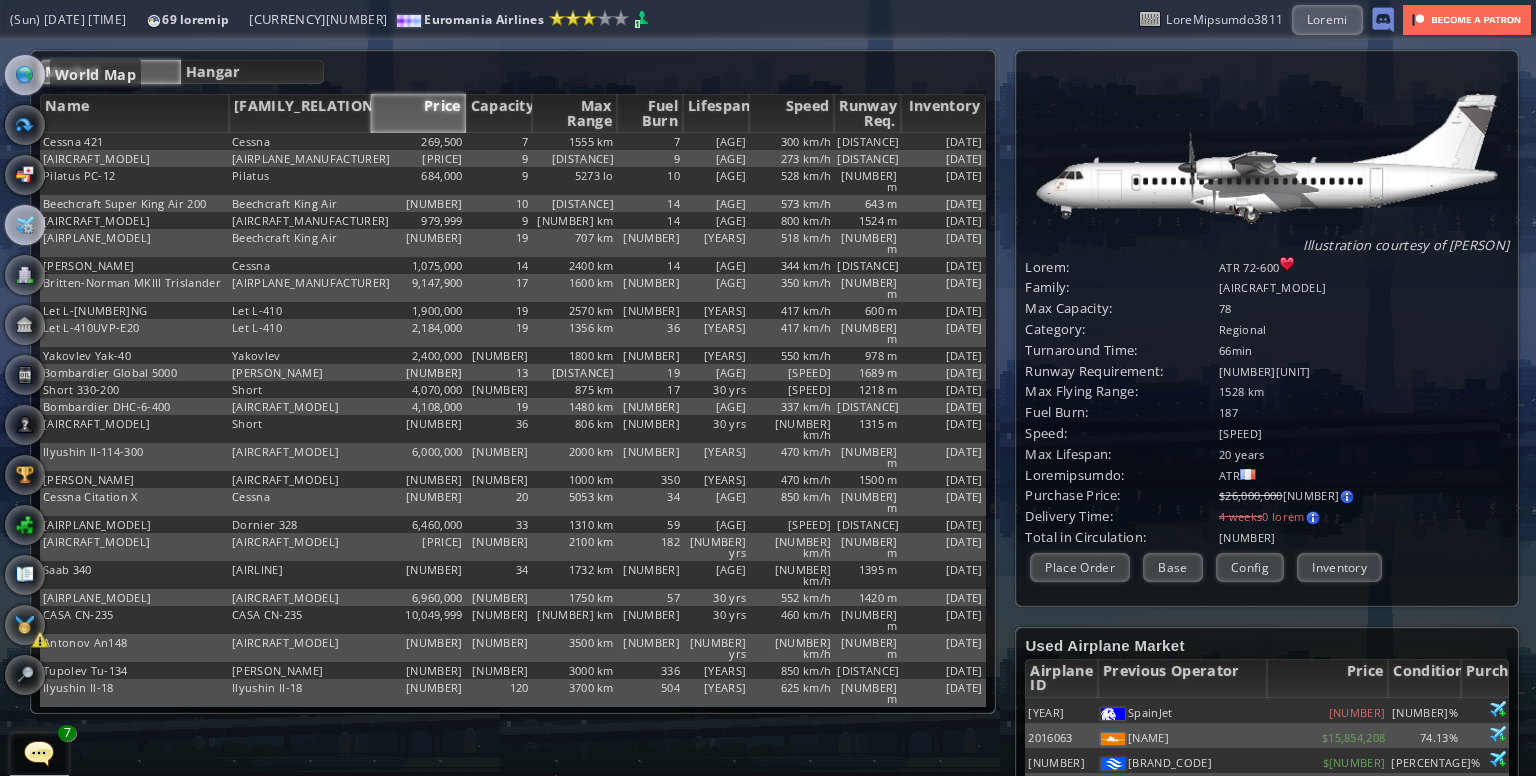 click at bounding box center (25, 75) 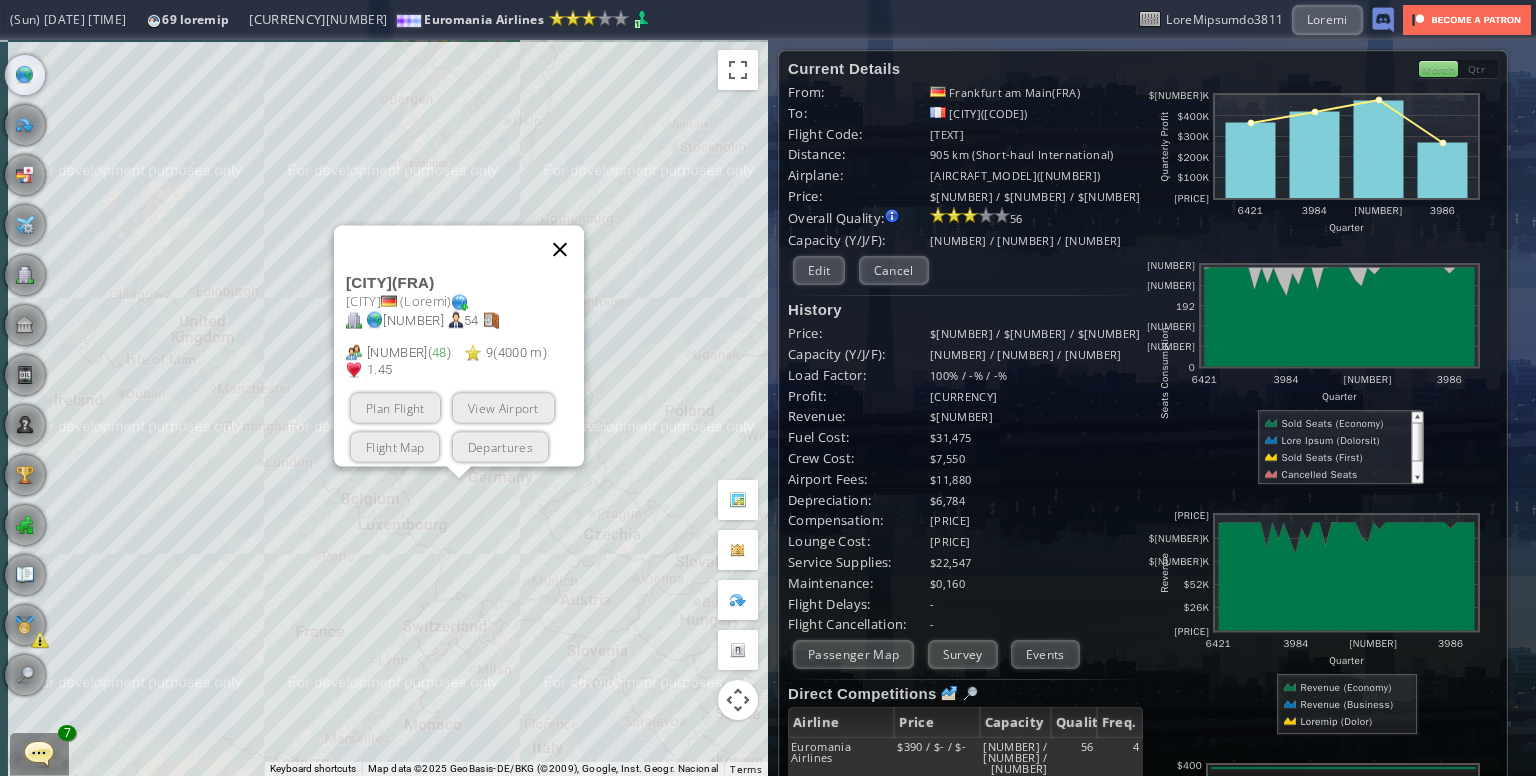 click at bounding box center [560, 250] 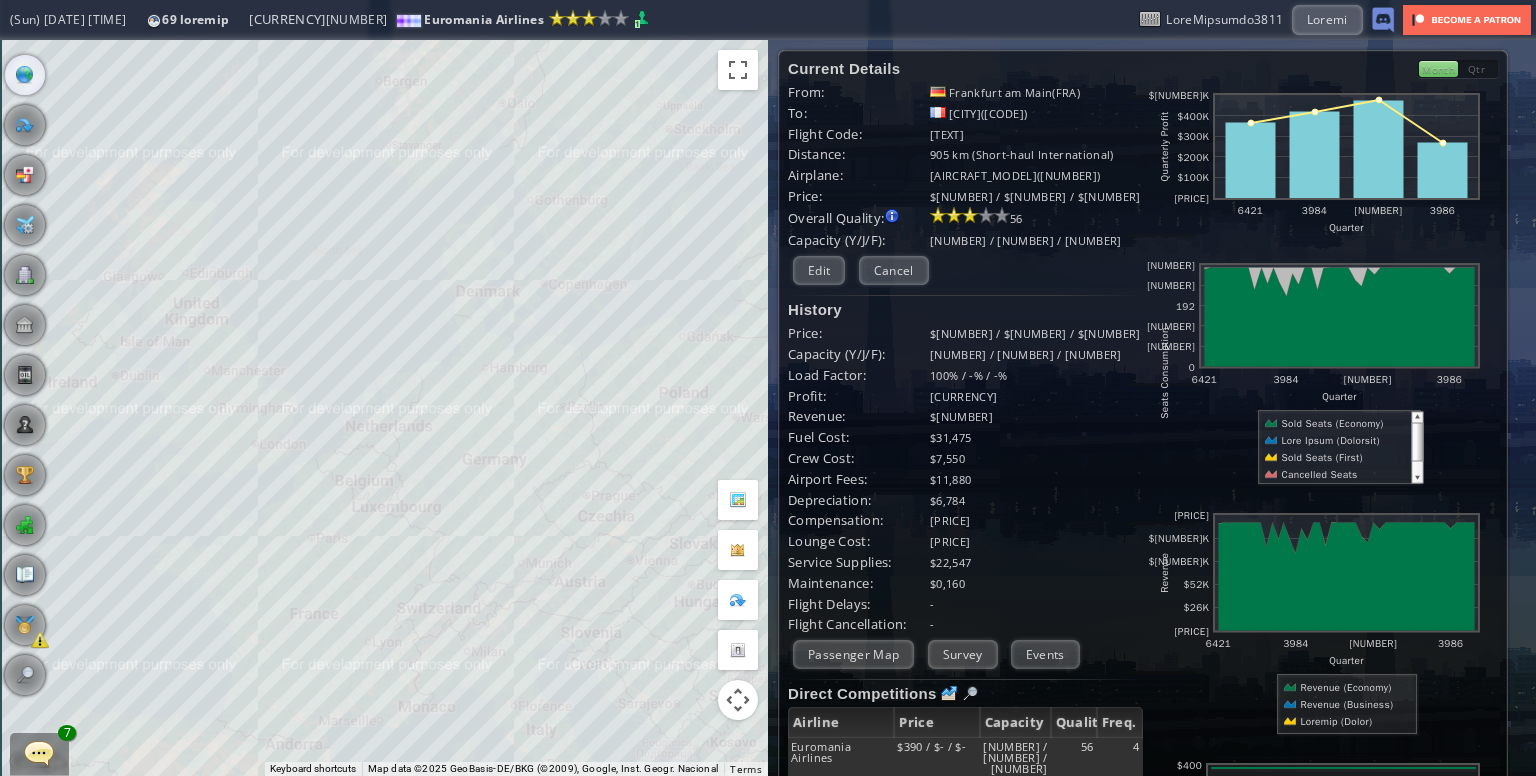 drag, startPoint x: 650, startPoint y: 269, endPoint x: 632, endPoint y: 245, distance: 30 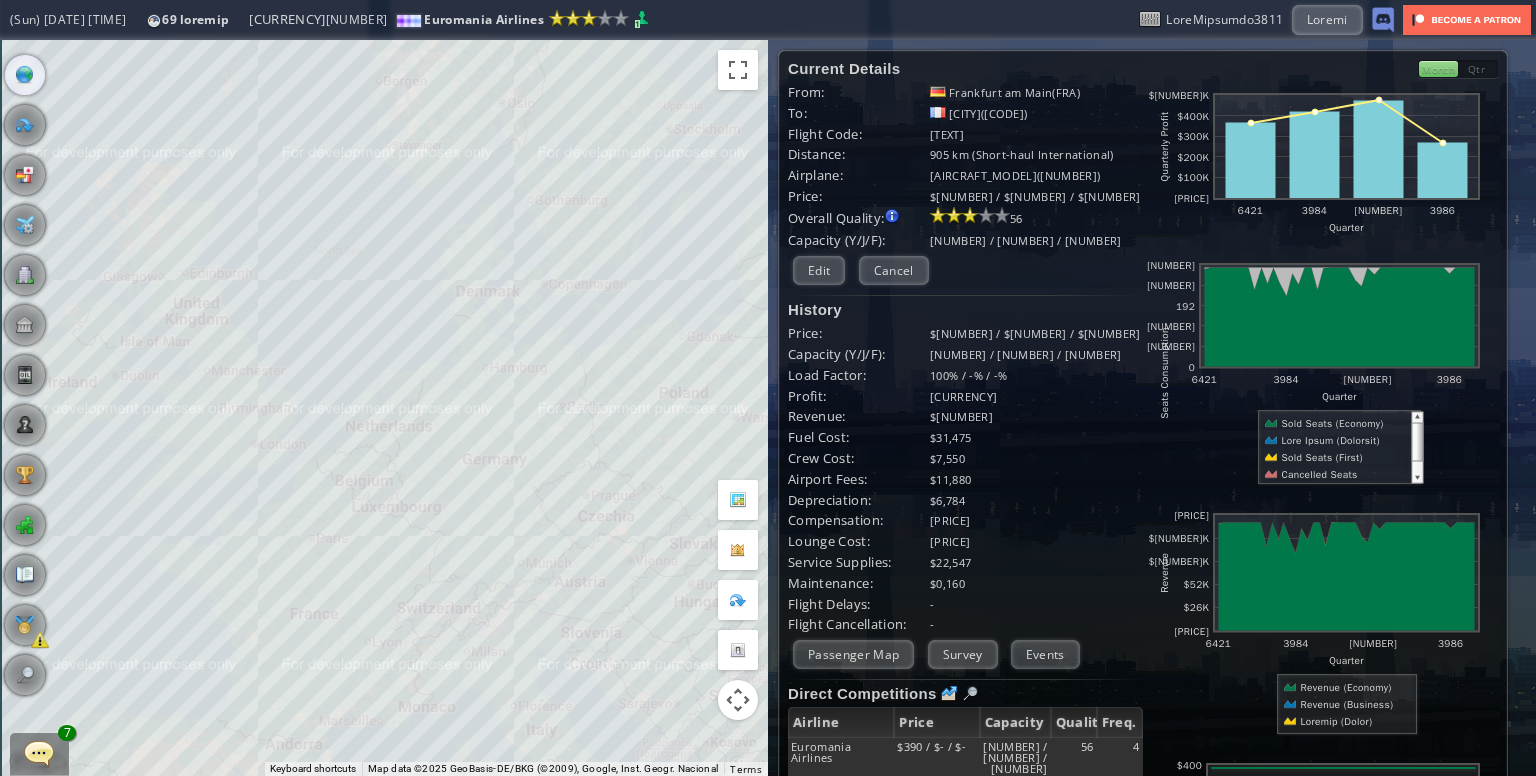 click on "To navigate, press the arrow keys." at bounding box center [384, 408] 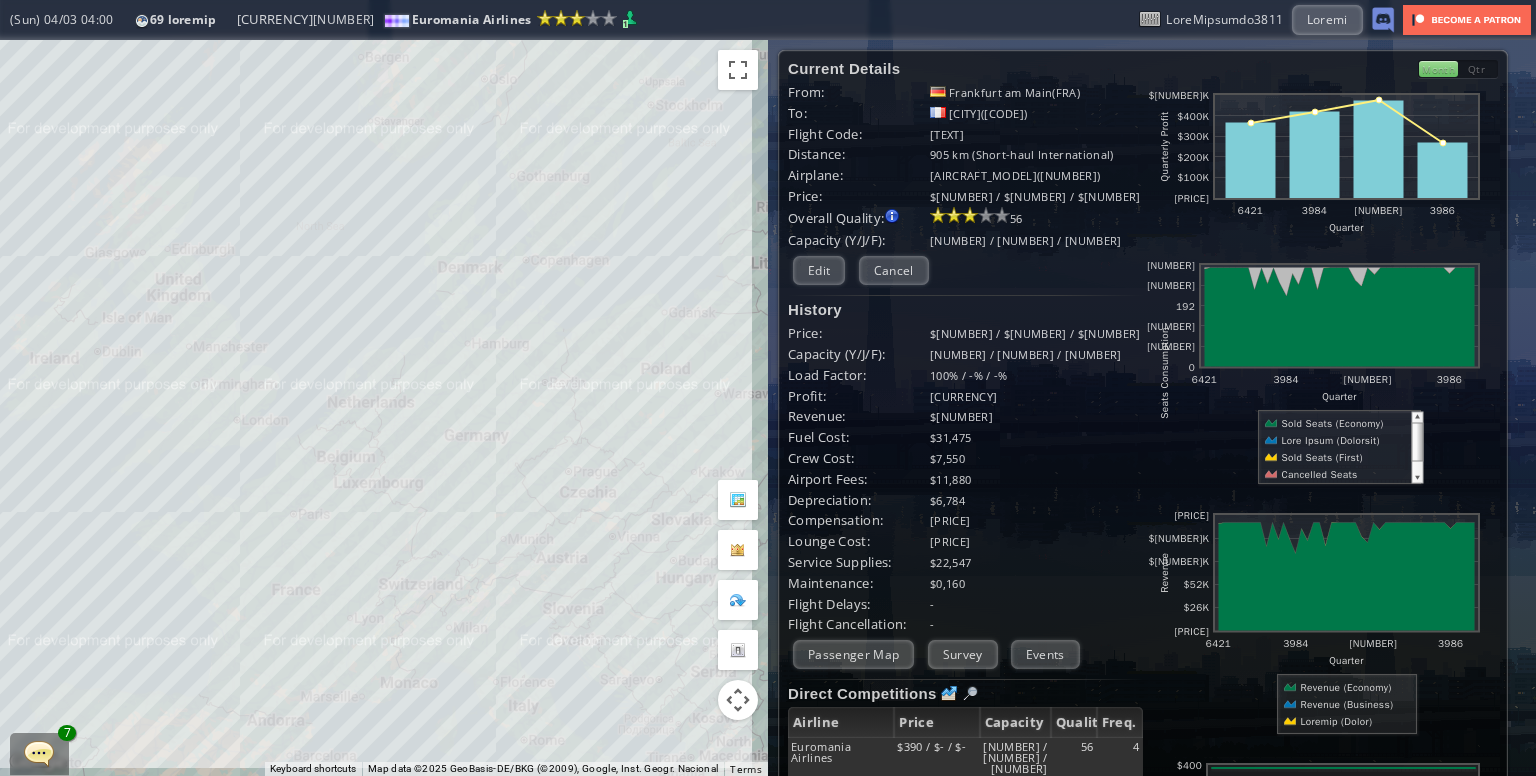 click on "To navigate, press the arrow keys." at bounding box center (384, 408) 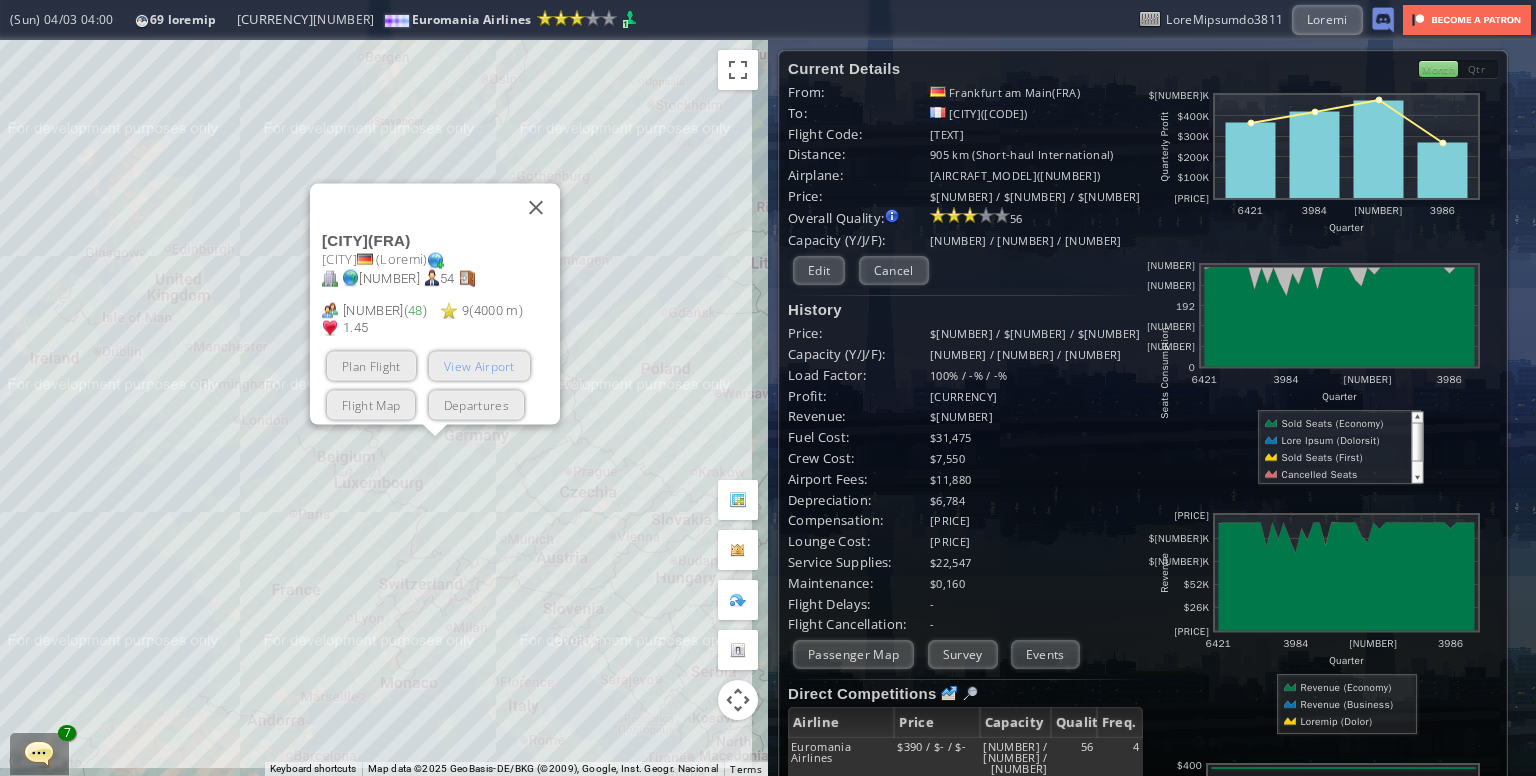 click on "View Airport" at bounding box center (479, 366) 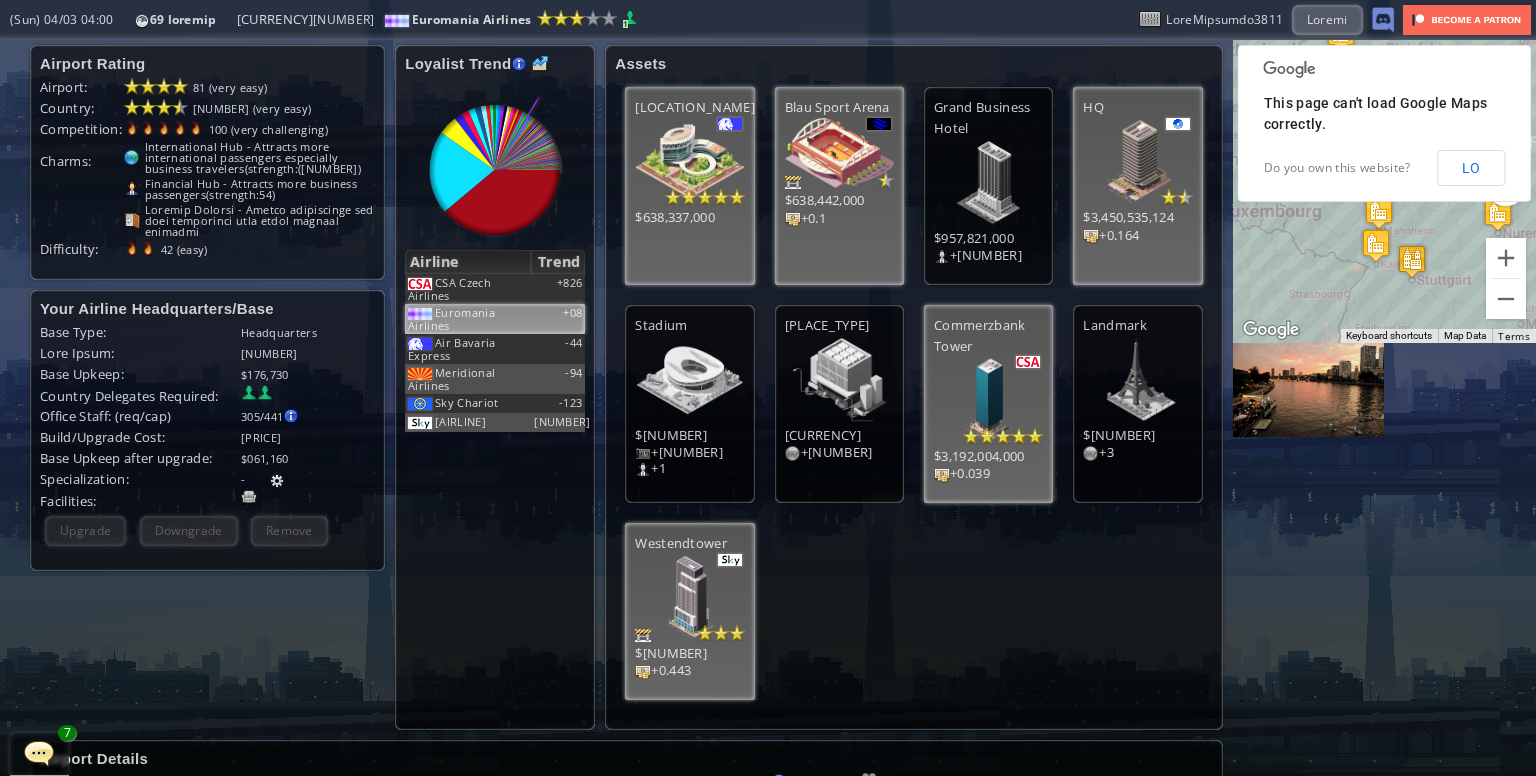 click on "Euromania Airlines" at bounding box center [449, 289] 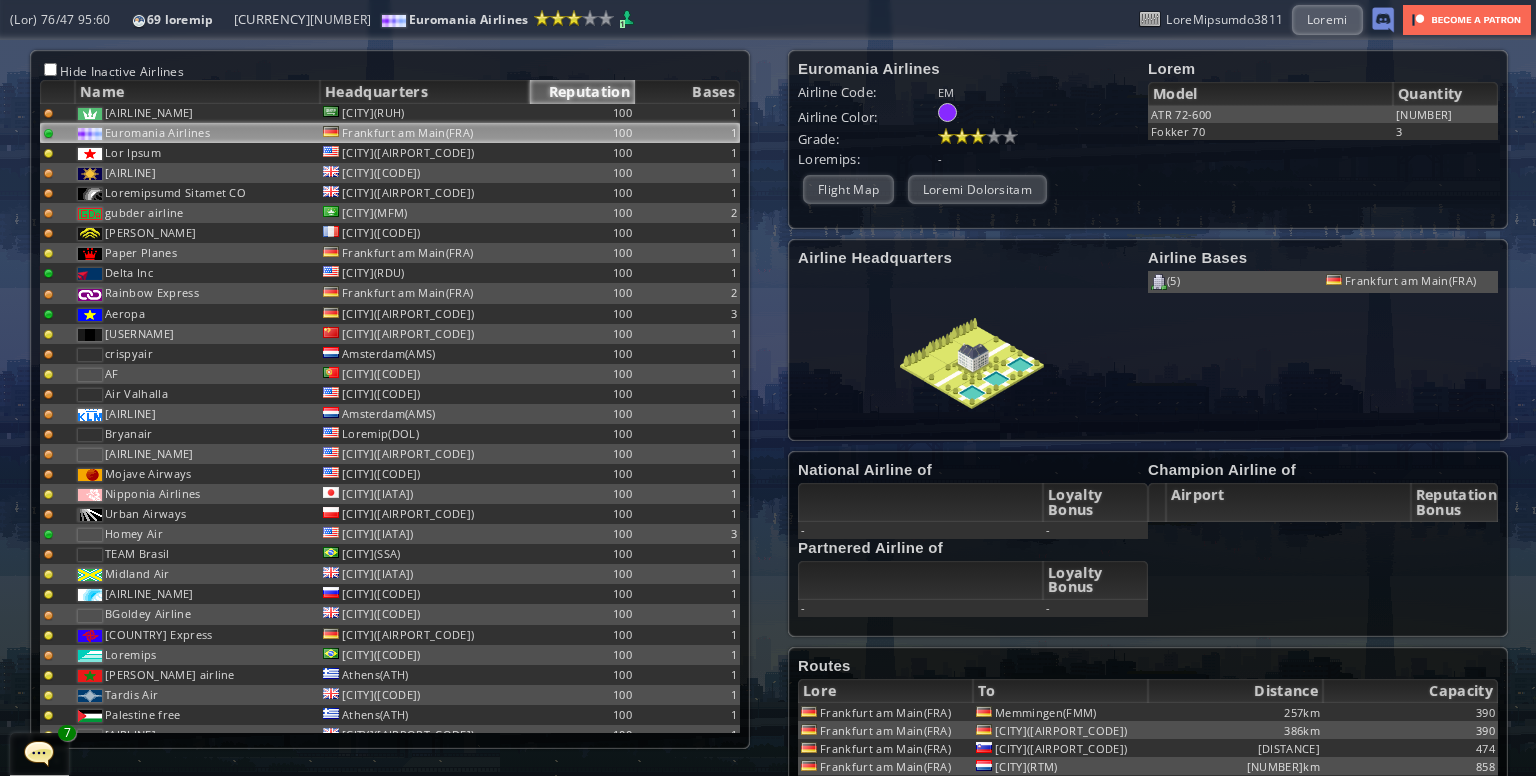 scroll, scrollTop: 12344, scrollLeft: 0, axis: vertical 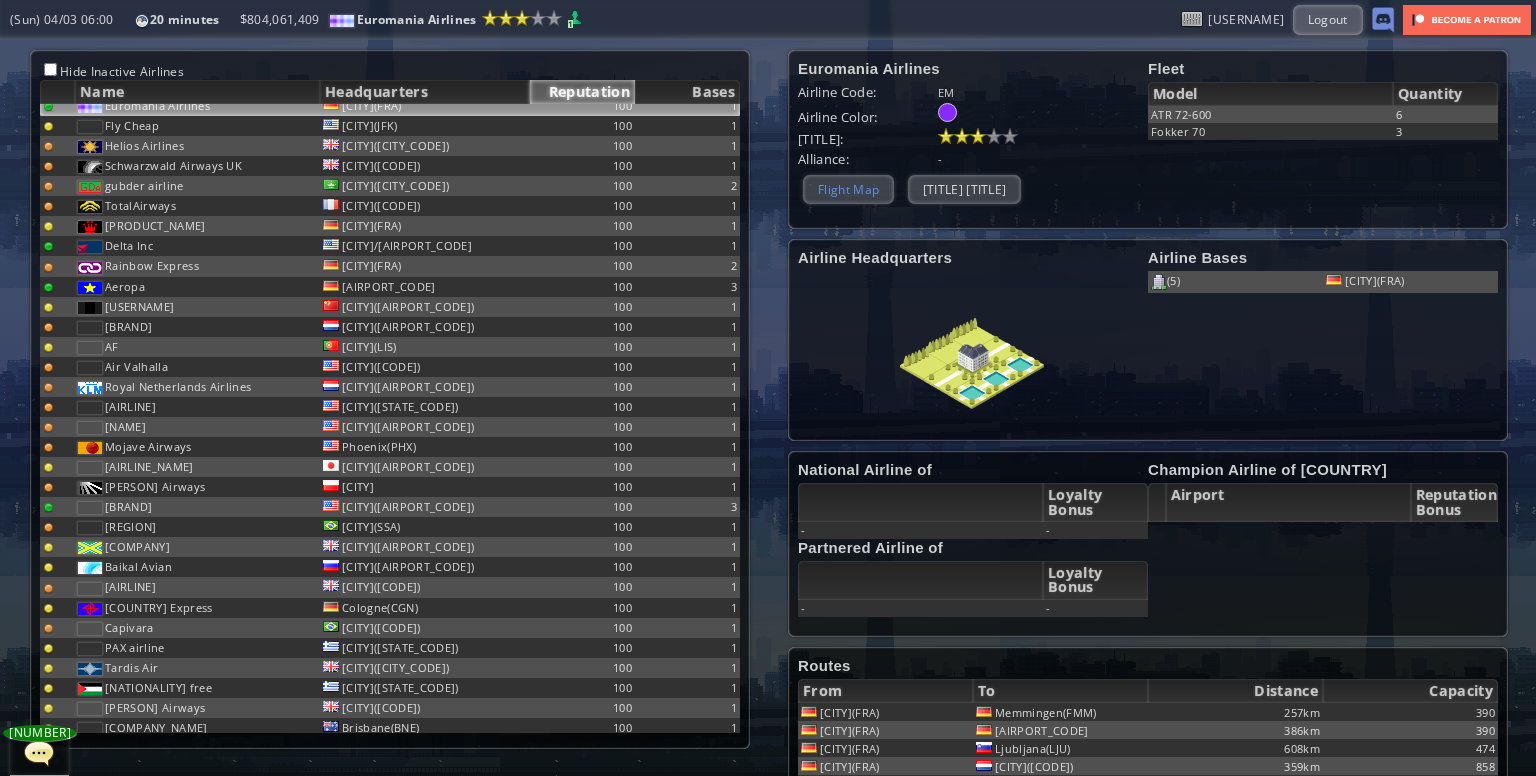 click on "Flight Map" at bounding box center (848, 189) 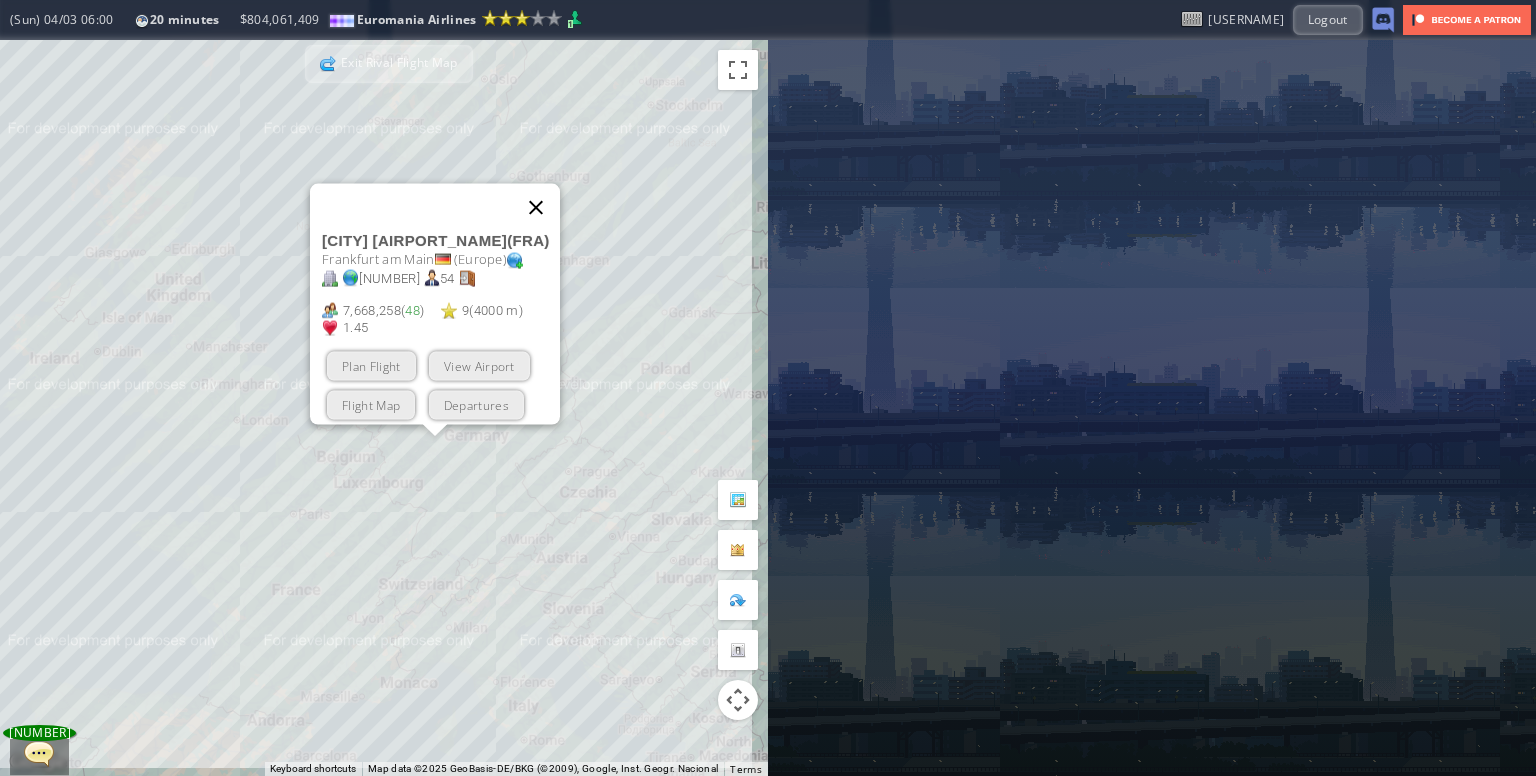click at bounding box center [536, 208] 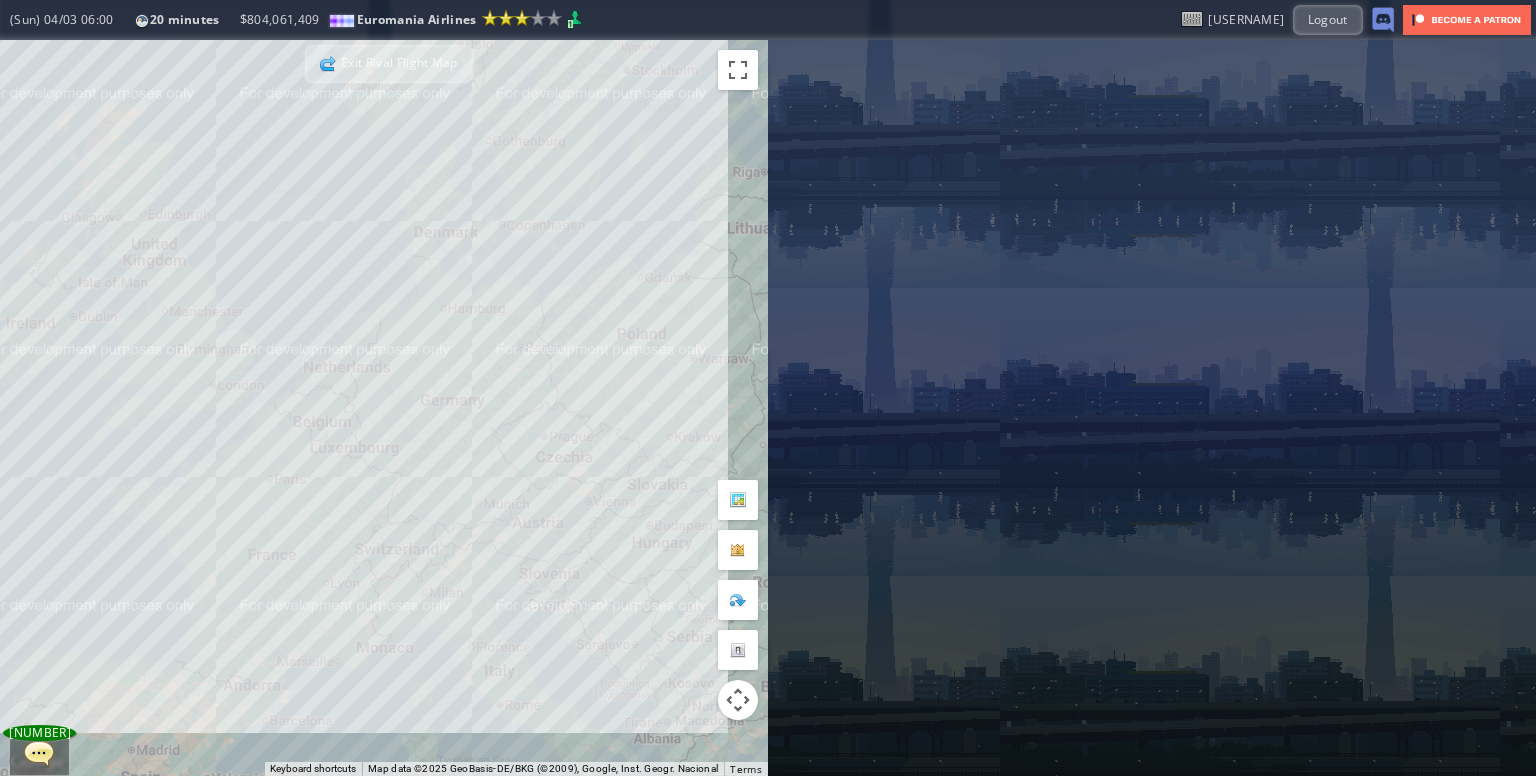 click on "To [VERB], press the [NOUN] [NOUN]." at bounding box center (384, 408) 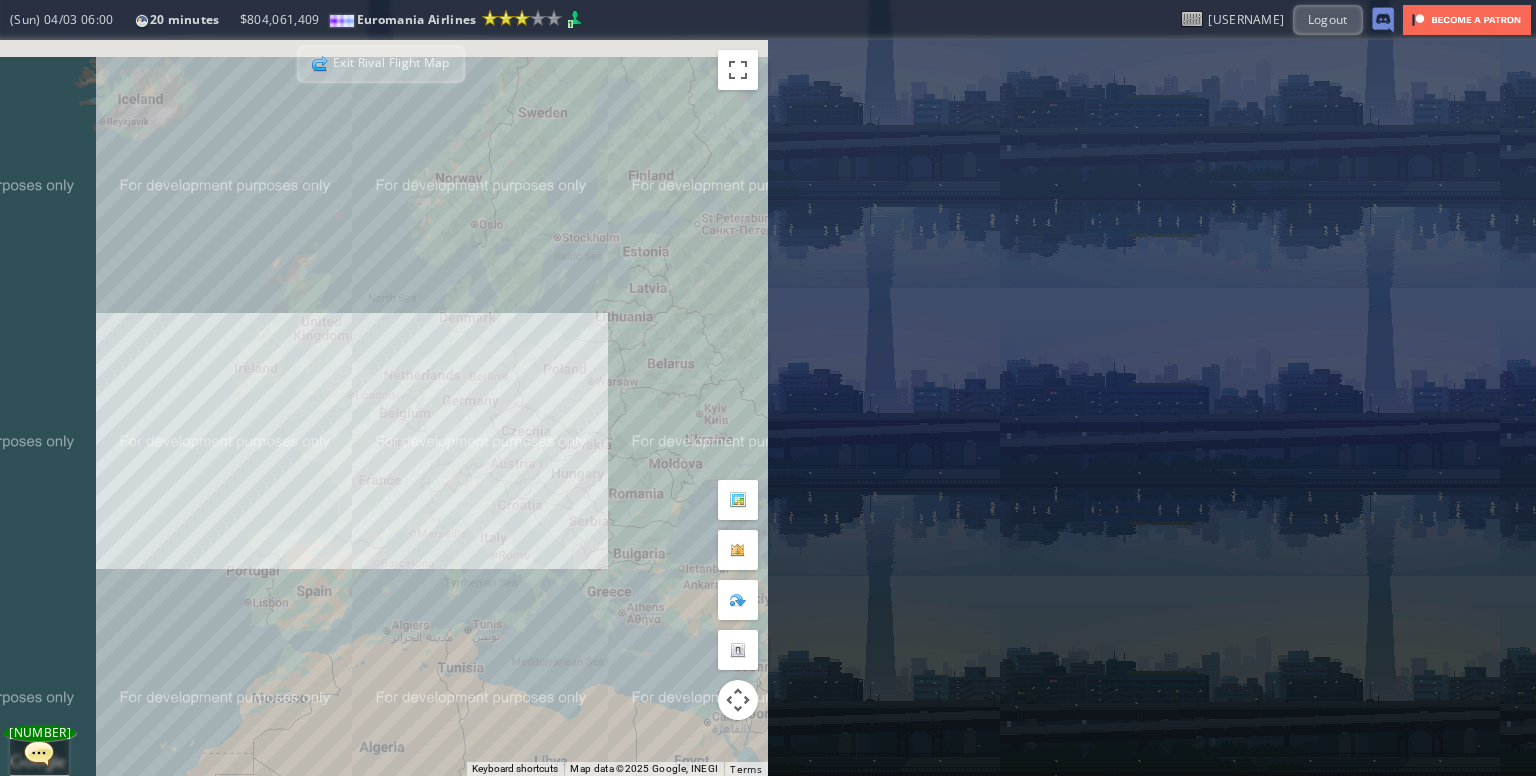 drag, startPoint x: 651, startPoint y: 220, endPoint x: 585, endPoint y: 333, distance: 130.86252 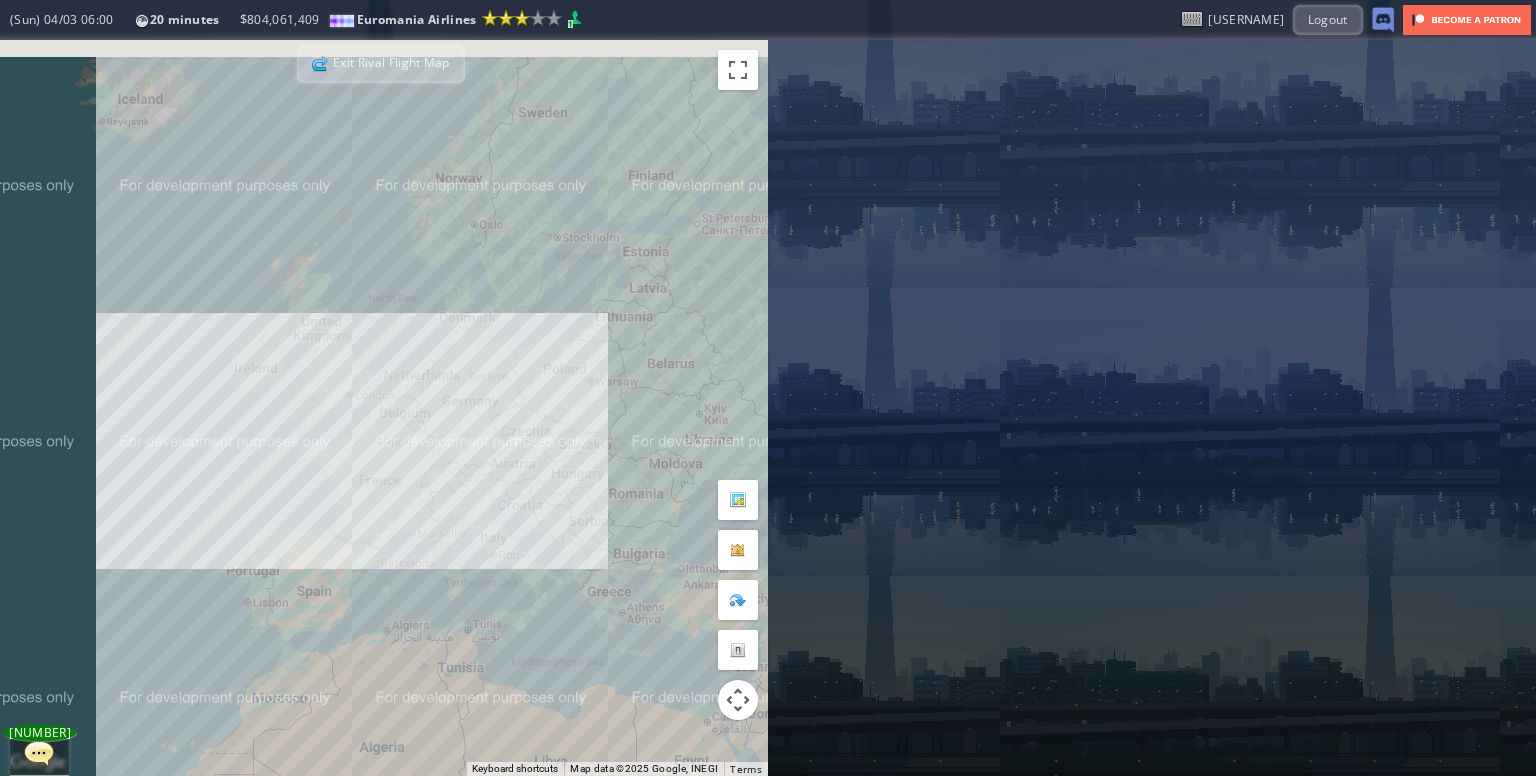 click on "To navigate, press the arrow keys." at bounding box center (384, 408) 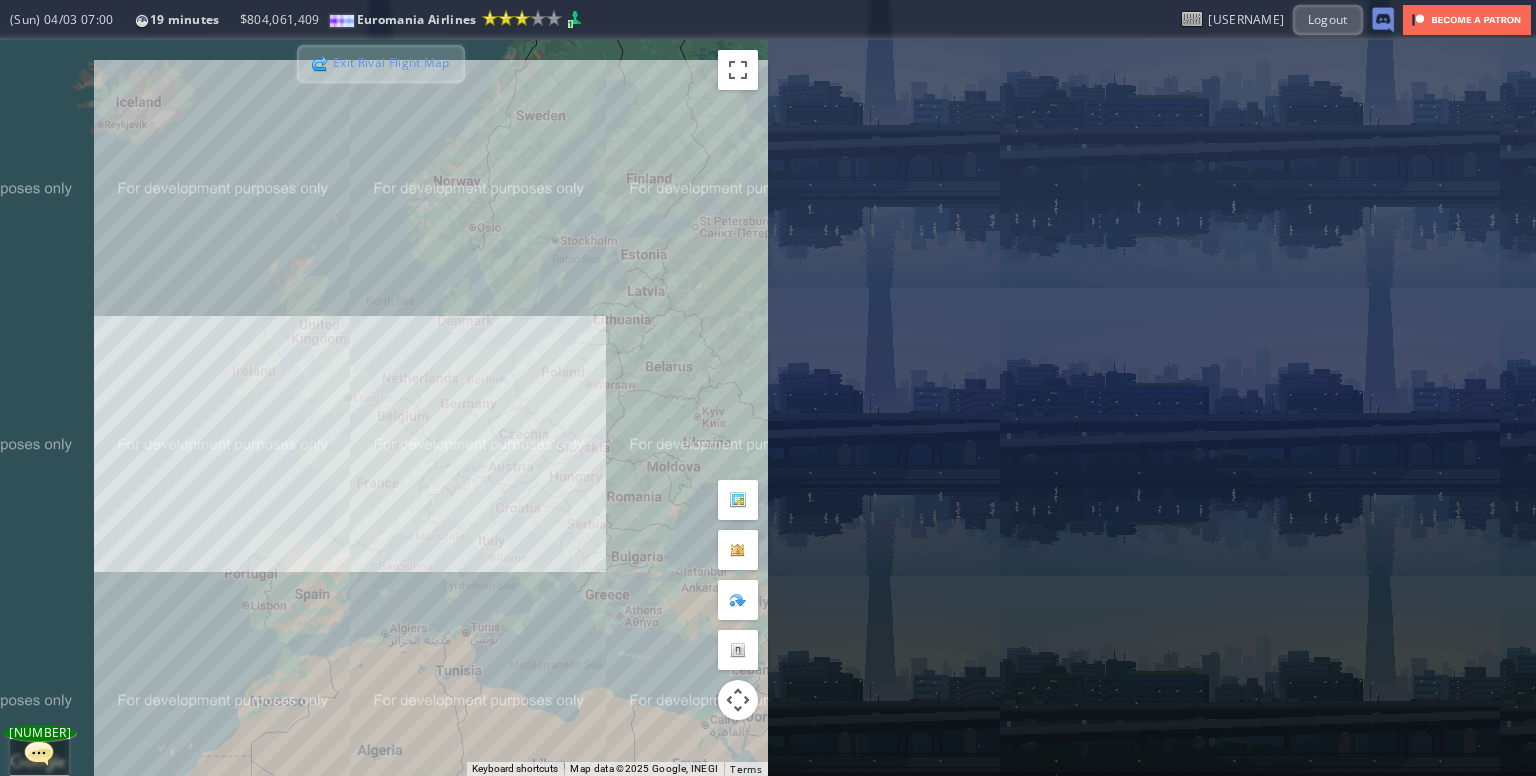 click on "Exit Rival Flight Map" at bounding box center (381, 64) 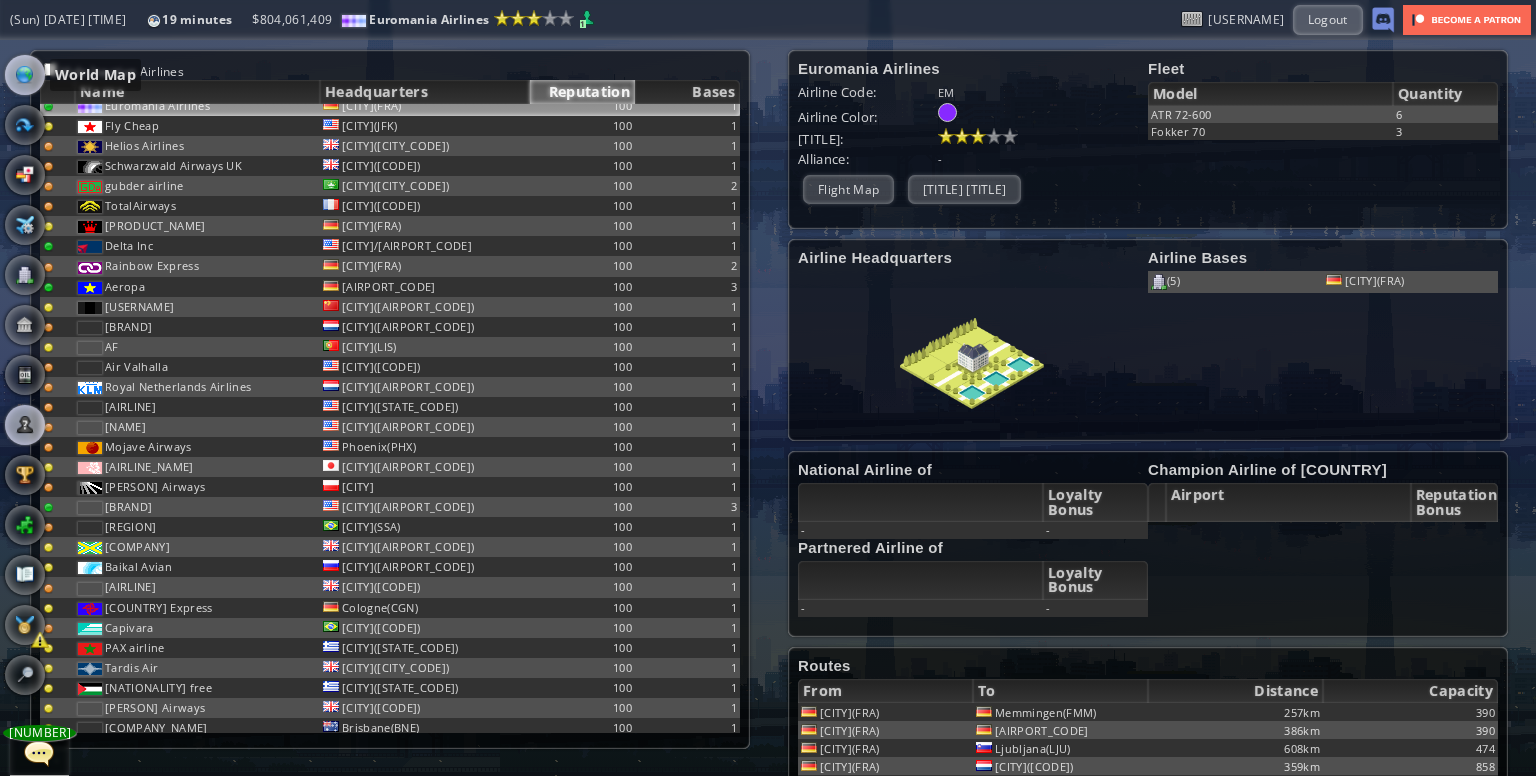 click at bounding box center (25, 75) 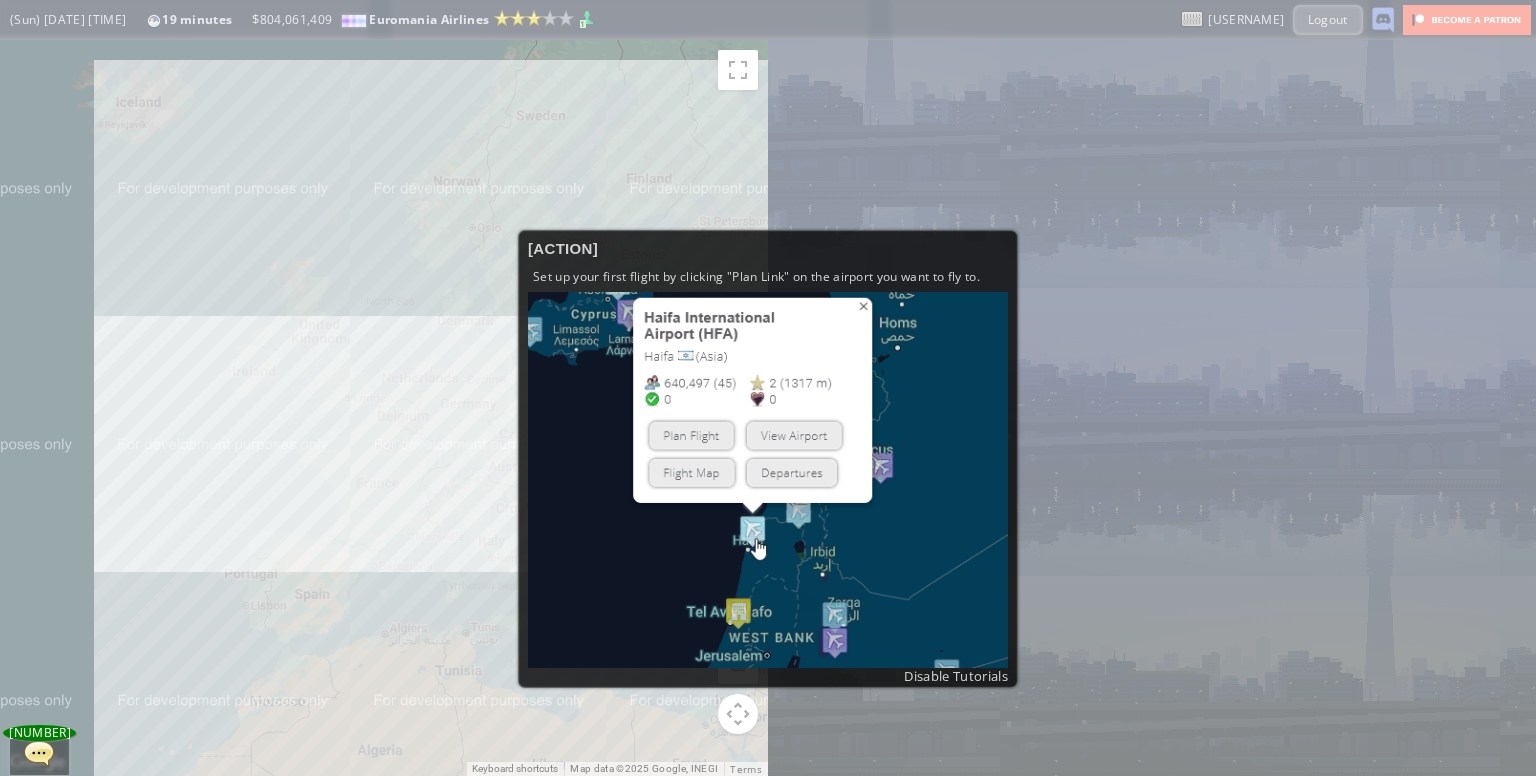 click on "Start your first flight
Set up your first flight by clicking "Plan Link" on the airport you want to fly to.
Disable Tutorials" at bounding box center (768, 388) 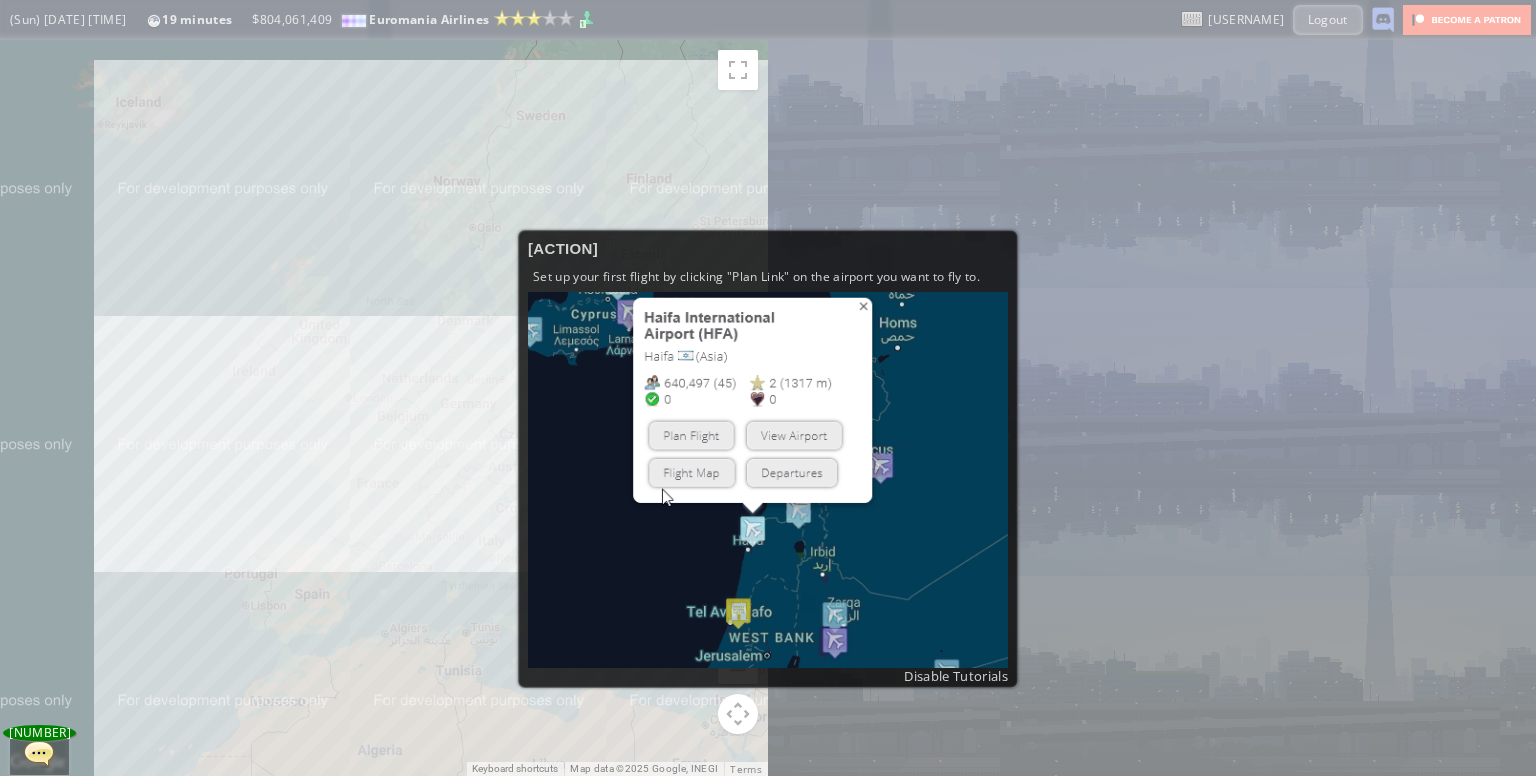 click at bounding box center [768, 480] 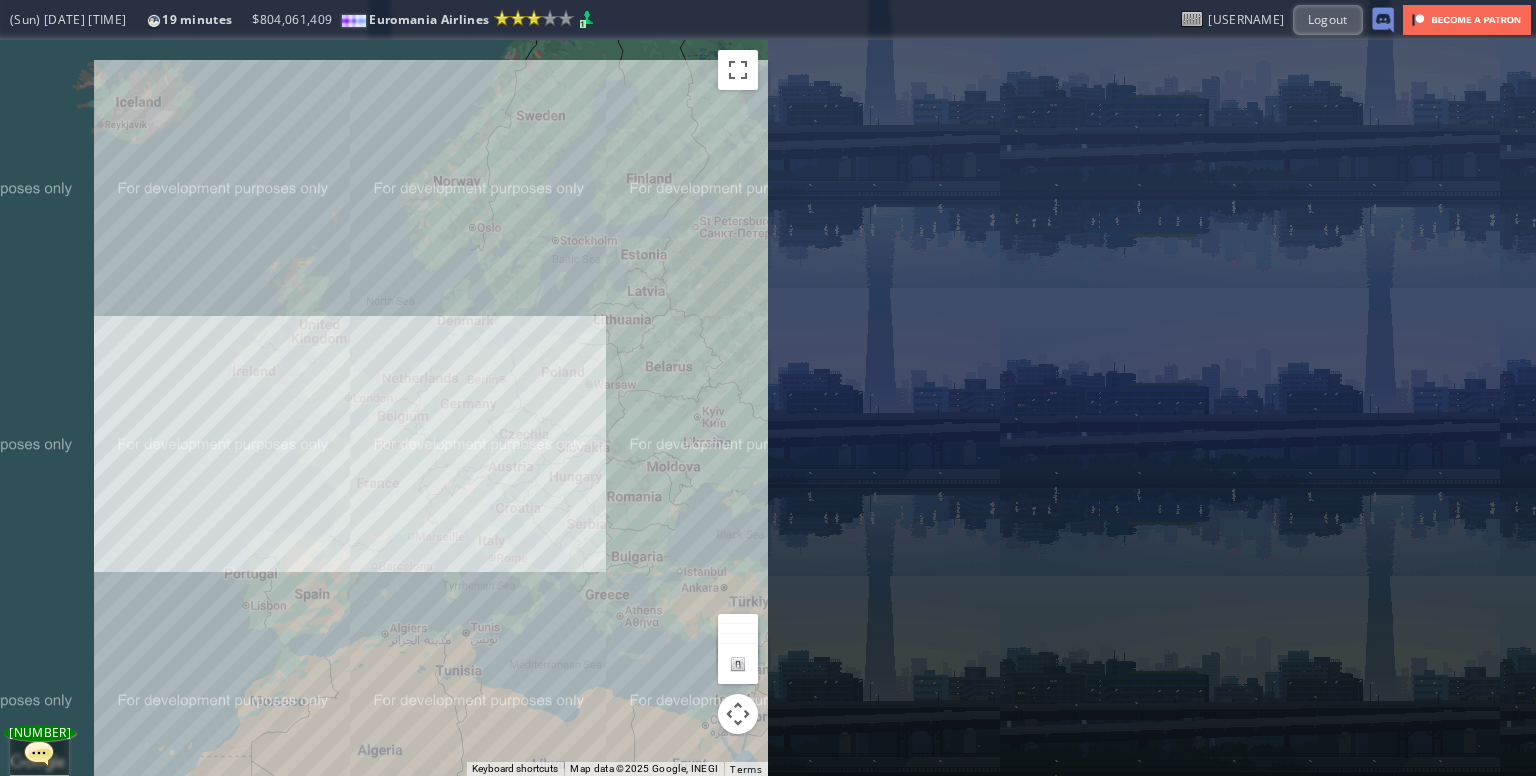 click on "To navigate, press the arrow keys." at bounding box center (384, 408) 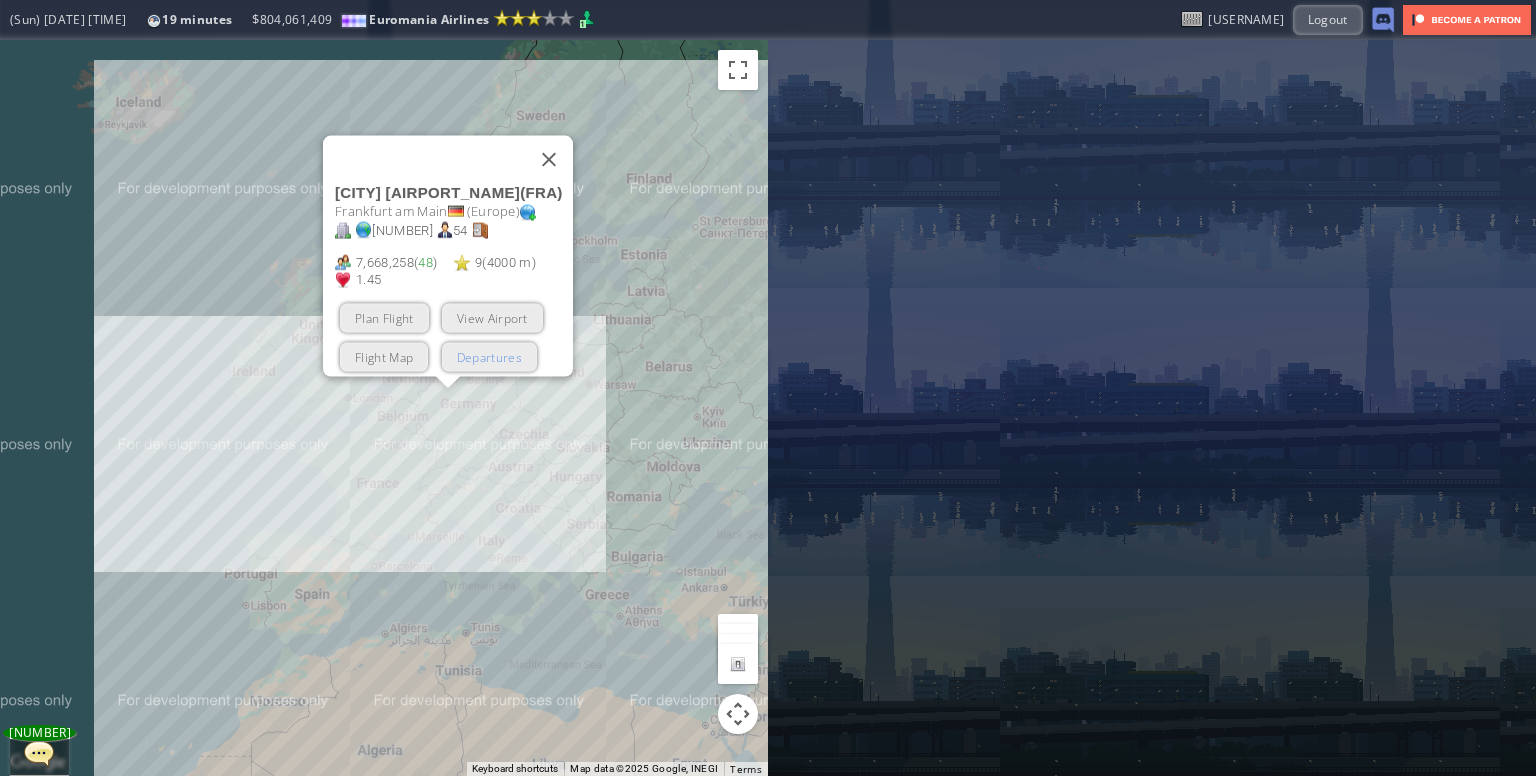 click on "Departures" at bounding box center (489, 357) 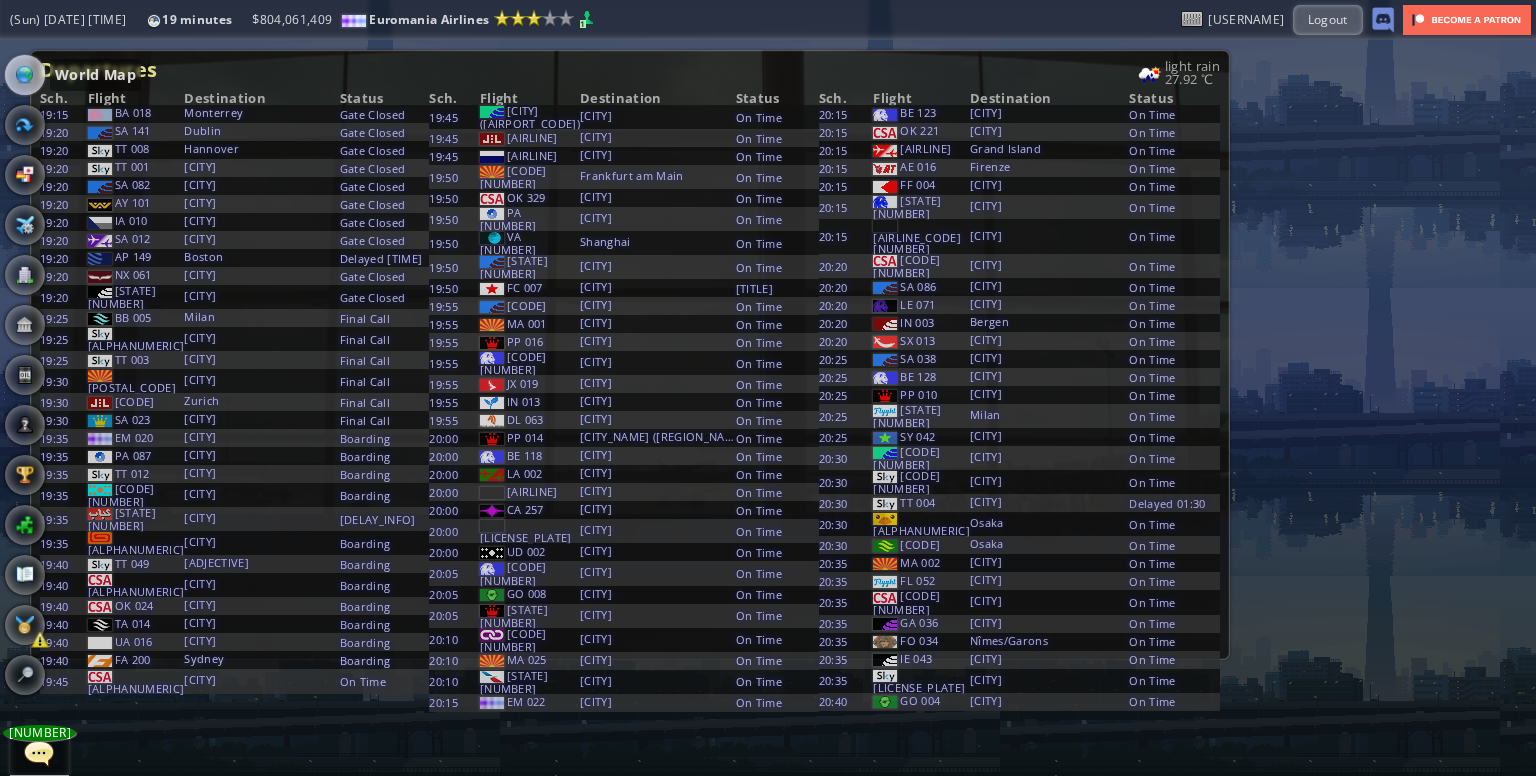 click at bounding box center [25, 75] 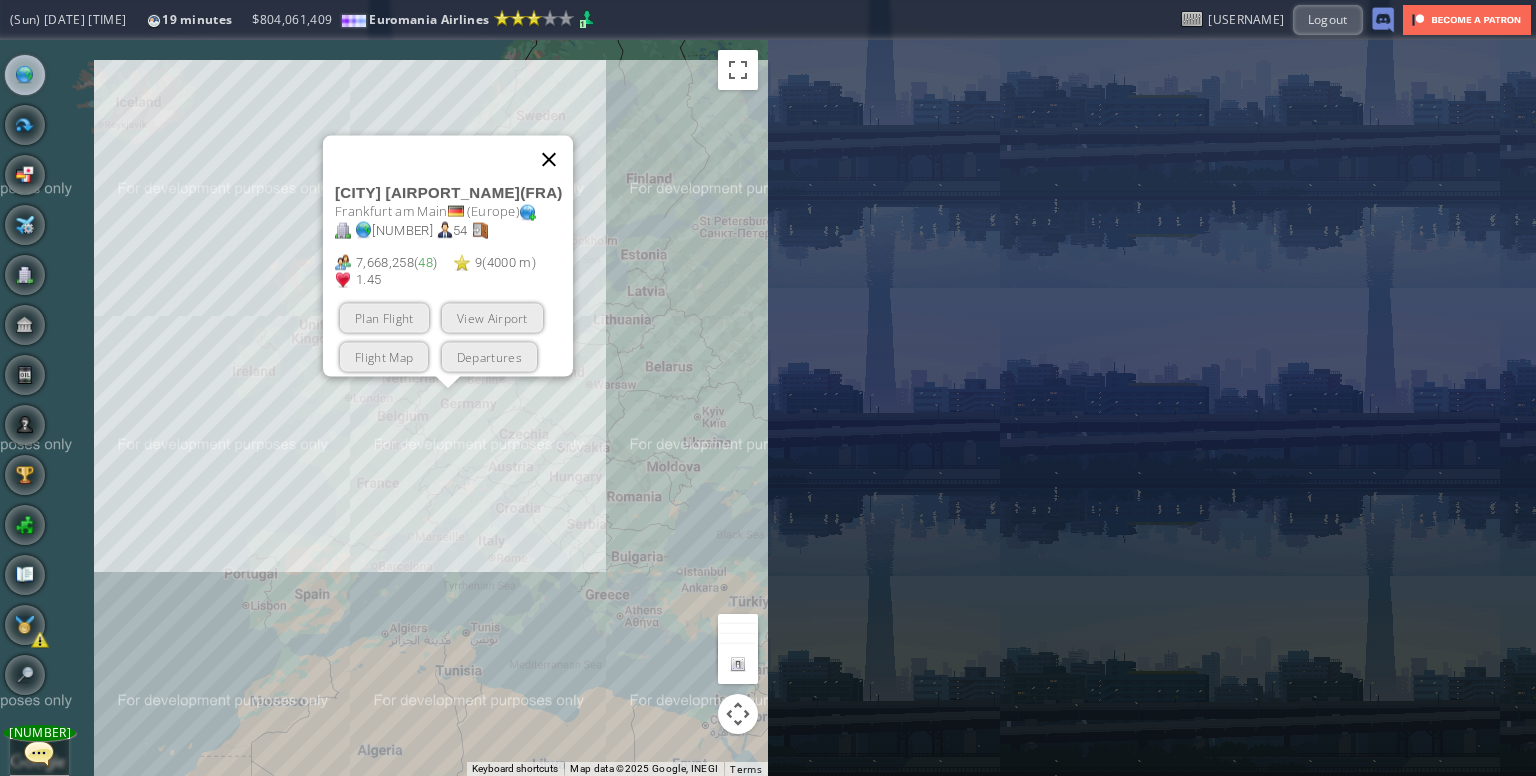 click at bounding box center [549, 160] 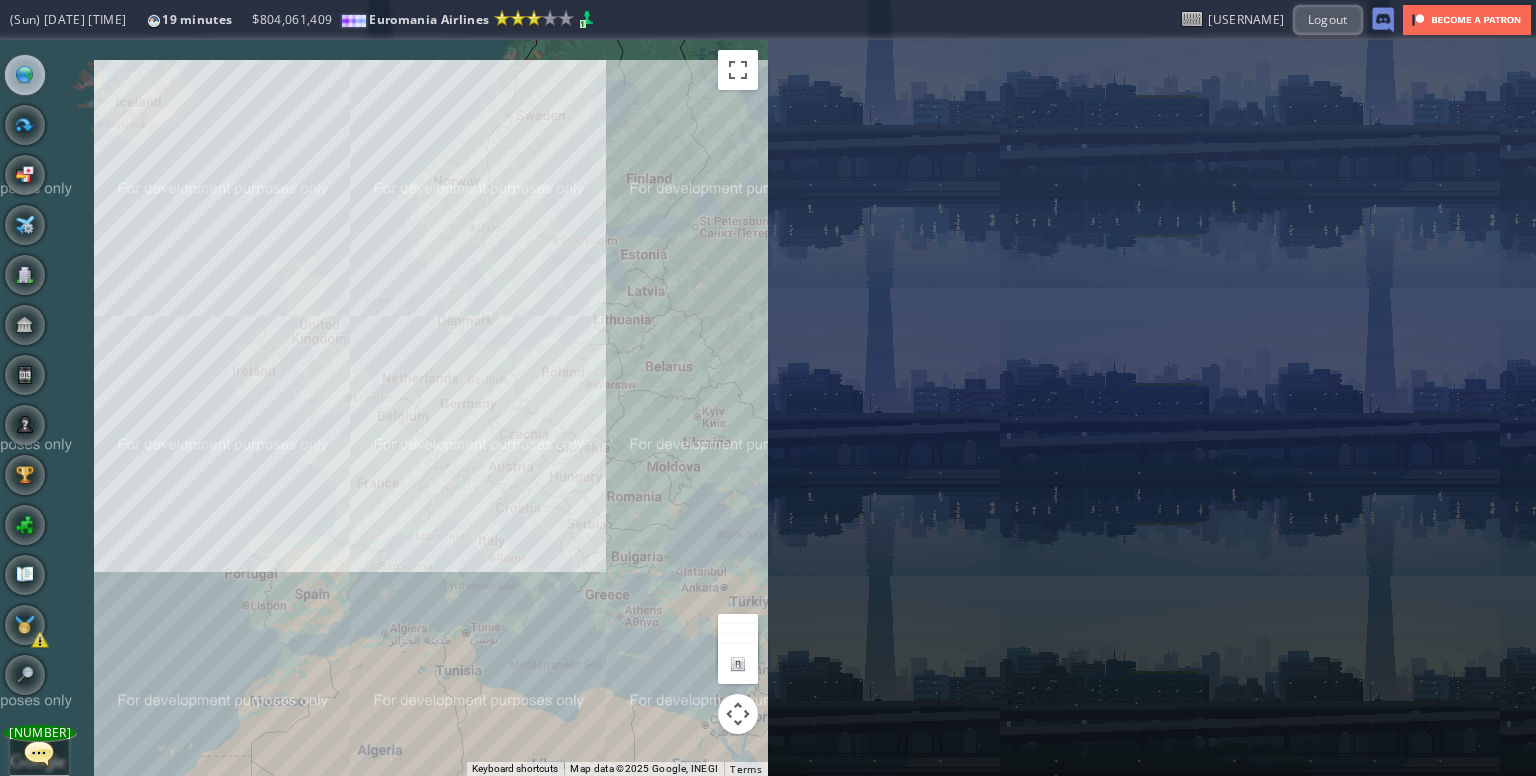 click on "To navigate, press the arrow keys." at bounding box center [384, 408] 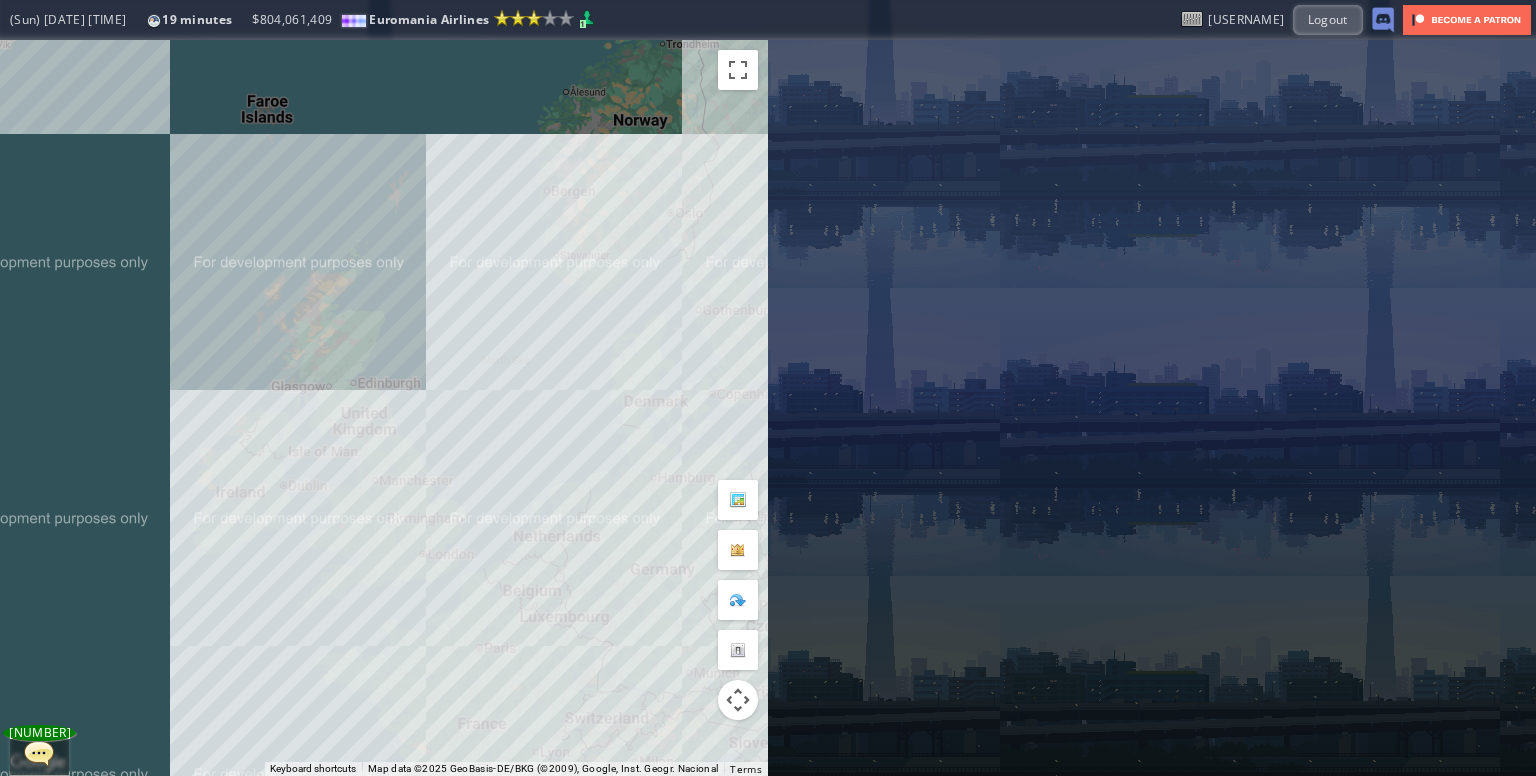 drag, startPoint x: 444, startPoint y: 318, endPoint x: 437, endPoint y: 301, distance: 18.384777 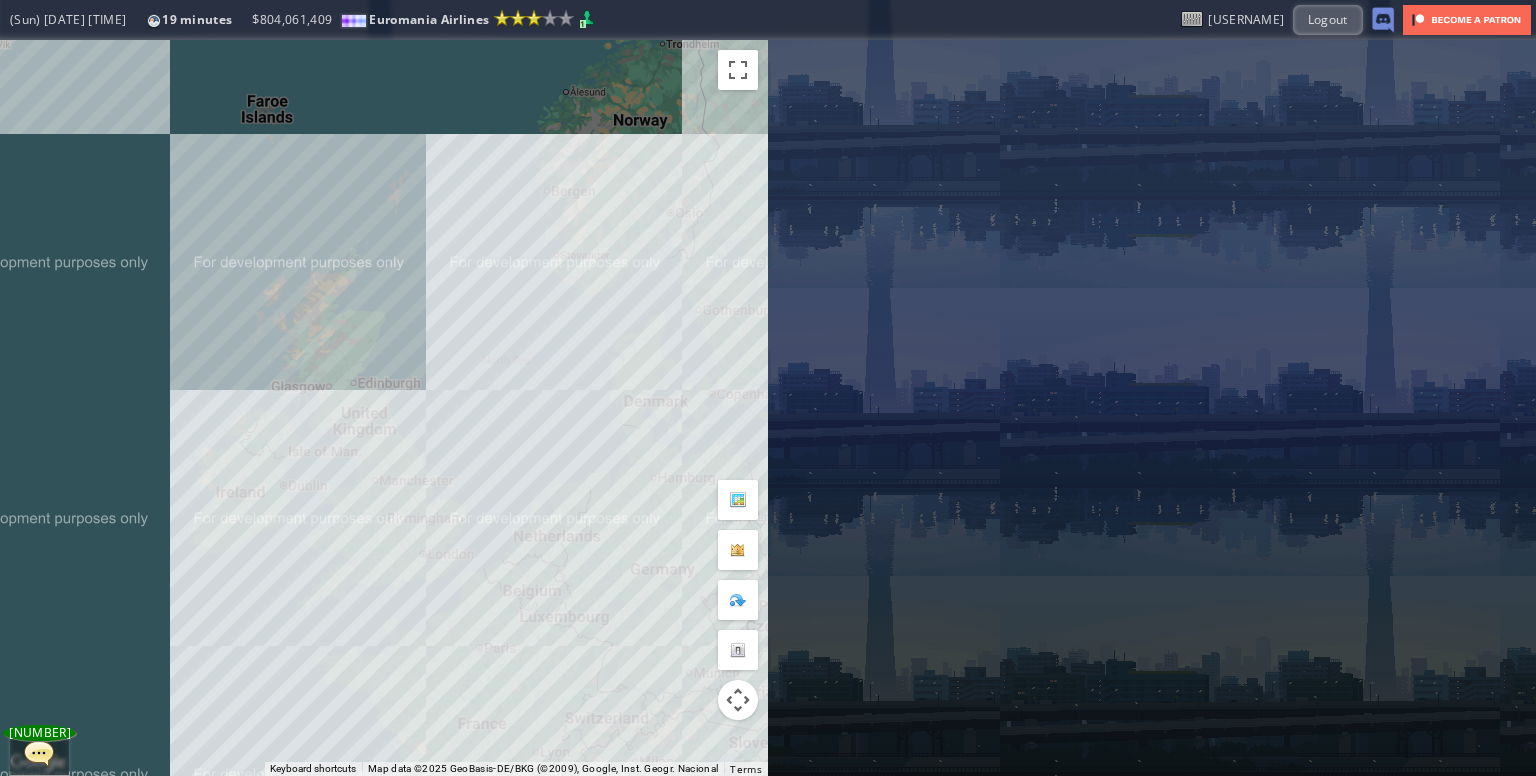 click on "To navigate, press the arrow keys." at bounding box center (384, 408) 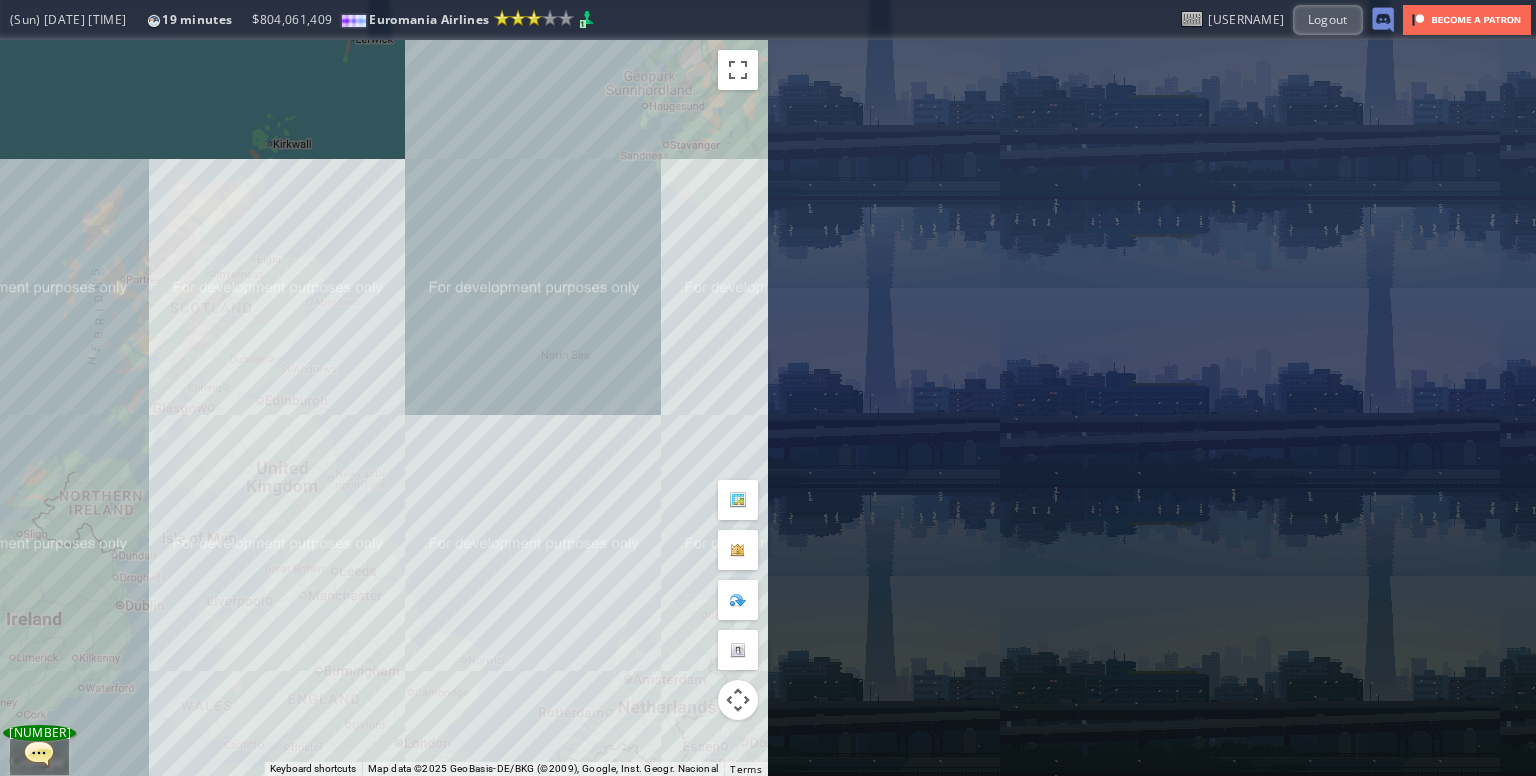 click on "To navigate, press the arrow keys." at bounding box center (384, 408) 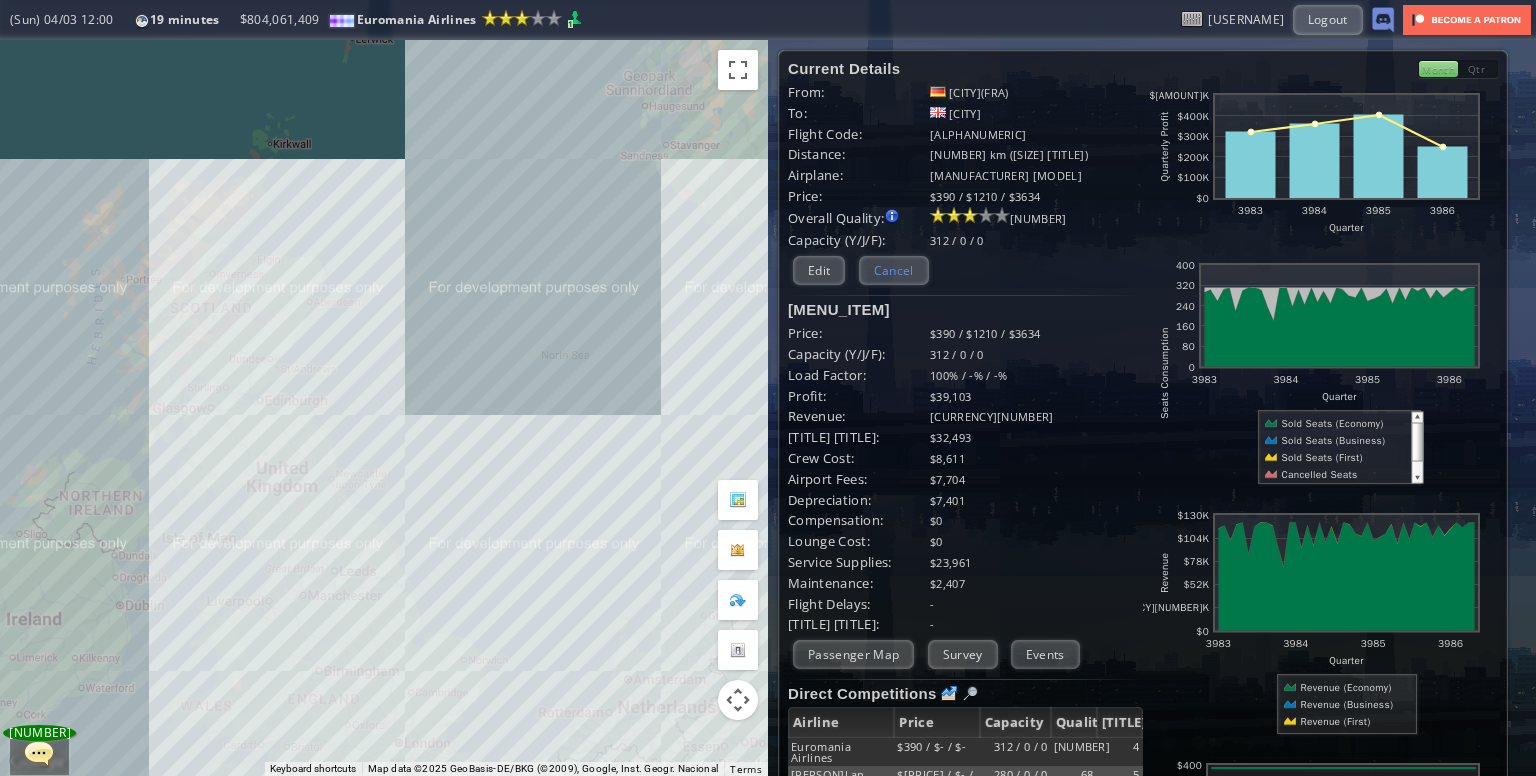 click on "Cancel" at bounding box center (894, 270) 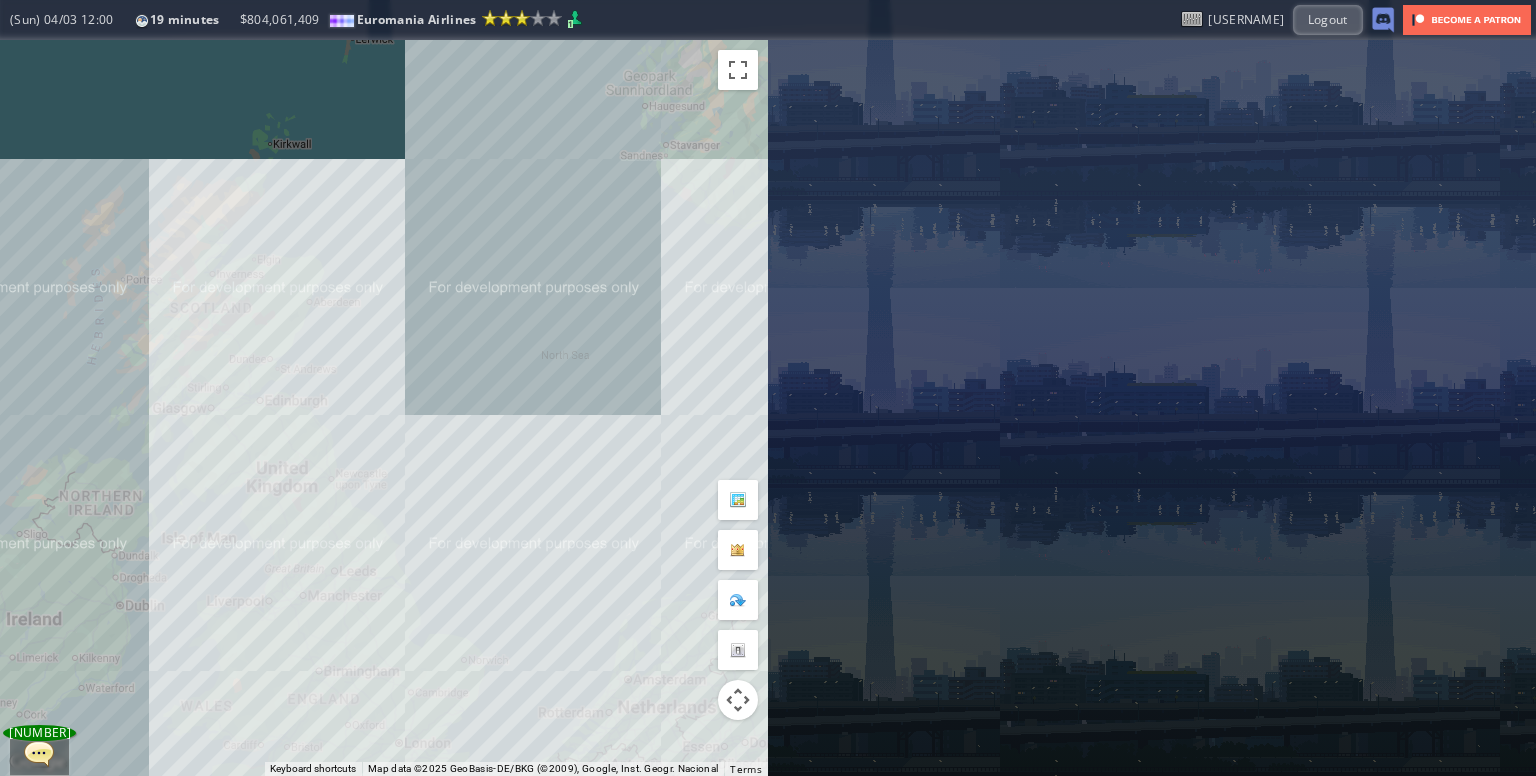 drag, startPoint x: 497, startPoint y: 463, endPoint x: 397, endPoint y: 308, distance: 184.45866 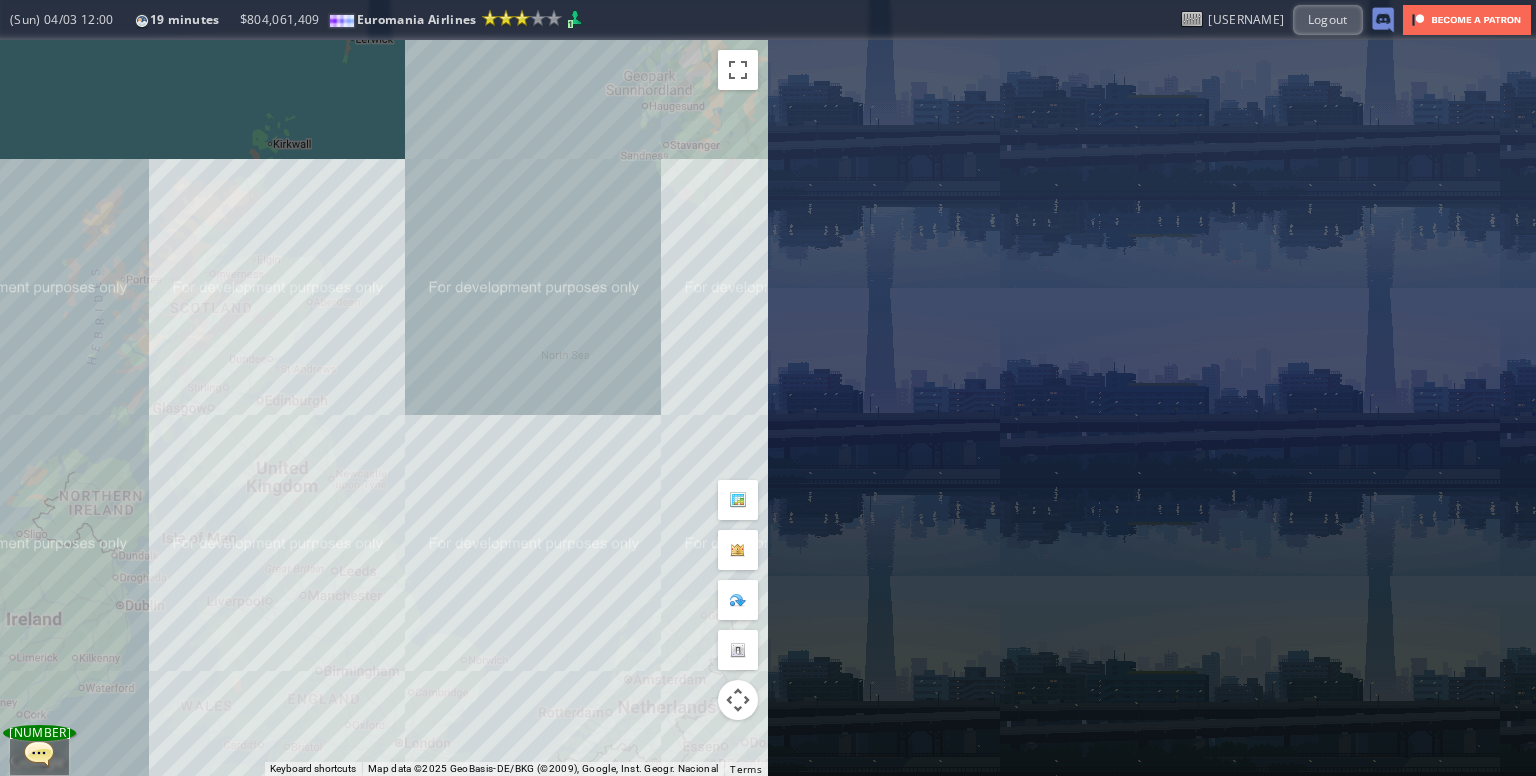 click on "To navigate, press the arrow keys." at bounding box center [384, 408] 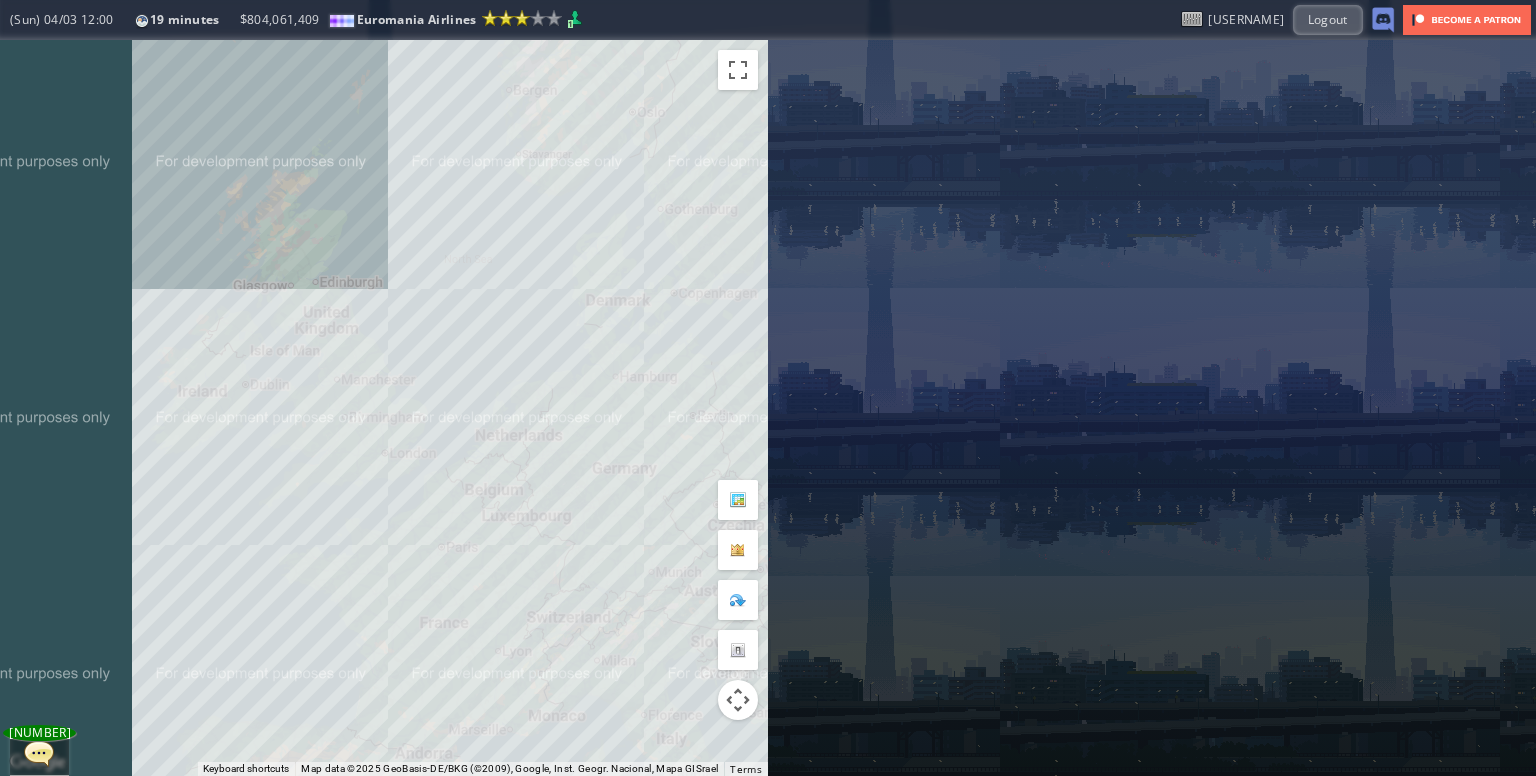 drag, startPoint x: 355, startPoint y: 299, endPoint x: 400, endPoint y: 313, distance: 47.127487 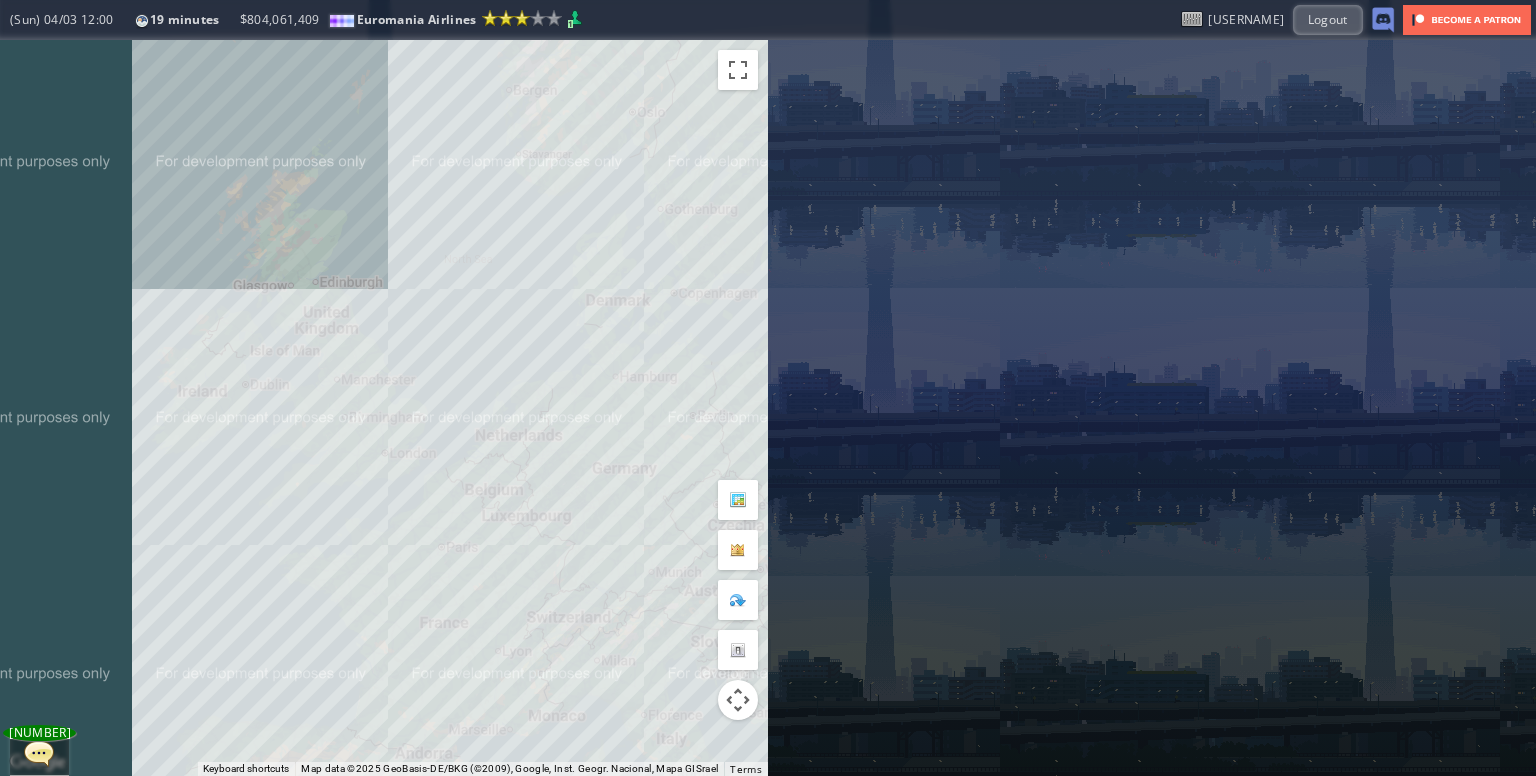 click on "To navigate, press the arrow keys." at bounding box center (384, 408) 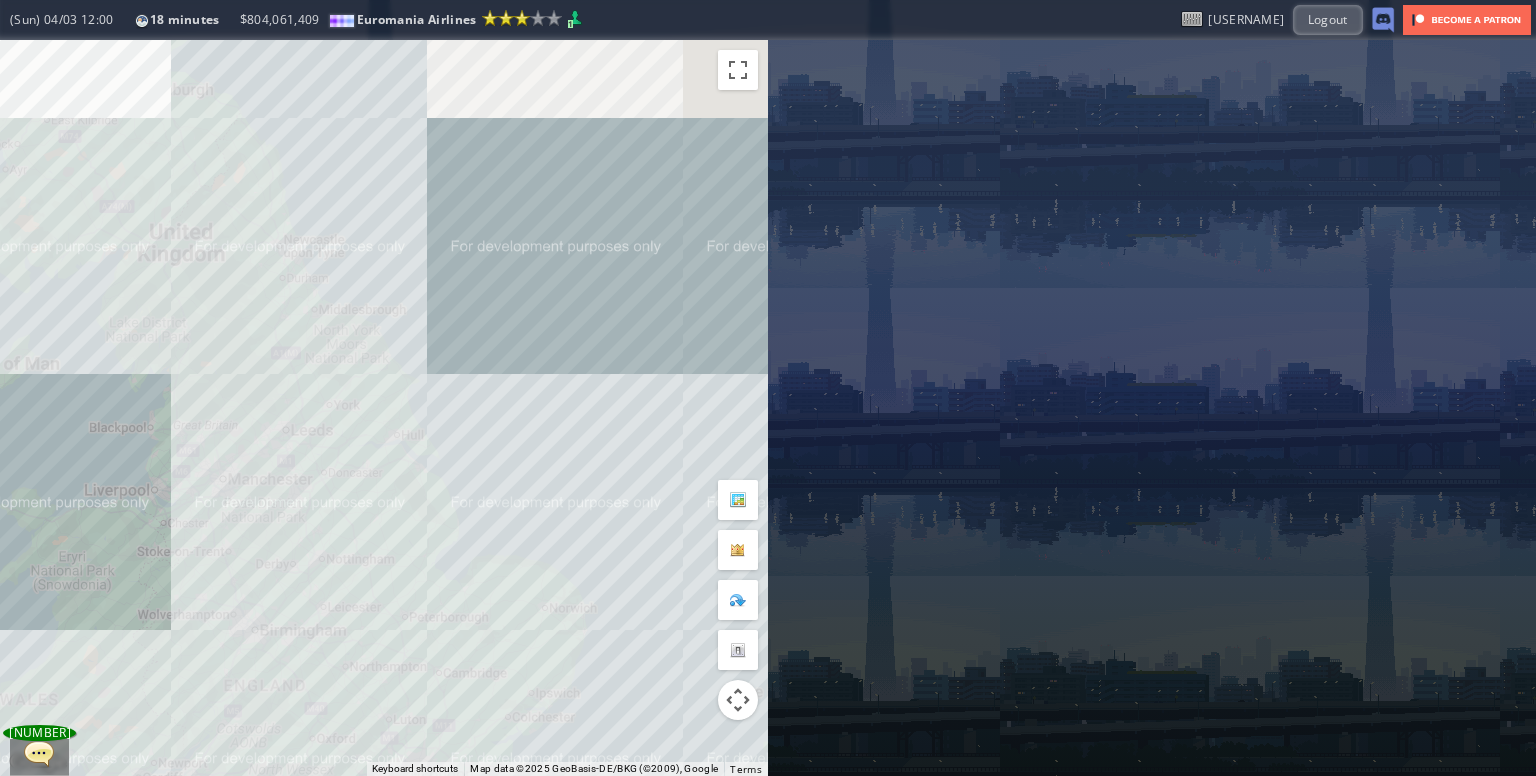 drag, startPoint x: 463, startPoint y: 393, endPoint x: 428, endPoint y: 482, distance: 95.63472 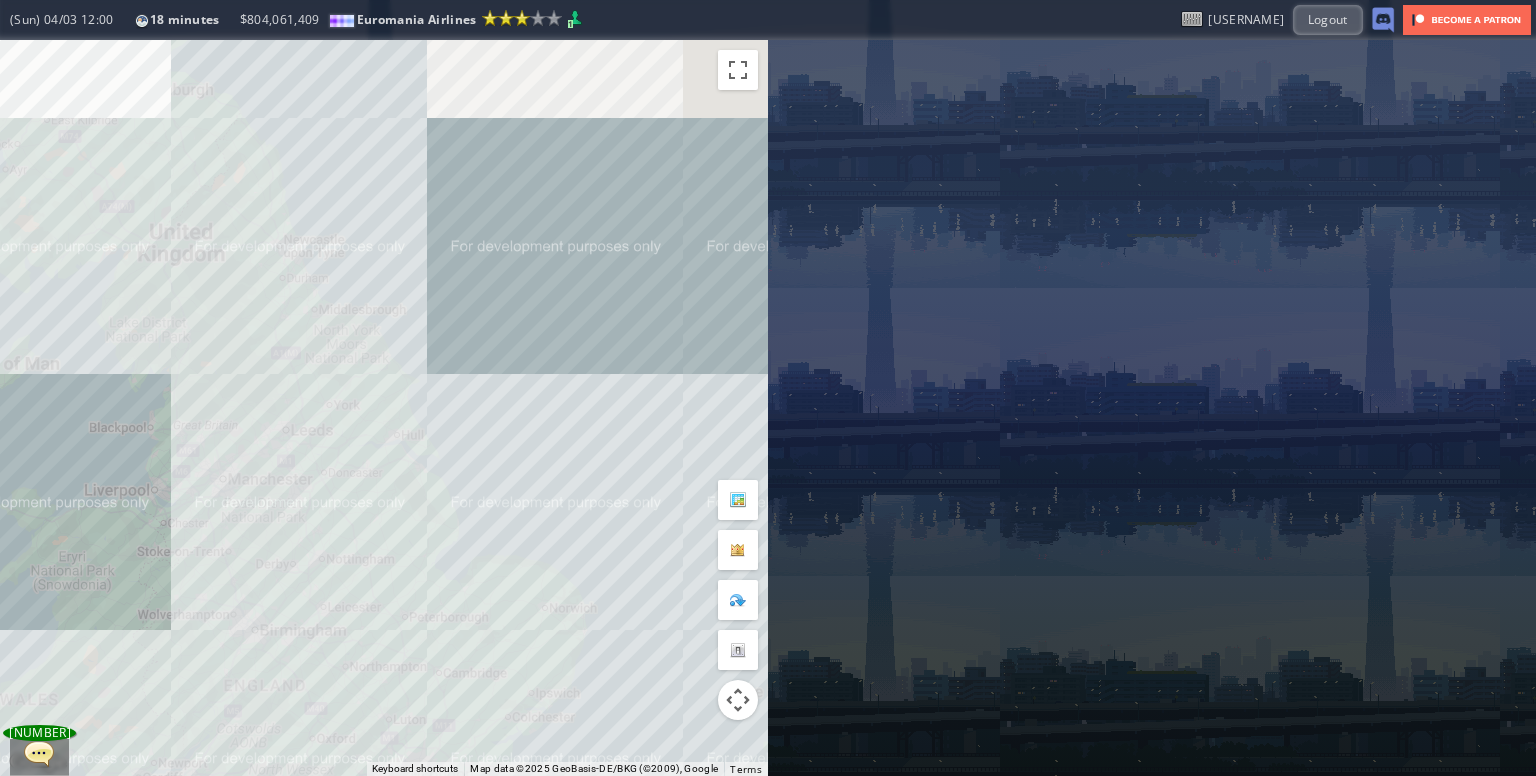 click on "To navigate, press the arrow keys." at bounding box center [384, 408] 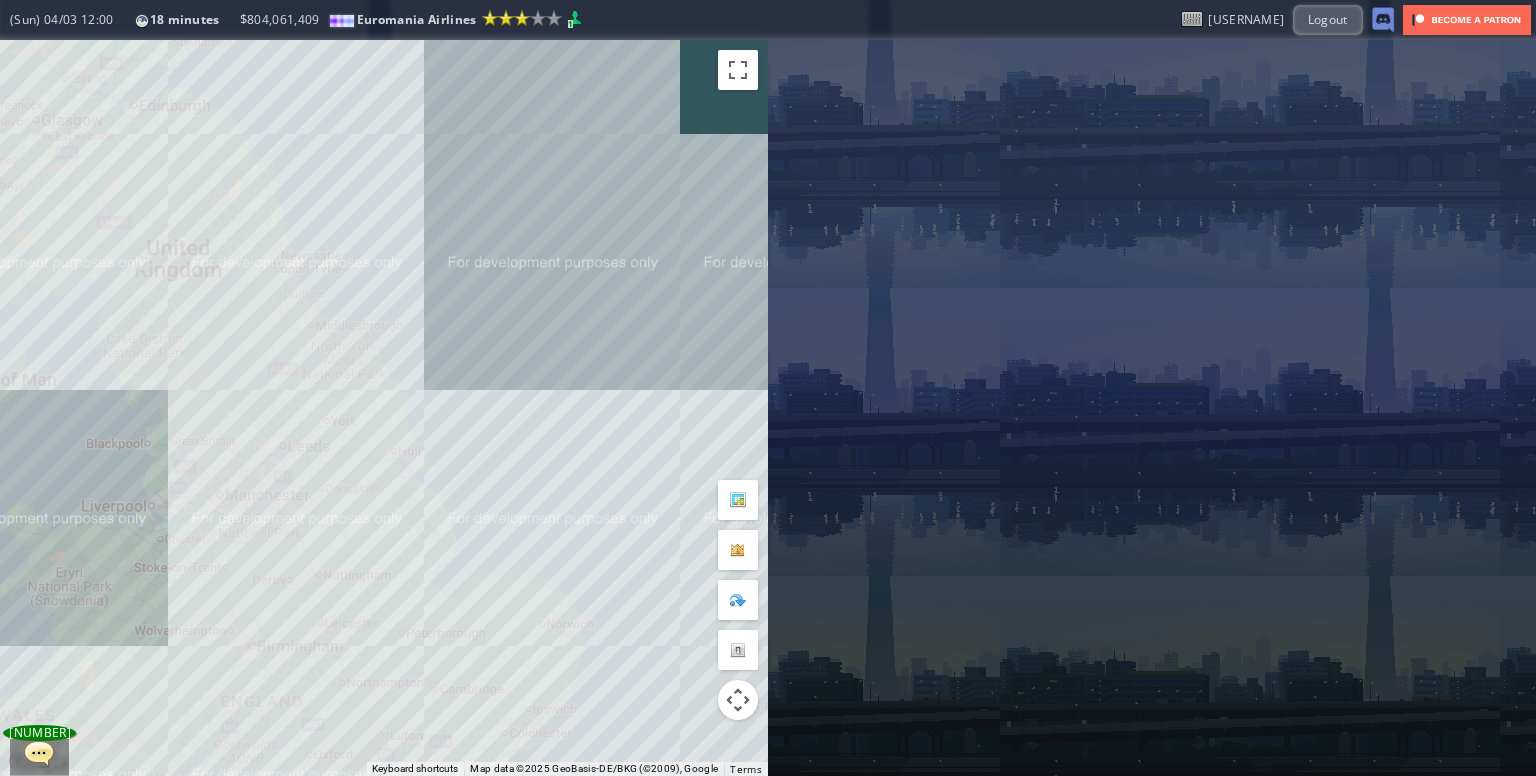 click on "To navigate, press the arrow keys." at bounding box center [384, 408] 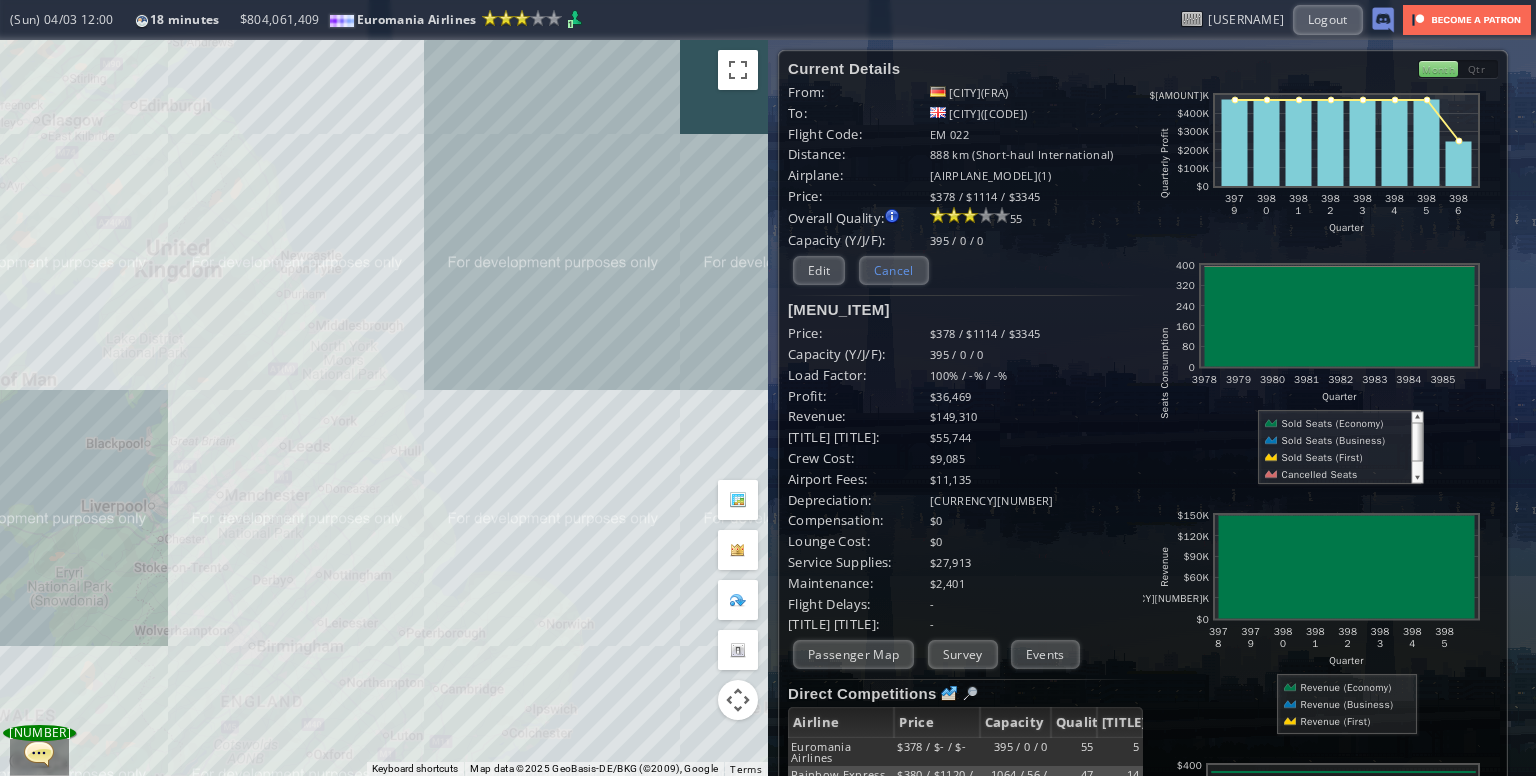 click on "Cancel" at bounding box center (894, 270) 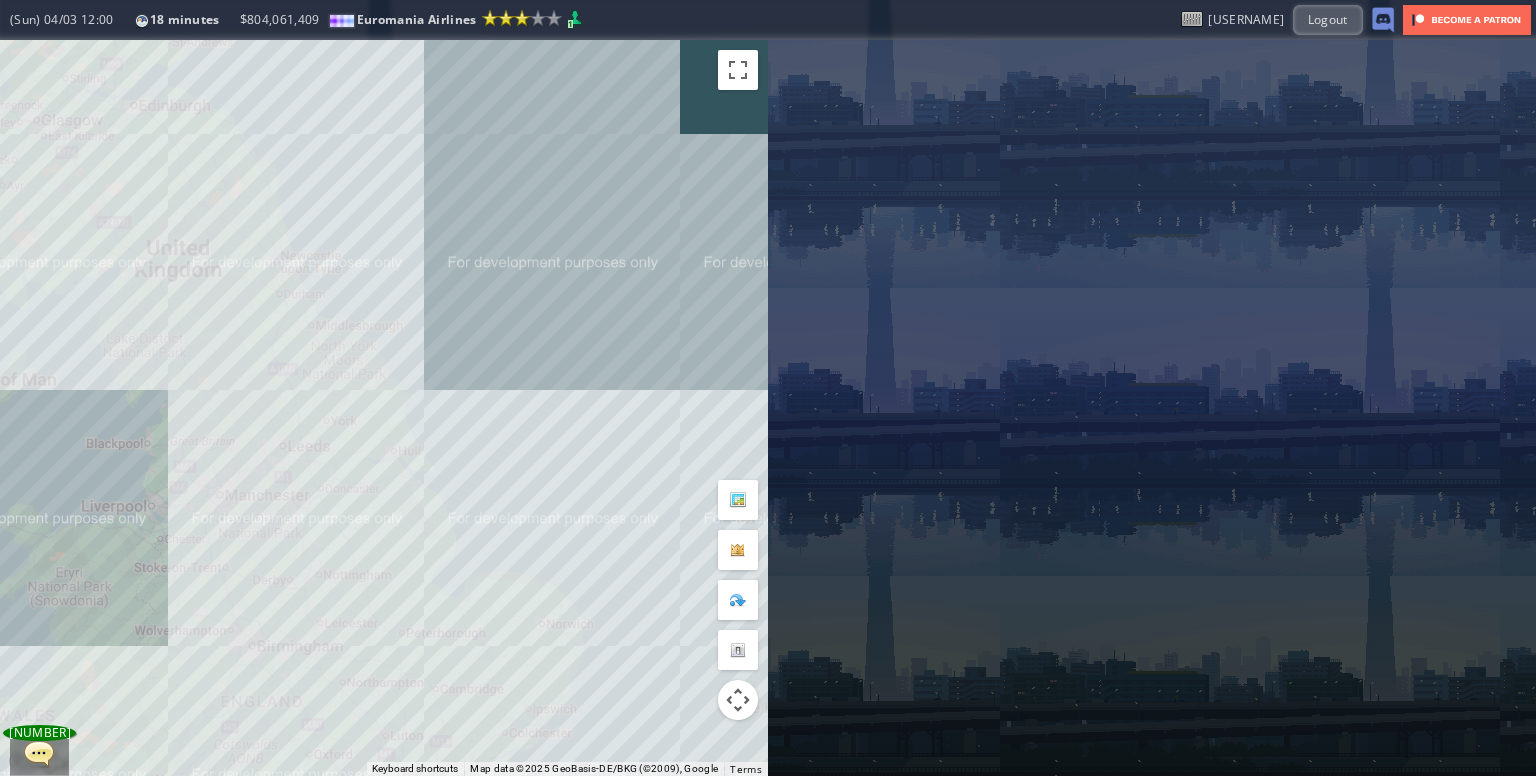 click on "To navigate, press the arrow keys." at bounding box center (384, 408) 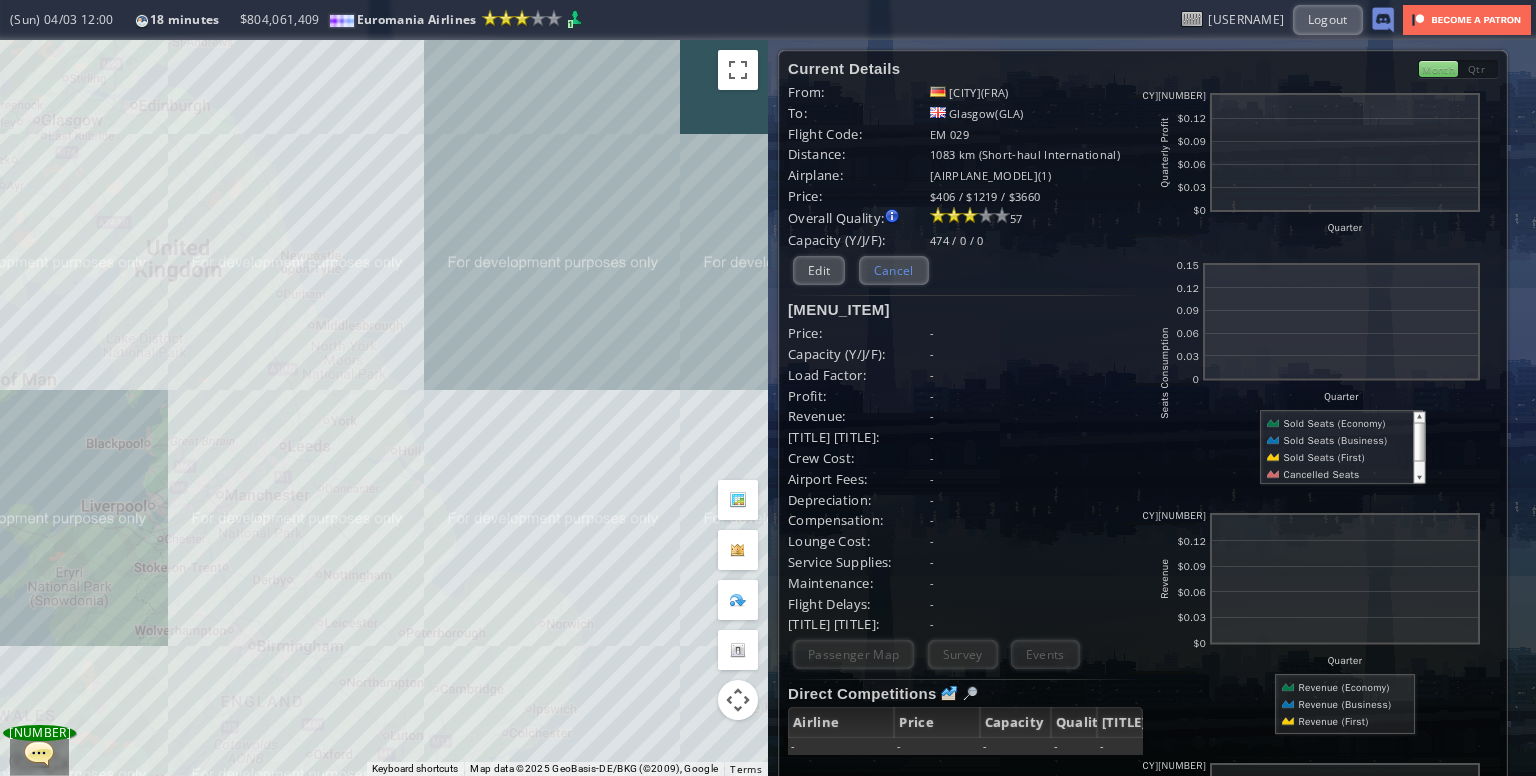 click on "Cancel" at bounding box center [894, 270] 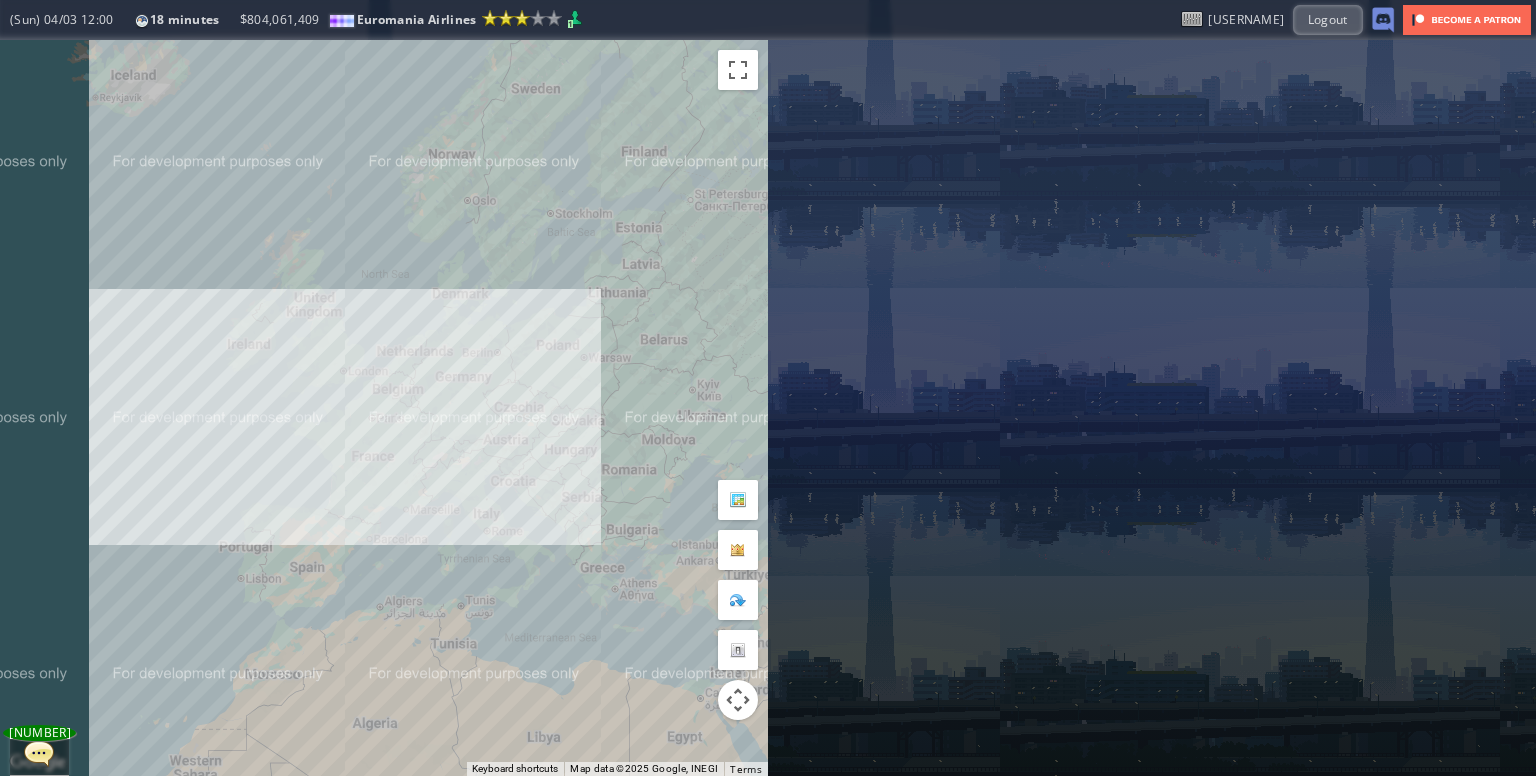 drag, startPoint x: 257, startPoint y: 449, endPoint x: 284, endPoint y: 469, distance: 33.600594 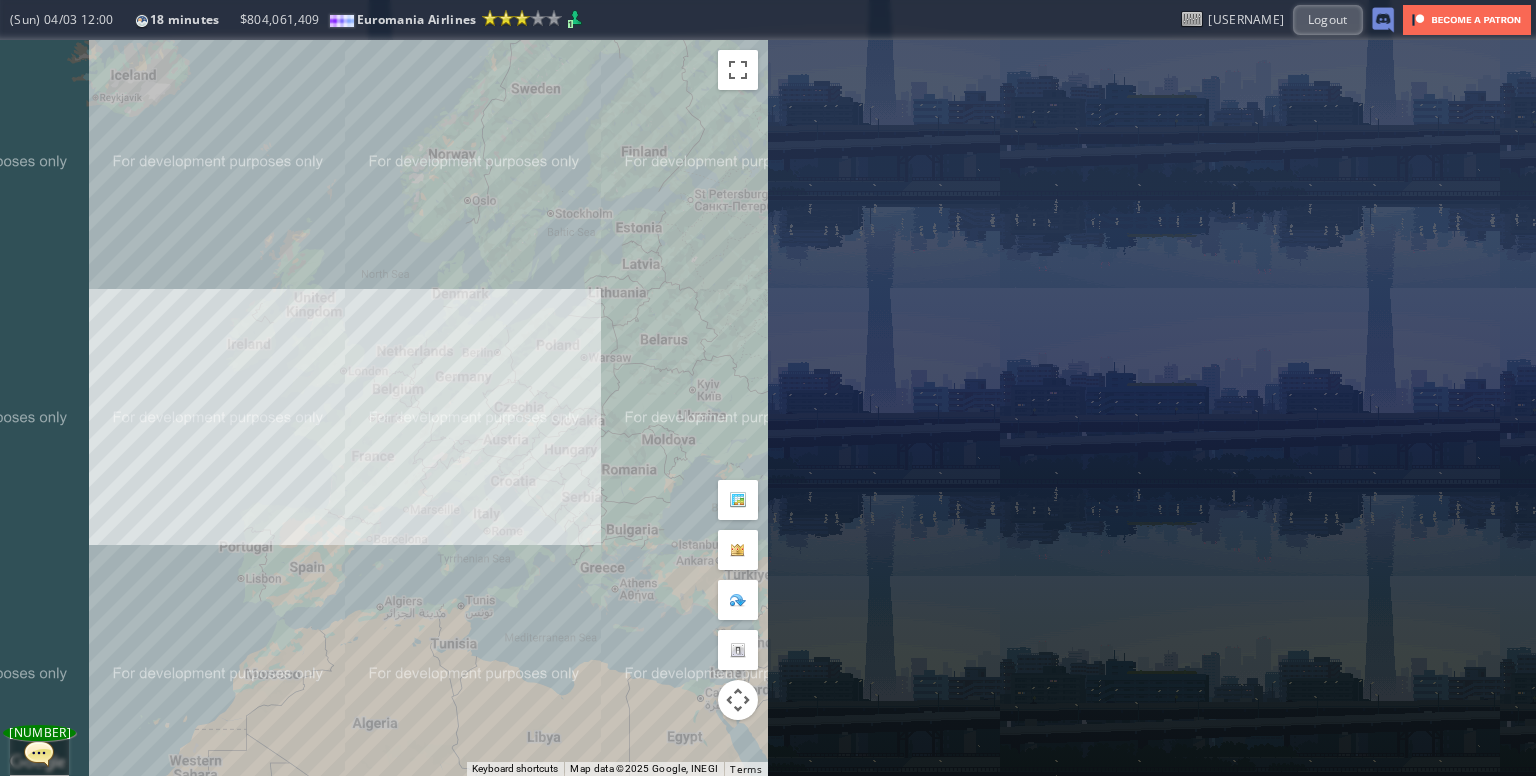 click on "To navigate, press the arrow keys." at bounding box center [384, 408] 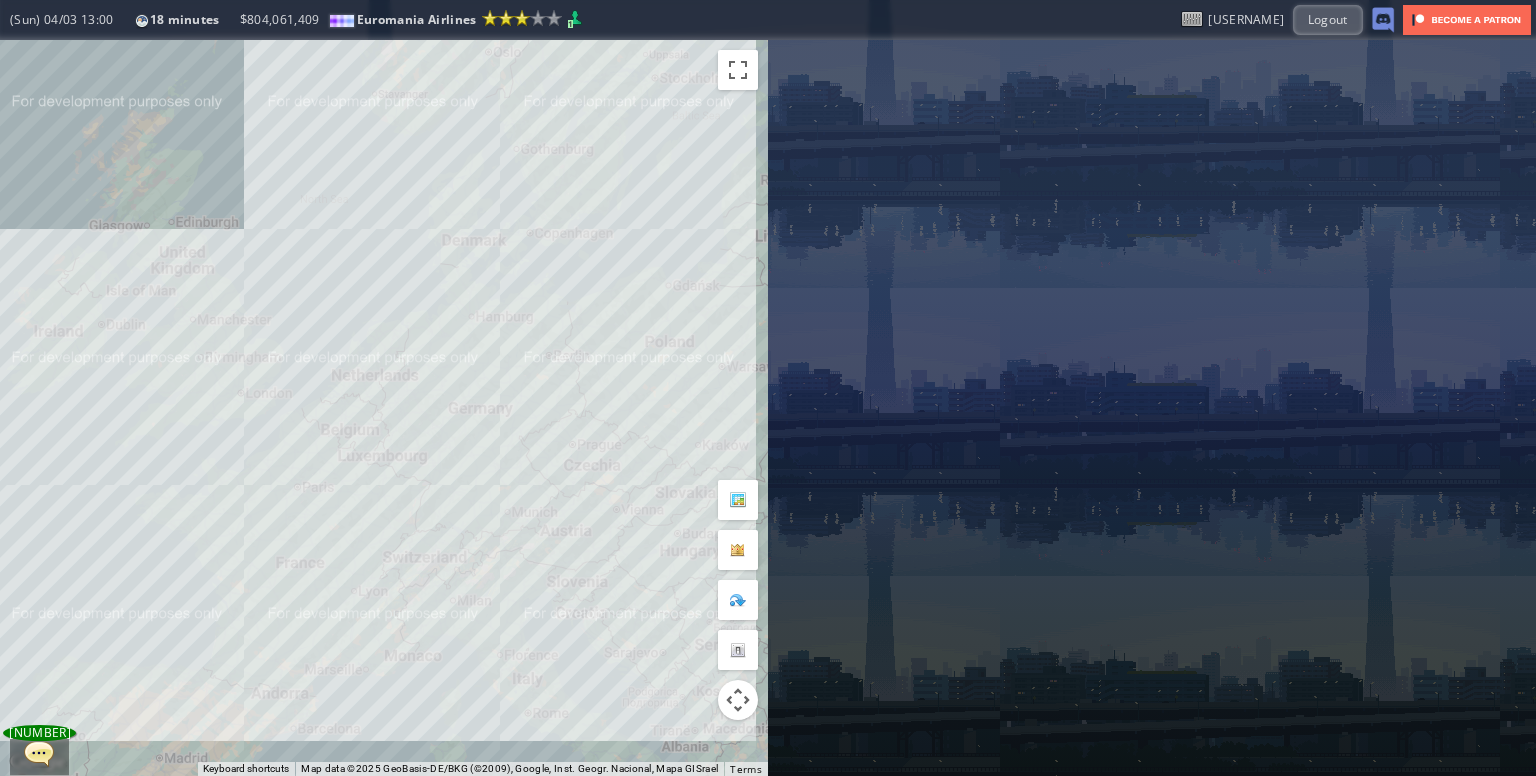 drag, startPoint x: 275, startPoint y: 466, endPoint x: 68, endPoint y: 558, distance: 226.52373 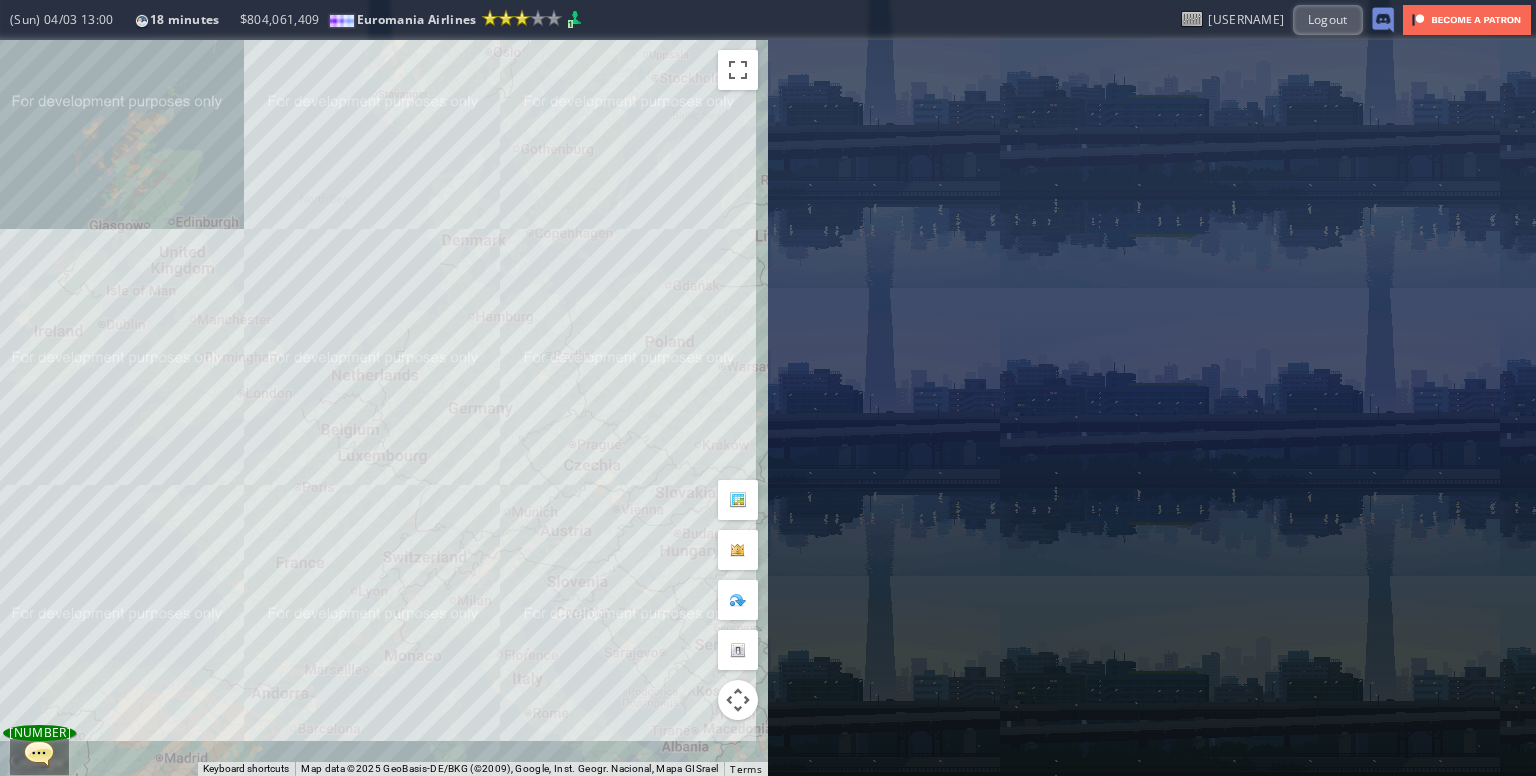 click on "To navigate, press the arrow keys." at bounding box center [384, 408] 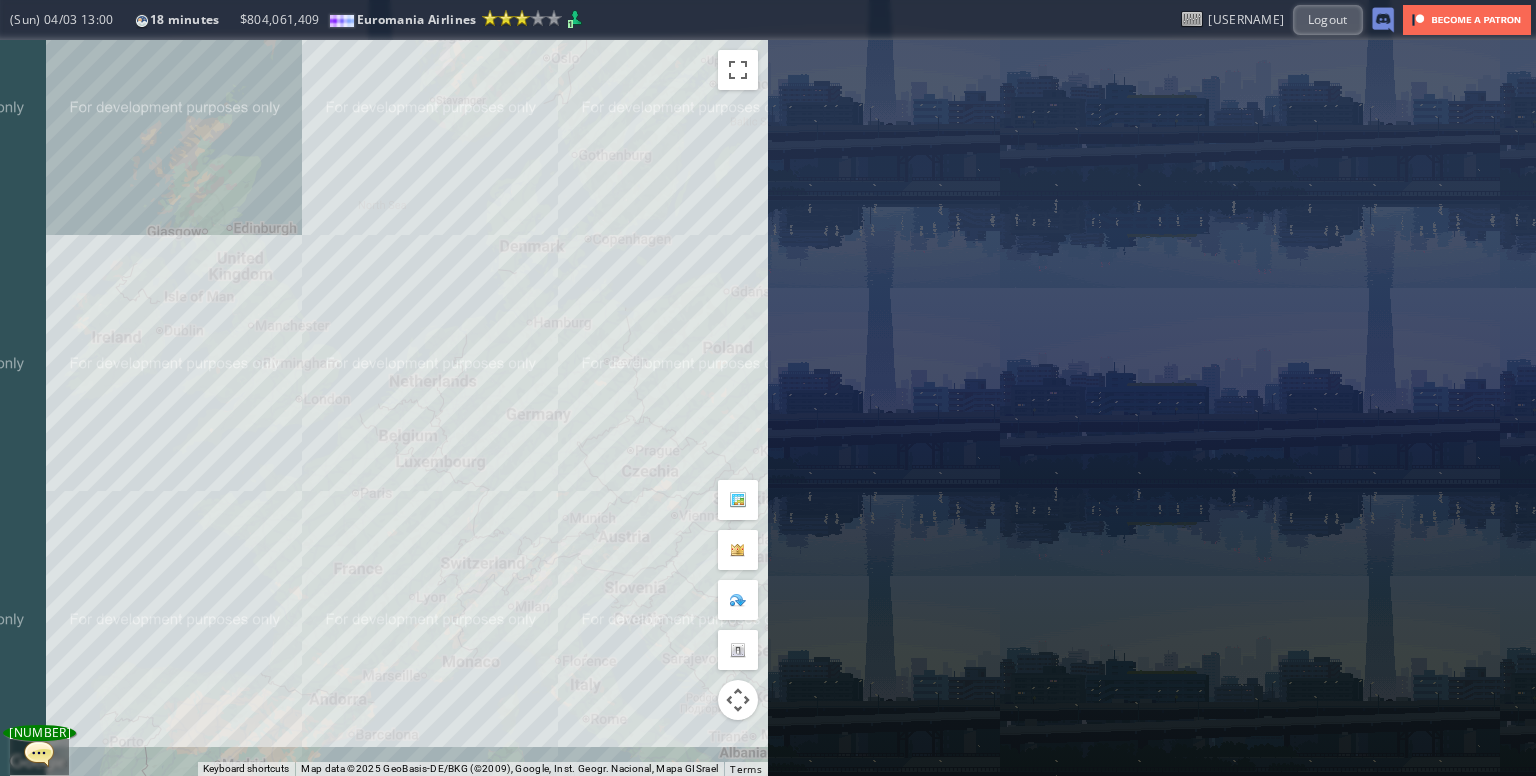 drag, startPoint x: 123, startPoint y: 491, endPoint x: 164, endPoint y: 503, distance: 42.72002 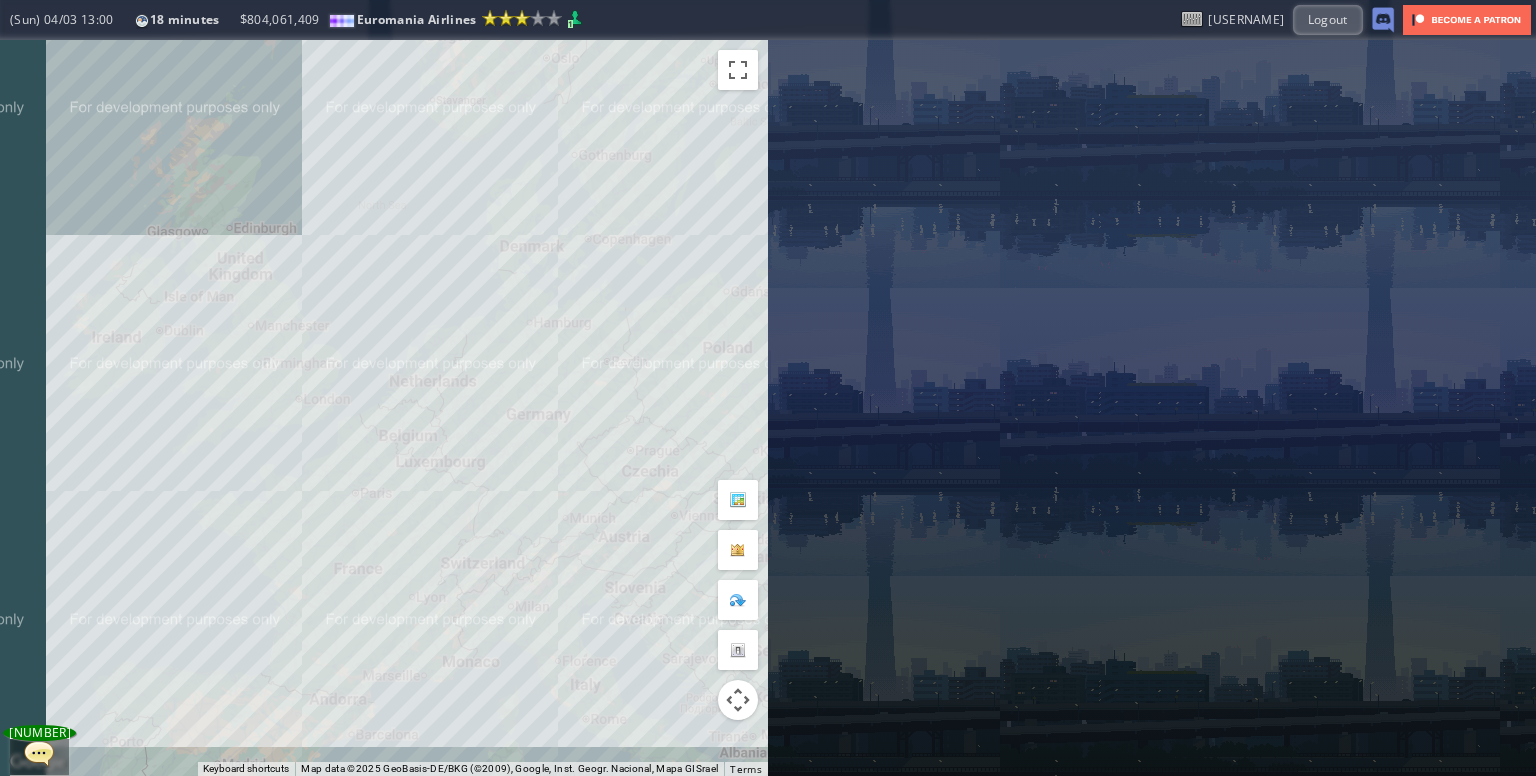 click on "To navigate, press the arrow keys." at bounding box center [384, 408] 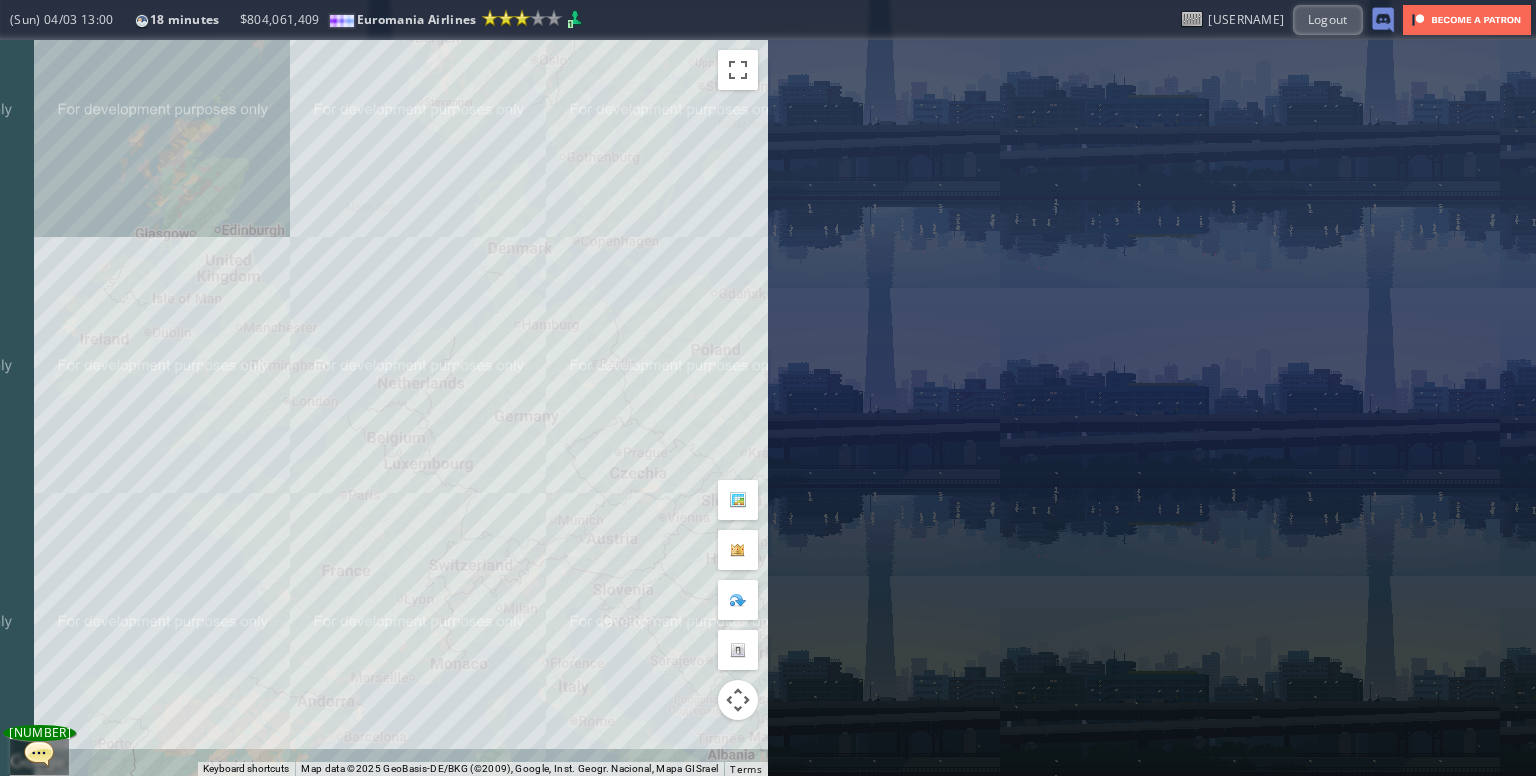 drag, startPoint x: 160, startPoint y: 505, endPoint x: 144, endPoint y: 509, distance: 16.492422 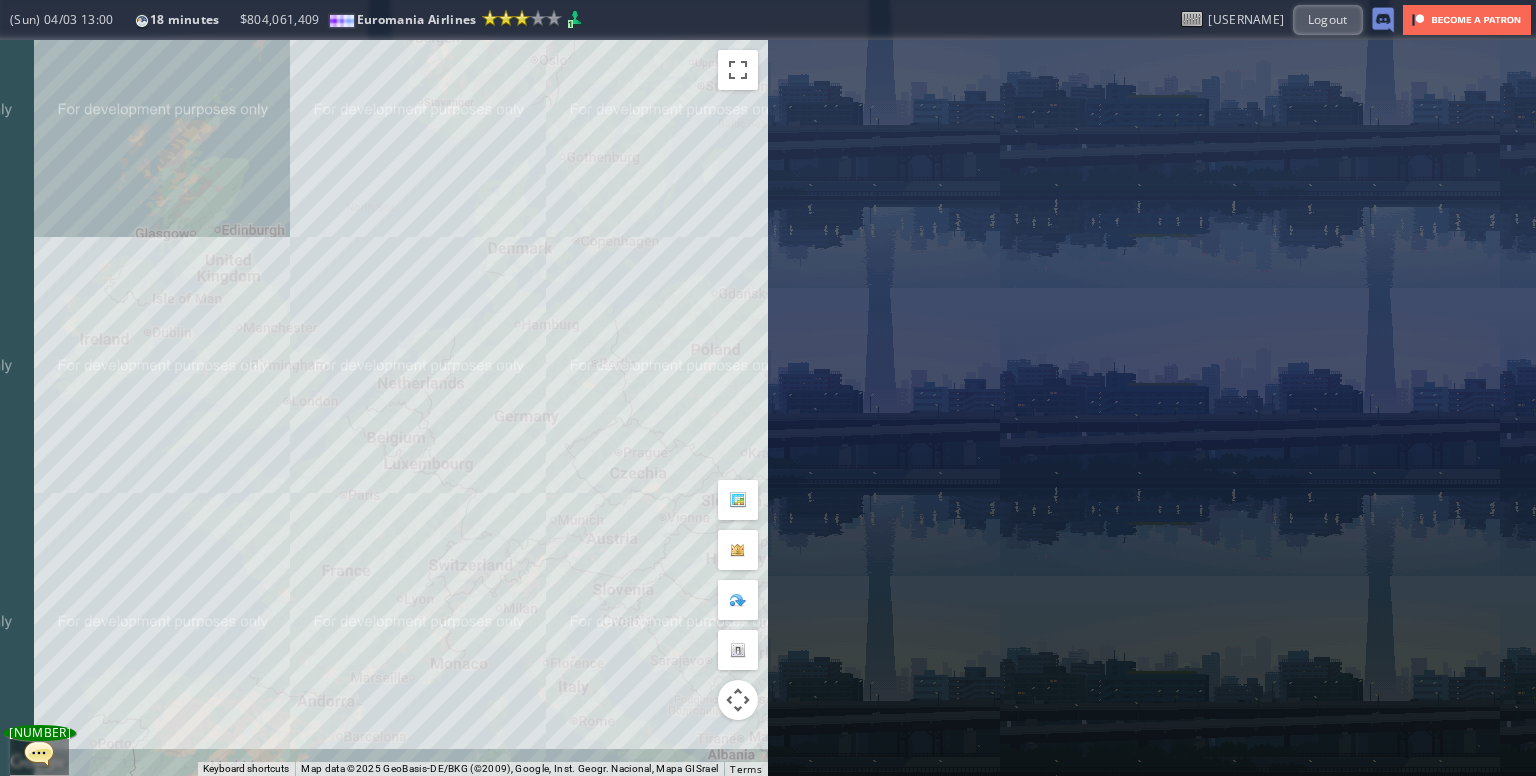 click on "To navigate, press the arrow keys." at bounding box center (384, 408) 